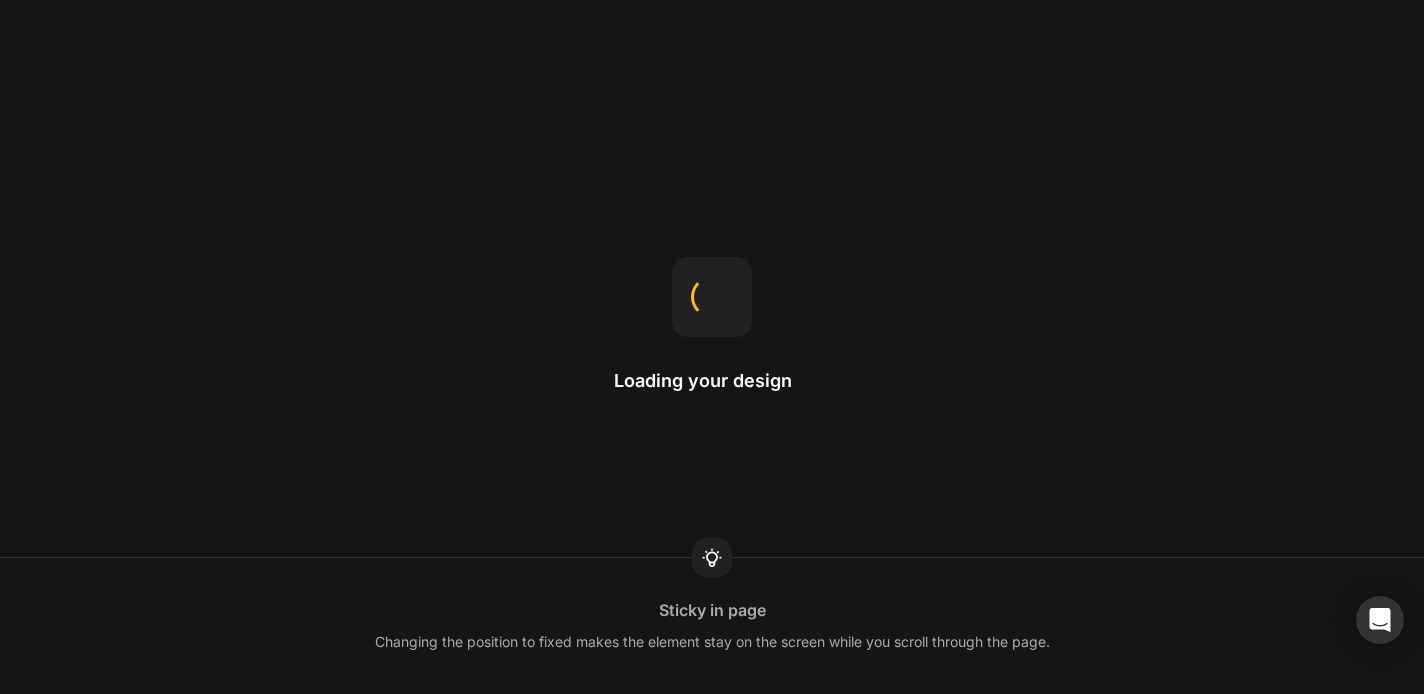scroll, scrollTop: 0, scrollLeft: 0, axis: both 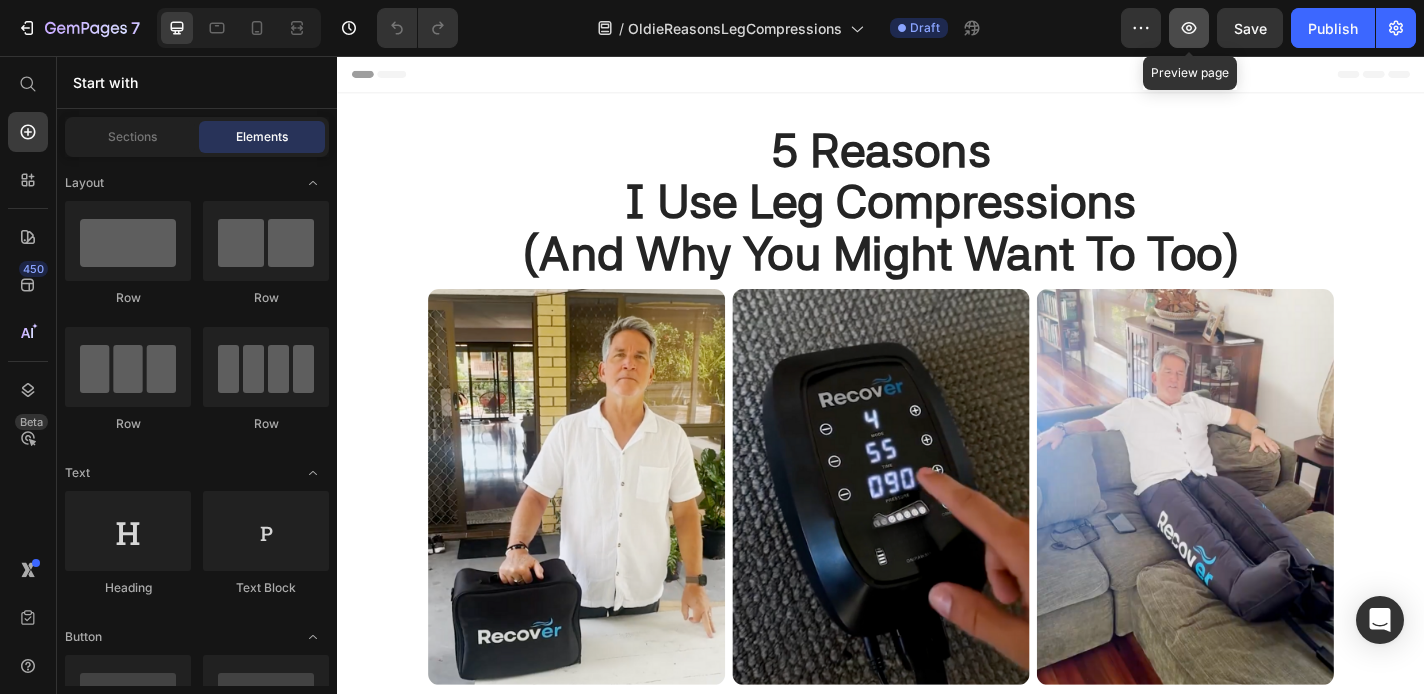 click 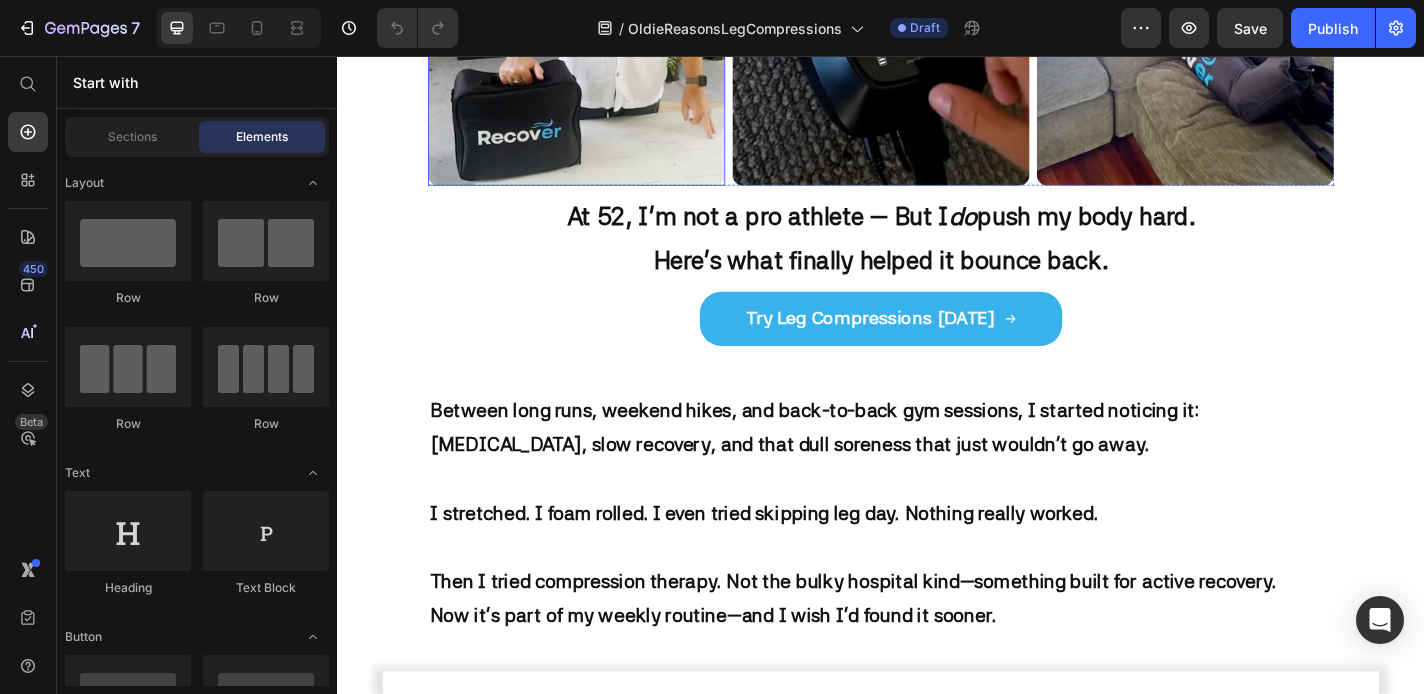 scroll, scrollTop: 542, scrollLeft: 0, axis: vertical 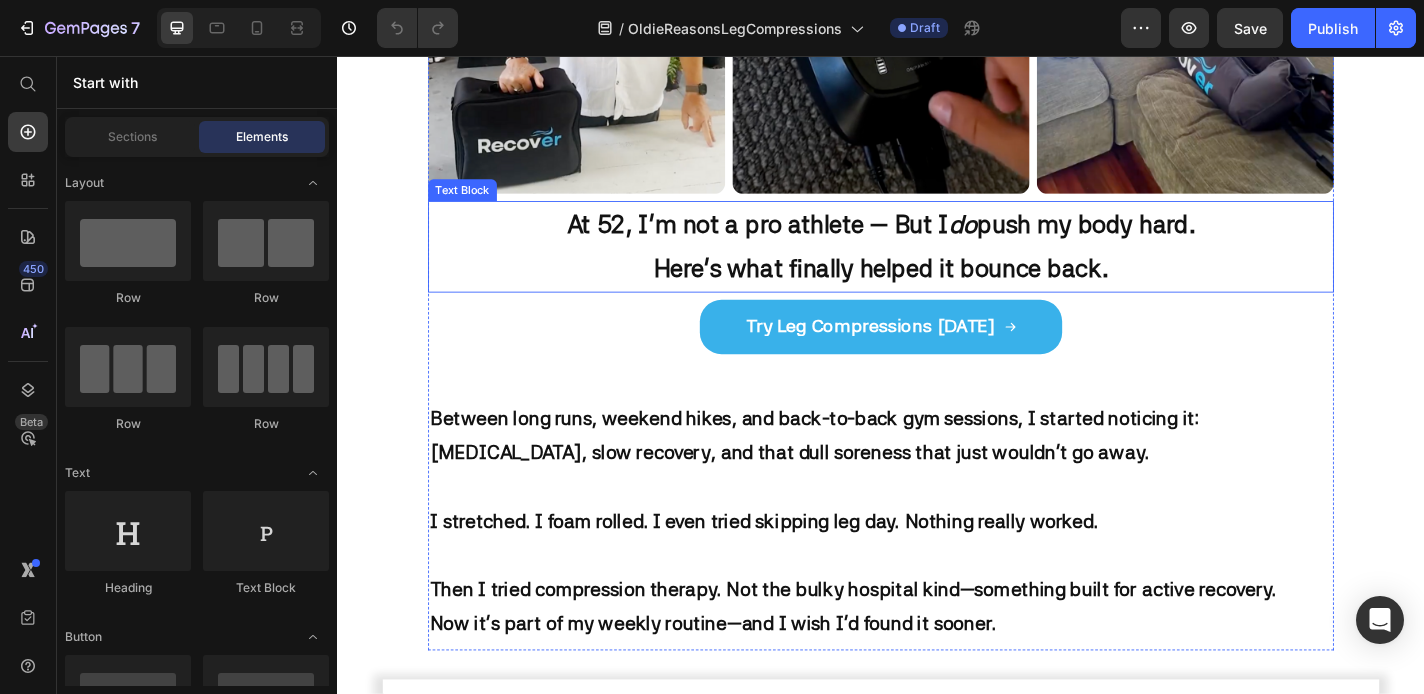 click on "At 52, I’m not a pro athlete — But I" at bounding box center [801, 241] 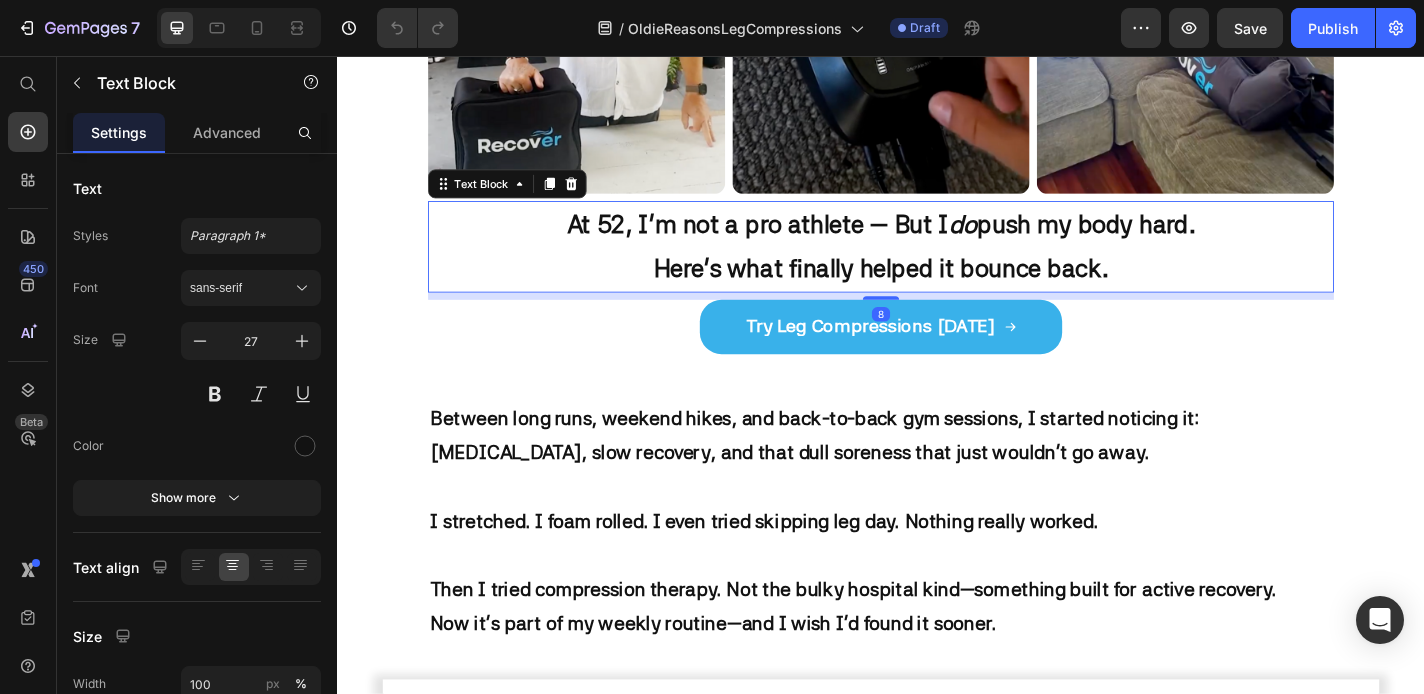 click on "At 52, I’m not a pro athlete — But I" at bounding box center [801, 241] 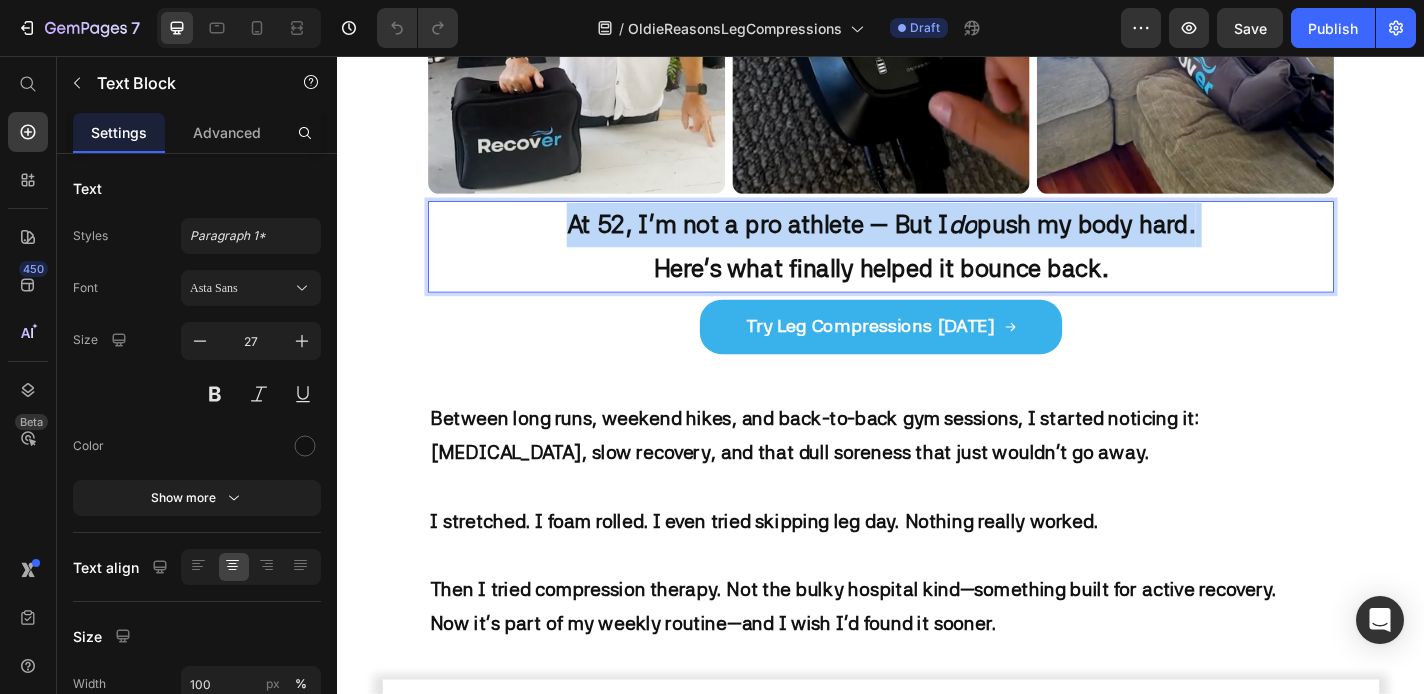 click on "At 52, I’m not a pro athlete — But I" at bounding box center [801, 241] 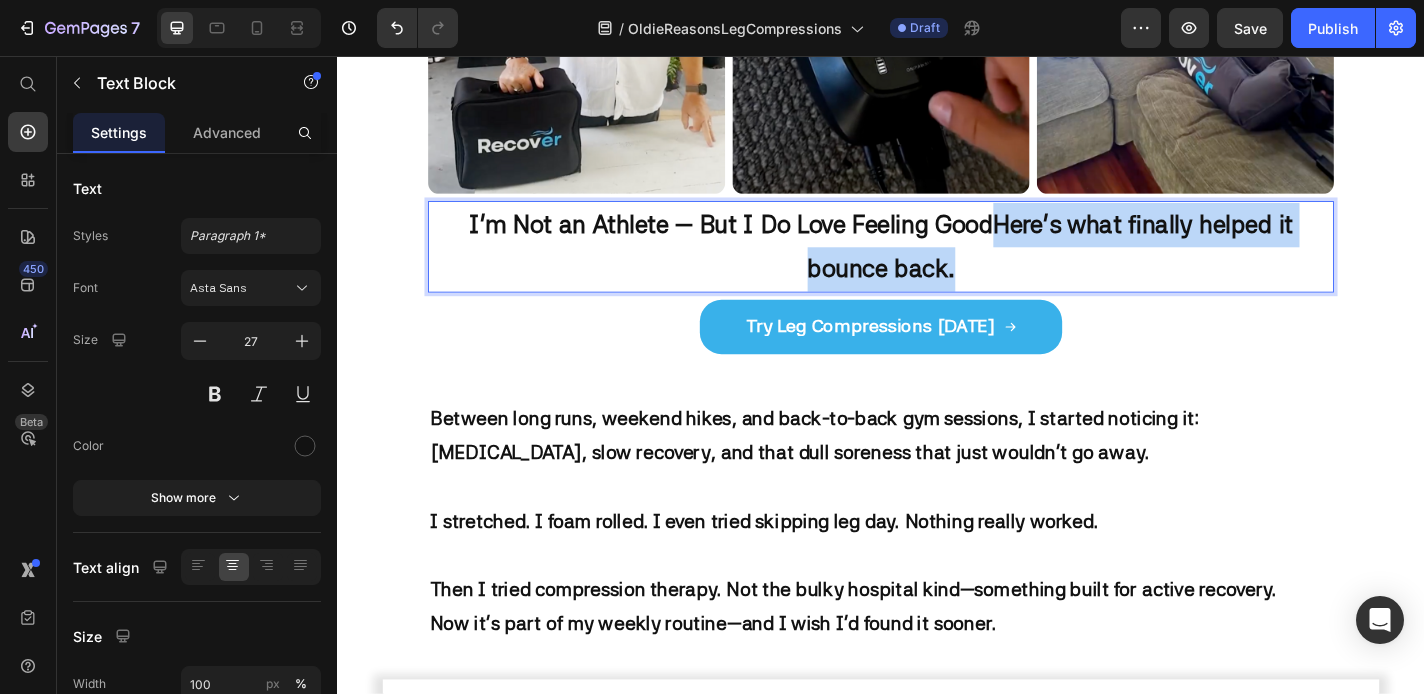 drag, startPoint x: 1067, startPoint y: 242, endPoint x: 1107, endPoint y: 278, distance: 53.814495 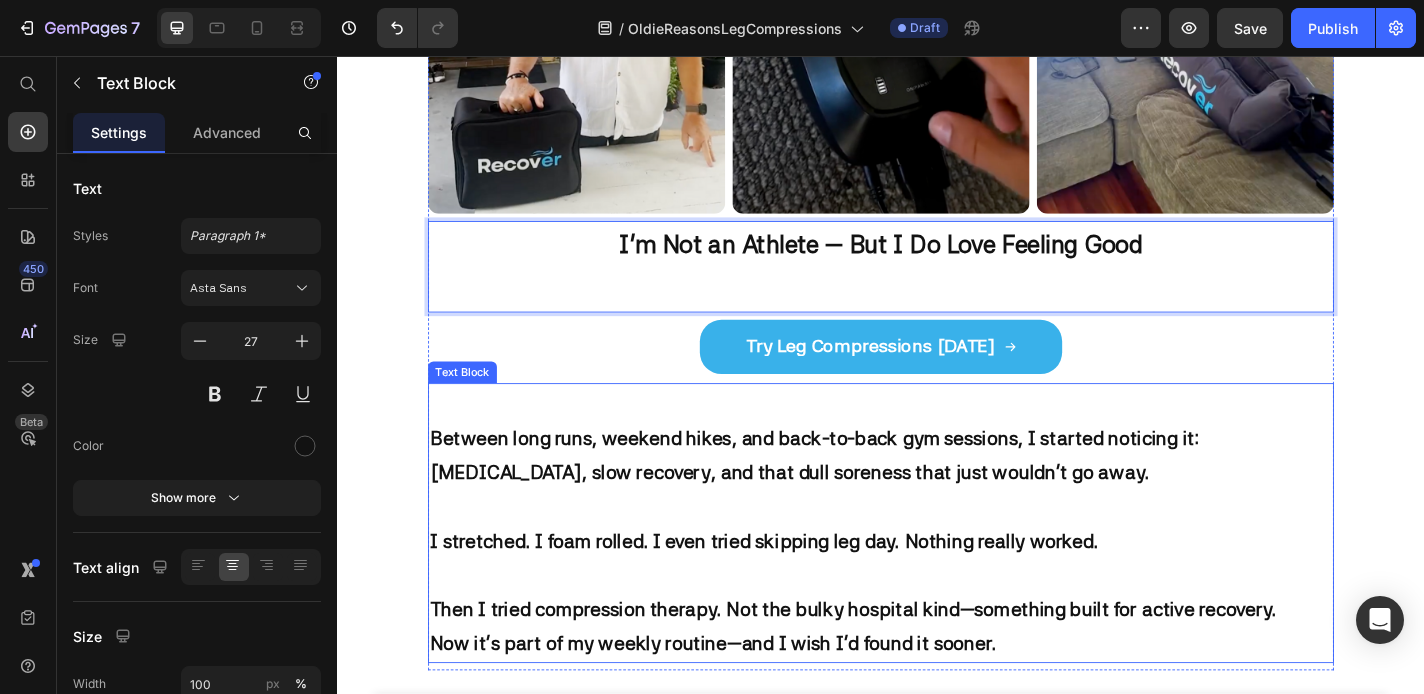 scroll, scrollTop: 500, scrollLeft: 0, axis: vertical 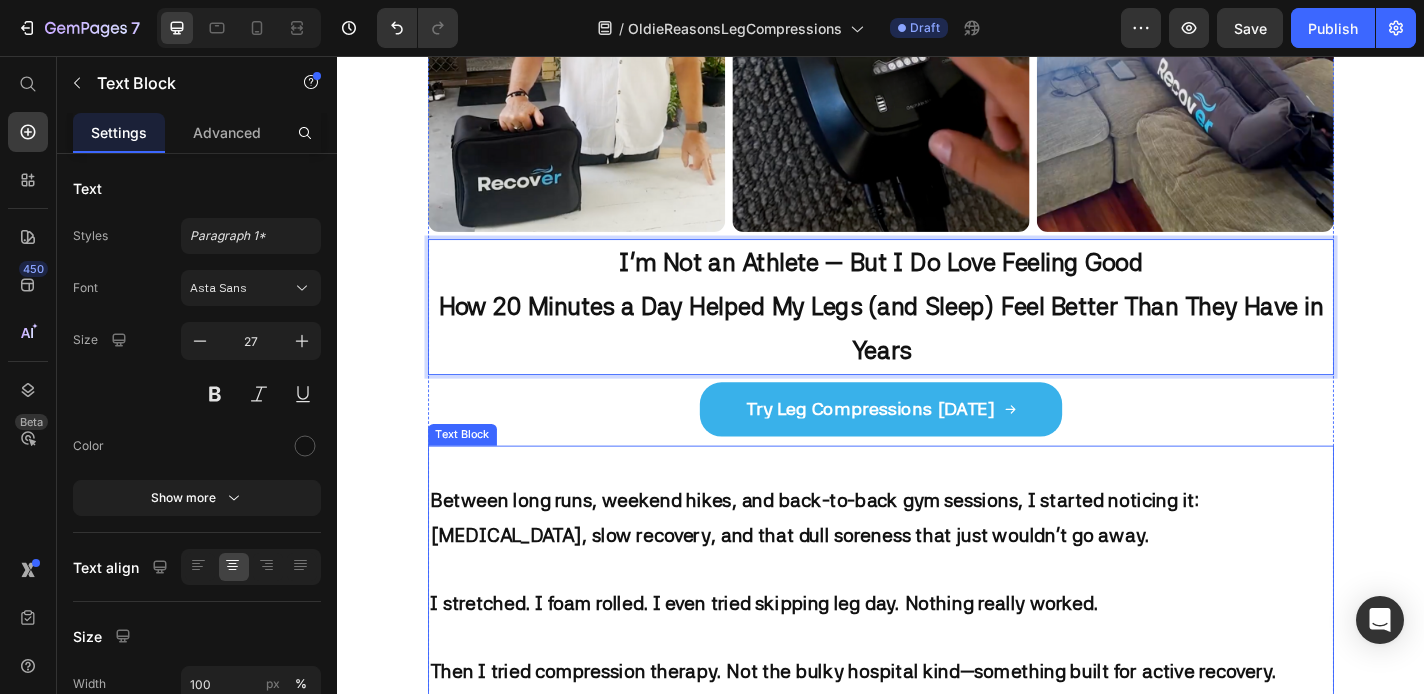 click on "Between long runs, weekend hikes, and back-to-back gym sessions, I started noticing it: [MEDICAL_DATA], slow recovery, and that dull soreness that just wouldn’t go away." at bounding box center [863, 565] 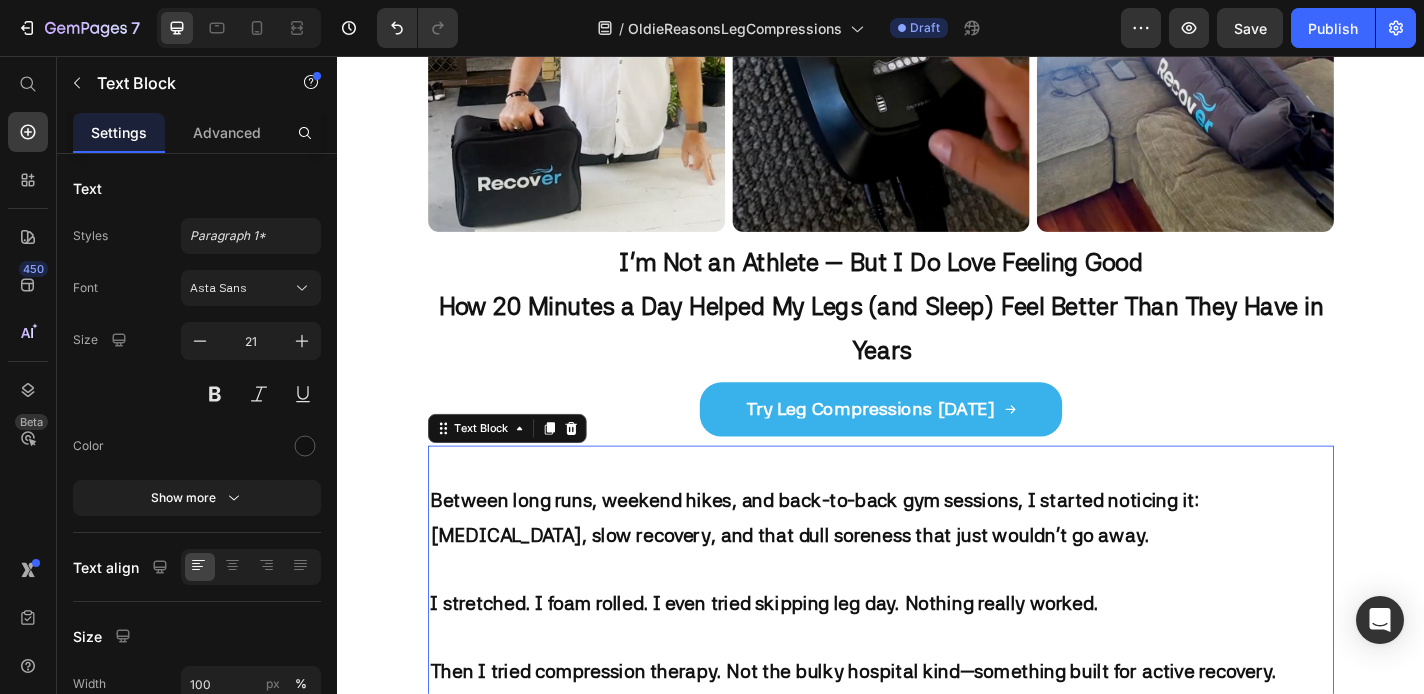 scroll, scrollTop: 548, scrollLeft: 0, axis: vertical 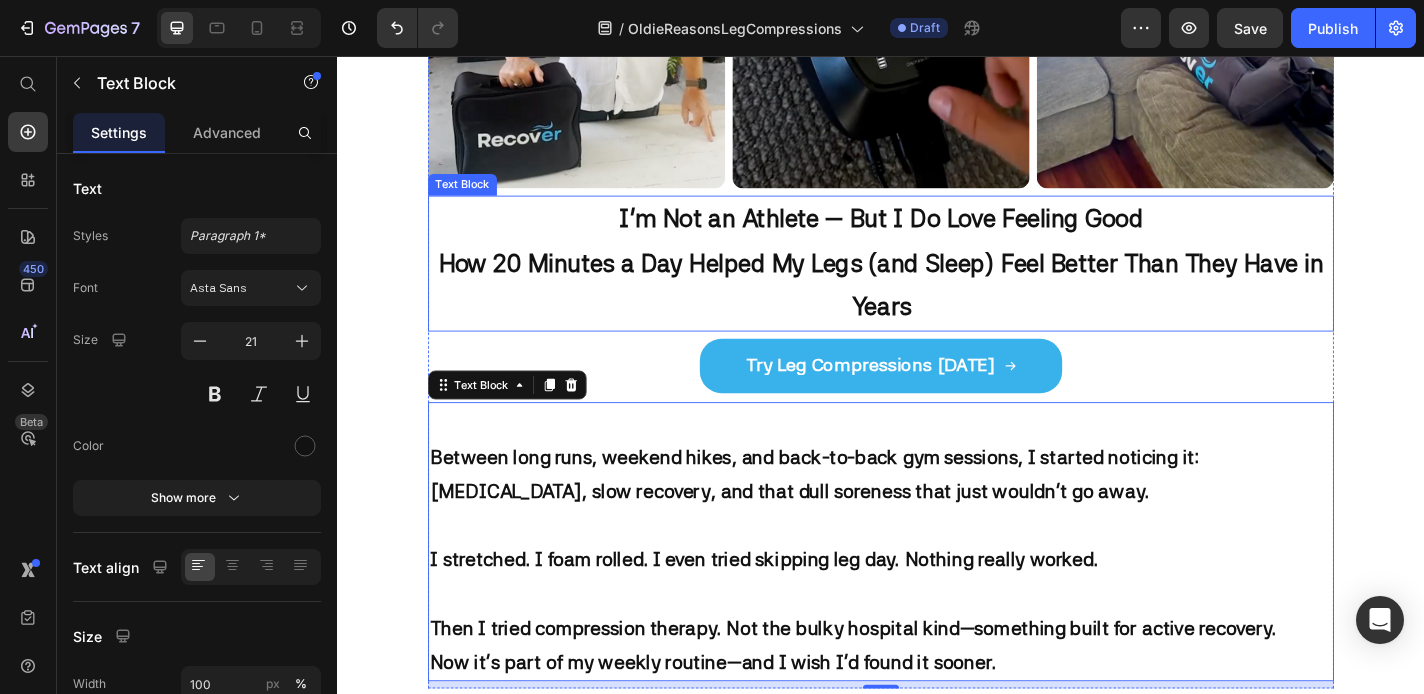 click on "I’m Not an Athlete — But I Do Love Feeling Good" at bounding box center [937, 235] 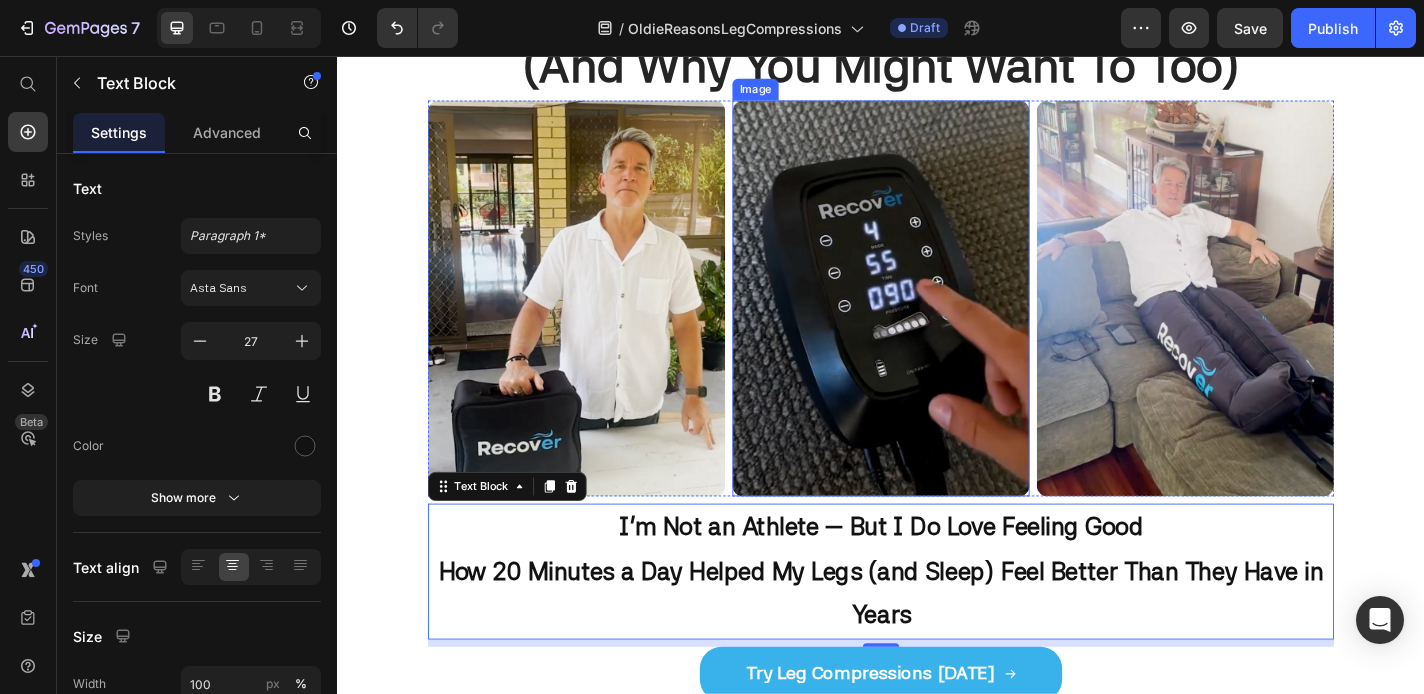 scroll, scrollTop: 183, scrollLeft: 0, axis: vertical 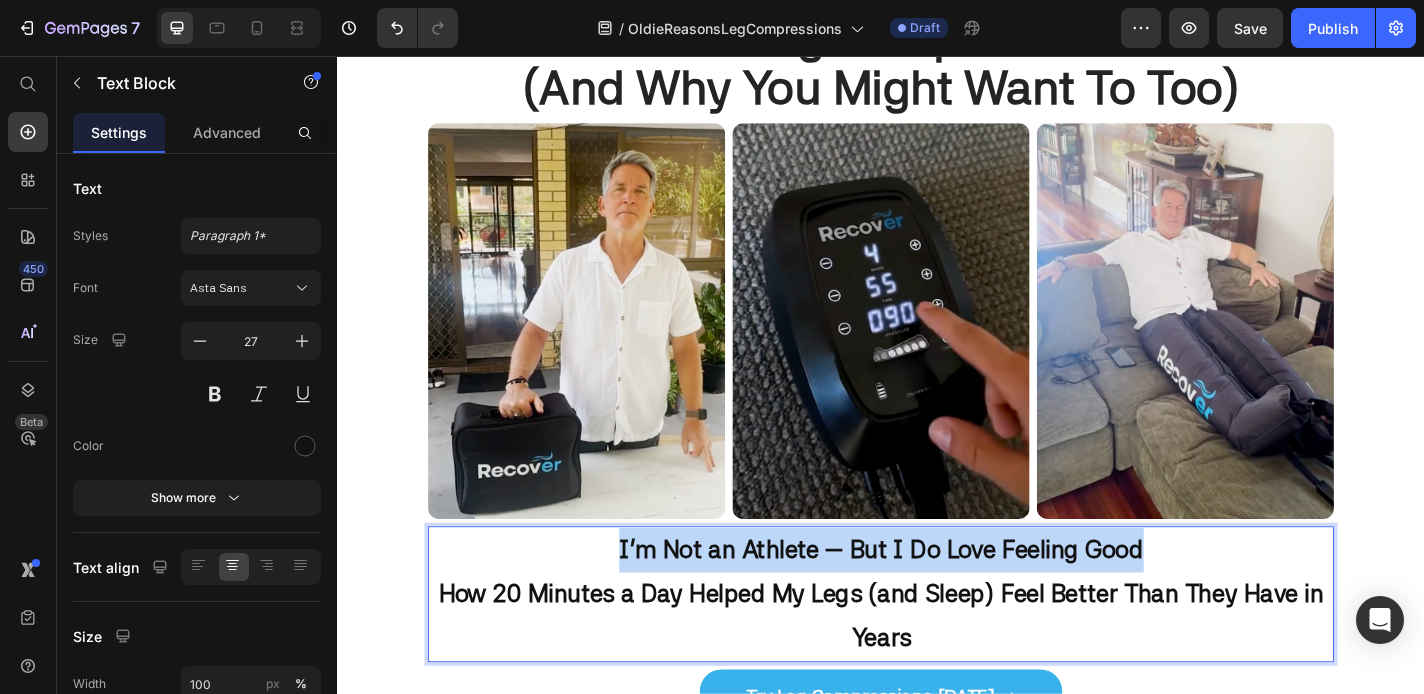 drag, startPoint x: 1260, startPoint y: 589, endPoint x: 529, endPoint y: 589, distance: 731 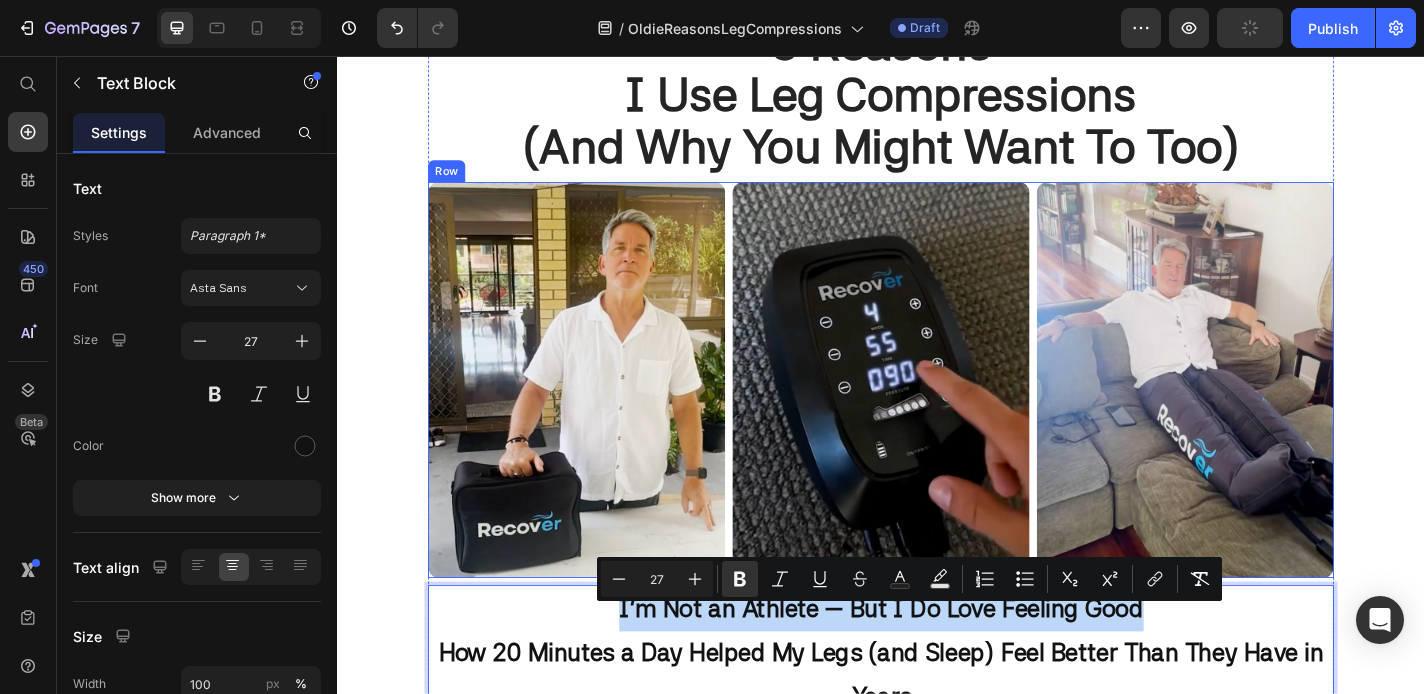 scroll, scrollTop: 27, scrollLeft: 0, axis: vertical 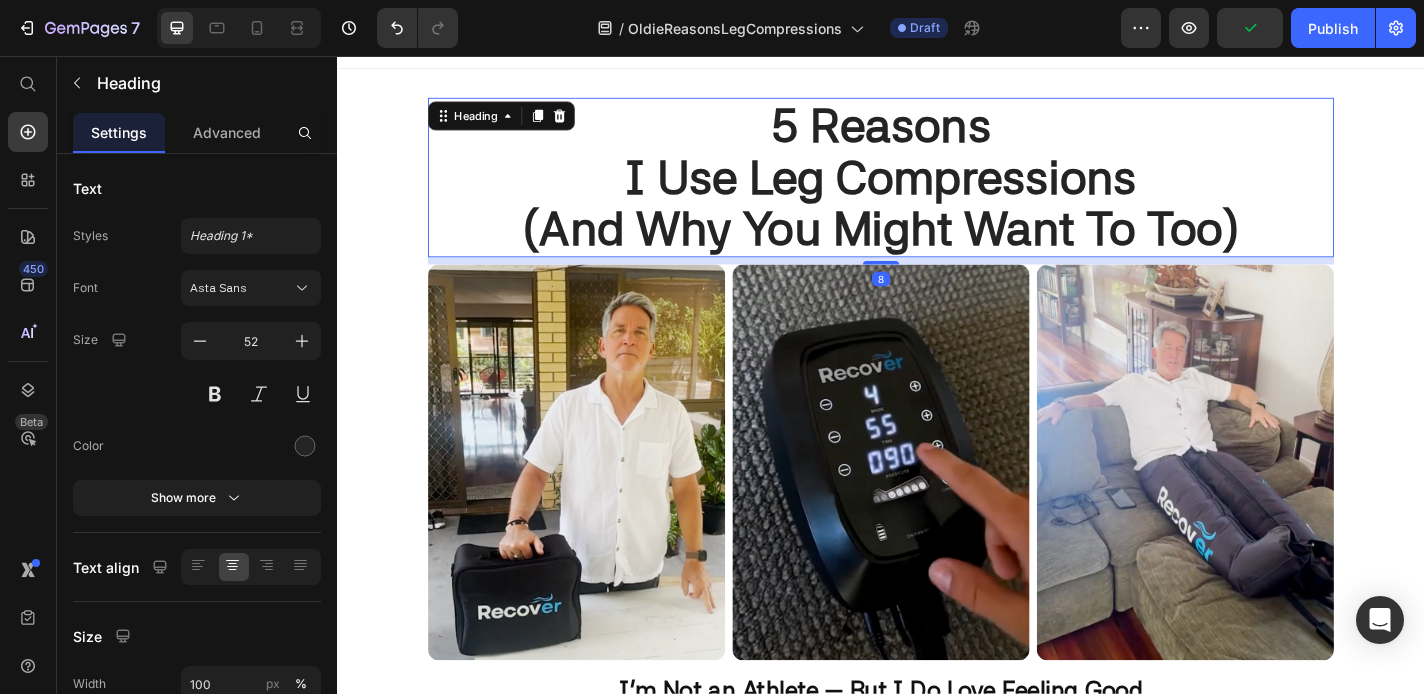 click on "(And Why You Might Want To Too)" at bounding box center (937, 246) 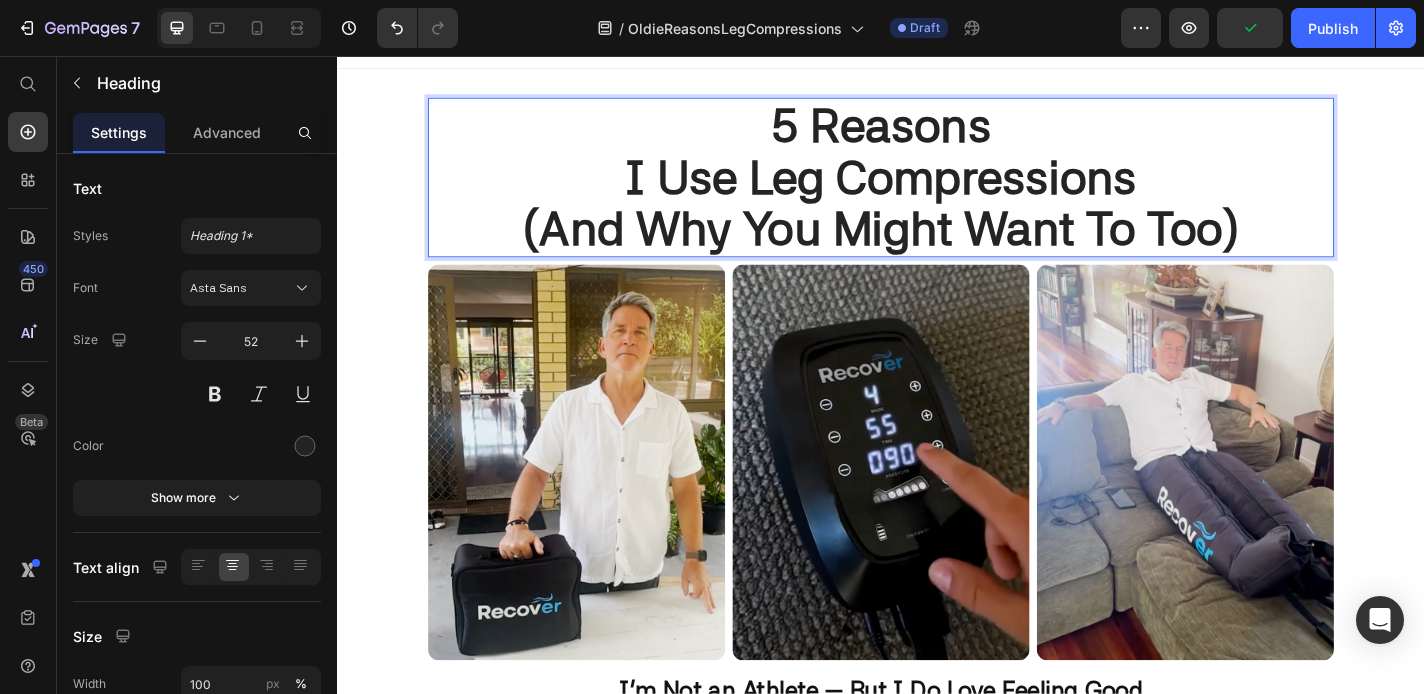 click on "(And Why You Might Want To Too)" at bounding box center [937, 246] 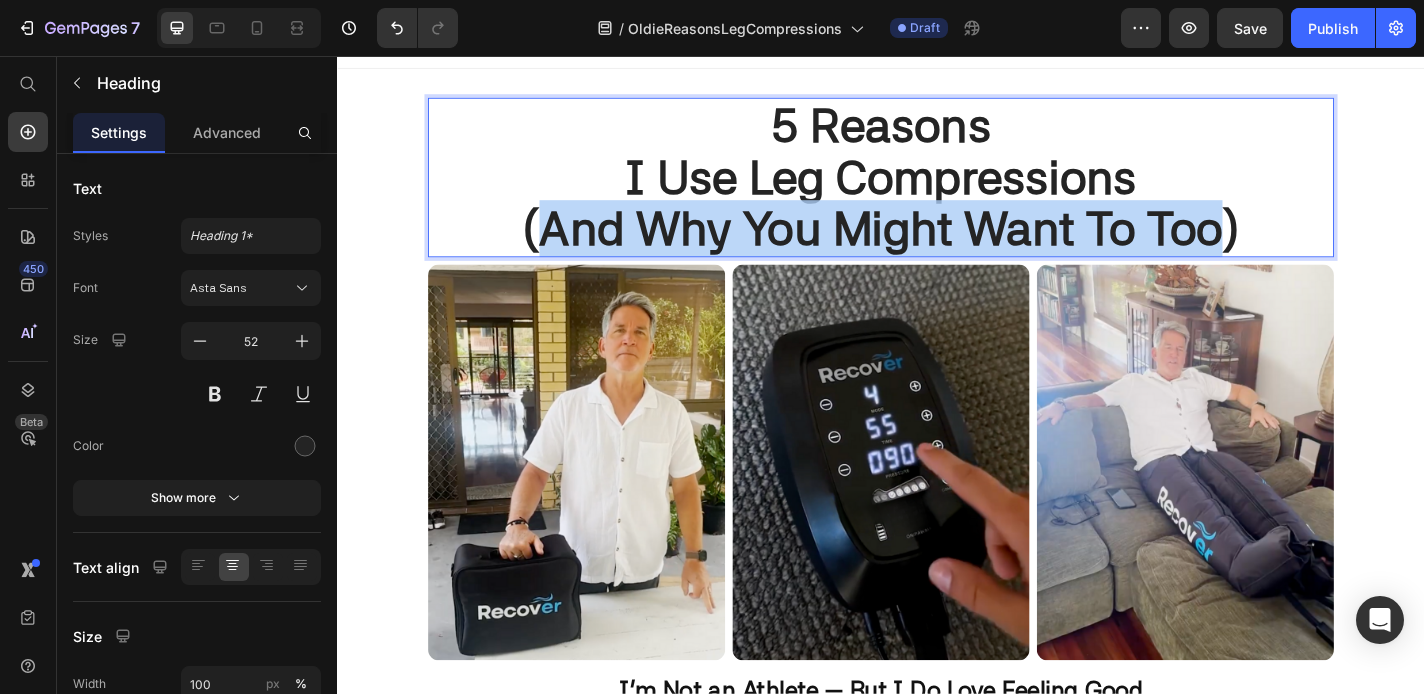 drag, startPoint x: 1314, startPoint y: 246, endPoint x: 570, endPoint y: 252, distance: 744.0242 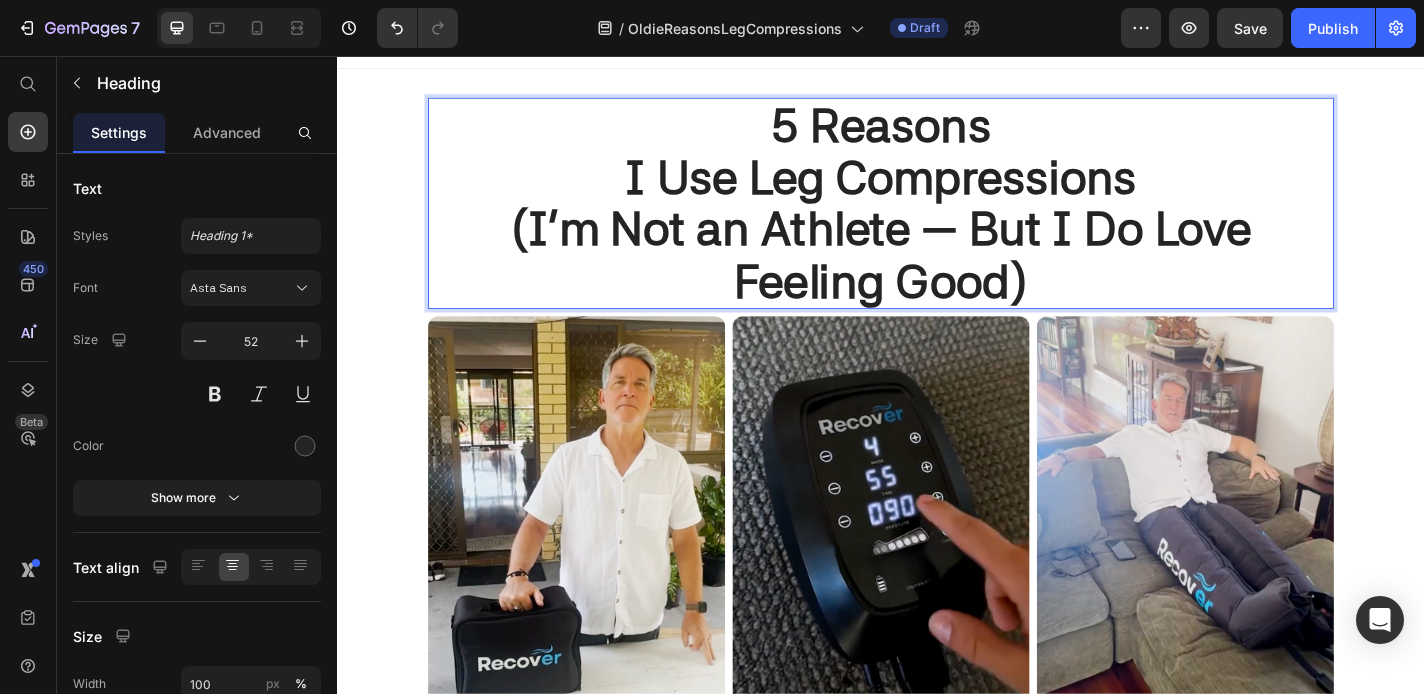 click on "(I’m Not an Athlete — But I Do Love Feeling Good)" at bounding box center (937, 275) 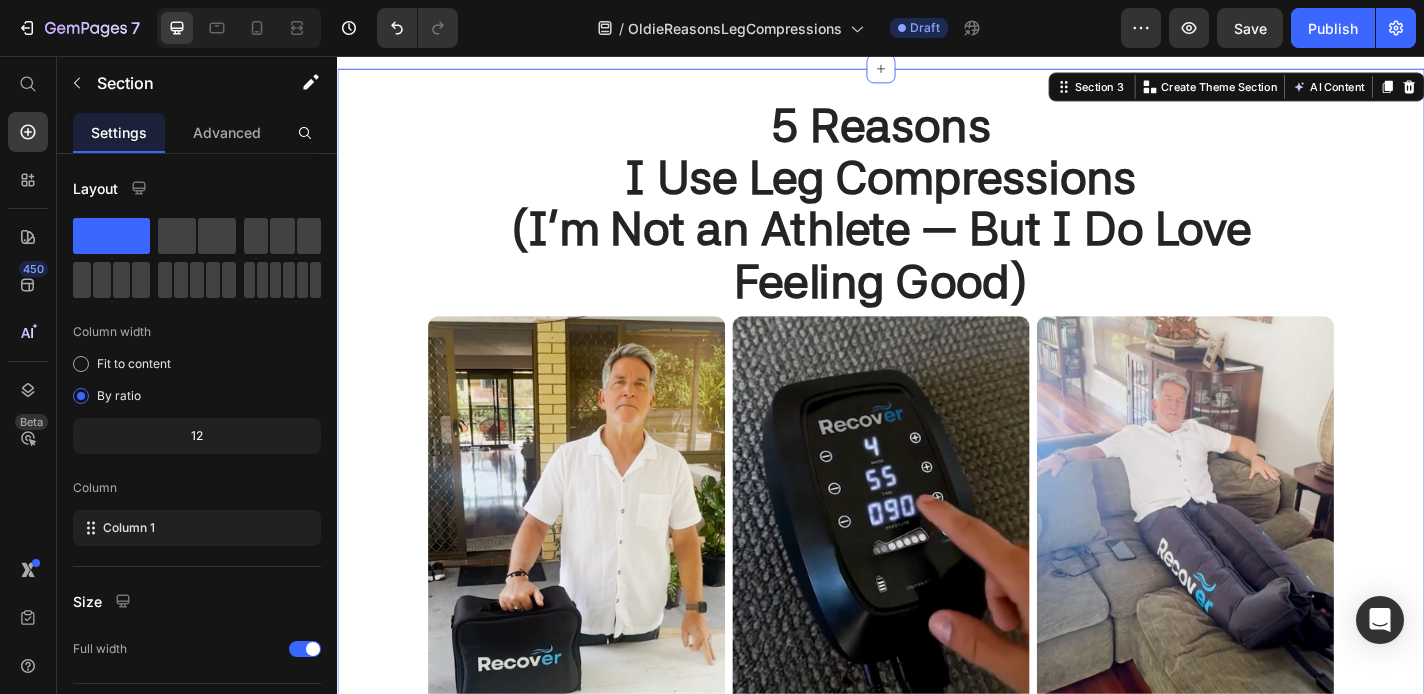 click on "⁠⁠⁠⁠⁠⁠⁠ 5 Reasons I Use Leg Compressions (I’m Not an Athlete — But I Do Love Feeling Good) Heading Image Image Image Row I’m Not an Athlete — But I Do Love Feeling Good How 20 Minutes a Day Helped My Legs (and Sleep) Feel Better Than They Have in Years Text Block Try Leg Compressions Button
Try Leg Compressions [DATE] Button Between long runs, weekend hikes, and back-to-back gym sessions, I started noticing it: [MEDICAL_DATA], slow recovery, and that dull soreness that just wouldn’t go away.   I stretched. I foam rolled. I even tried skipping leg day. Nothing really worked.   Then I tried compression therapy. Not the bulky hospital kind—something built for active recovery. Now it’s part of my weekly routine—and I wish I’d found it sooner. Text Block Row" at bounding box center (937, 717) 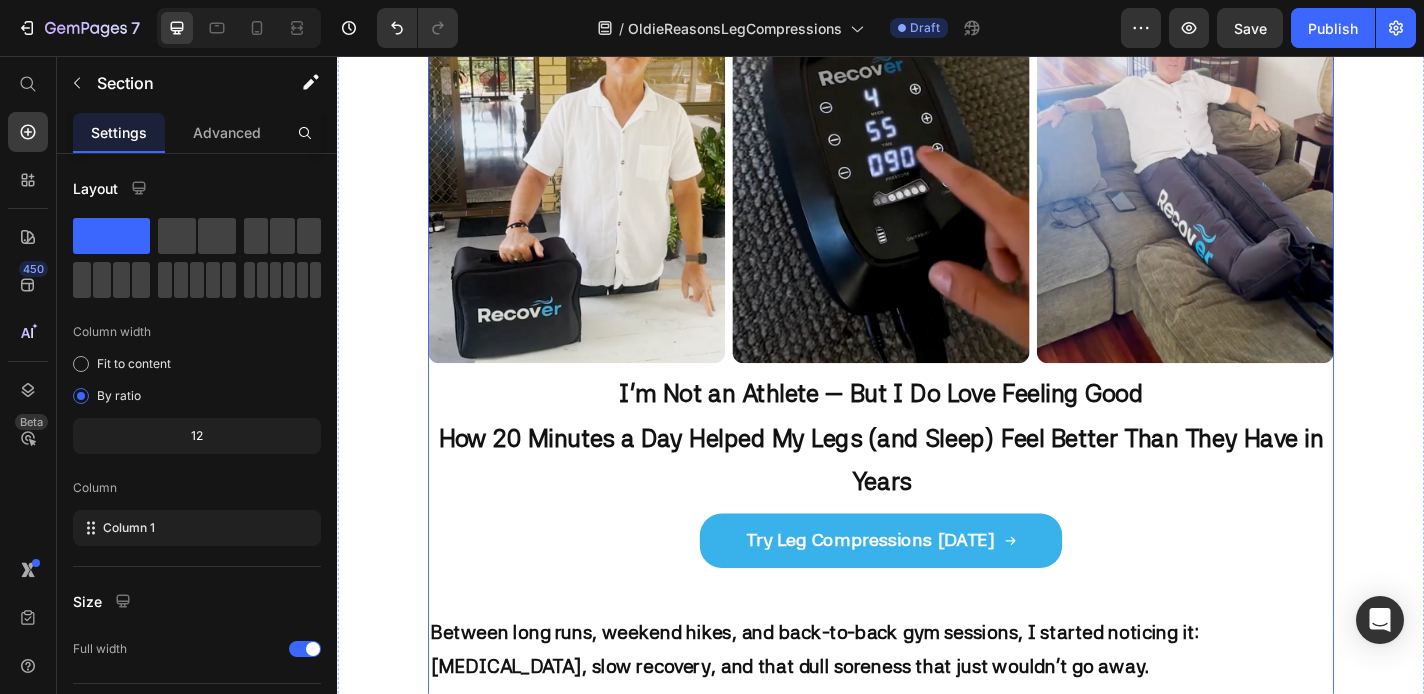 scroll, scrollTop: 606, scrollLeft: 0, axis: vertical 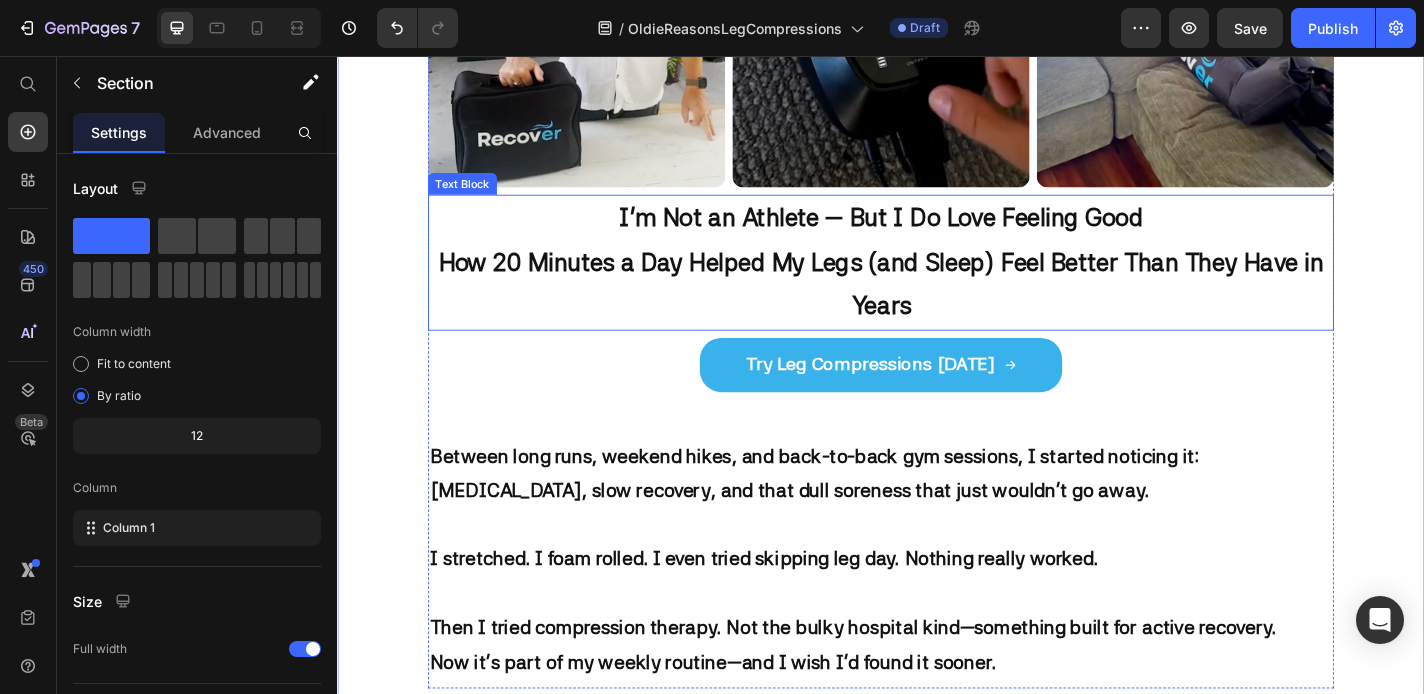 click on "I’m Not an Athlete — But I Do Love Feeling Good" at bounding box center [937, 234] 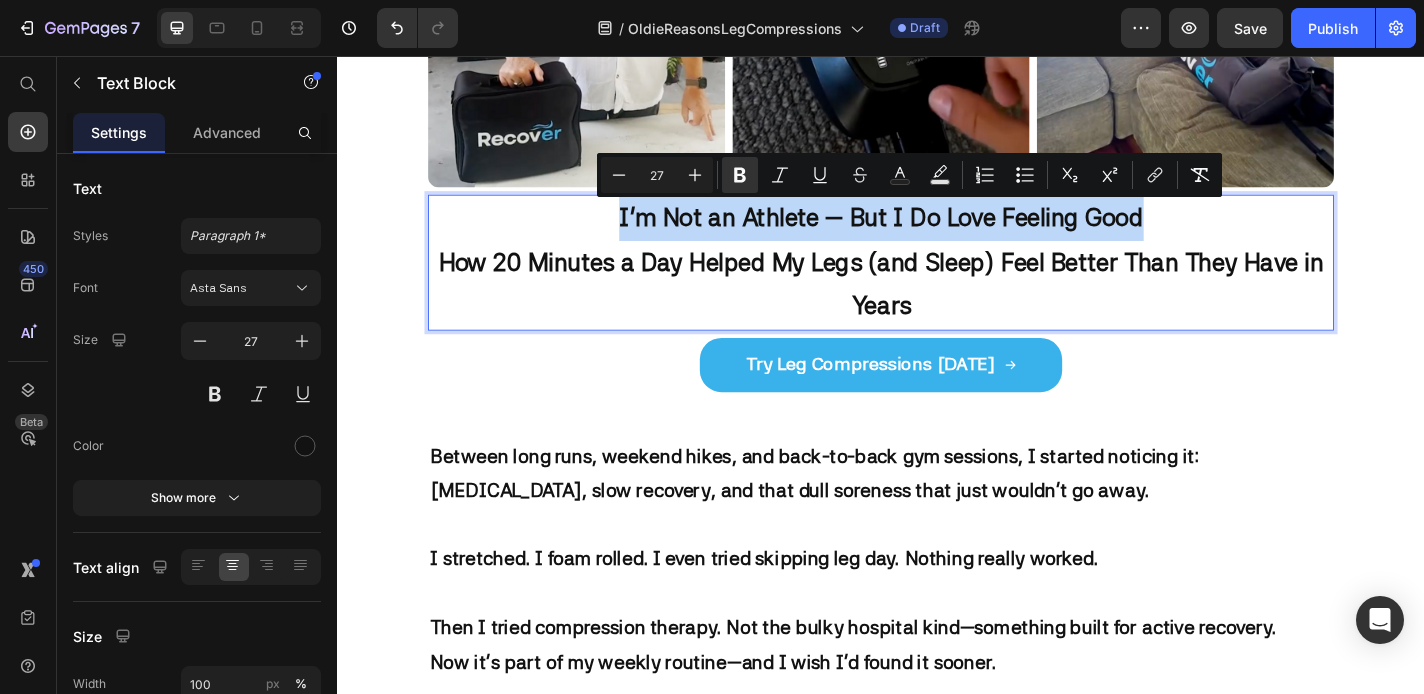 drag, startPoint x: 1234, startPoint y: 237, endPoint x: 579, endPoint y: 220, distance: 655.2206 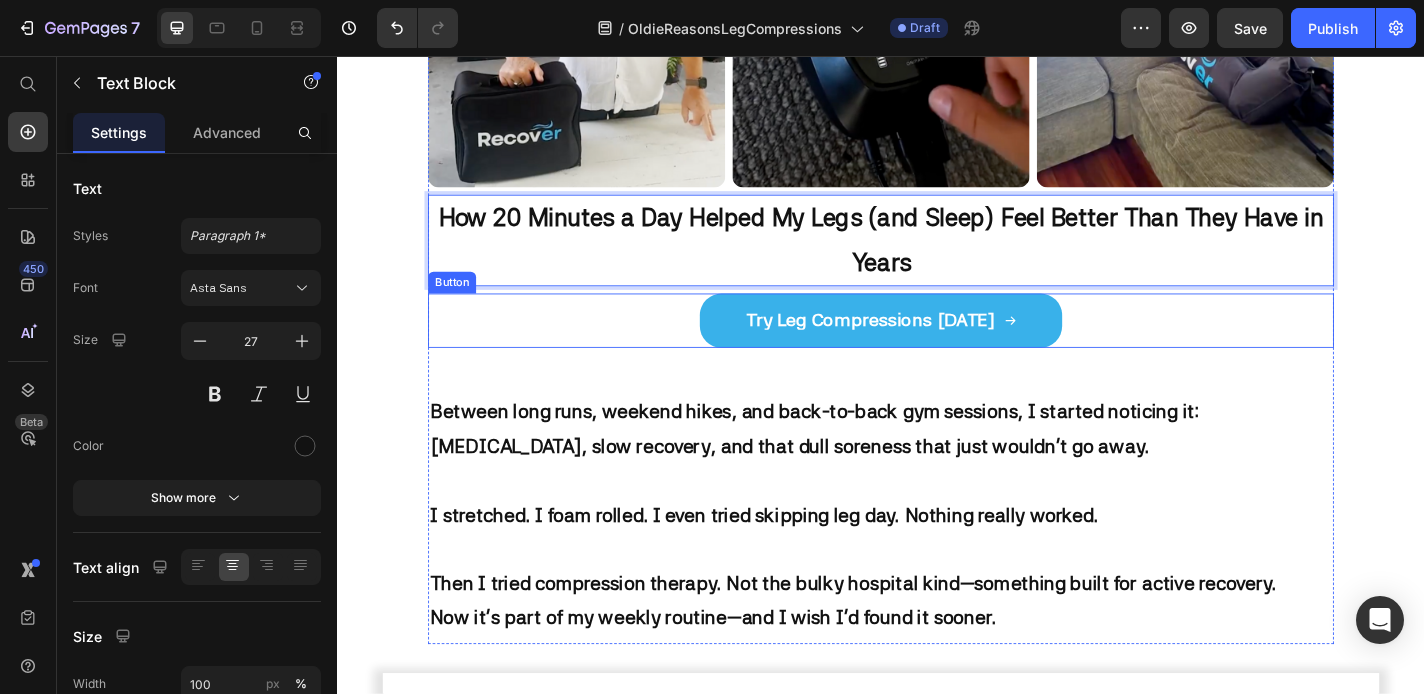 click on "Try Leg Compressions [DATE] Button" at bounding box center (937, 348) 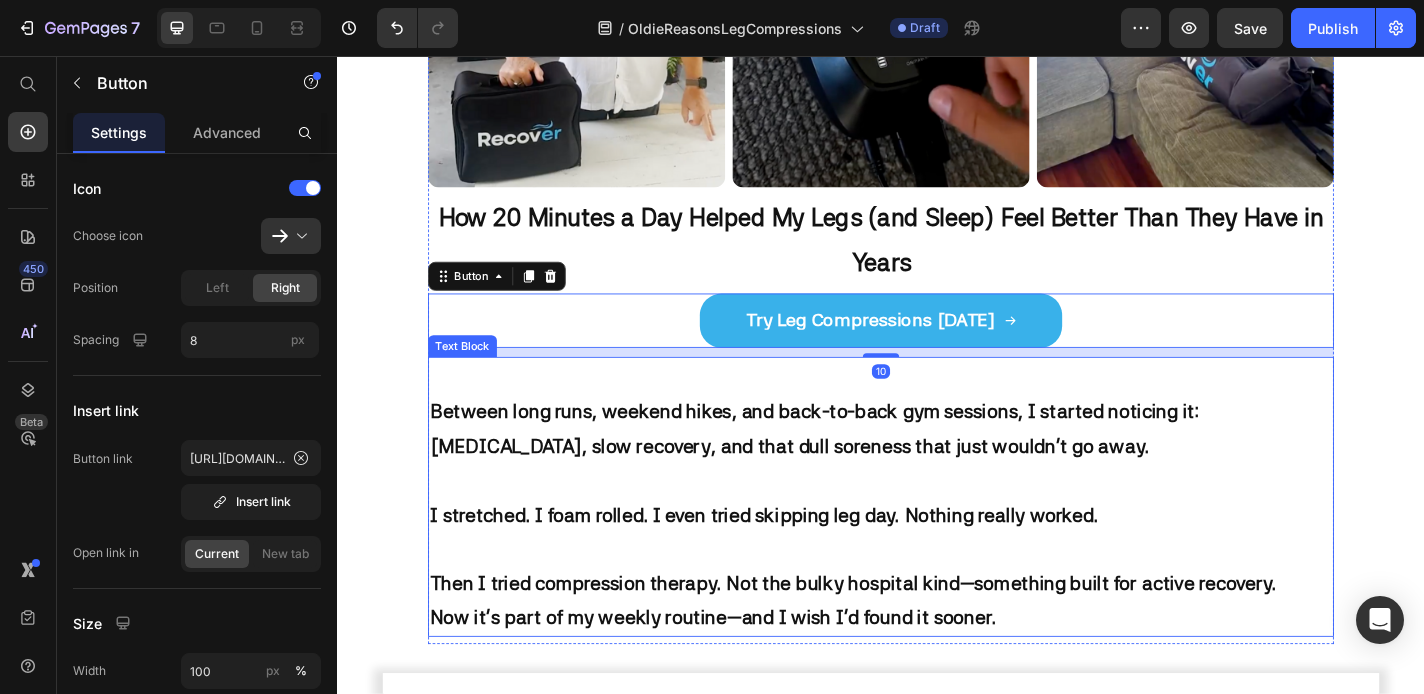 scroll, scrollTop: 679, scrollLeft: 0, axis: vertical 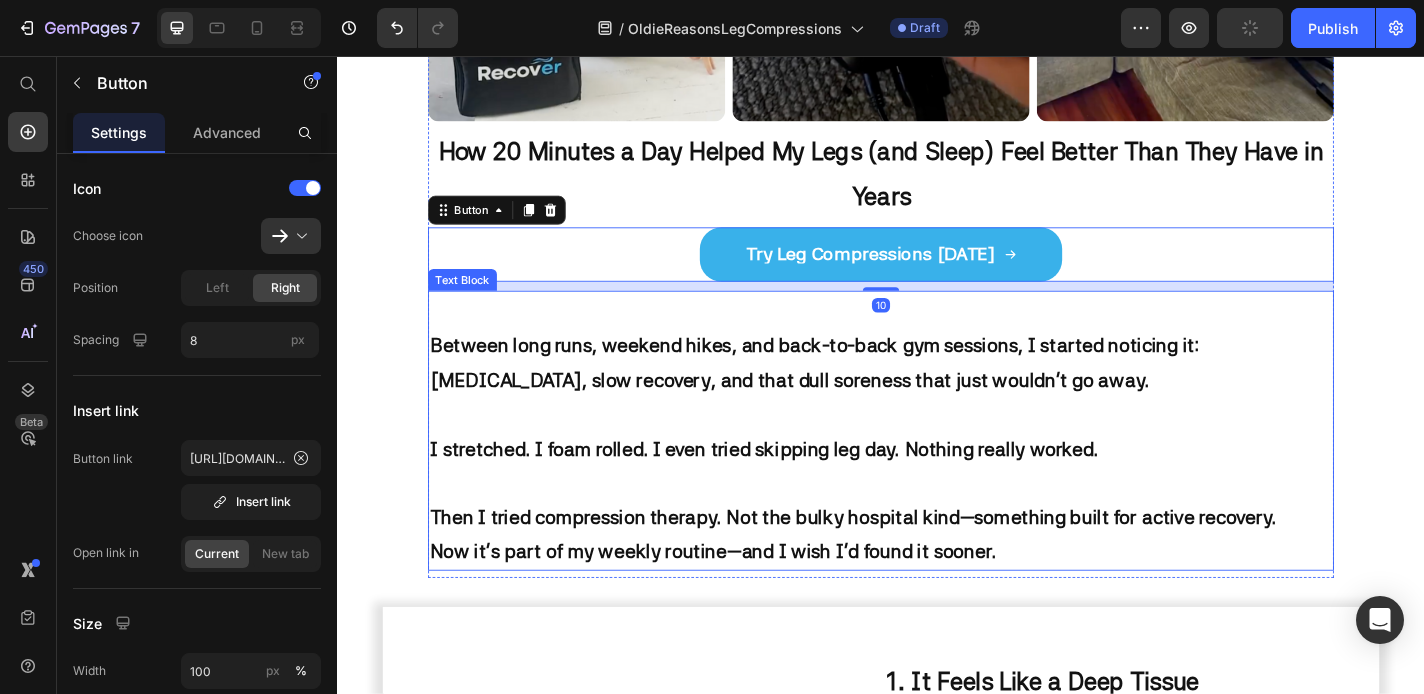 click on "Between long runs, weekend hikes, and back-to-back gym sessions, I started noticing it: [MEDICAL_DATA], slow recovery, and that dull soreness that just wouldn’t go away." at bounding box center (937, 413) 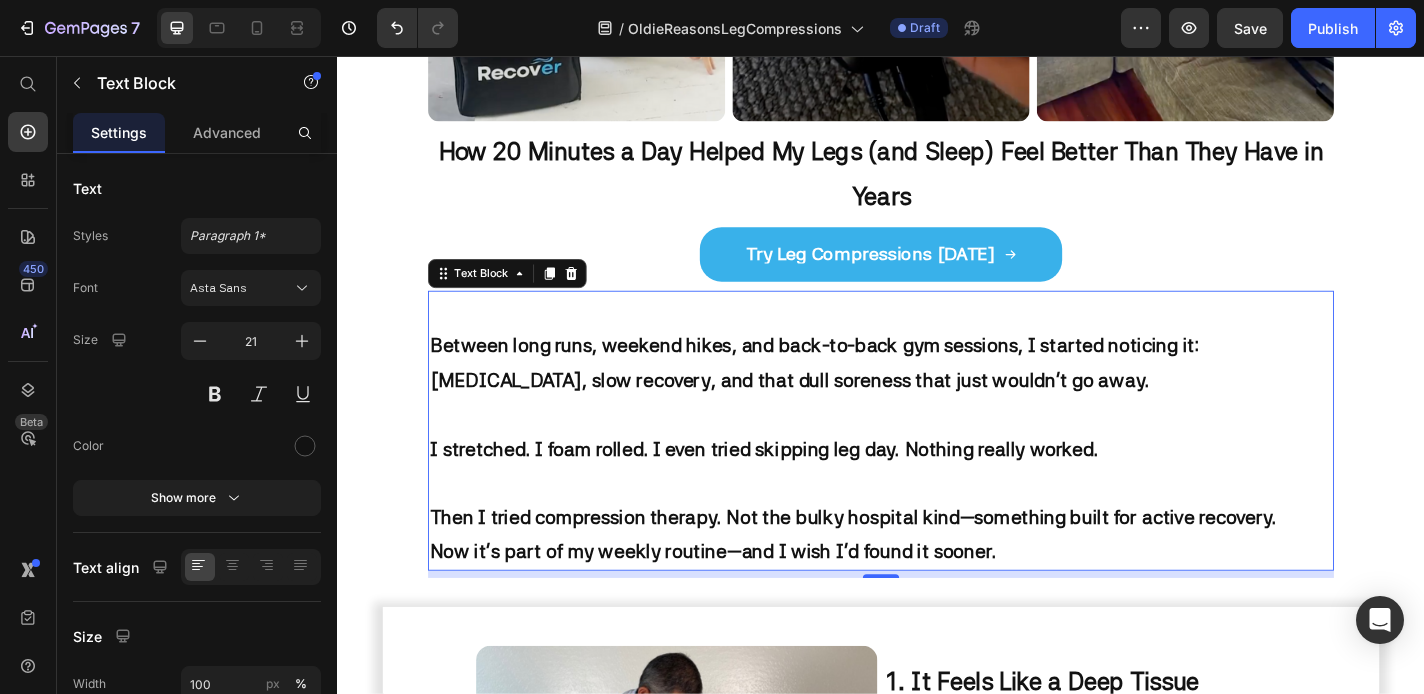 click on "I stretched. I foam rolled. I even tried skipping leg day. Nothing really worked." at bounding box center (937, 509) 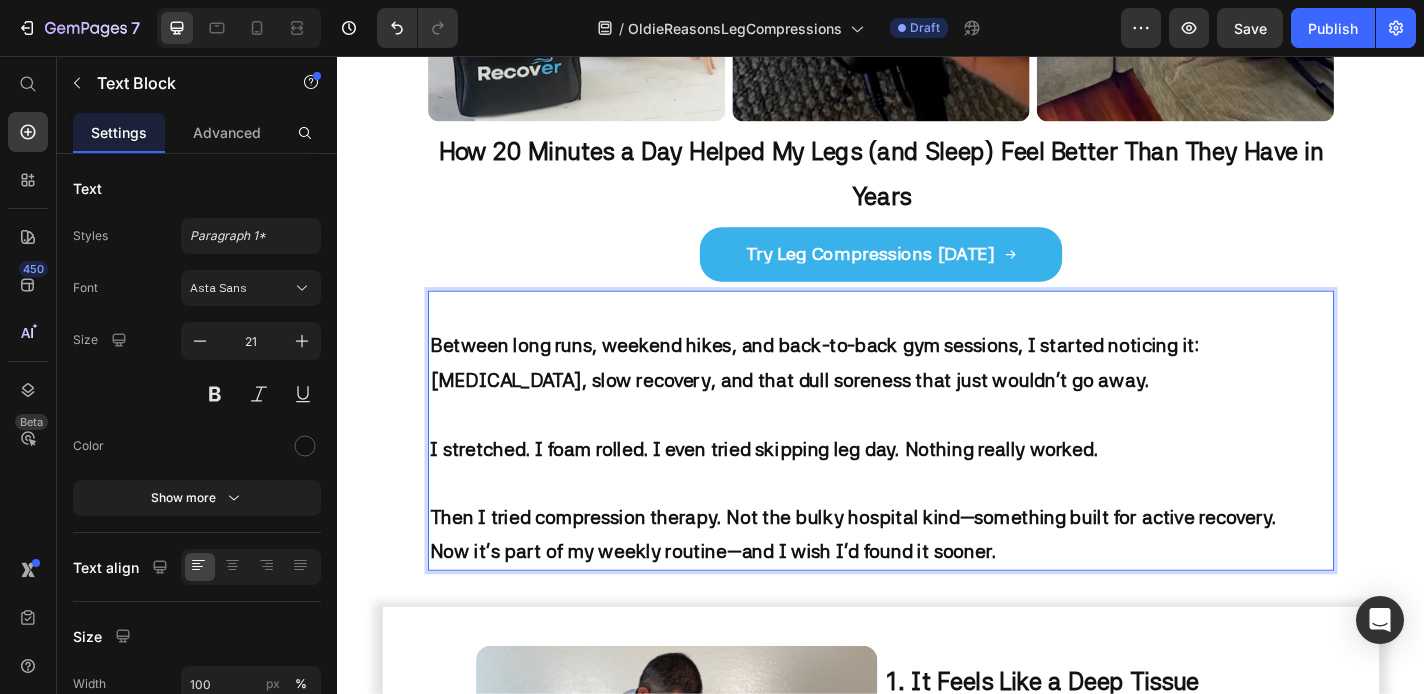 click on "I stretched. I foam rolled. I even tried skipping leg day. Nothing really worked." at bounding box center (937, 509) 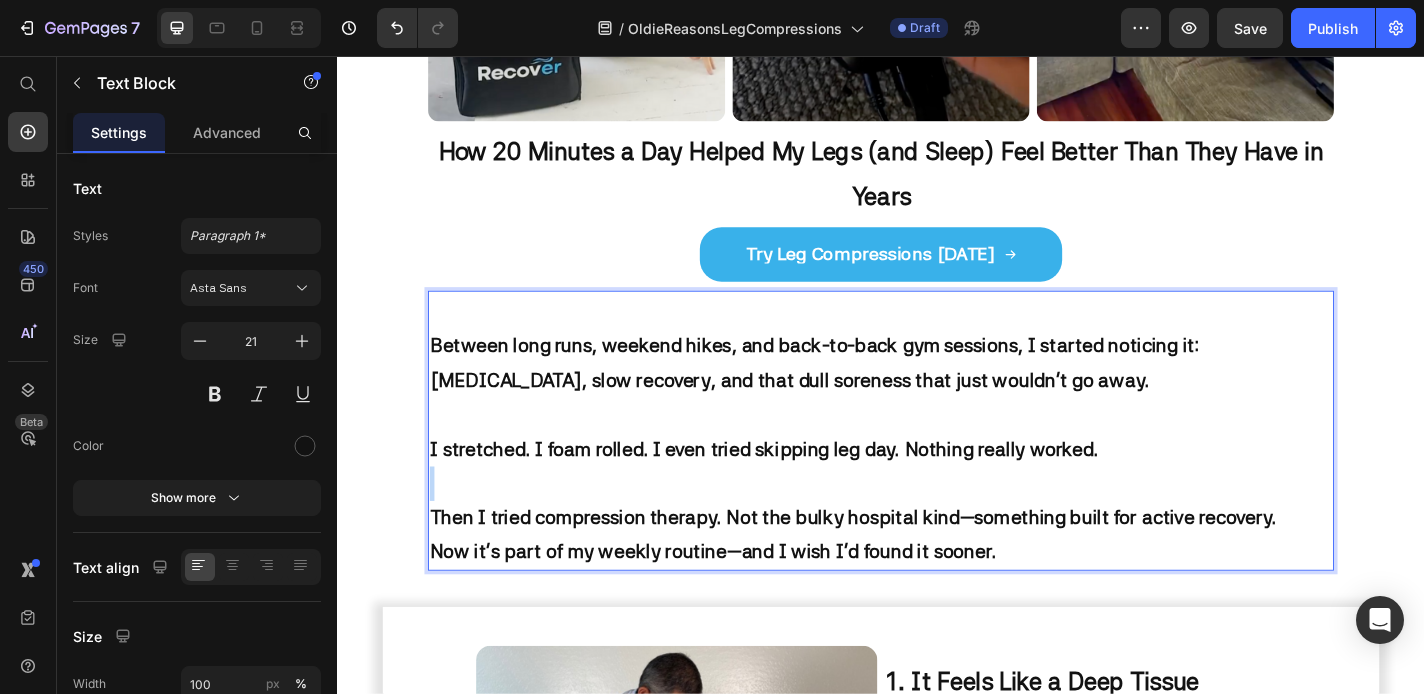 click on "I stretched. I foam rolled. I even tried skipping leg day. Nothing really worked." at bounding box center (937, 509) 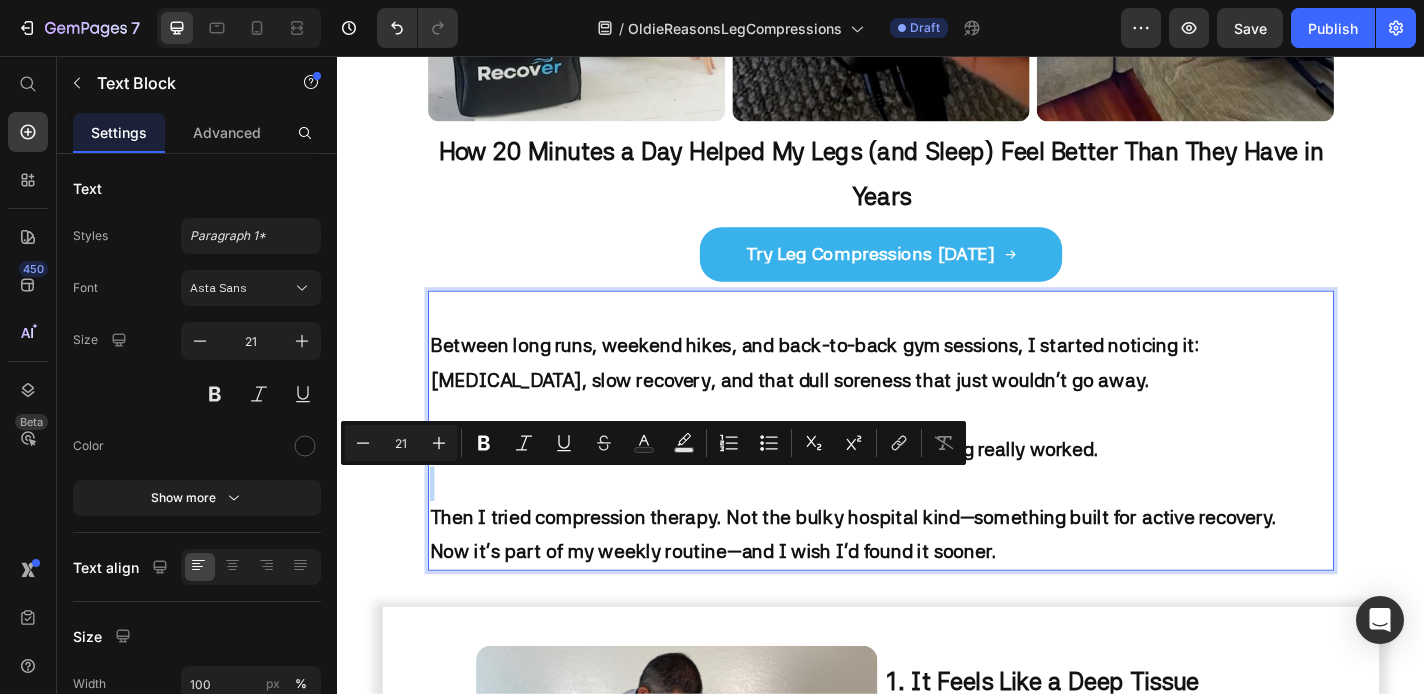 click on "I stretched. I foam rolled. I even tried skipping leg day. Nothing really worked." at bounding box center [937, 509] 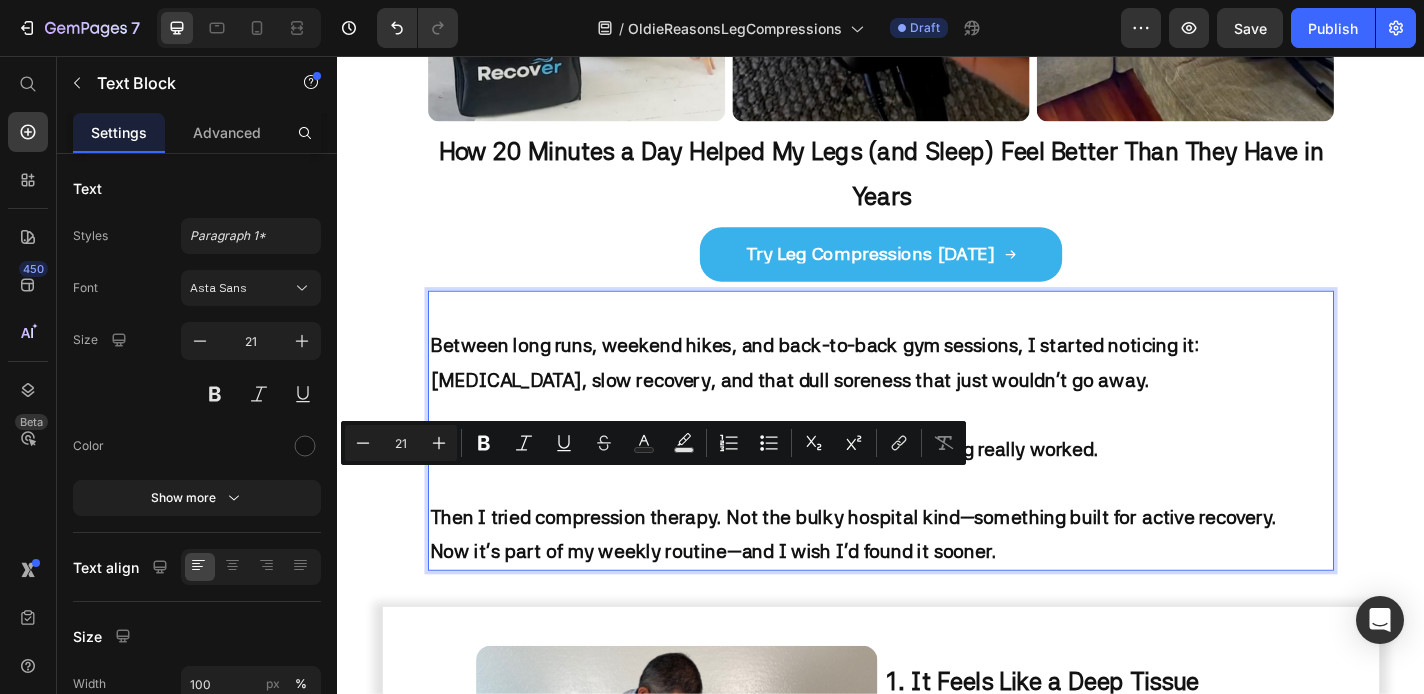 click on "Then I tried compression therapy. Not the bulky hospital kind—something built for active recovery." at bounding box center [906, 564] 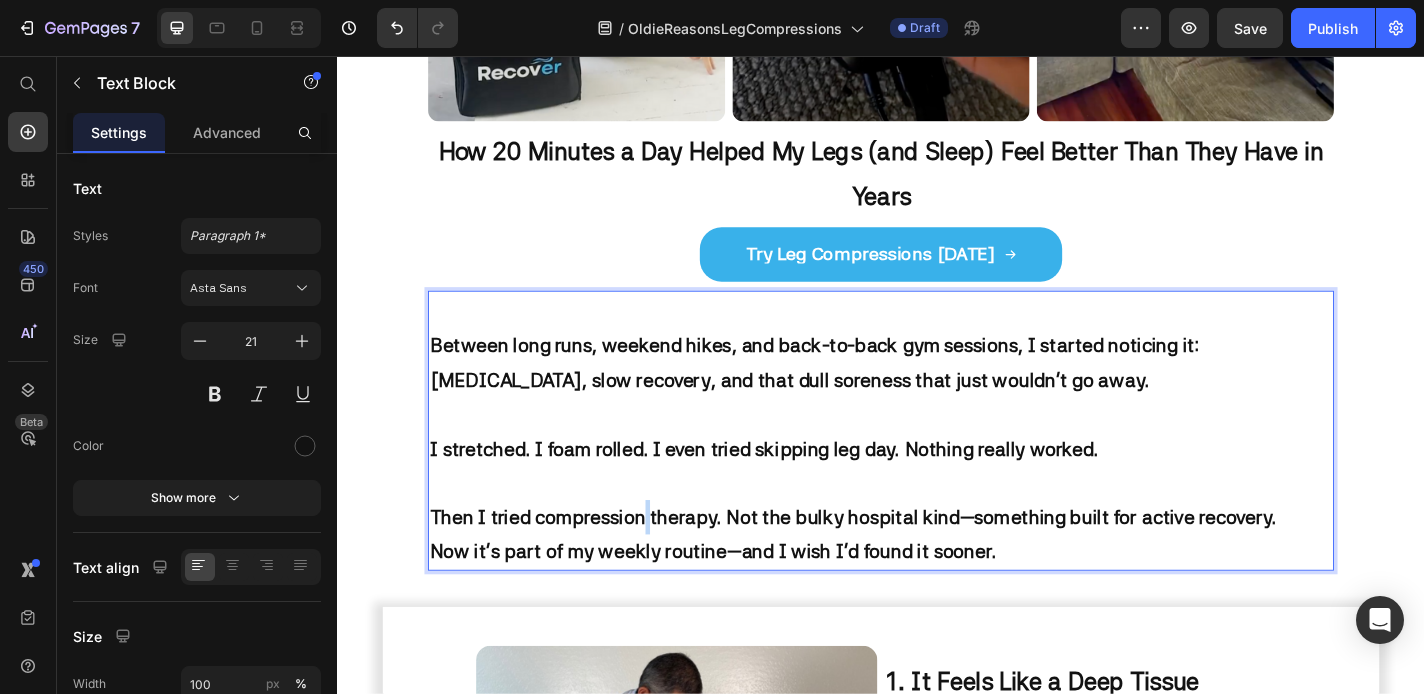 click on "Then I tried compression therapy. Not the bulky hospital kind—something built for active recovery." at bounding box center (906, 564) 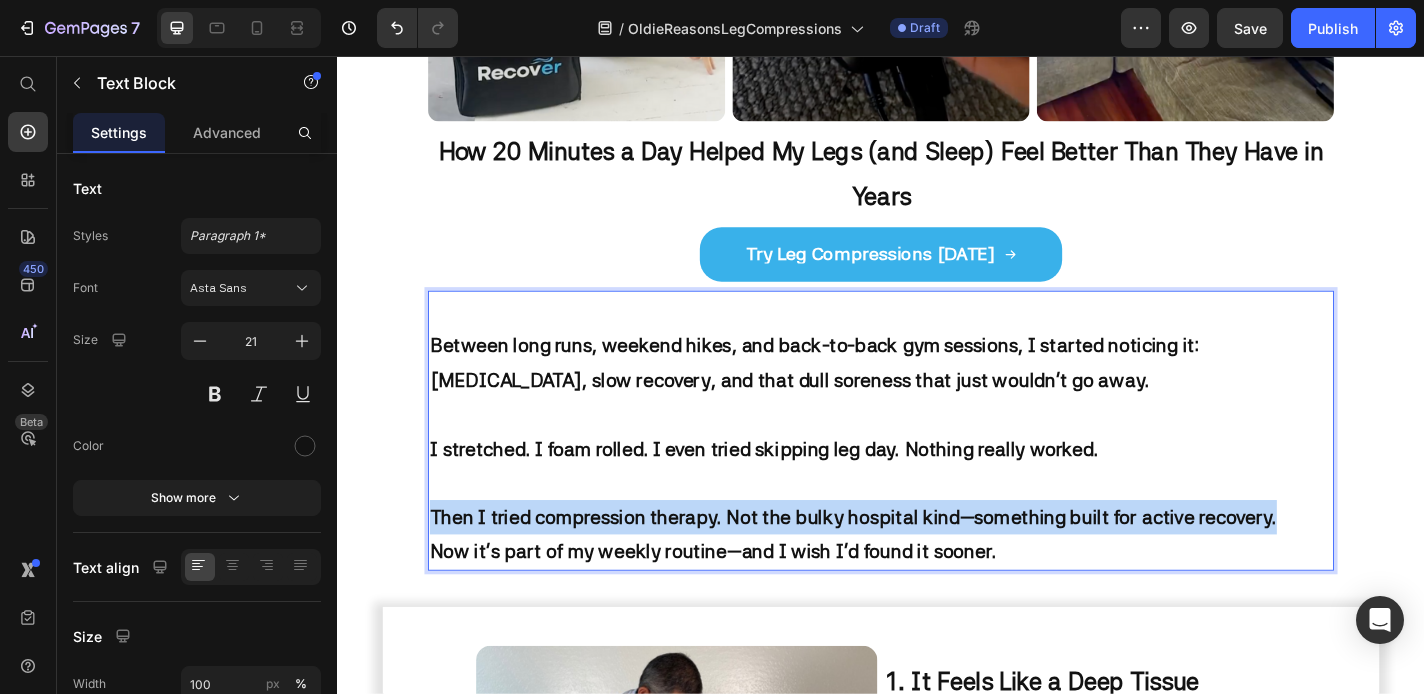 click on "Then I tried compression therapy. Not the bulky hospital kind—something built for active recovery." at bounding box center (906, 564) 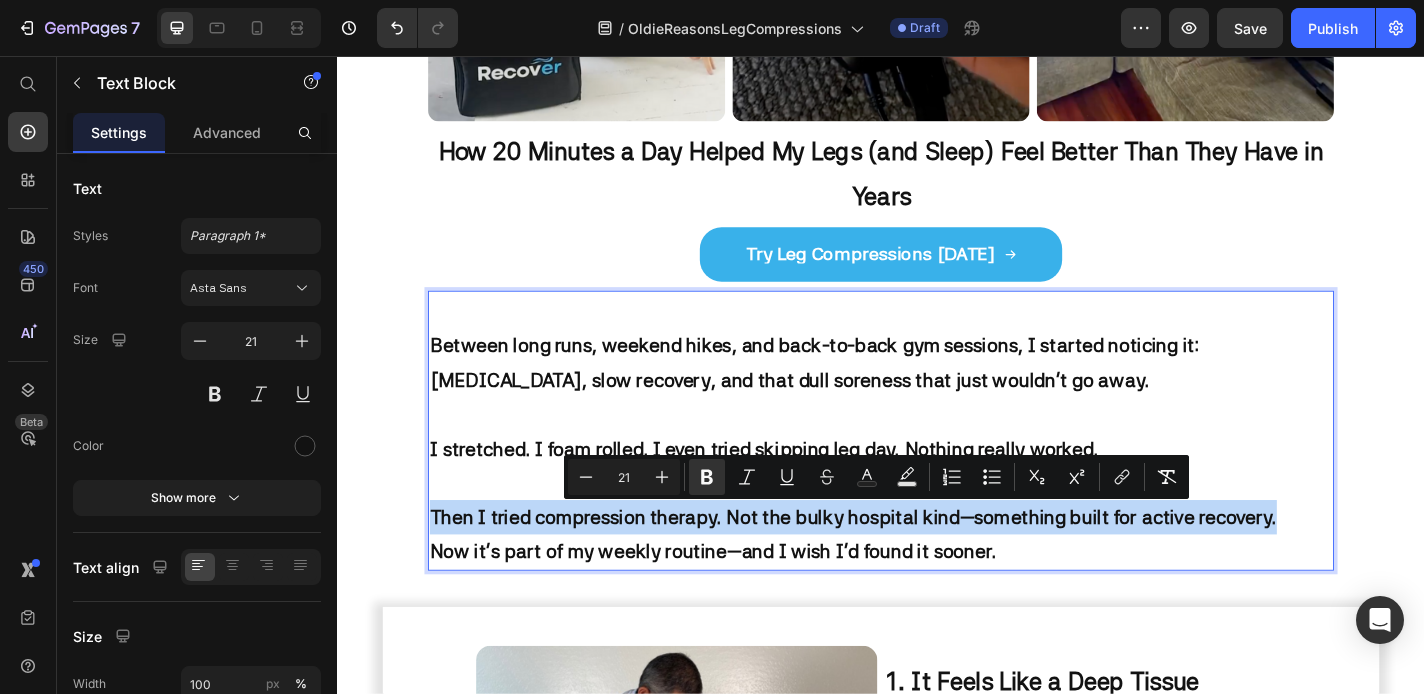 click on "Then I tried compression therapy. Not the bulky hospital kind—something built for active recovery." at bounding box center [906, 564] 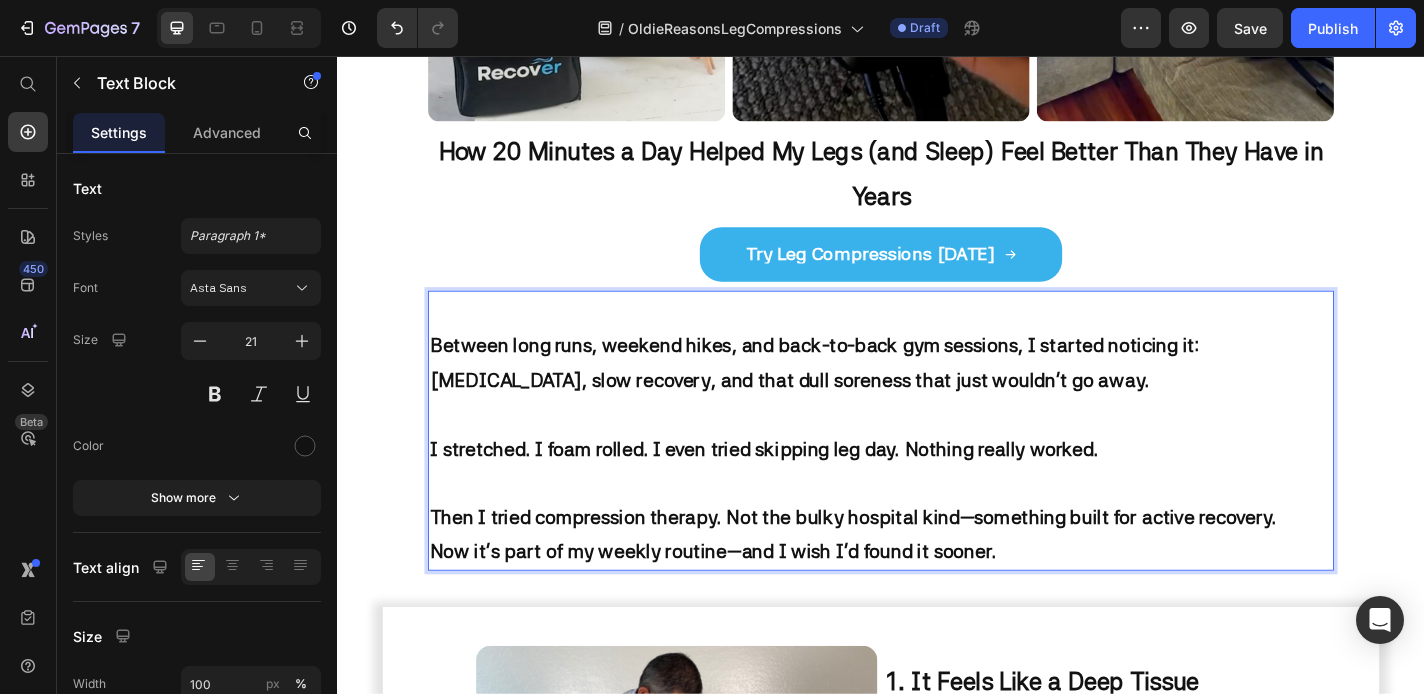 click on "Now it’s part of my weekly routine—and I wish I’d found it sooner." at bounding box center [937, 603] 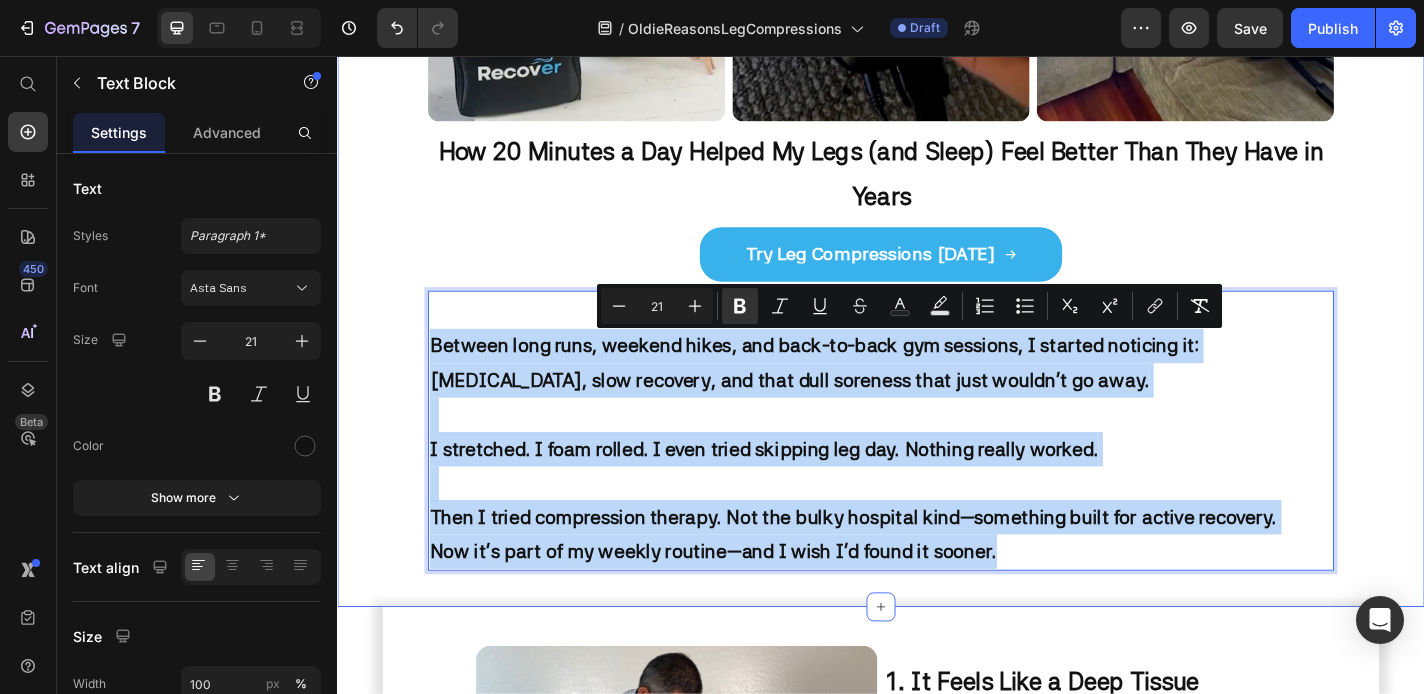 drag, startPoint x: 1093, startPoint y: 606, endPoint x: 429, endPoint y: 330, distance: 719.0772 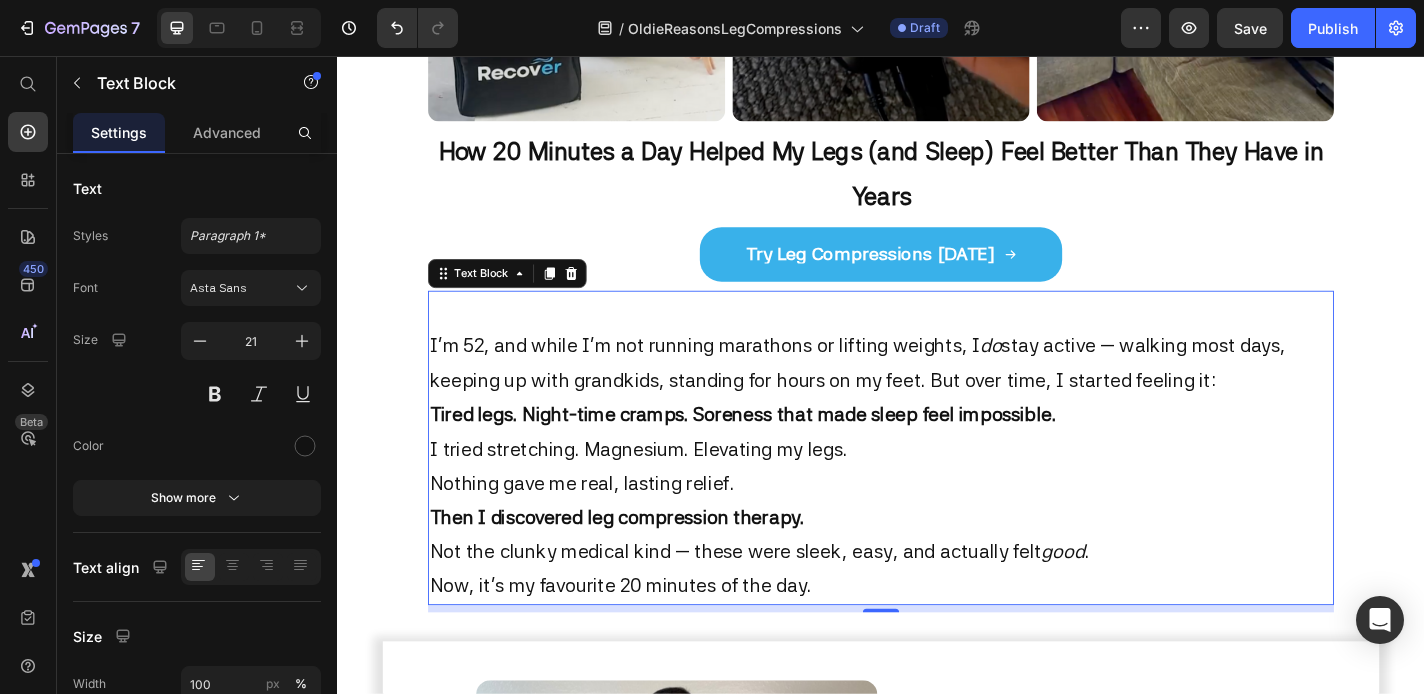 click on "I’m 52, and while I’m not running marathons or lifting weights, I  do  stay active — walking most days, keeping up with grandkids, standing for hours on my feet. But over time, I started feeling it: Tired legs. Night-time cramps. Soreness that made sleep feel impossible. I tried stretching. Magnesium. Elevating my legs. Nothing gave me real, lasting relief. Then I discovered leg compression therapy. Not the clunky medical kind — these were sleek, easy, and actually felt  good . Now, it’s my favourite 20 minutes of the day. Text Block   8" at bounding box center [937, 488] 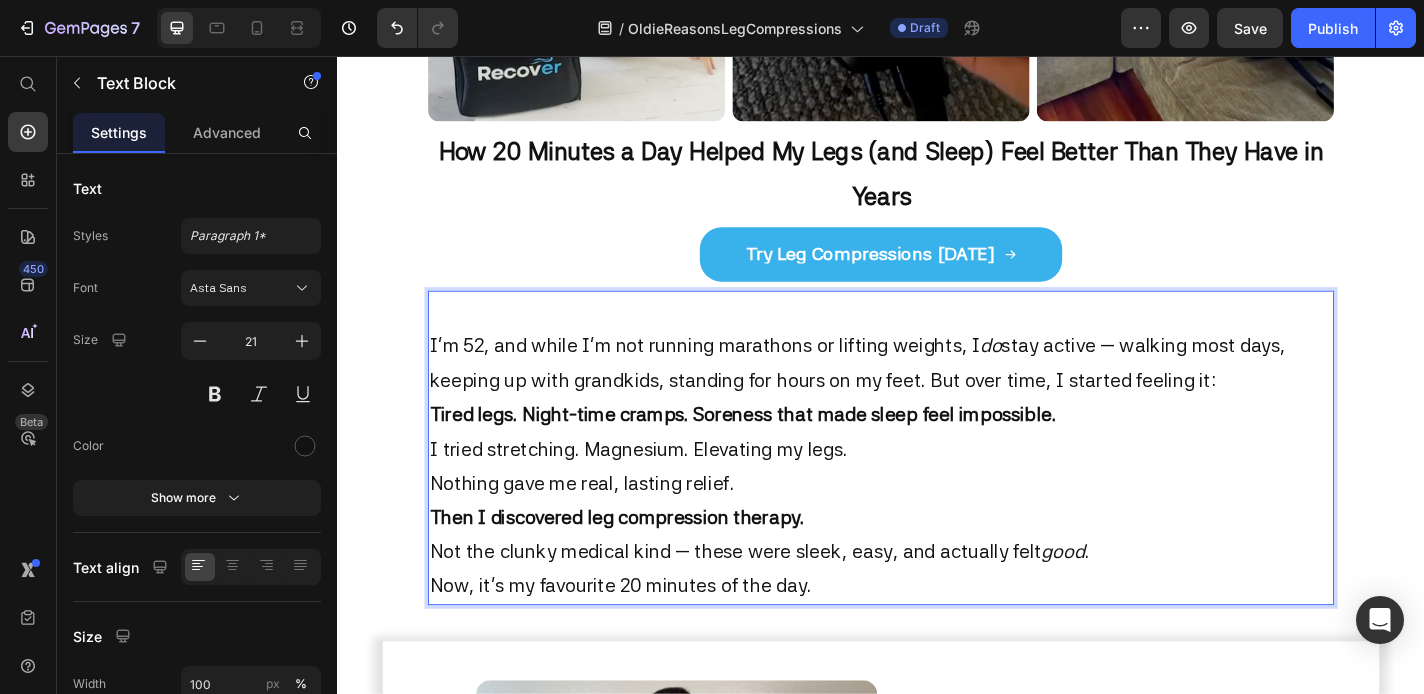 click on "Tired legs. Night-time cramps. Soreness that made sleep feel impossible." at bounding box center [785, 451] 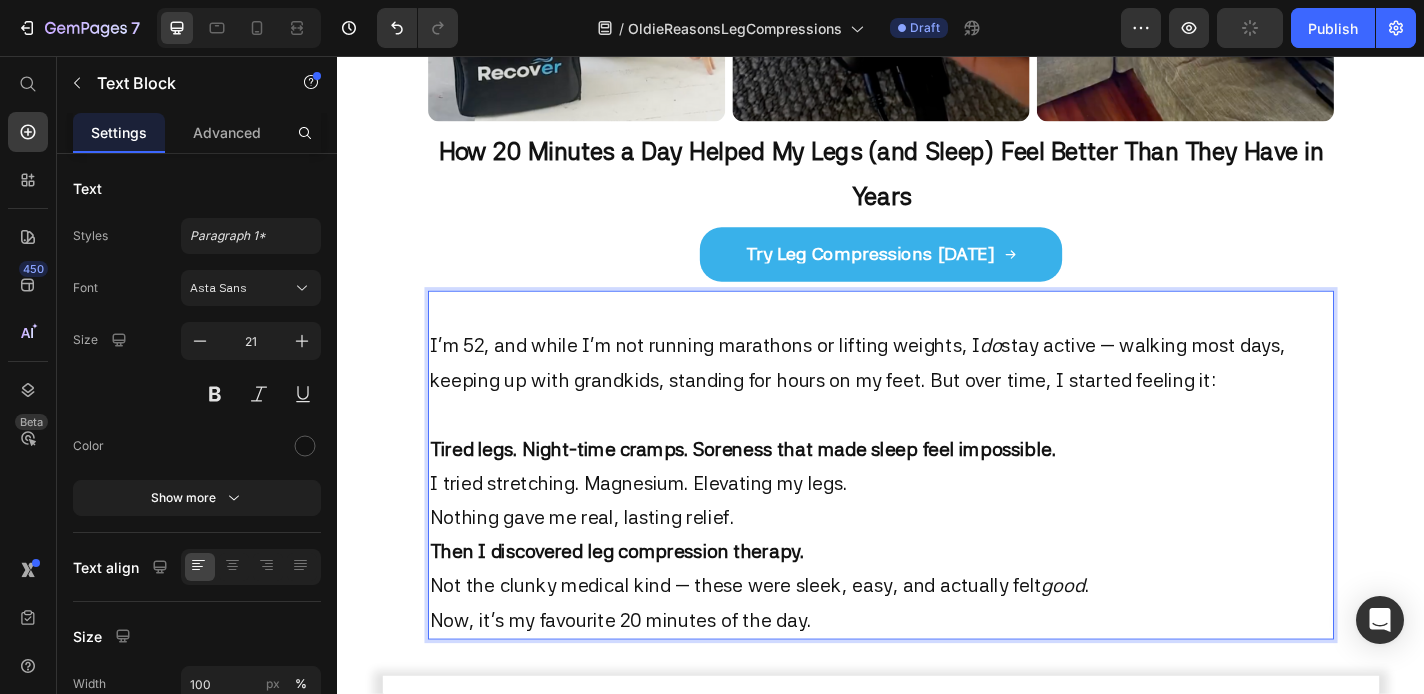click on "I tried stretching. Magnesium. Elevating my legs. Nothing gave me real, lasting relief. Then I discovered leg compression therapy. Not the clunky medical kind — these were sleek, easy, and actually felt  good . Now, it’s my favourite 20 minutes of the day." at bounding box center [937, 603] 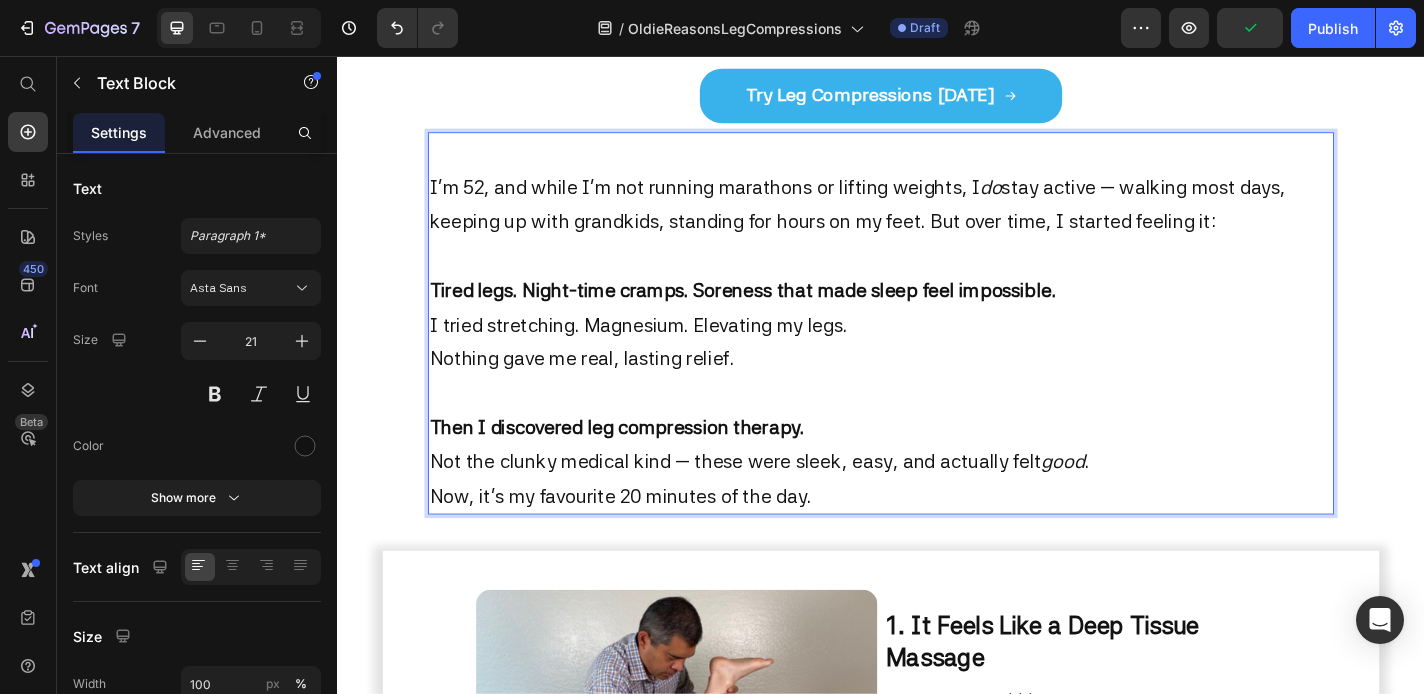 scroll, scrollTop: 882, scrollLeft: 0, axis: vertical 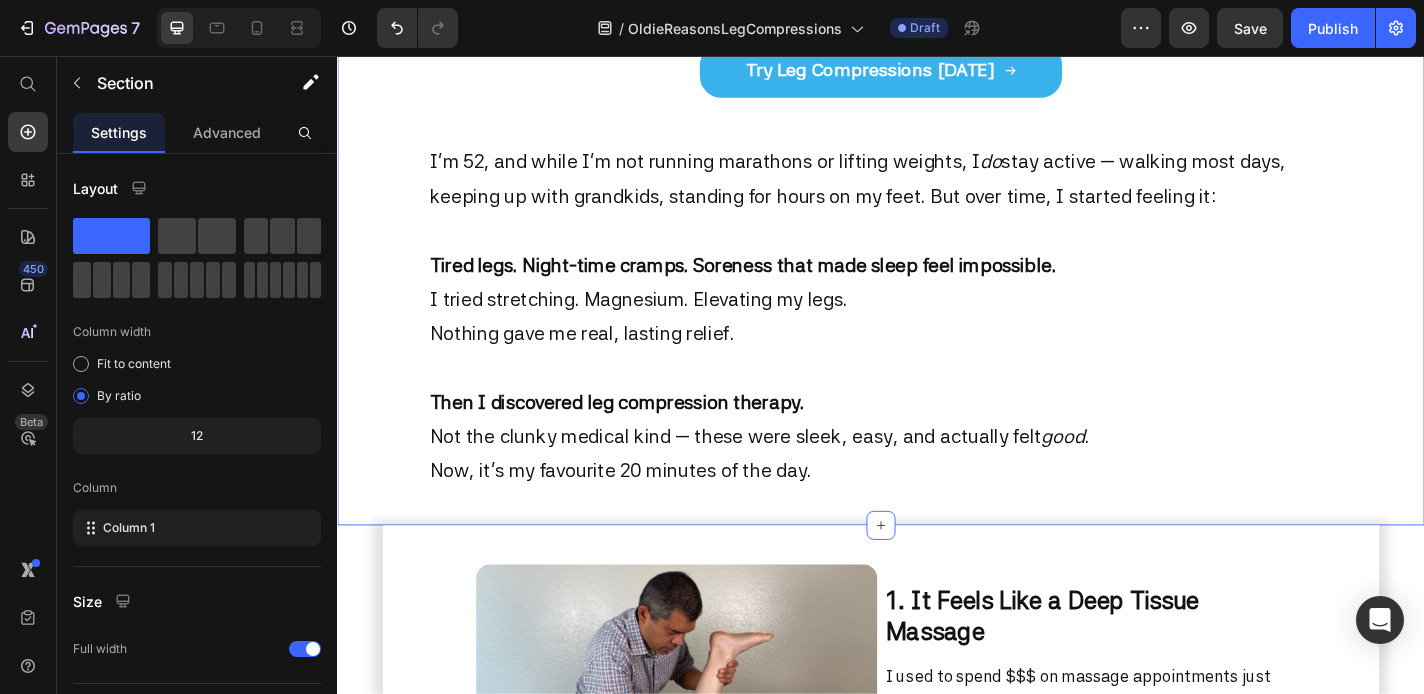 click on "⁠⁠⁠⁠⁠⁠⁠ 5 Reasons I Use Leg Compressions (I’m Not an Athlete — But I Do Love Feeling Good) Heading Image Image Image Row How 20 Minutes a Day Helped My Legs (and Sleep) Feel Better Than They Have in Years Text Block Try Leg Compressions Button
Try Leg Compressions [DATE] Button I’m 52, and while I’m not running marathons or lifting weights, I  do  stay active — walking most days, keeping up with grandkids, standing for hours on my feet. But over time, I started feeling it: Tired legs. Night-time cramps. Soreness that made sleep feel impossible. I tried stretching. Magnesium. Elevating my legs. Nothing gave me real, lasting relief. ⁠⁠⁠⁠⁠⁠⁠ Then I discovered leg compression therapy. Not the clunky medical kind — these were sleek, easy, and actually felt  good . Now, it’s my favourite 20 minutes of the day. Text Block Row" at bounding box center [937, -106] 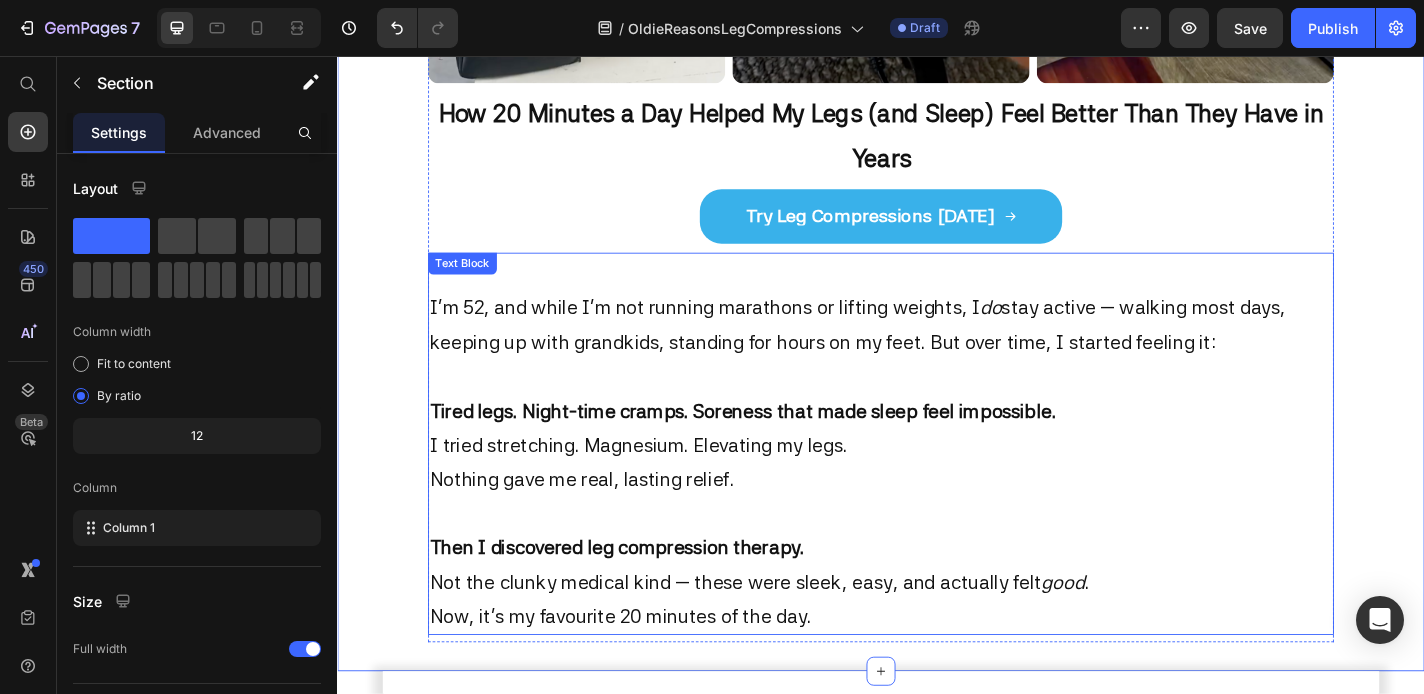 scroll, scrollTop: 615, scrollLeft: 0, axis: vertical 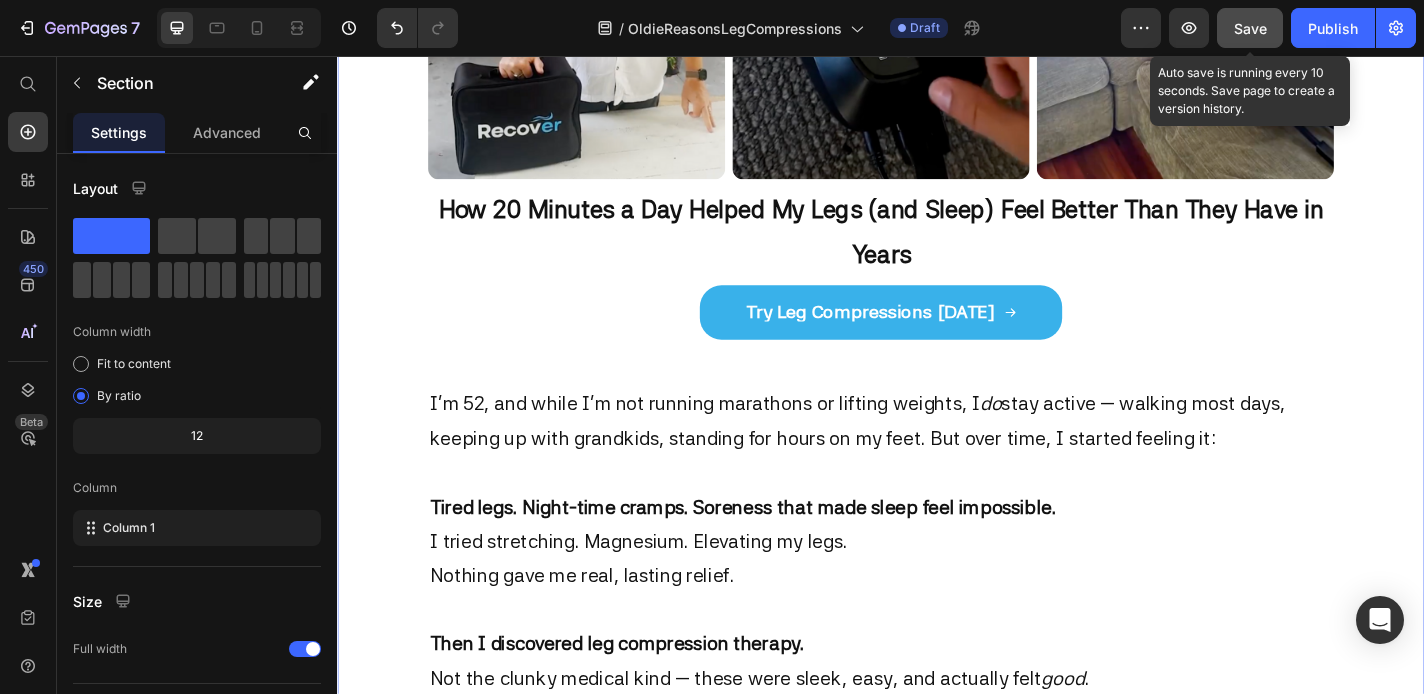 click on "Save" 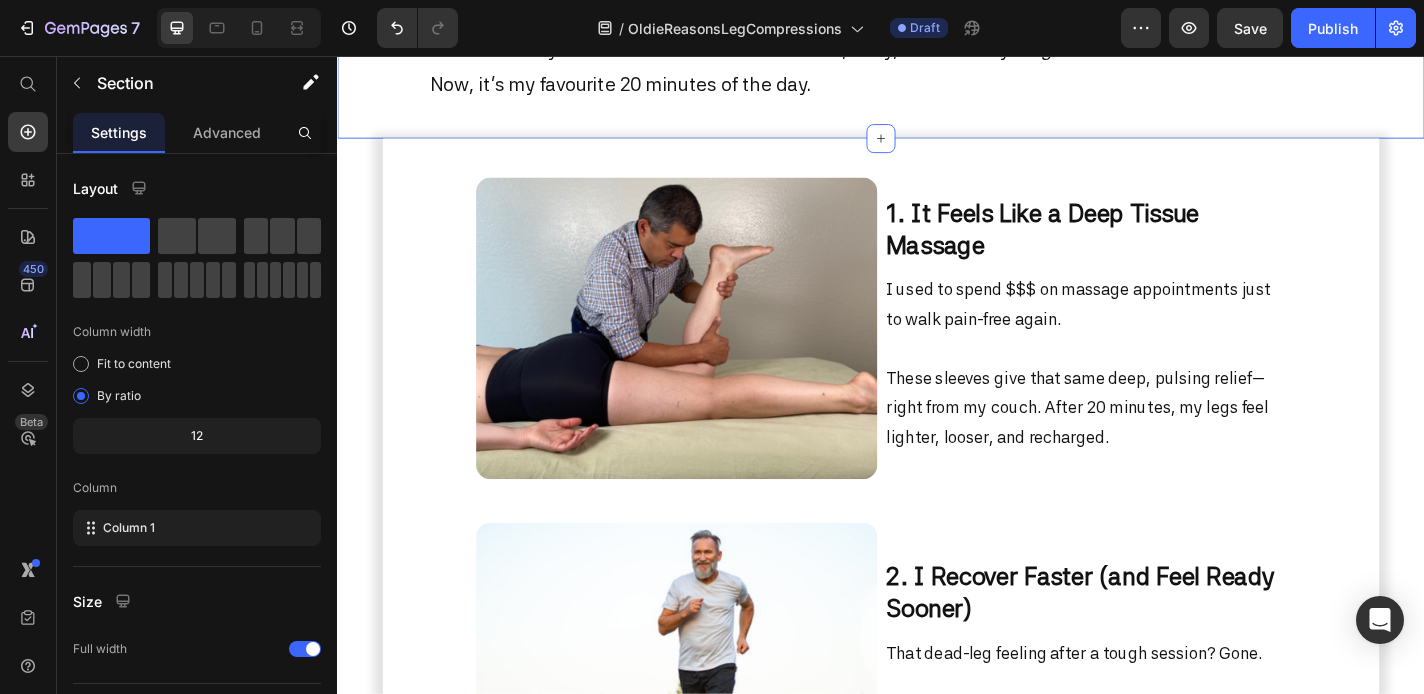 scroll, scrollTop: 1296, scrollLeft: 0, axis: vertical 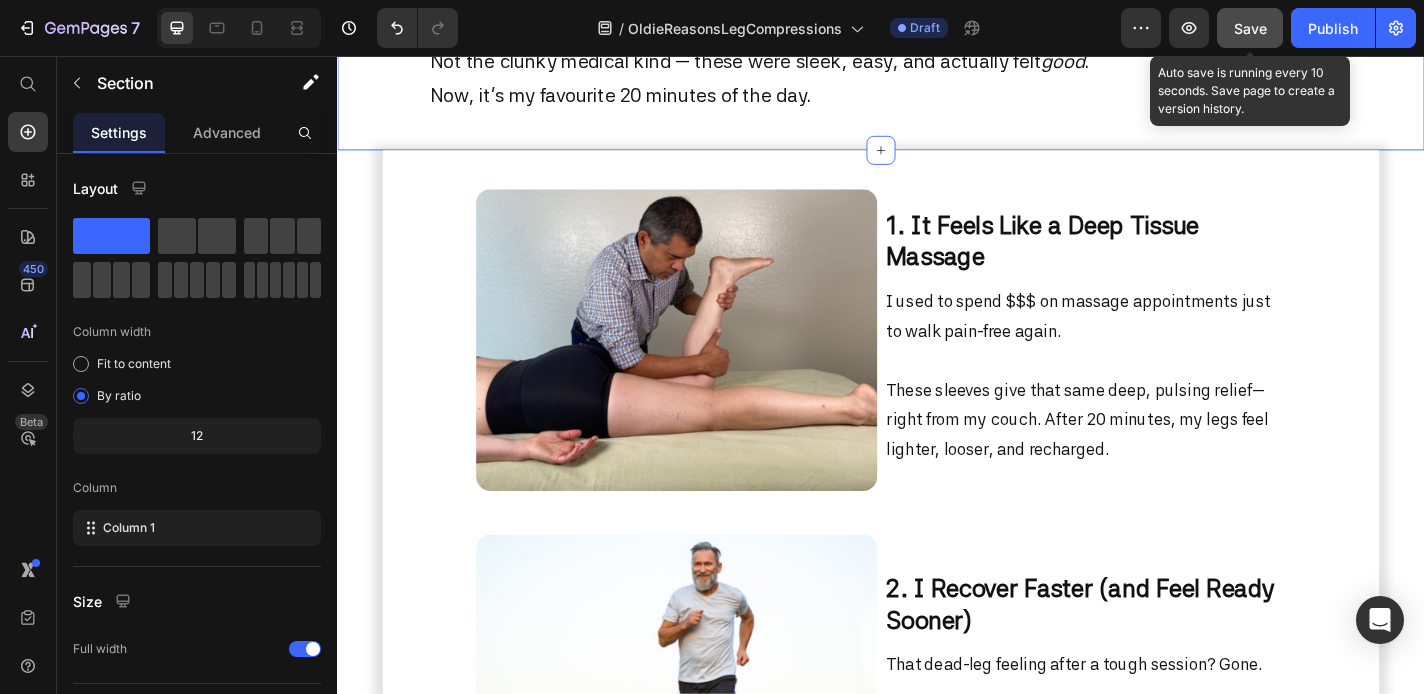 click on "Save" 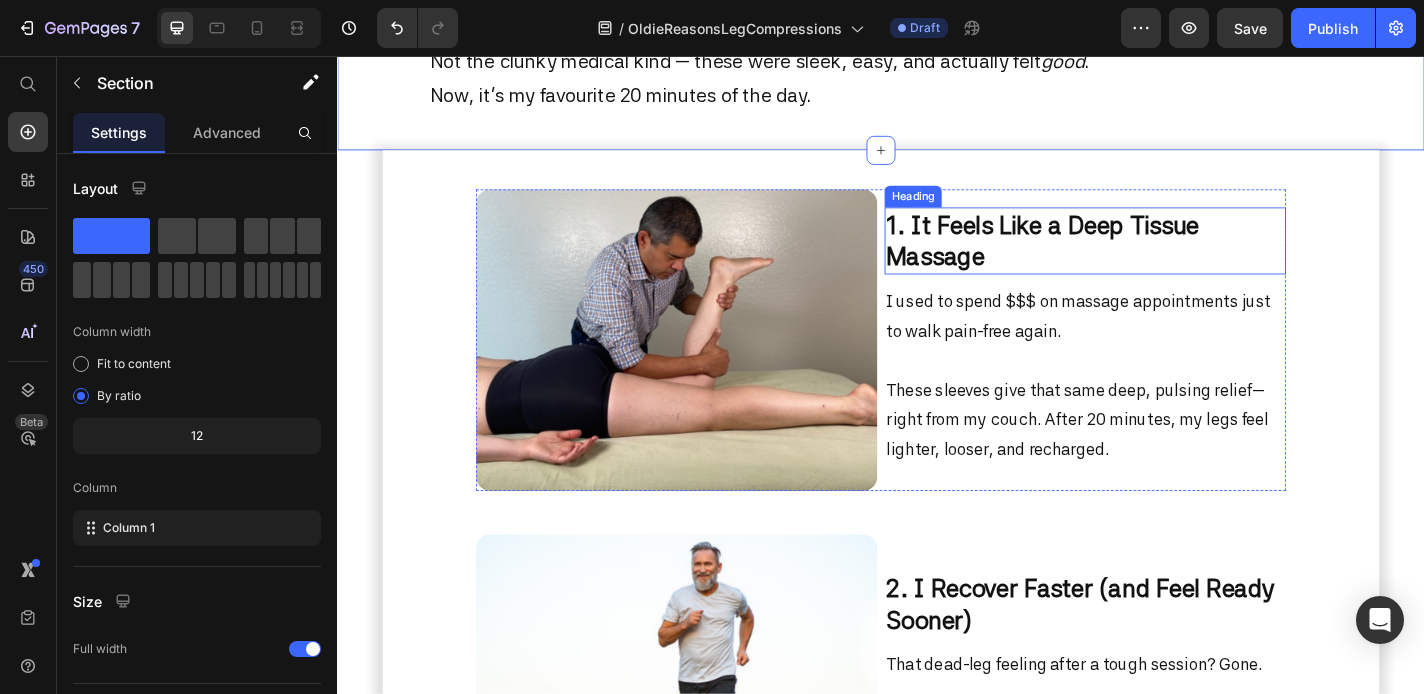 click on "1. It Feels Like a Deep Tissue Massage" at bounding box center [1115, 260] 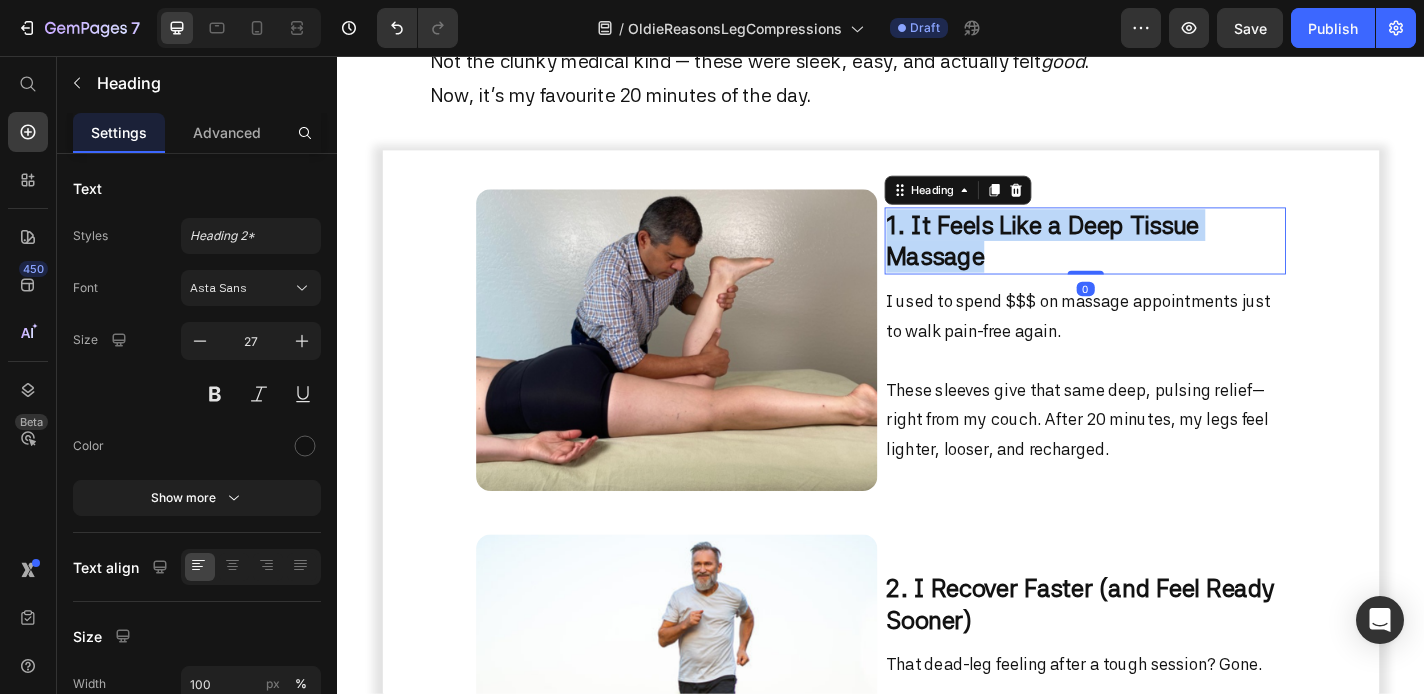 click on "1. It Feels Like a Deep Tissue Massage" at bounding box center [1115, 260] 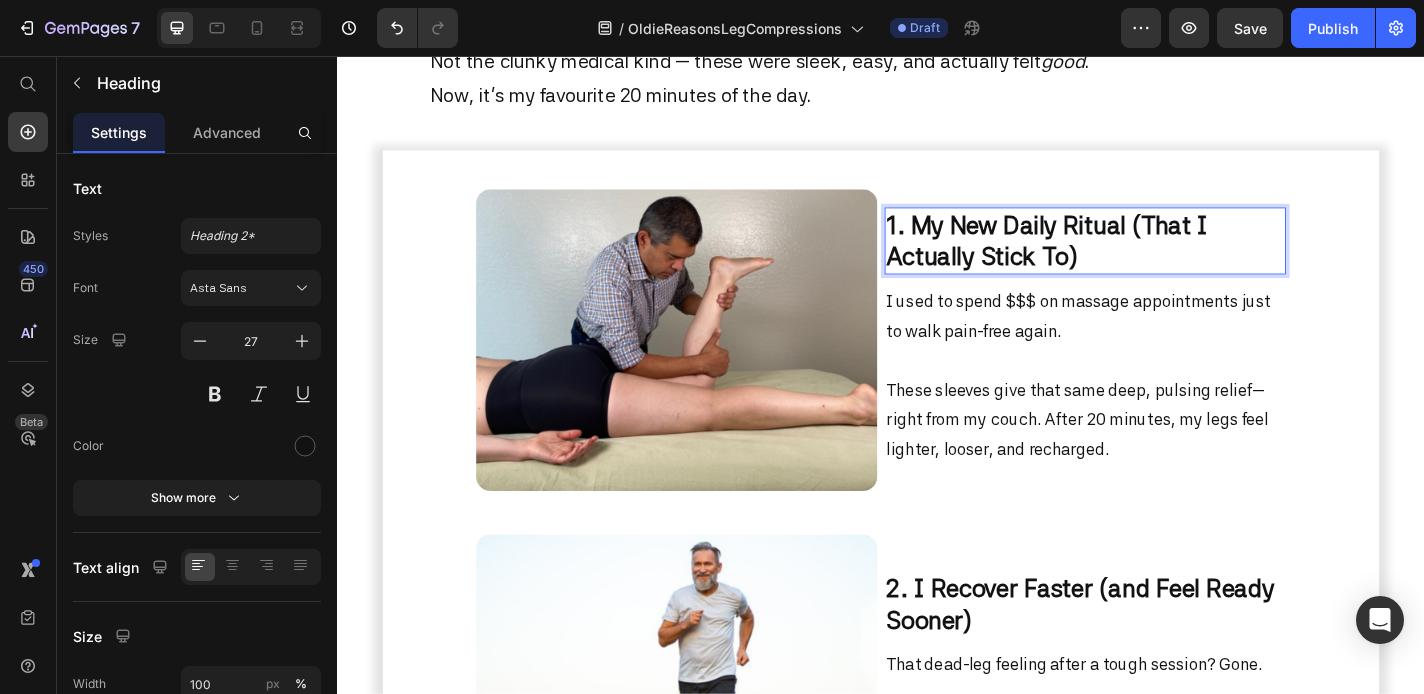 click on "I used to spend $$$ on massage appointments just to walk pain-free again." at bounding box center [1162, 359] 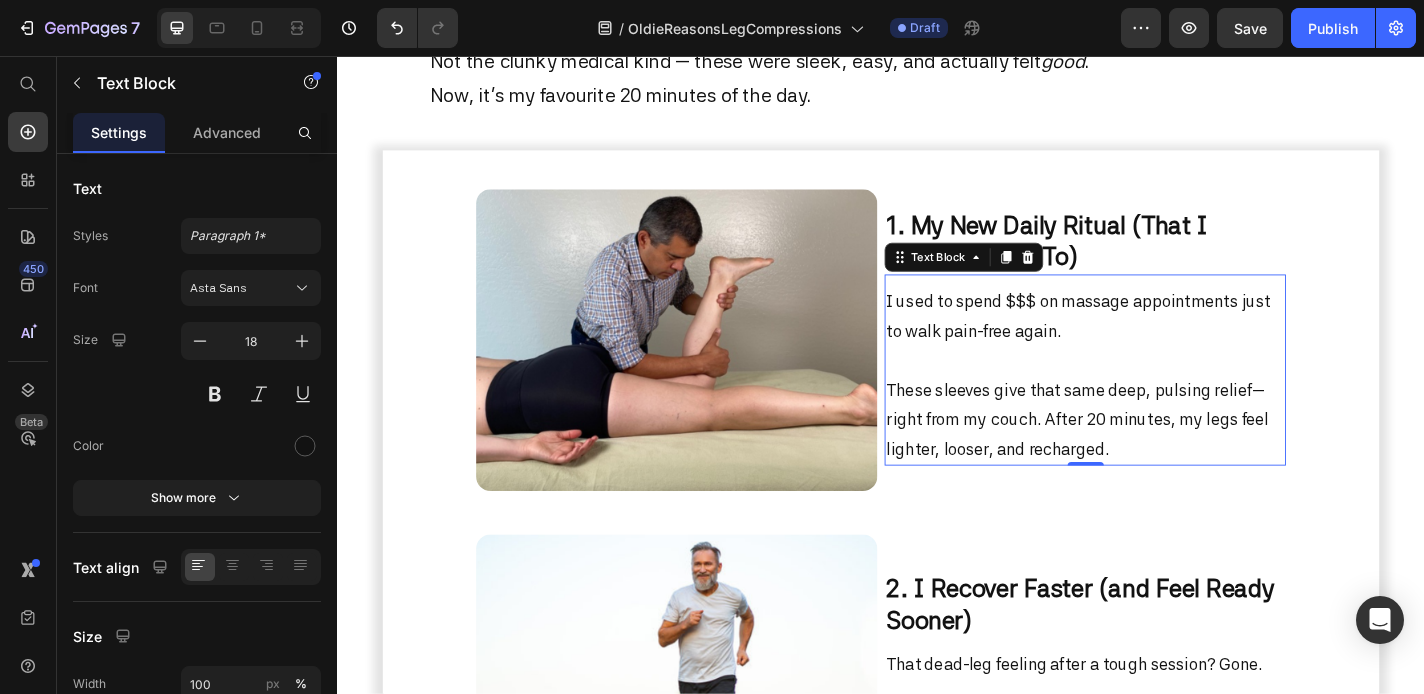 click on "I used to spend $$$ on massage appointments just to walk pain-free again." at bounding box center [1162, 359] 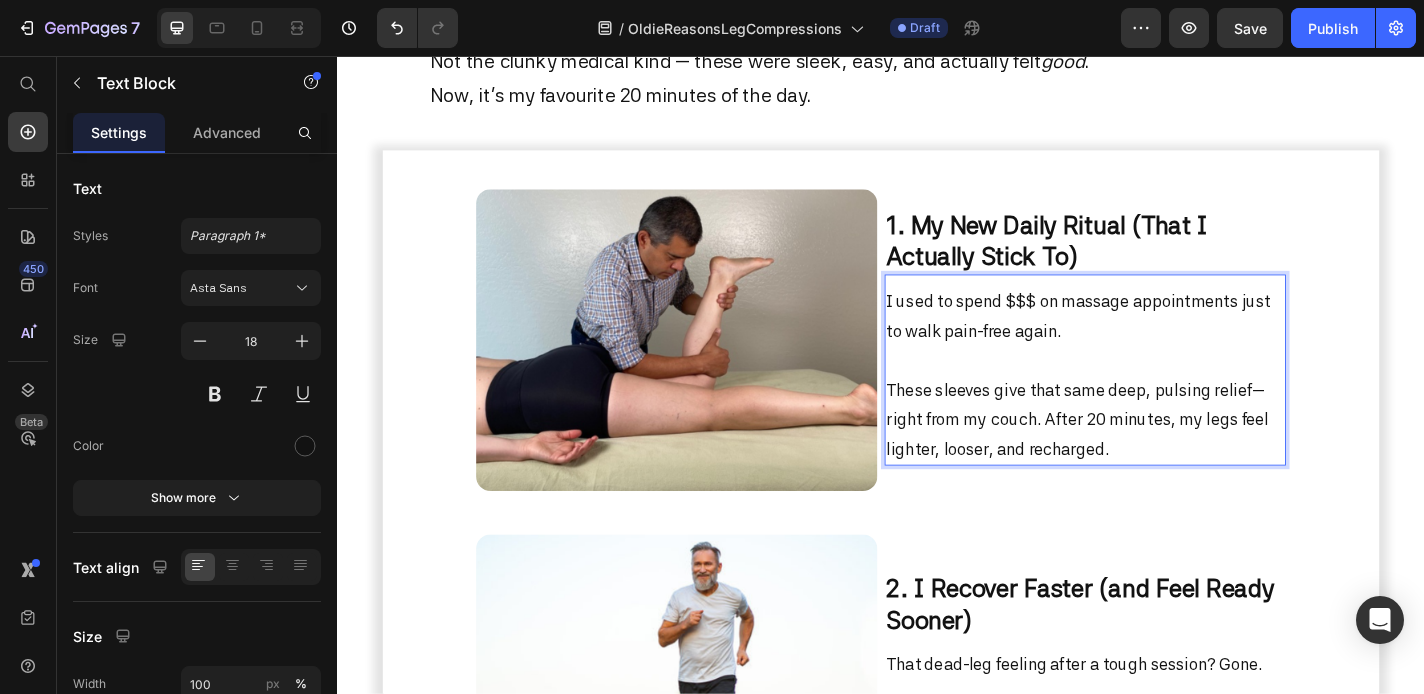 click on "I used to spend $$$ on massage appointments just to walk pain-free again." at bounding box center [1162, 359] 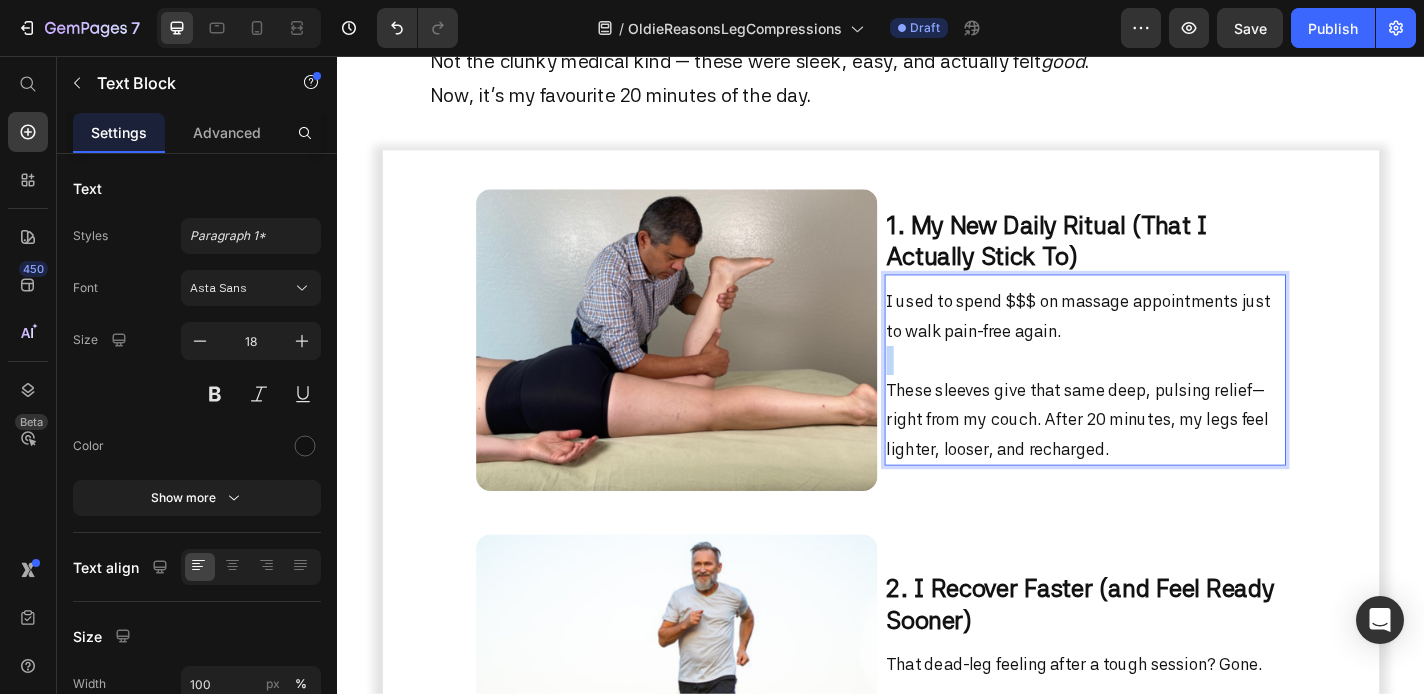 click on "I used to spend $$$ on massage appointments just to walk pain-free again." at bounding box center [1162, 359] 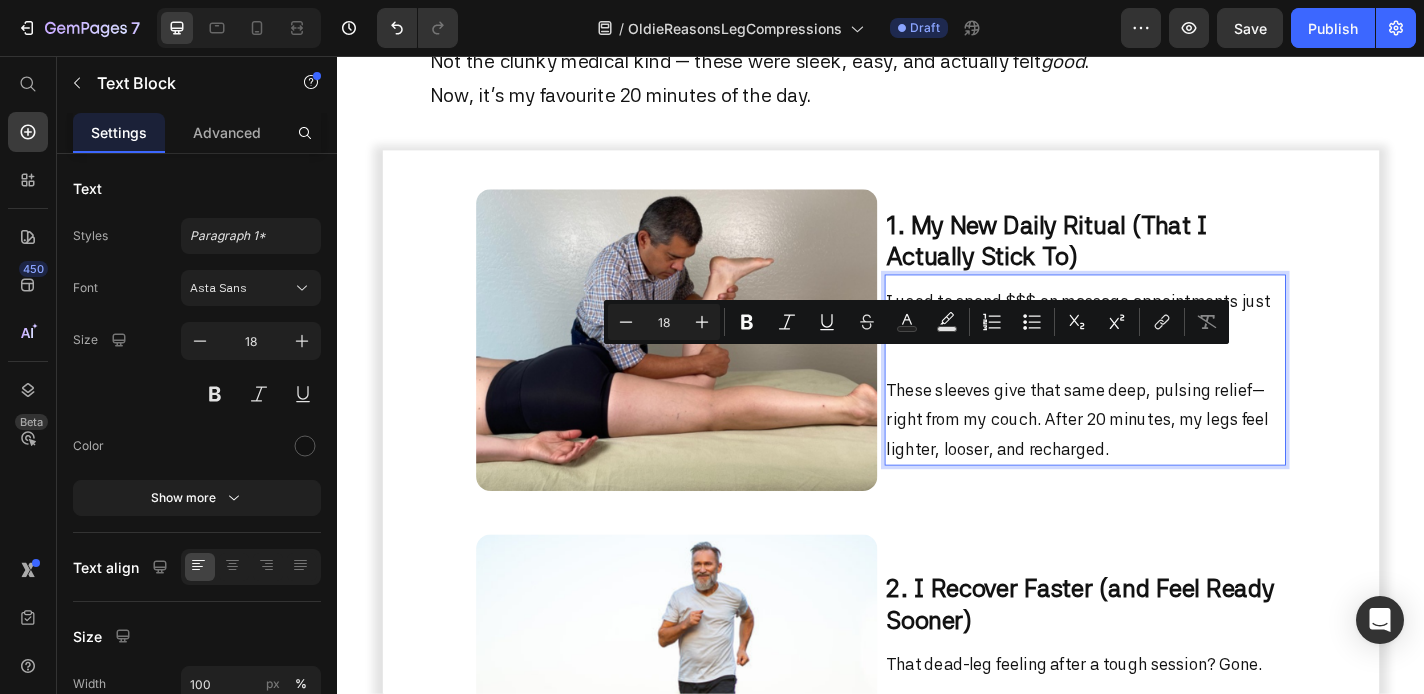 click on "These sleeves give that same deep, pulsing relief—right from my couch. After 20 minutes, my legs feel lighter, looser, and recharged." at bounding box center (1162, 457) 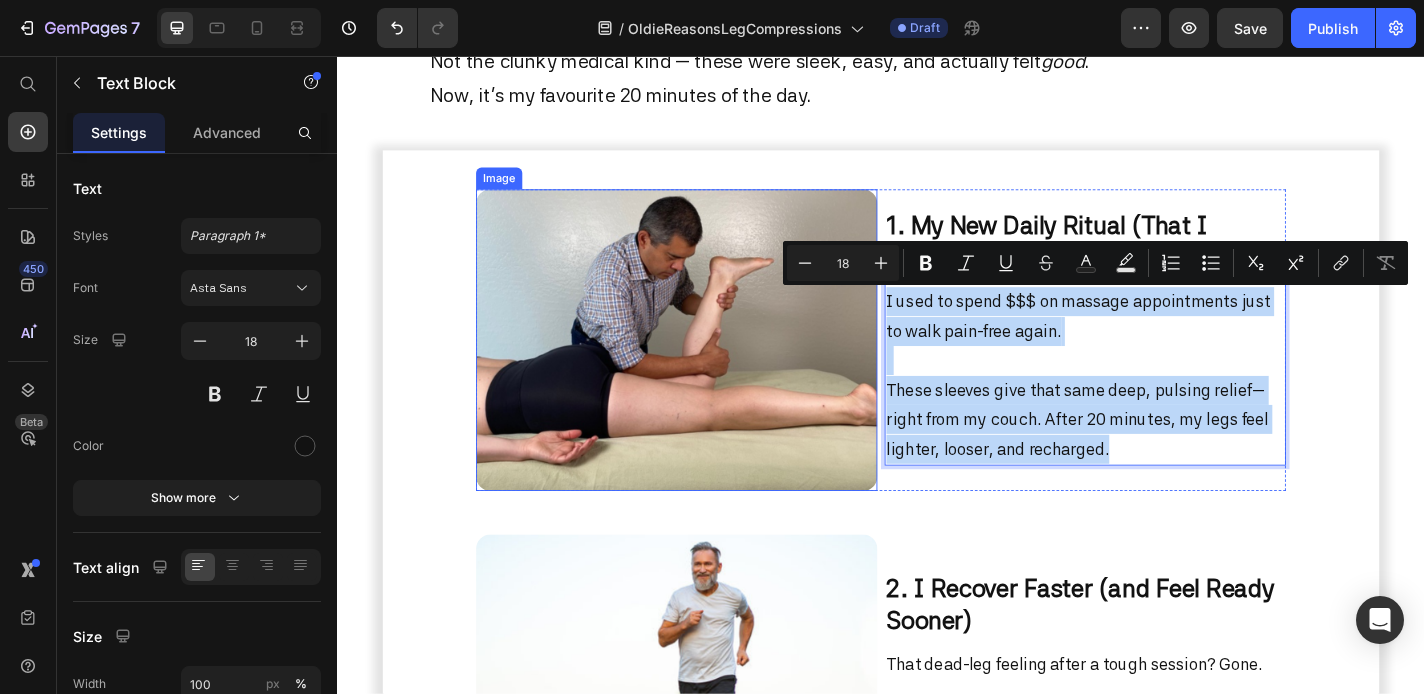 drag, startPoint x: 1204, startPoint y: 493, endPoint x: 882, endPoint y: 278, distance: 387.18085 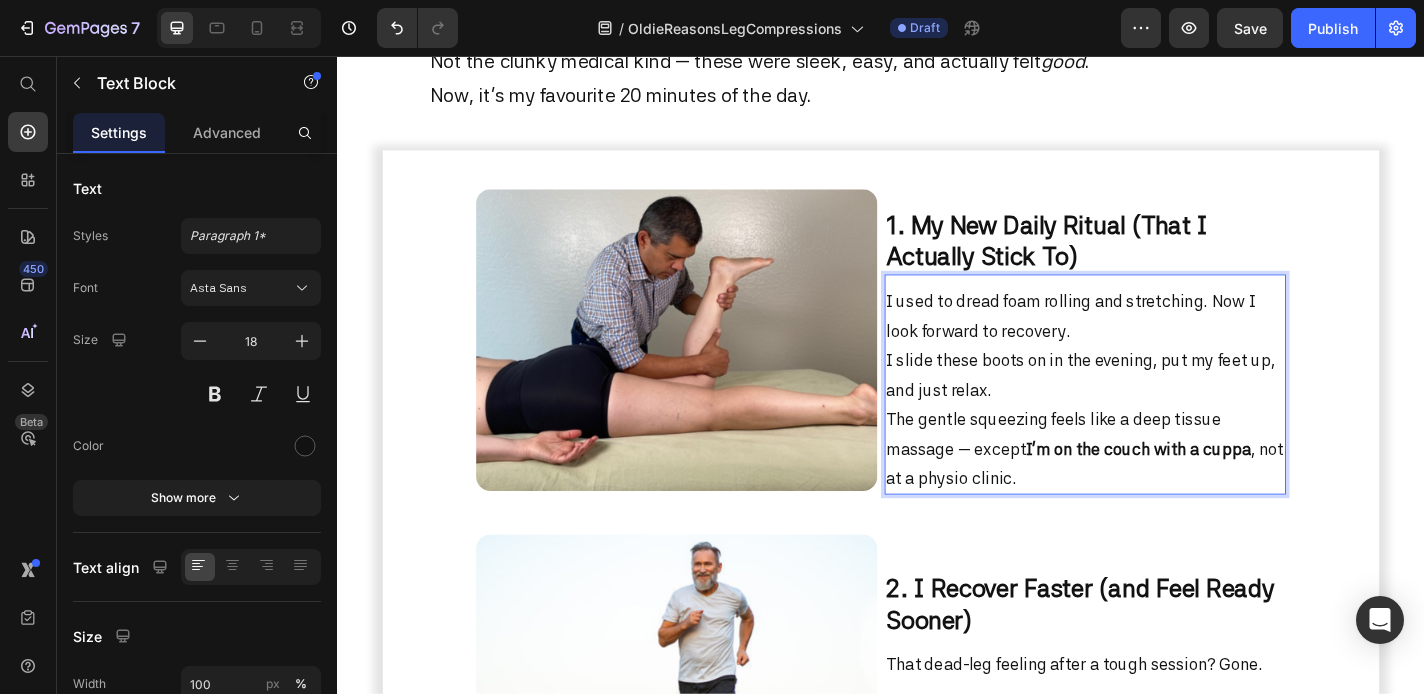 click on "I used to dread foam rolling and stretching. Now I look forward to recovery. I slide these boots on in the evening, put my feet up, and just relax. The gentle squeezing feels like a deep tissue massage — except  I’m on the couch with a cuppa , not at a physio clinic." at bounding box center [1162, 424] 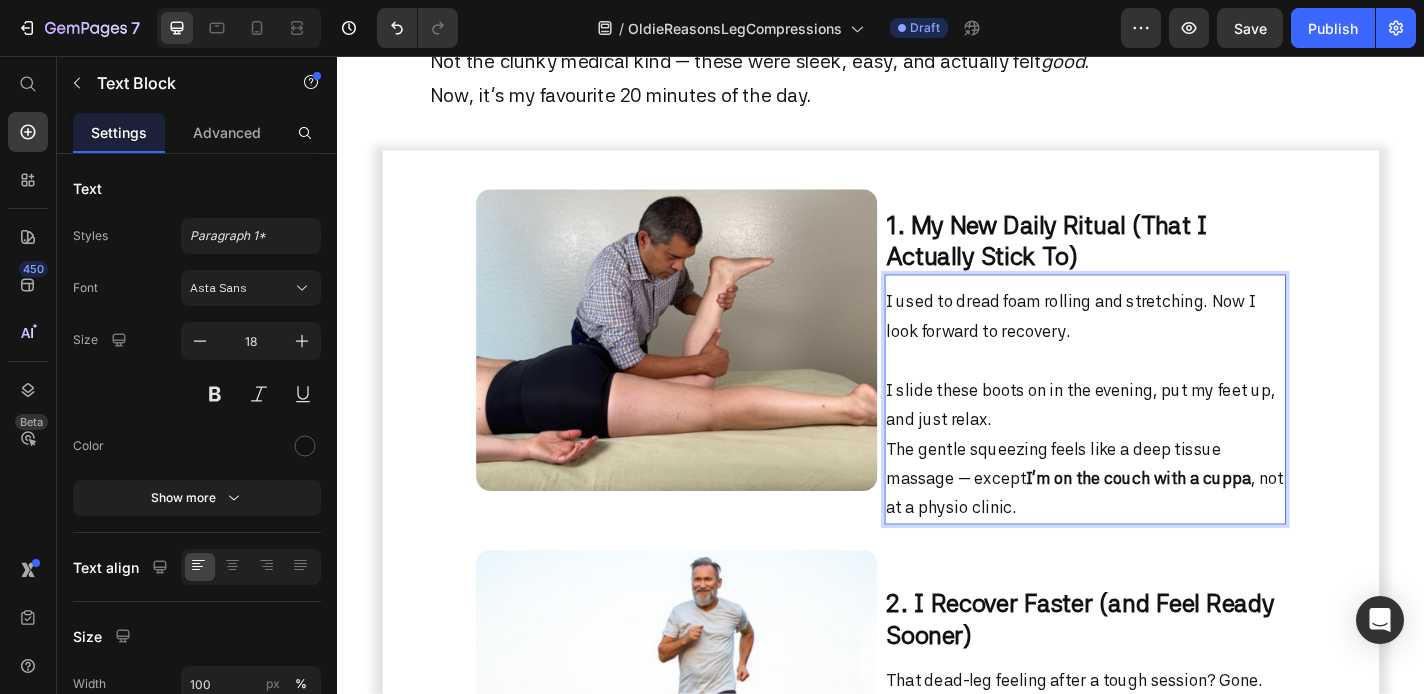 click on "I used to dread foam rolling and stretching. Now I look forward to recovery. ⁠⁠⁠⁠⁠⁠⁠ I slide these boots on in the evening, put my feet up, and just relax. The gentle squeezing feels like a deep tissue massage — except  I’m on the couch with a cuppa , not at a physio clinic." at bounding box center [1162, 440] 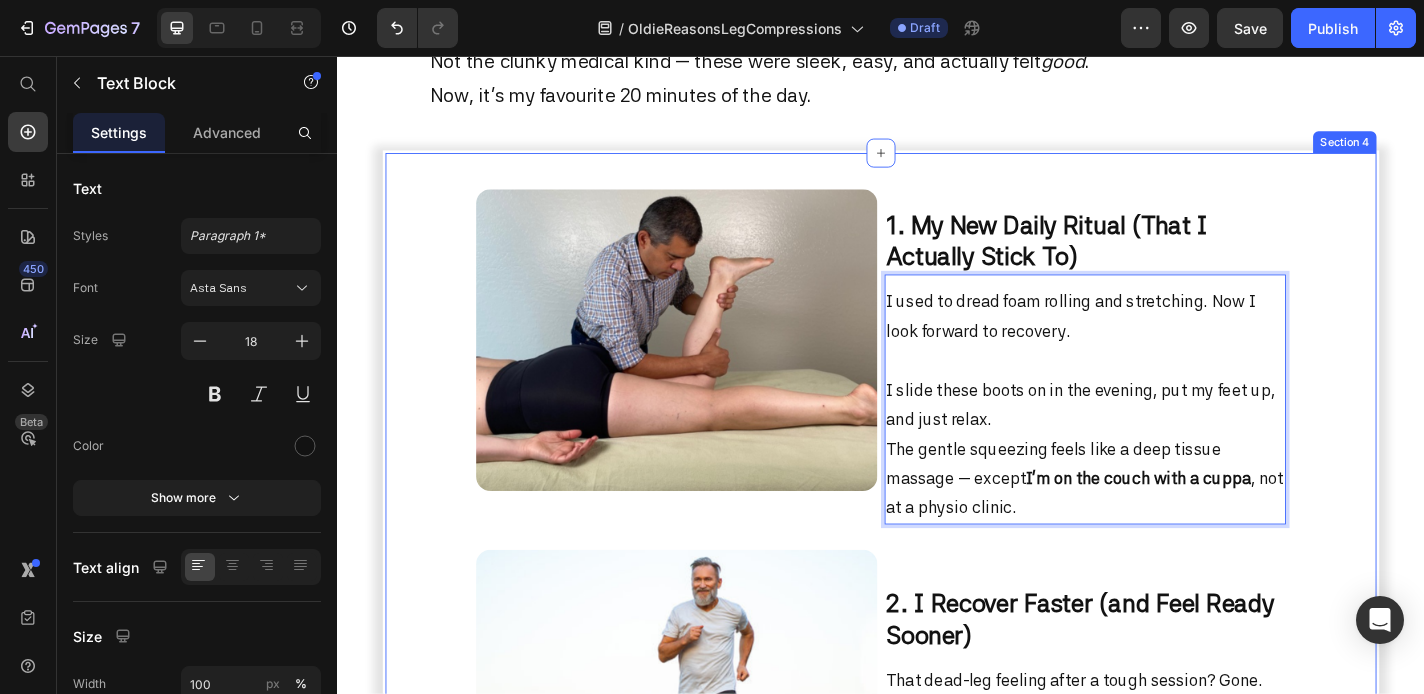 click on "Image ⁠⁠⁠⁠⁠⁠⁠ 1. My New Daily Ritual (That I Actually Stick To) Heading I used to dread foam rolling and stretching. Now I look forward to recovery. I slide these boots on in the evening, put my feet up, and just relax. The gentle squeezing feels like a deep tissue massage — except  I’m on the couch with a cuppa , not at a physio clinic. Text Block   0 Row Image 2. I Recover Faster (and Feel Ready Sooner) Heading That dead-leg feeling after a tough session? Gone.   Since adding compression, I’ve cut my recovery time in half. I can train harder, more often—without dragging soreness into the next day. Text Block Row Image 3. Not Just for Athletes Heading I’m not a pro. But I still push my limits.   Whether it's leg day, a long hike, or just standing all day at work, these sleeves help  anyone  bounce back faster. You don’t need to be training for a marathon to feel the benefits. Text Block Row Image 4. No Pills. No Pain. Just Relief Heading   Text Block Row Image Heading  to.   Row" at bounding box center (937, 1138) 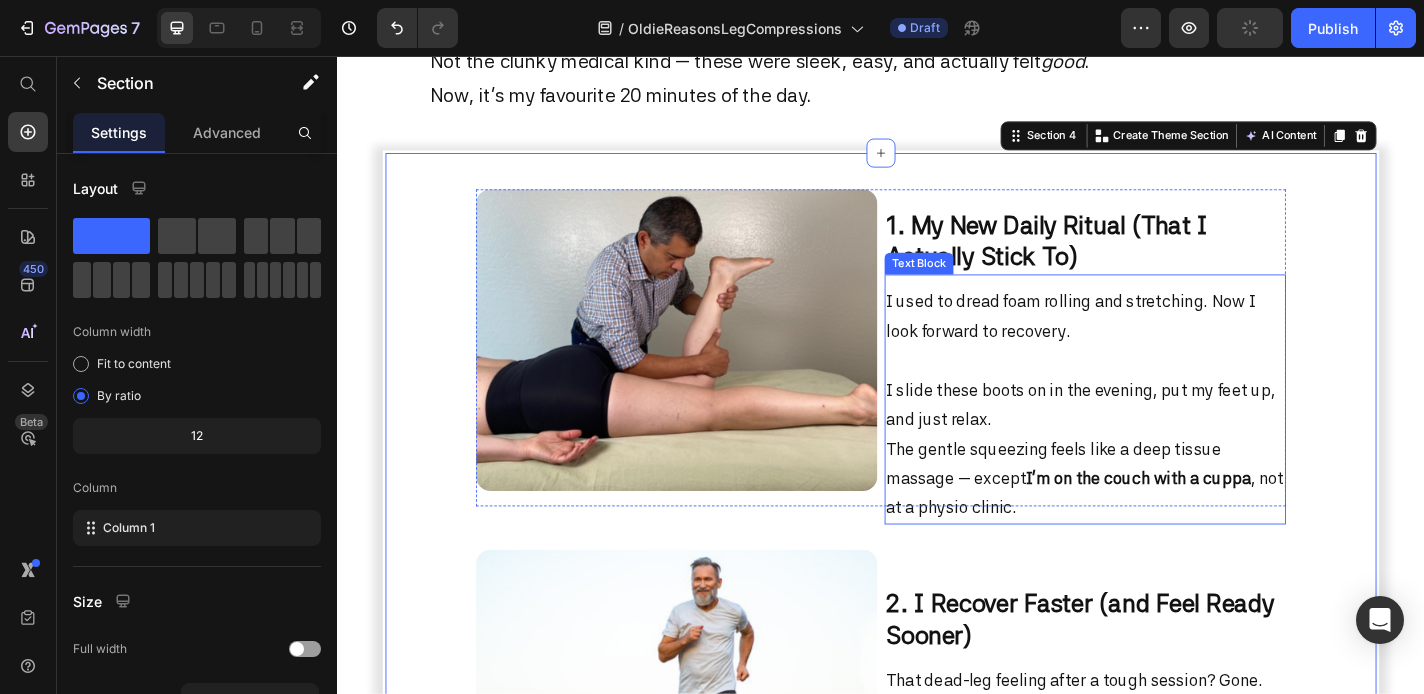 click on "I used to dread foam rolling and stretching. Now I look forward to recovery. I slide these boots on in the evening, put my feet up, and just relax. The gentle squeezing feels like a deep tissue massage — except  I’m on the couch with a cuppa , not at a physio clinic." at bounding box center (1162, 440) 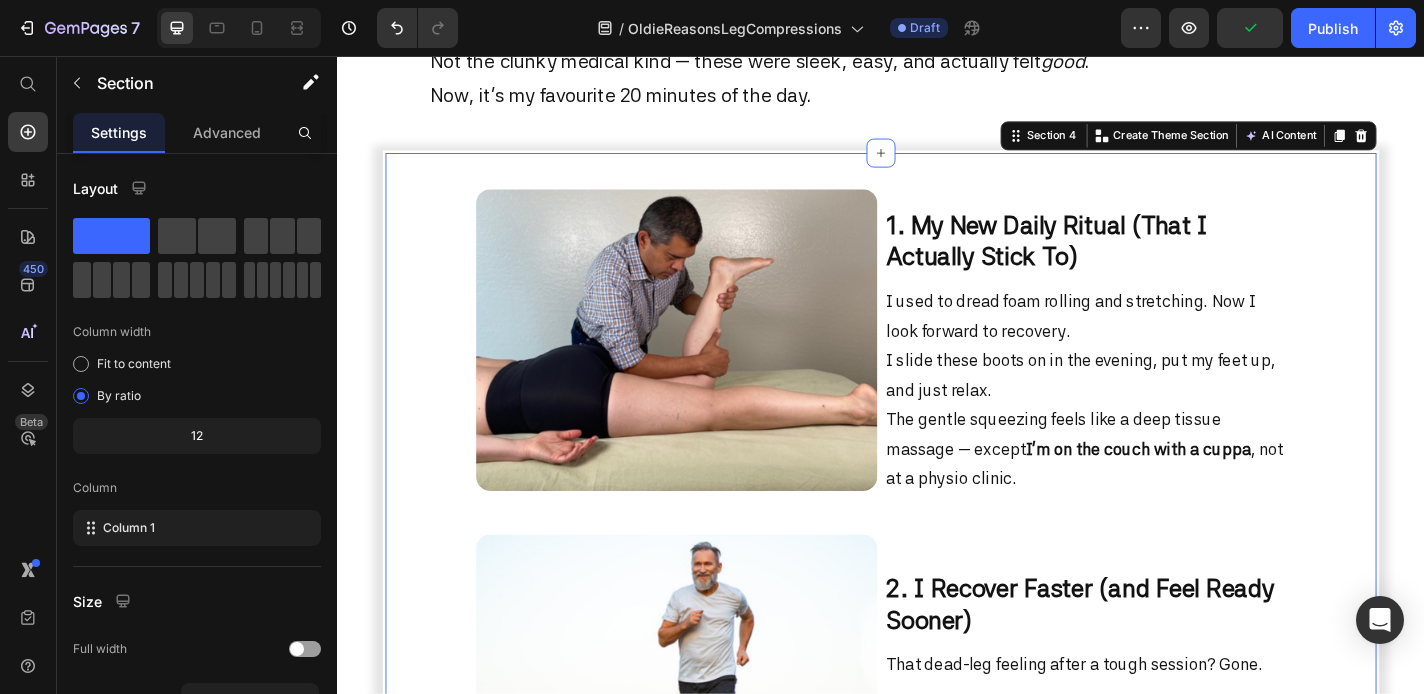 click on "Image ⁠⁠⁠⁠⁠⁠⁠ 1. My New Daily Ritual (That I Actually Stick To) Heading I used to dread foam rolling and stretching. Now I look forward to recovery. I slide these boots on in the evening, put my feet up, and just relax. The gentle squeezing feels like a deep tissue massage — except  I’m on the couch with a cuppa , not at a physio clinic. Text Block Row Image 2. I Recover Faster (and Feel Ready Sooner) Heading That dead-leg feeling after a tough session? Gone.   Since adding compression, I’ve cut my recovery time in half. I can train harder, more often—without dragging soreness into the next day. Text Block Row Image 3. Not Just for Athletes Heading I’m not a pro. But I still push my limits.   Whether it's leg day, a long hike, or just standing all day at work, these sleeves help  anyone  bounce back faster. You don’t need to be training for a marathon to feel the benefits. Text Block Row Image 4. No Pills. No Pain. Just Relief Heading   Text Block Row Image Heading look forward" at bounding box center (937, 1129) 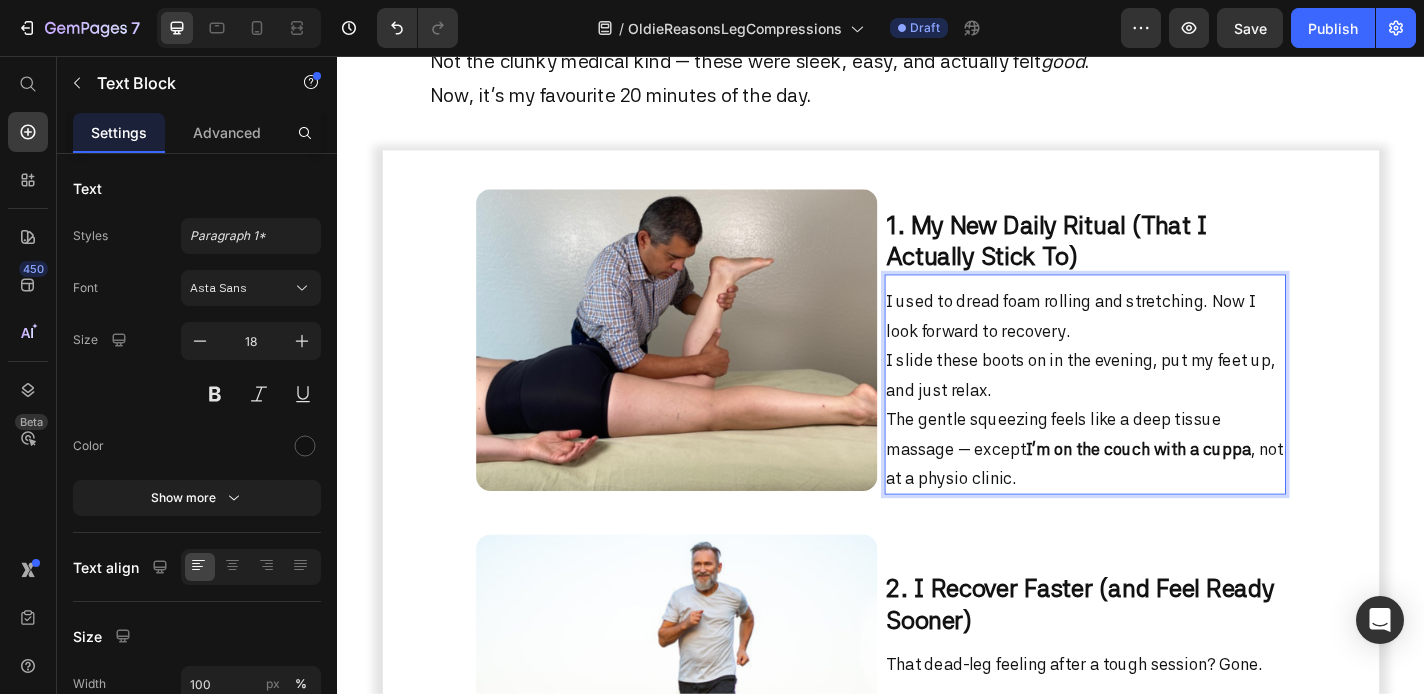 click on "I used to dread foam rolling and stretching. Now I look forward to recovery. I slide these boots on in the evening, put my feet up, and just relax. The gentle squeezing feels like a deep tissue massage — except  I’m on the couch with a cuppa , not at a physio clinic." at bounding box center (1162, 424) 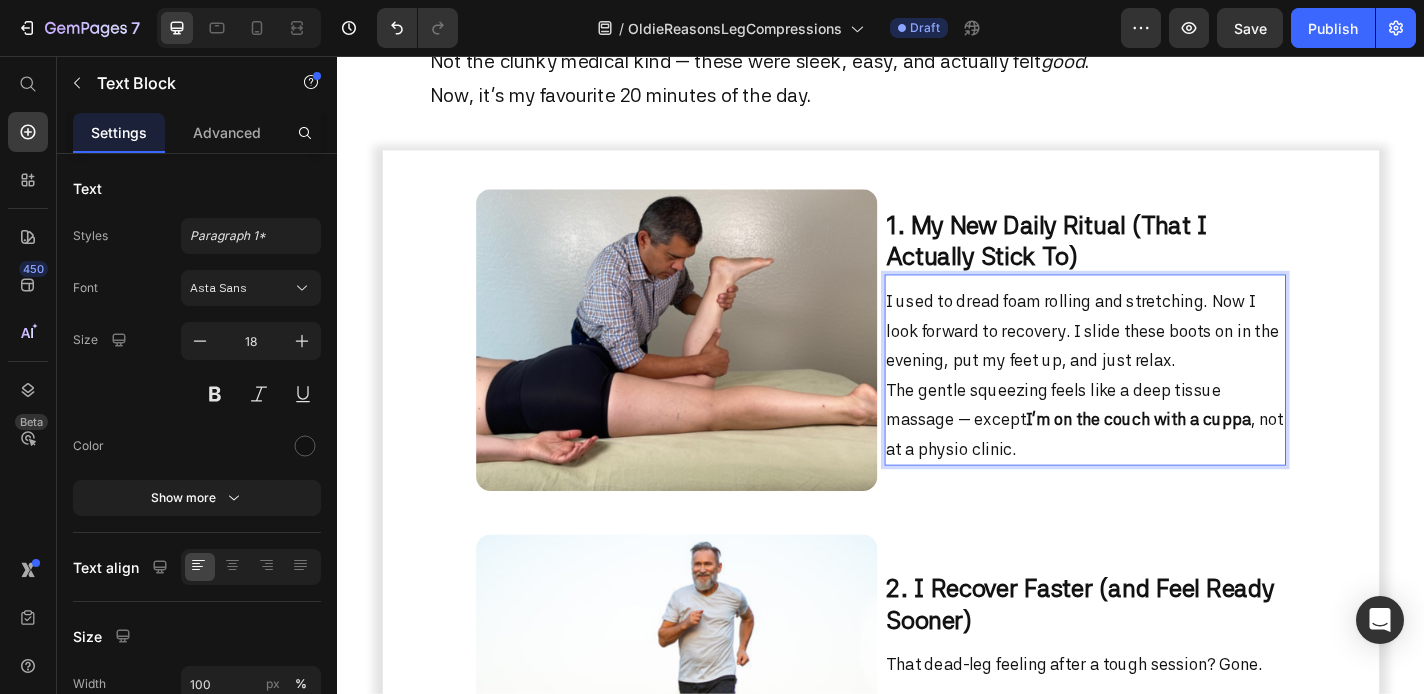 click on "I used to dread foam rolling and stretching. Now I look forward to recovery. I slide these boots on in the evening, put my feet up, and just relax. The gentle squeezing feels like a deep tissue massage — except  I’m on the couch with a cuppa , not at a physio clinic." at bounding box center [1162, 408] 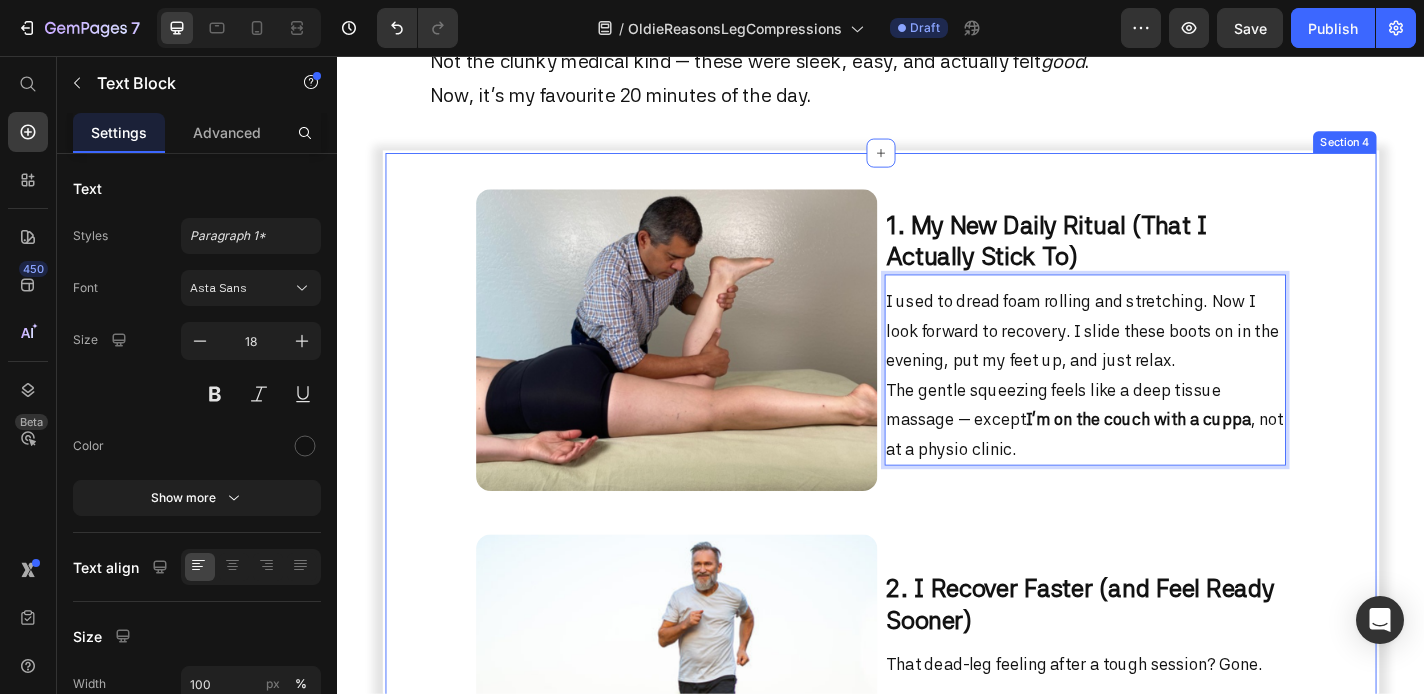click on "Image ⁠⁠⁠⁠⁠⁠⁠ 1. My New Daily Ritual (That I Actually Stick To) Heading I used to dread foam rolling and stretching. Now I look forward to recovery. I slide these boots on in the evening, put my feet up, and just relax. The gentle squeezing feels like a deep tissue massage — except  I’m on the couch with a cuppa , not at a physio clinic. Text Block   0 Row Image 2. I Recover Faster (and Feel Ready Sooner) Heading That dead-leg feeling after a tough session? Gone.   Since adding compression, I’ve cut my recovery time in half. I can train harder, more often—without dragging soreness into the next day. Text Block Row Image 3. Not Just for Athletes Heading I’m not a pro. But I still push my limits.   Whether it's leg day, a long hike, or just standing all day at work, these sleeves help  anyone  bounce back faster. You don’t need to be training for a marathon to feel the benefits. Text Block Row Image 4. No Pills. No Pain. Just Relief Heading   Text Block Row Image Heading  to.   Row" at bounding box center (937, 1129) 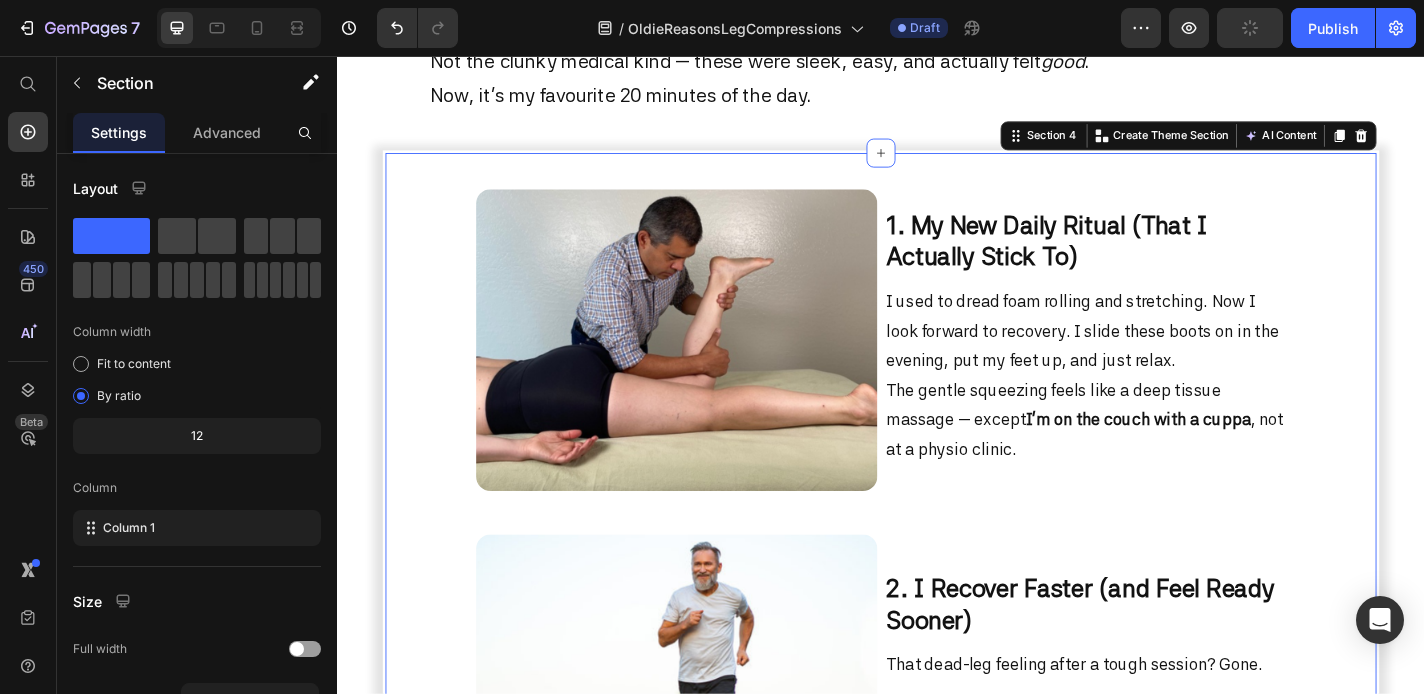click on "Sticky Product Images Recover Leg Compressions Product Title $799.95 Product Price Row This product has only default variant Product Variants & Swatches 1 Product Quantity Try Leg Compressions Product Cart Button Row Product Sticky ⁠⁠⁠⁠⁠⁠⁠ 5 Reasons I Use Leg Compressions (I’m Not an Athlete — But I Do Love Feeling Good) Heading Image Image Image Row How 20 Minutes a Day Helped My Legs (and Sleep) Feel Better Than They Have in Years Text Block Try Leg Compressions Button
Try Leg Compressions [DATE] Button I’m 52, and while I’m not running marathons or lifting weights, I  do  stay active — walking most days, keeping up with grandkids, standing for hours on my feet. But over time, I started feeling it: Tired legs. Night-time cramps. Soreness that made sleep feel impossible. I tried stretching. Magnesium. Elevating my legs. Nothing gave me real, lasting relief. ⁠⁠⁠⁠⁠⁠⁠ Then I discovered leg compression therapy. good . Text Block Row Section 3" at bounding box center (937, 1007) 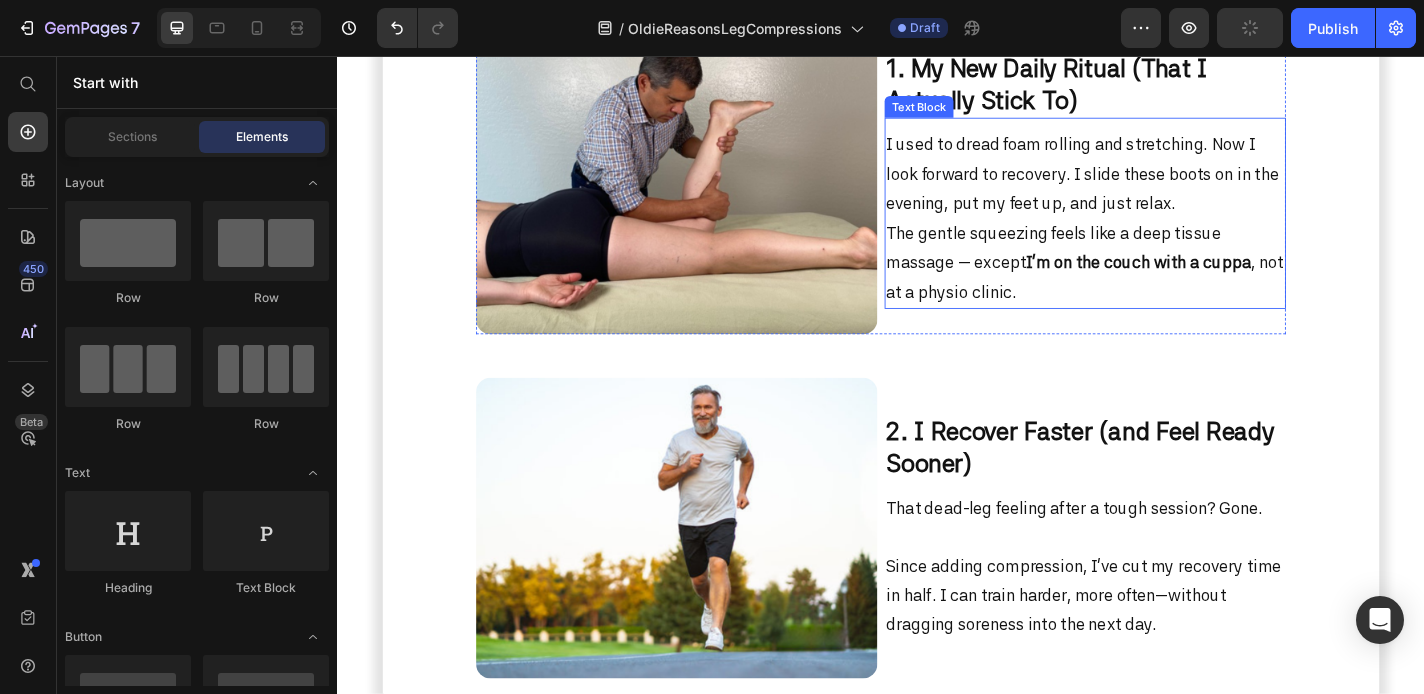 scroll, scrollTop: 1522, scrollLeft: 0, axis: vertical 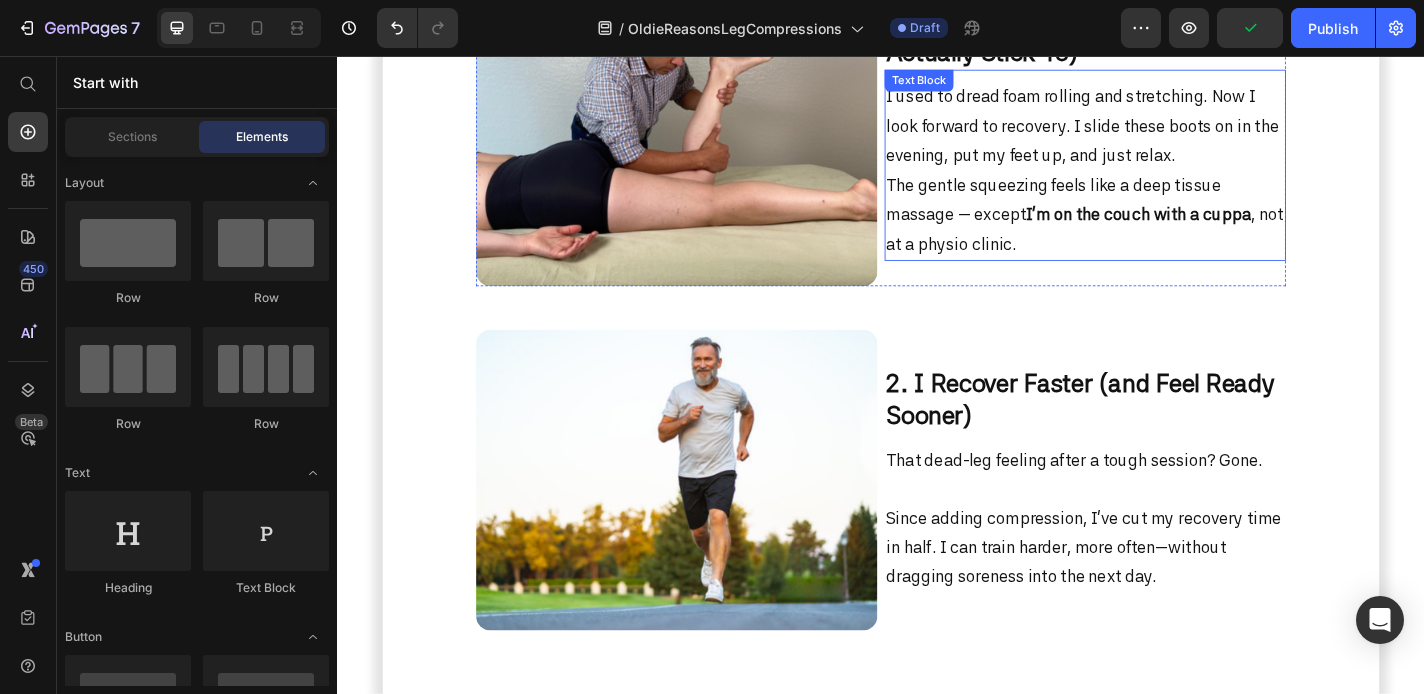 click on "I used to dread foam rolling and stretching. Now I look forward to recovery. I slide these boots on in the evening, put my feet up, and just relax. The gentle squeezing feels like a deep tissue massage — except  I’m on the couch with a cuppa , not at a physio clinic." at bounding box center (1162, 182) 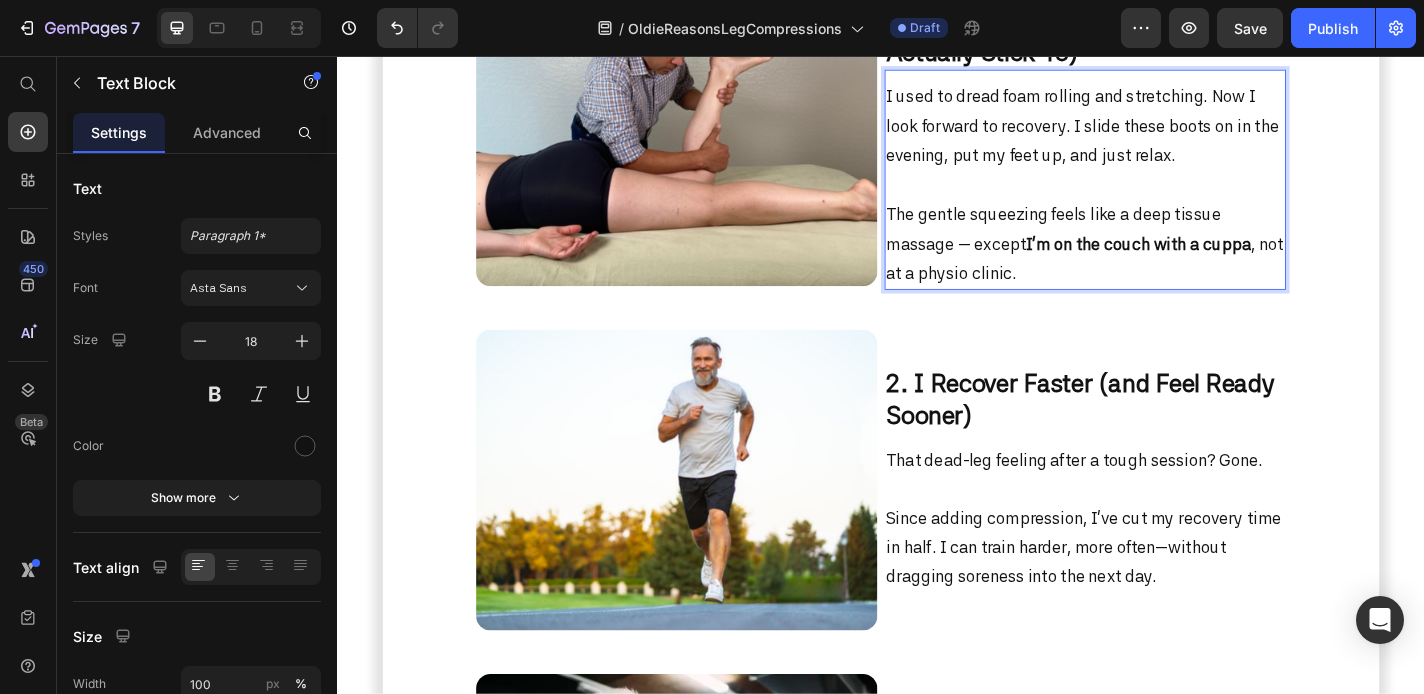 click on "Image ⁠⁠⁠⁠⁠⁠⁠ 1. My New Daily Ritual (That I Actually Stick To) Heading I used to dread foam rolling and stretching. Now I look forward to recovery. I slide these boots on in the evening, put my feet up, and just relax. ⁠⁠⁠⁠⁠⁠⁠ The gentle squeezing feels like a deep tissue massage — except  I’m on the couch with a cuppa , not at a physio clinic. Text Block   0 Row Image 2. I Recover Faster (and Feel Ready Sooner) Heading That dead-leg feeling after a tough session? Gone.   Since adding compression, I’ve cut my recovery time in half. I can train harder, more often—without dragging soreness into the next day. Text Block Row Image 3. Not Just for Athletes Heading I’m not a pro. But I still push my limits.   Whether it's leg day, a long hike, or just standing all day at work, these sleeves help  anyone  bounce back faster. You don’t need to be training for a marathon to feel the benefits. Text Block Row Image 4. No Pills. No Pain. Just Relief Heading   Text Block Row" at bounding box center (937, 903) 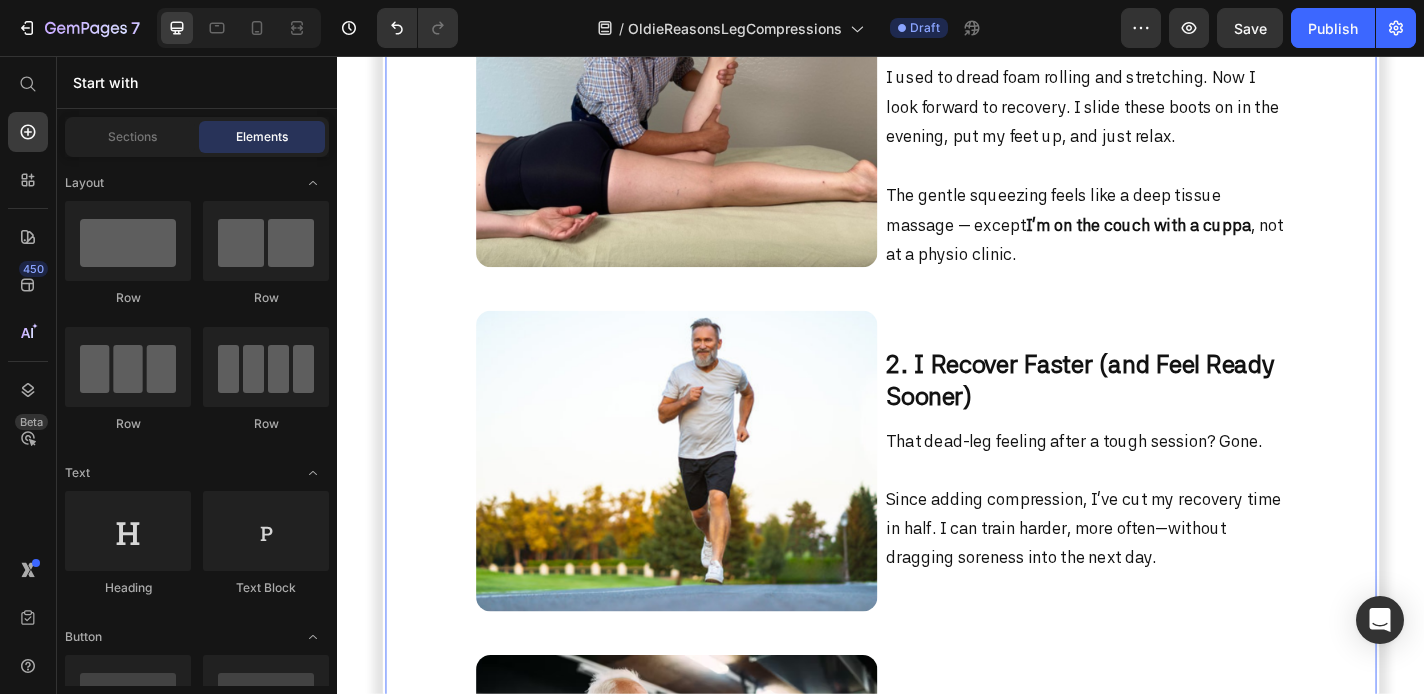 scroll, scrollTop: 1576, scrollLeft: 0, axis: vertical 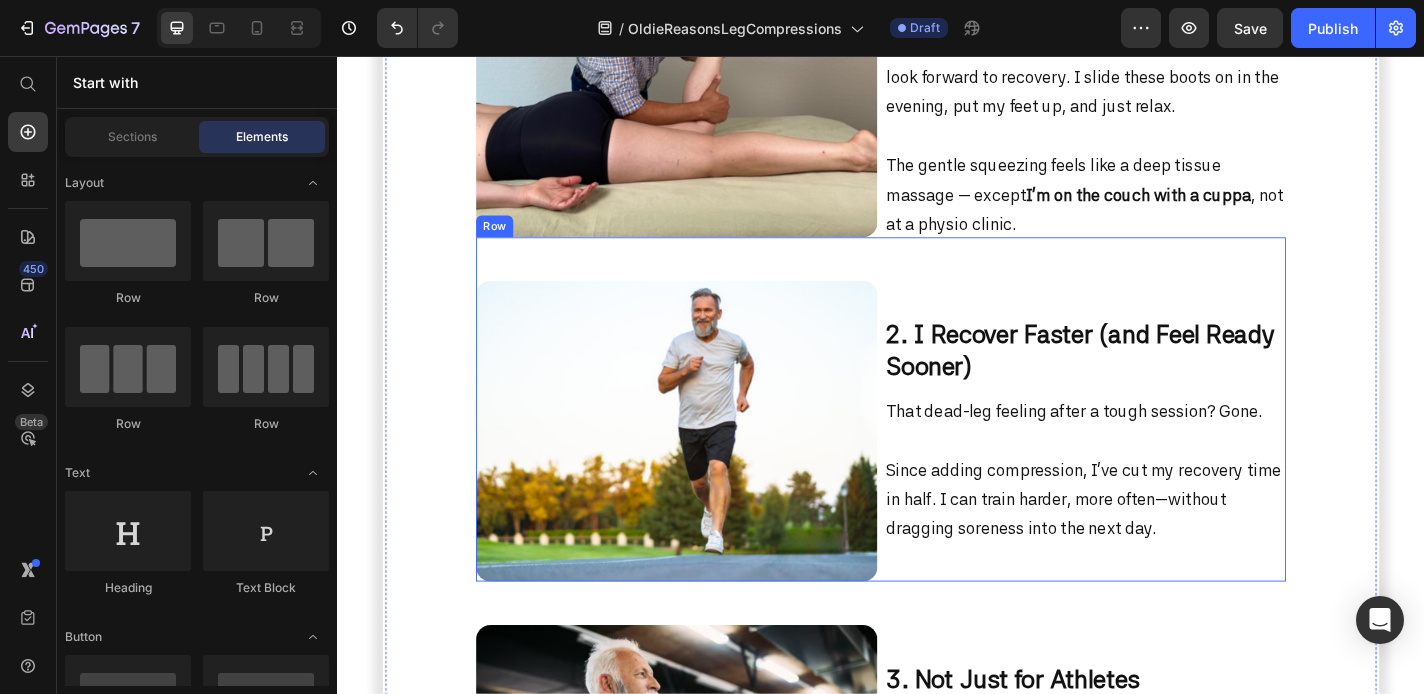 click on "2. I Recover Faster (and Feel Ready Sooner)" at bounding box center [1157, 381] 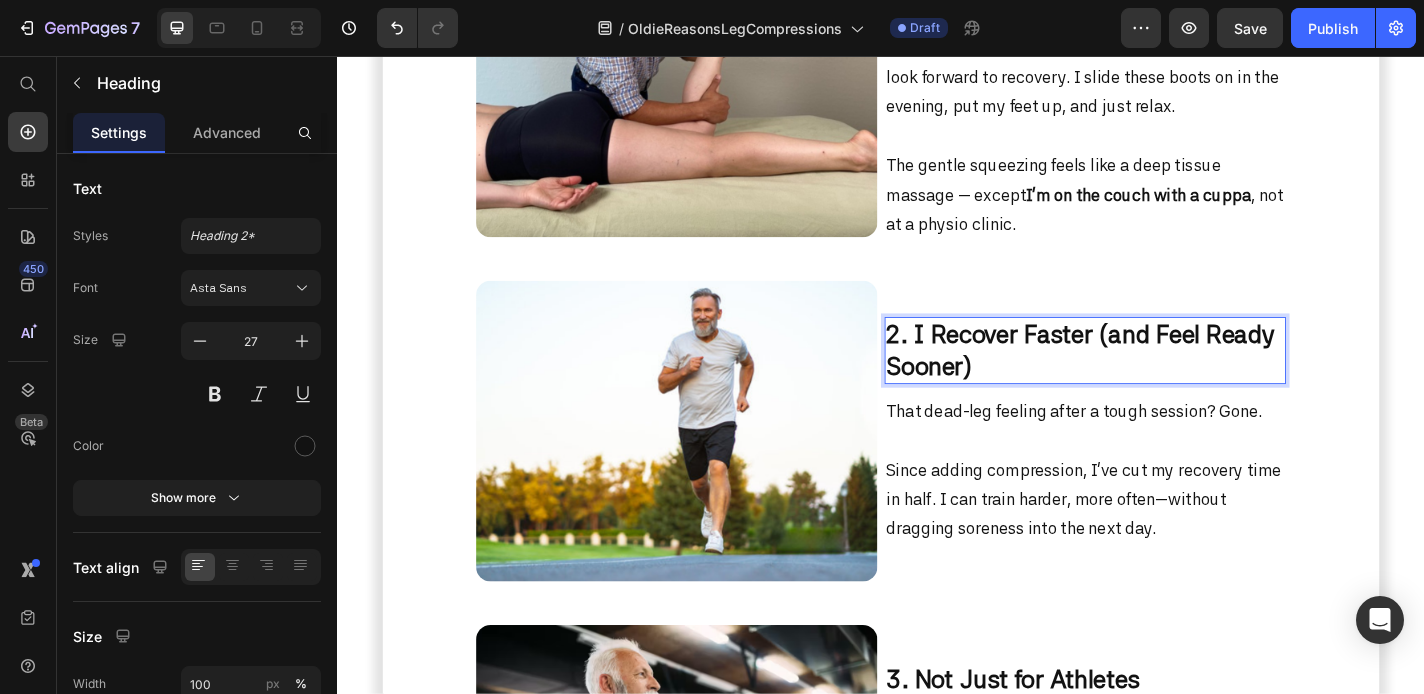 click on "2. I Recover Faster (and Feel Ready Sooner)" at bounding box center [1157, 381] 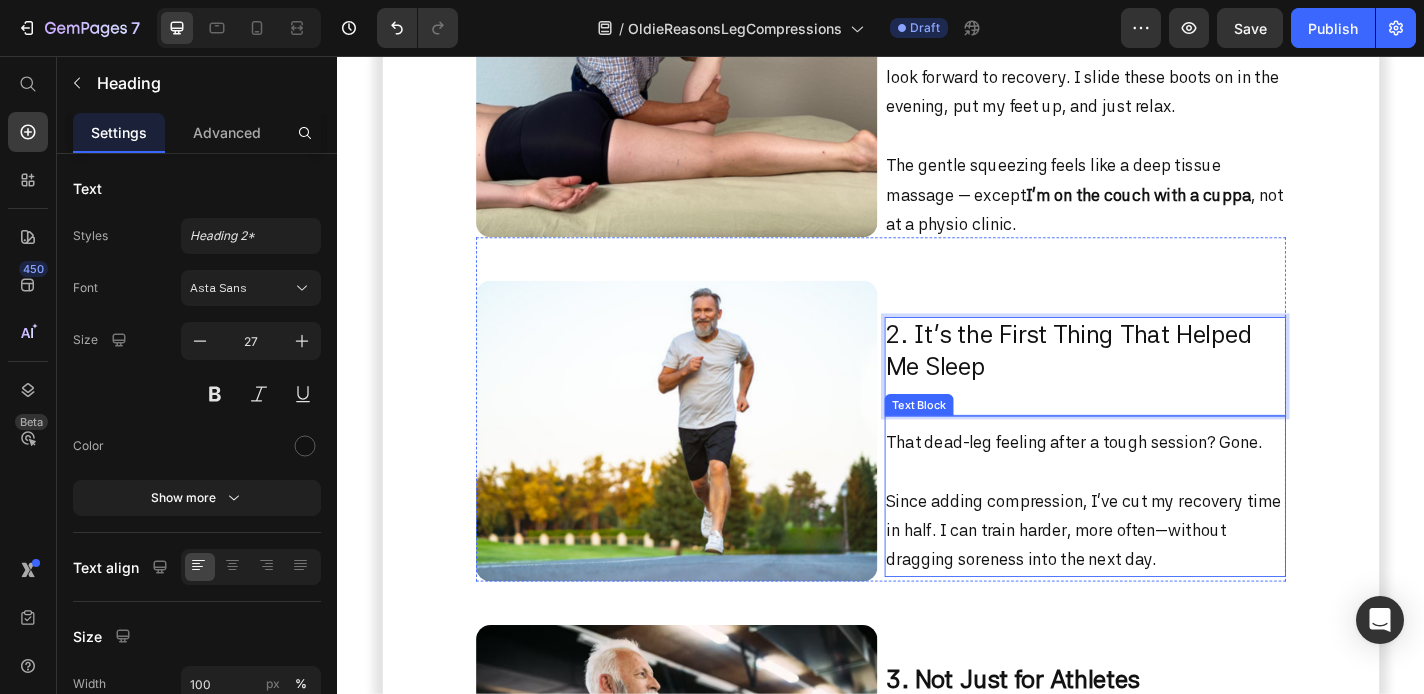 click on "That dead-leg feeling after a tough session? Gone." at bounding box center [1162, 499] 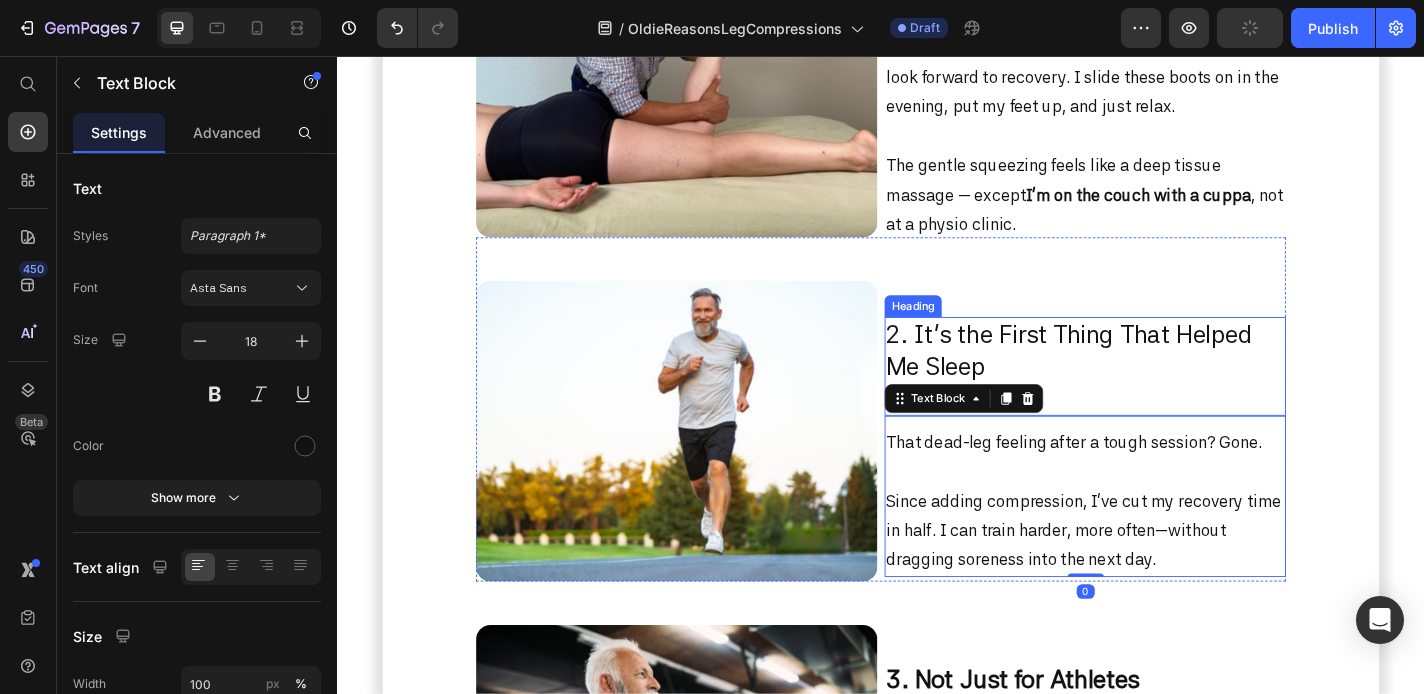 click on "2. It’s the First Thing That Helped Me Sleep" at bounding box center [1162, 398] 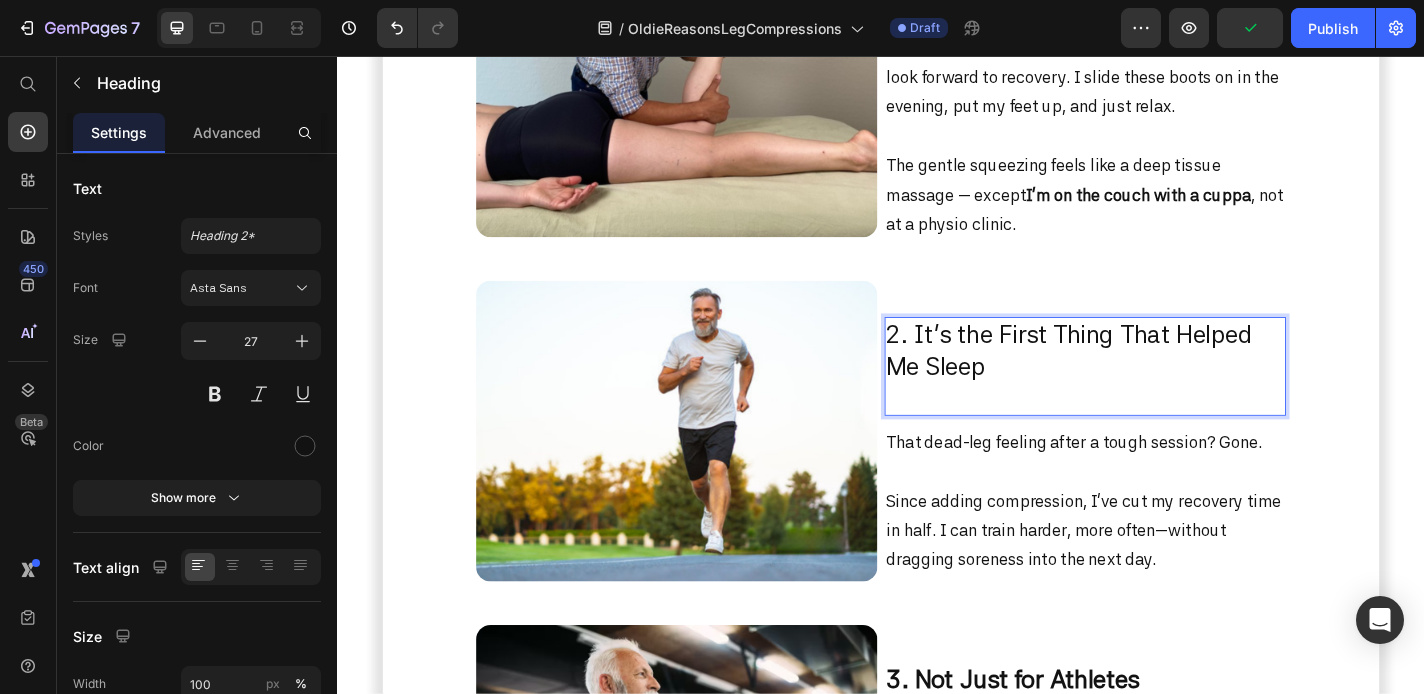 click on "2. It’s the First Thing That Helped Me Sleep" at bounding box center (1162, 398) 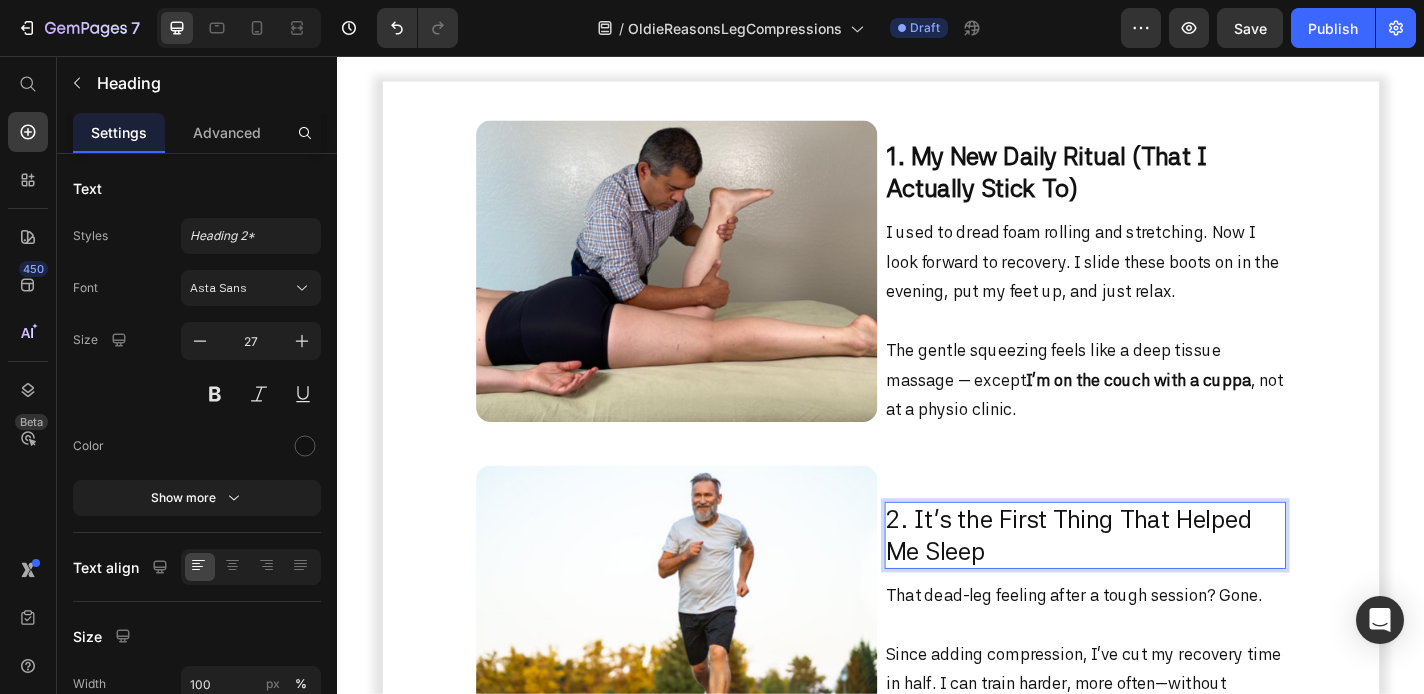 scroll, scrollTop: 1465, scrollLeft: 0, axis: vertical 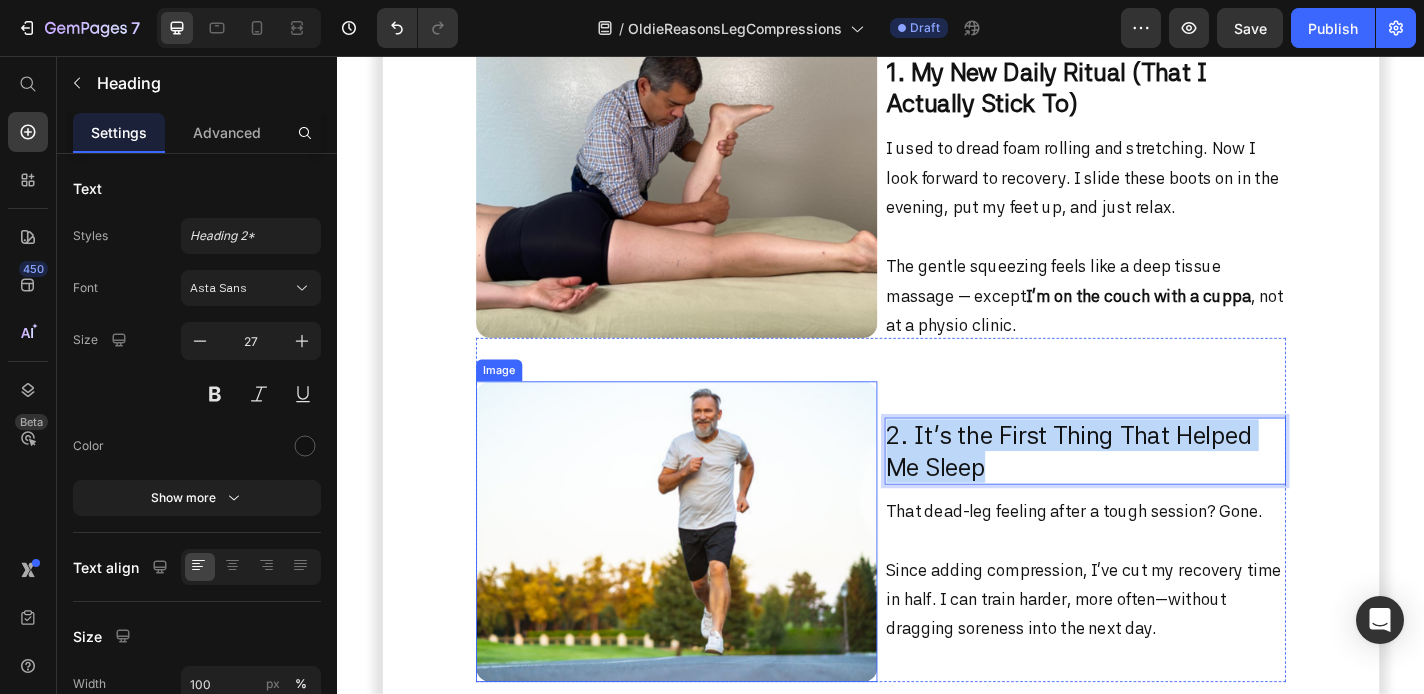 drag, startPoint x: 1097, startPoint y: 498, endPoint x: 913, endPoint y: 467, distance: 186.59314 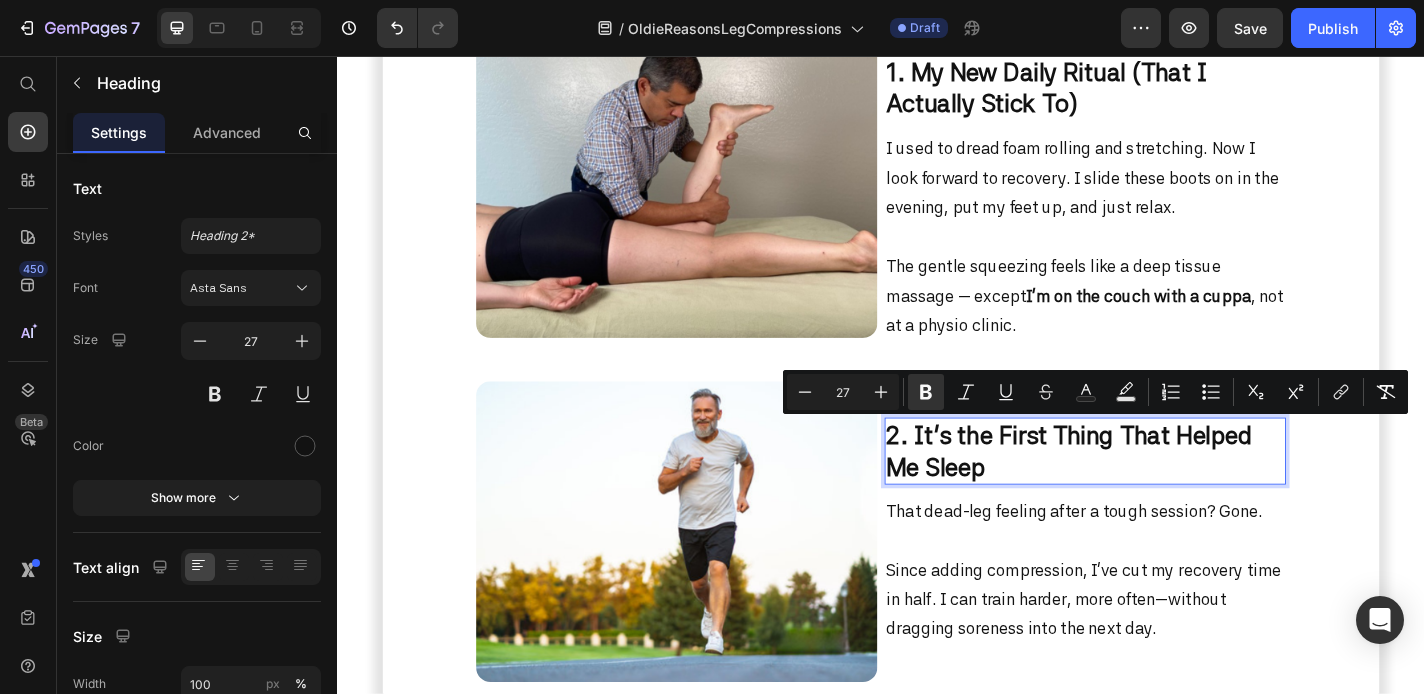 click on "That dead-leg feeling after a tough session? Gone." at bounding box center (1162, 575) 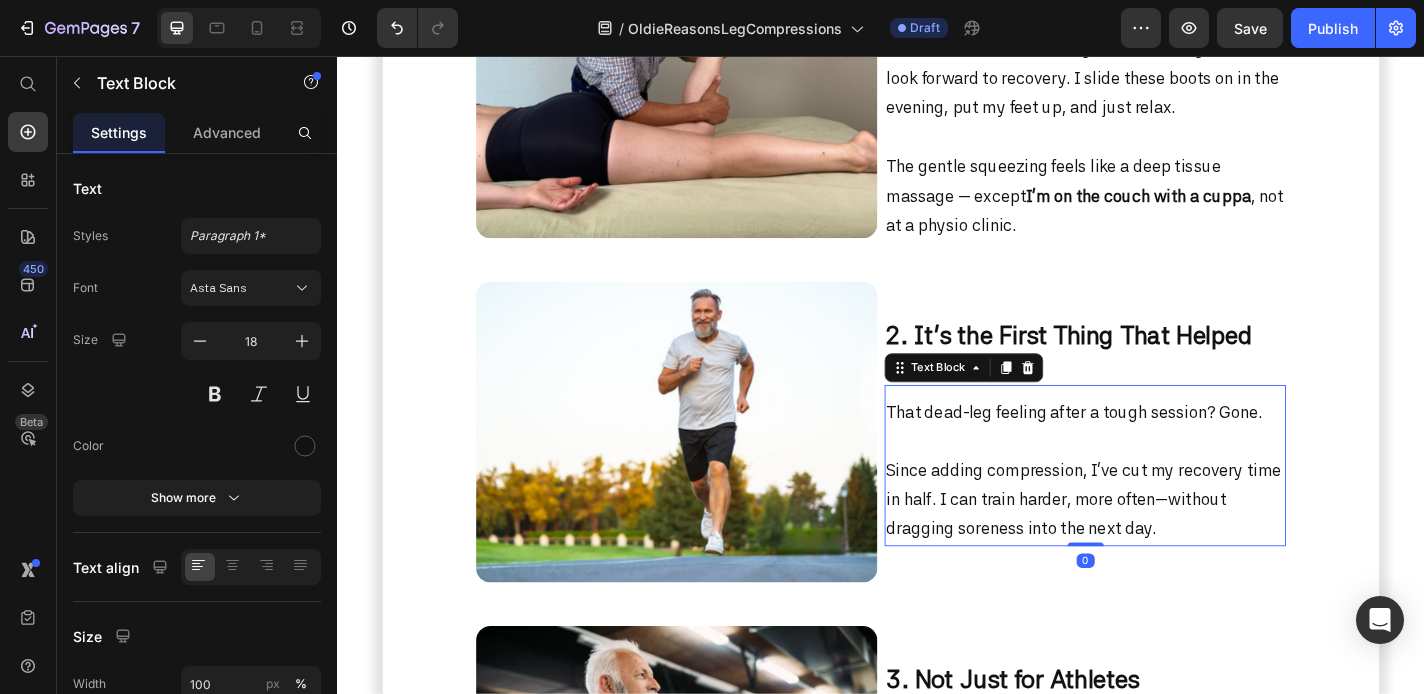 scroll, scrollTop: 1662, scrollLeft: 0, axis: vertical 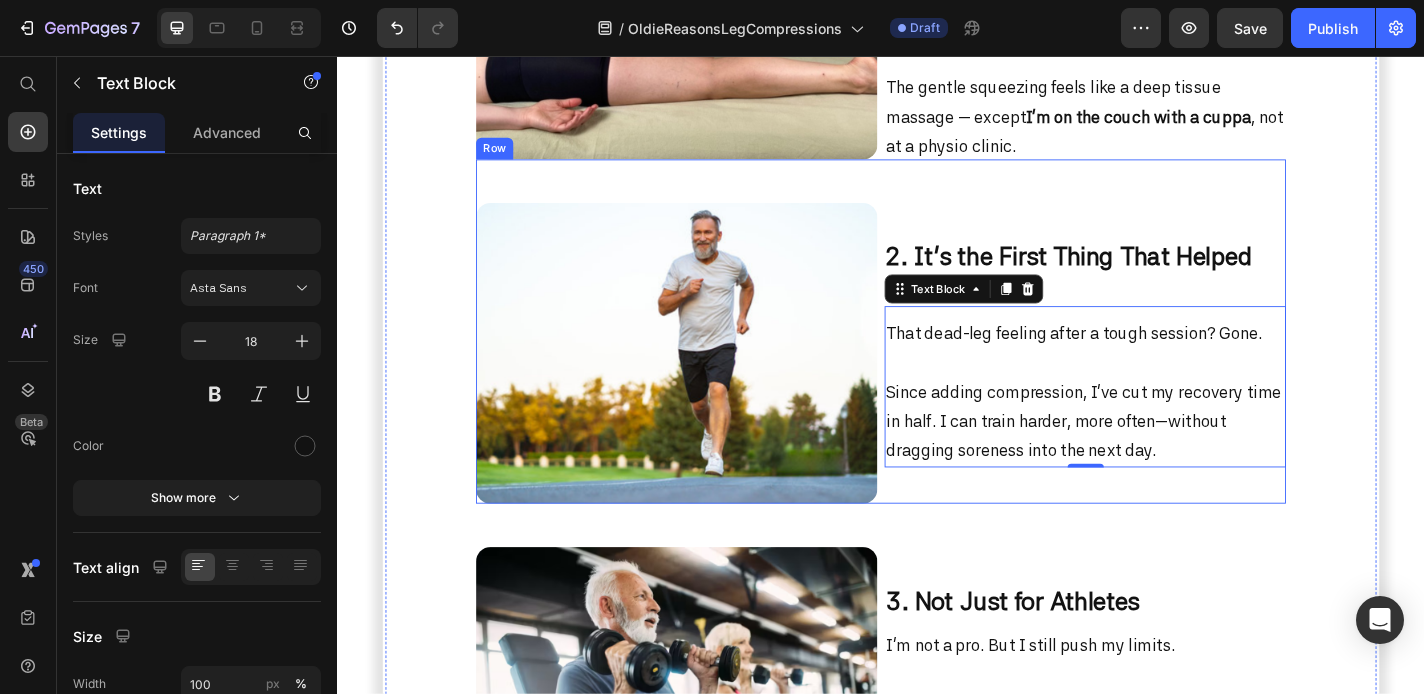 click on "Since adding compression, I’ve cut my recovery time in half. I can train harder, more often—without dragging soreness into the next day." at bounding box center (1162, 459) 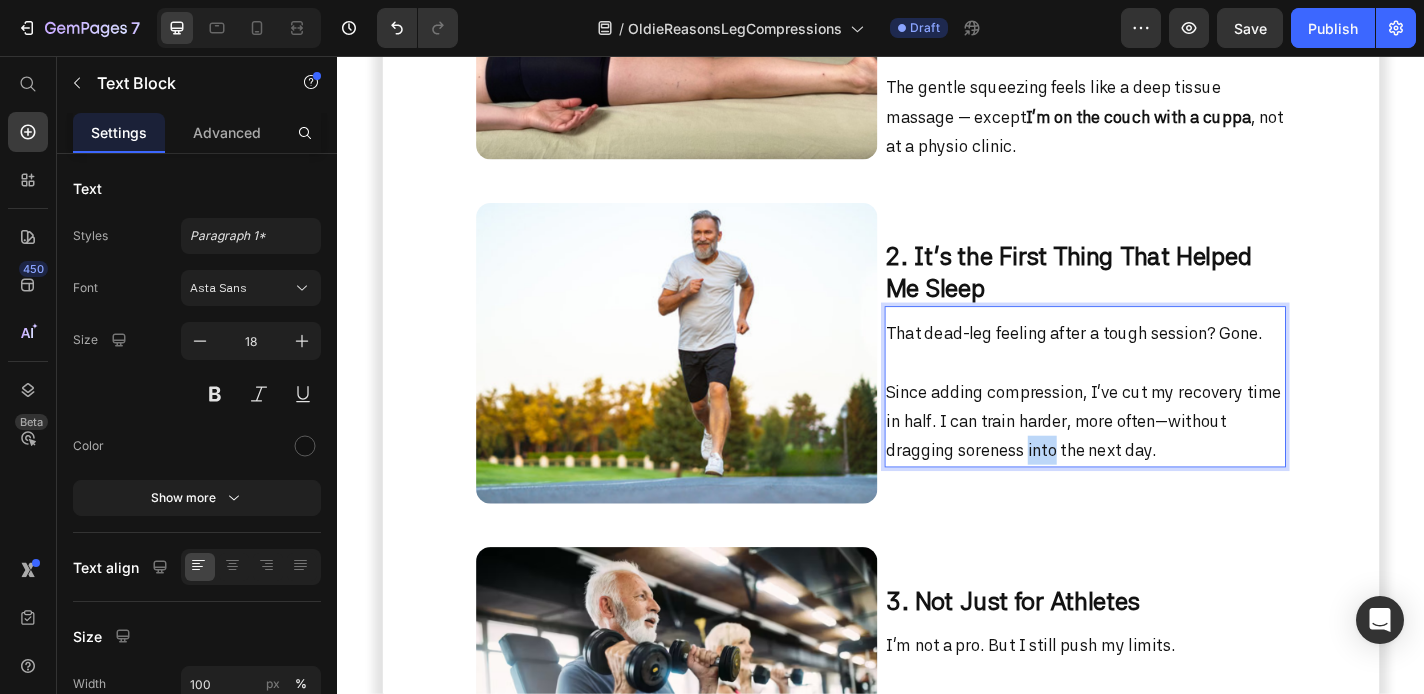 click on "Since adding compression, I’ve cut my recovery time in half. I can train harder, more often—without dragging soreness into the next day." at bounding box center [1162, 459] 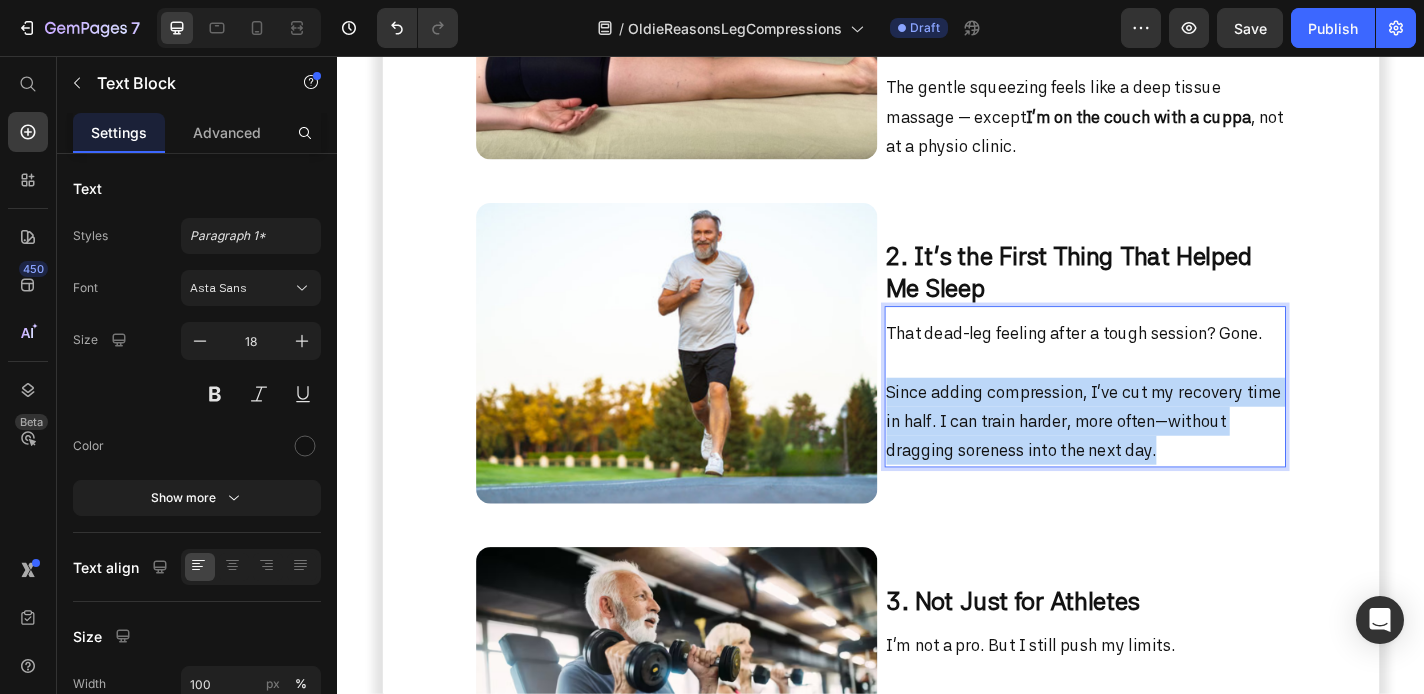 click on "Since adding compression, I’ve cut my recovery time in half. I can train harder, more often—without dragging soreness into the next day." at bounding box center [1162, 459] 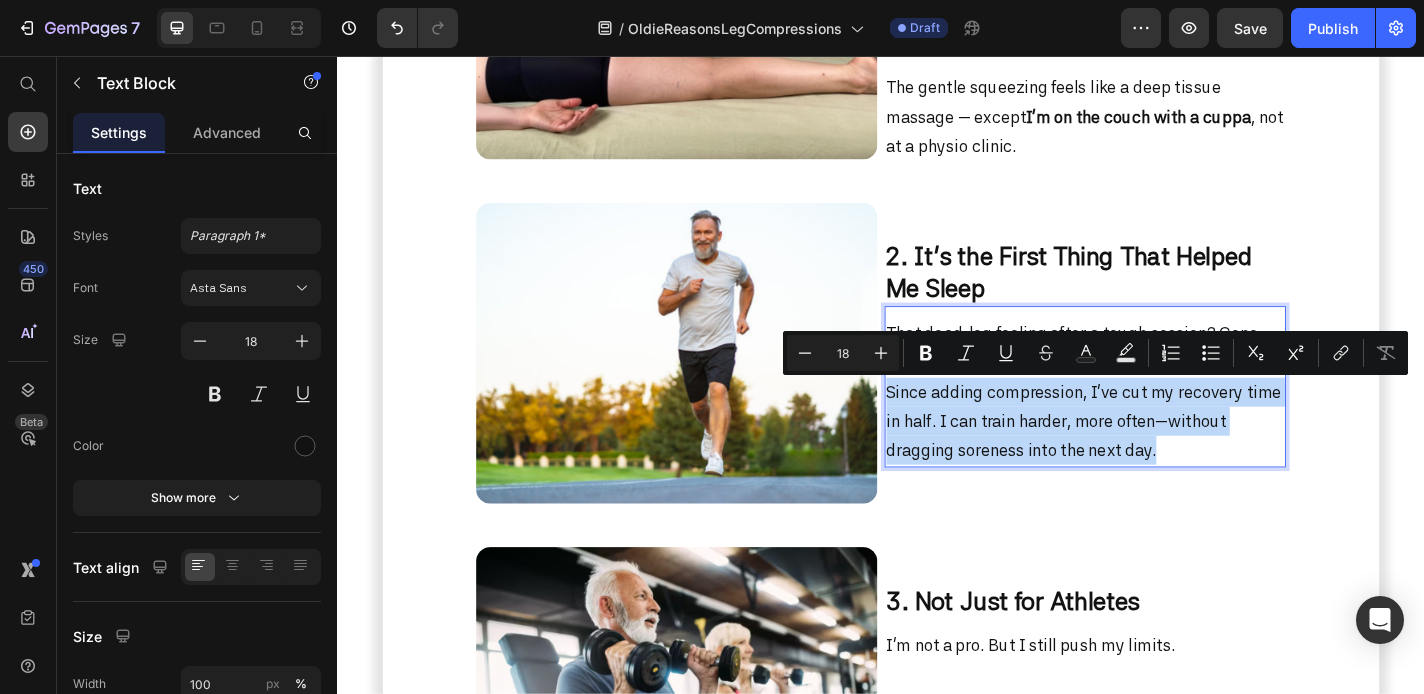 click on "Since adding compression, I’ve cut my recovery time in half. I can train harder, more often—without dragging soreness into the next day." at bounding box center (1162, 459) 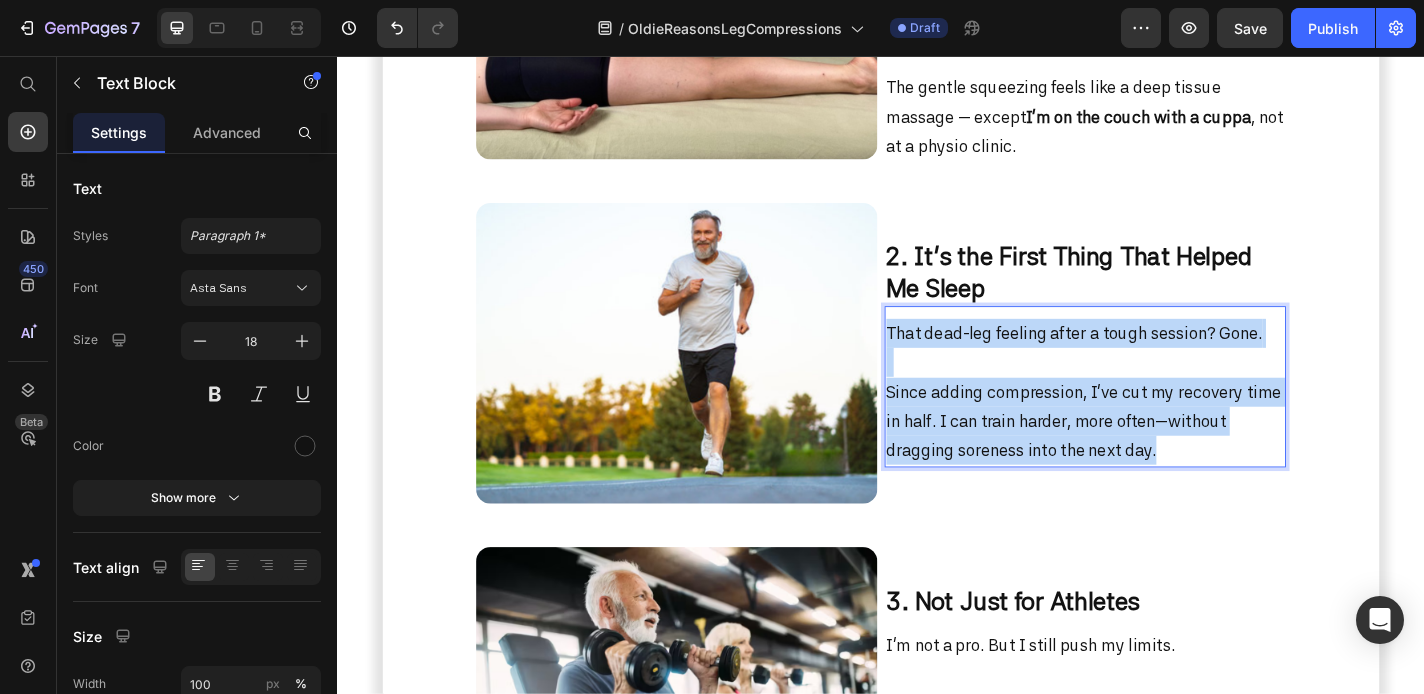 drag, startPoint x: 1256, startPoint y: 489, endPoint x: 944, endPoint y: 371, distance: 333.56857 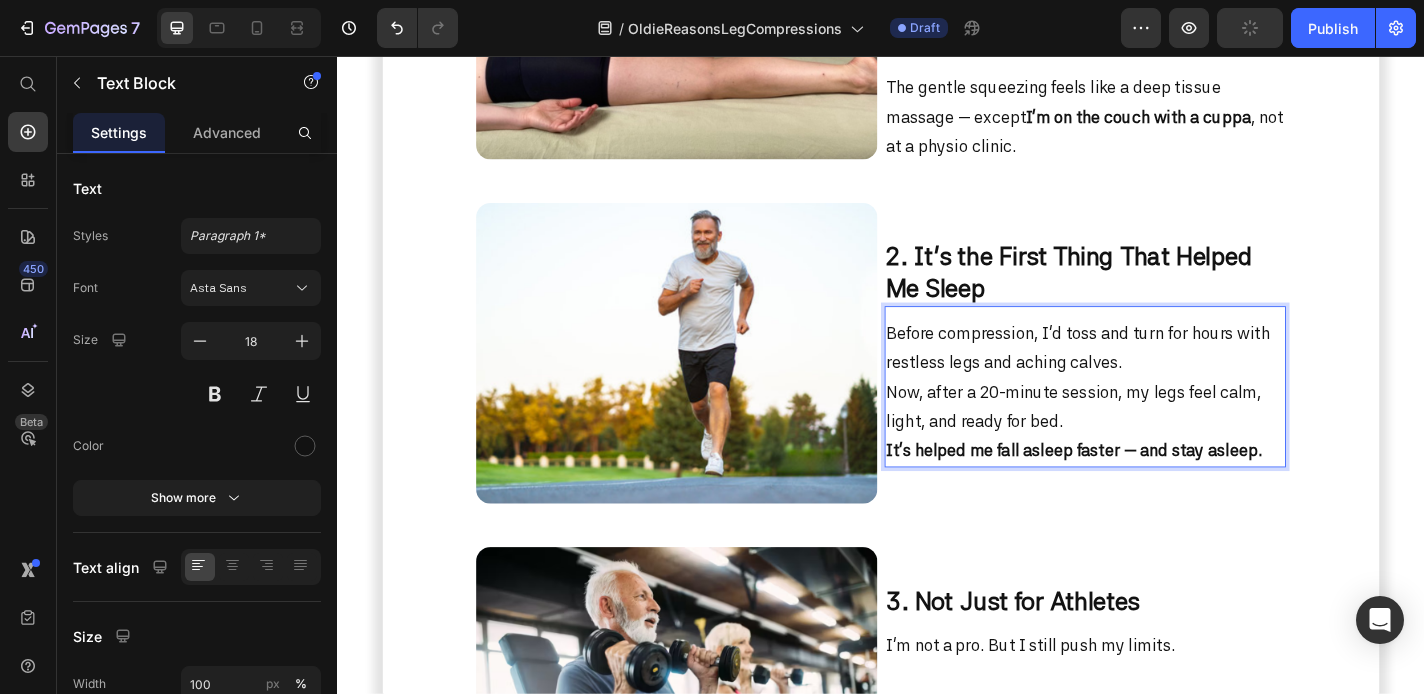 click on "Before compression, I’d toss and turn for hours with restless legs and aching calves. Now, after a 20-minute session, my legs feel calm, light, and ready for bed. It’s helped me fall asleep faster — and stay asleep." at bounding box center (1162, 427) 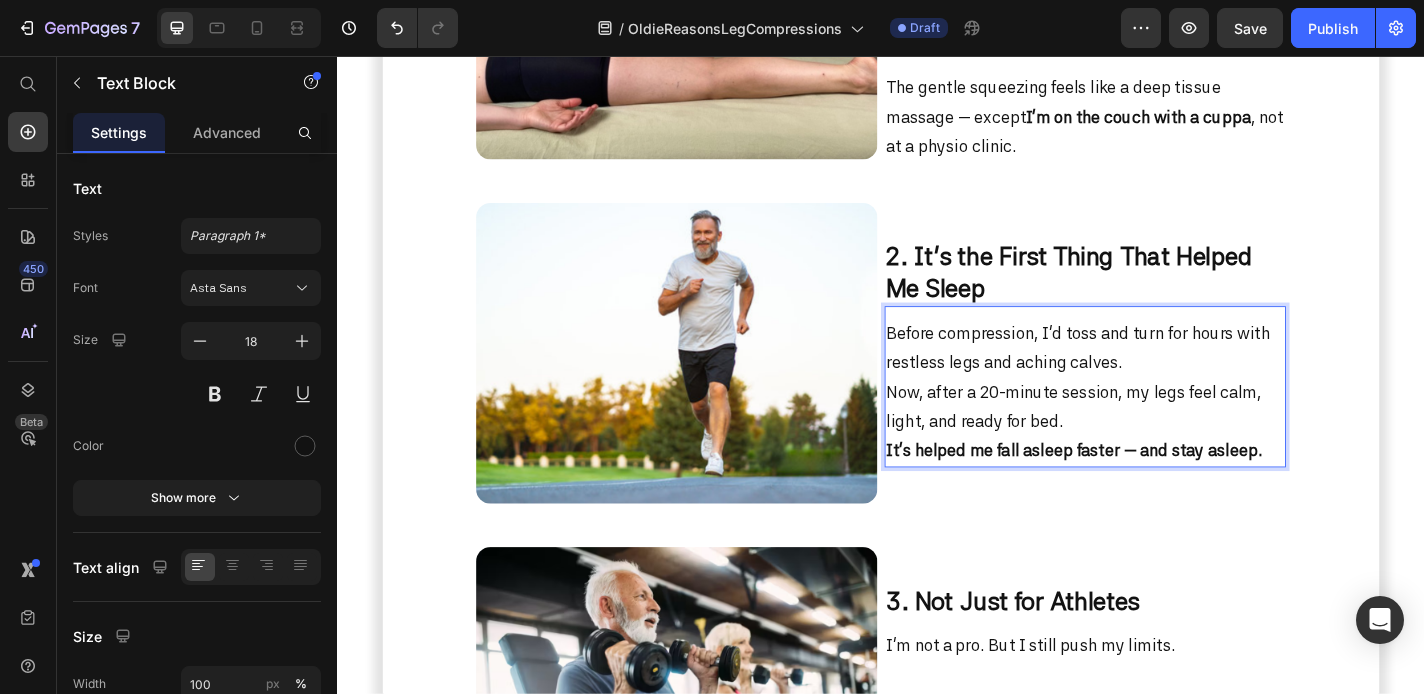 click on "Before compression, I’d toss and turn for hours with restless legs and aching calves. Now, after a 20-minute session, my legs feel calm, light, and ready for bed. It’s helped me fall asleep faster — and stay asleep." at bounding box center (1162, 427) 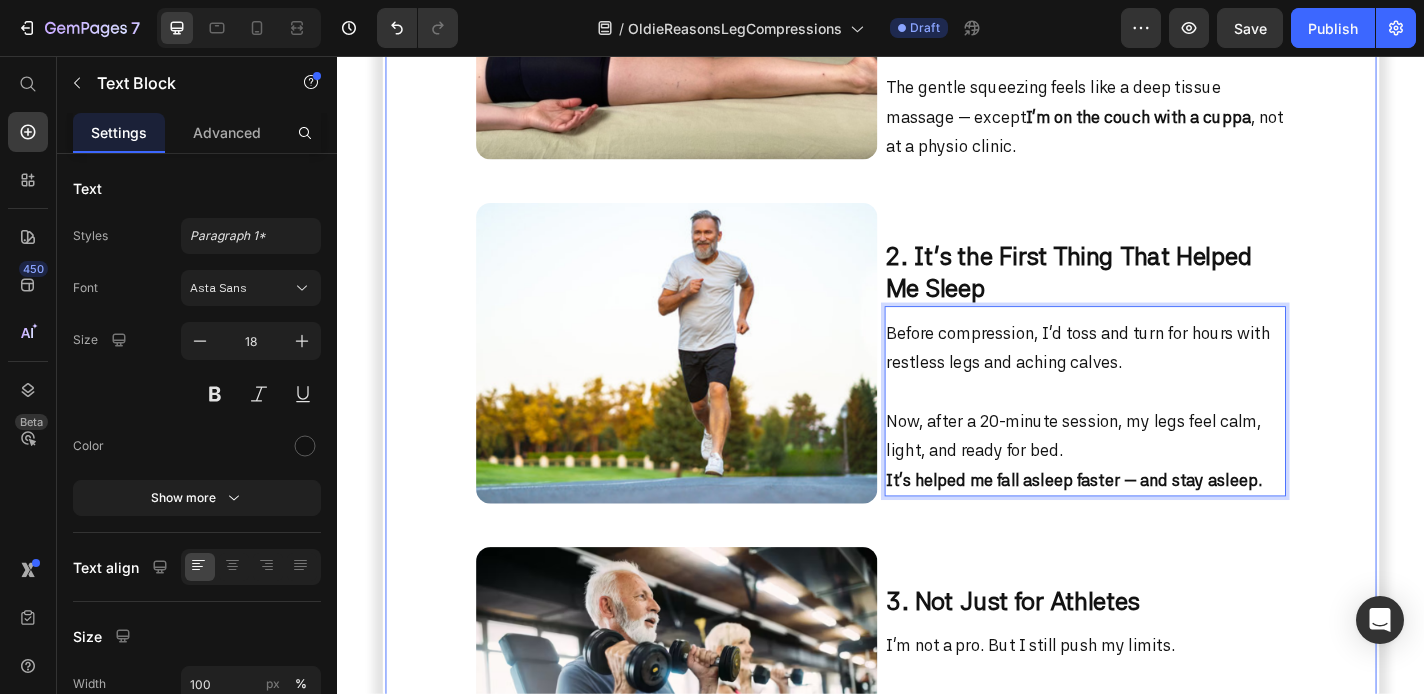 click on "Image ⁠⁠⁠⁠⁠⁠⁠ 1. My New Daily Ritual (That I Actually Stick To) Heading I used to dread foam rolling and stretching. Now I look forward to recovery. I slide these boots on in the evening, put my feet up, and just relax. ⁠⁠⁠⁠⁠⁠⁠ The gentle squeezing feels like a deep tissue massage — except  I’m on the couch with a cuppa , not at a physio clinic. Text Block Row Image ⁠⁠⁠⁠⁠⁠⁠ 2. It’s the First Thing That Helped Me Sleep Heading Before compression, I’d toss and turn for hours with restless legs and aching calves. ⁠⁠⁠⁠⁠⁠⁠ Now, after a 20-minute session, my legs feel calm, light, and ready for bed. It’s helped me fall asleep faster — and stay asleep. Text Block   0 Row Image 3. Not Just for Athletes Heading I’m not a pro. But I still push my limits.   Whether it's leg day, a long hike, or just standing all day at work, these sleeves help  anyone  bounce back faster. You don’t need to be training for a marathon to feel the benefits. Text Block" at bounding box center [937, 763] 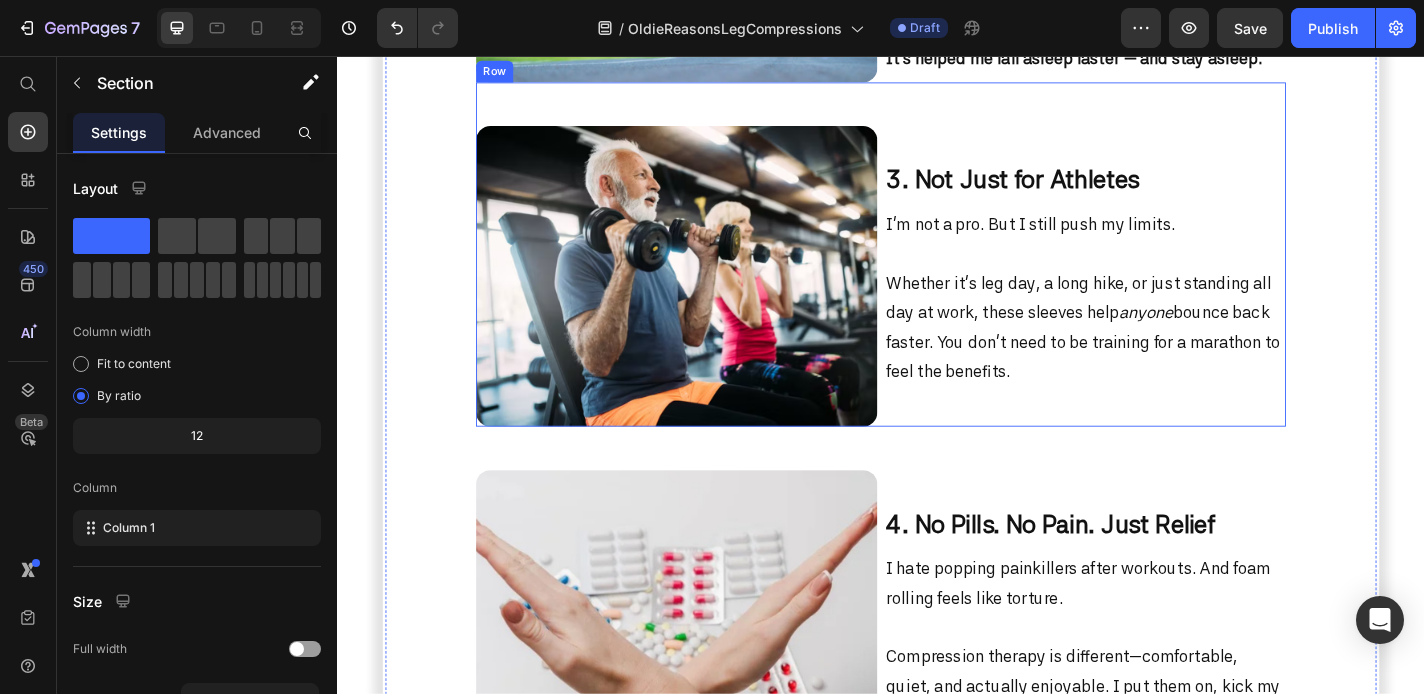 scroll, scrollTop: 2139, scrollLeft: 0, axis: vertical 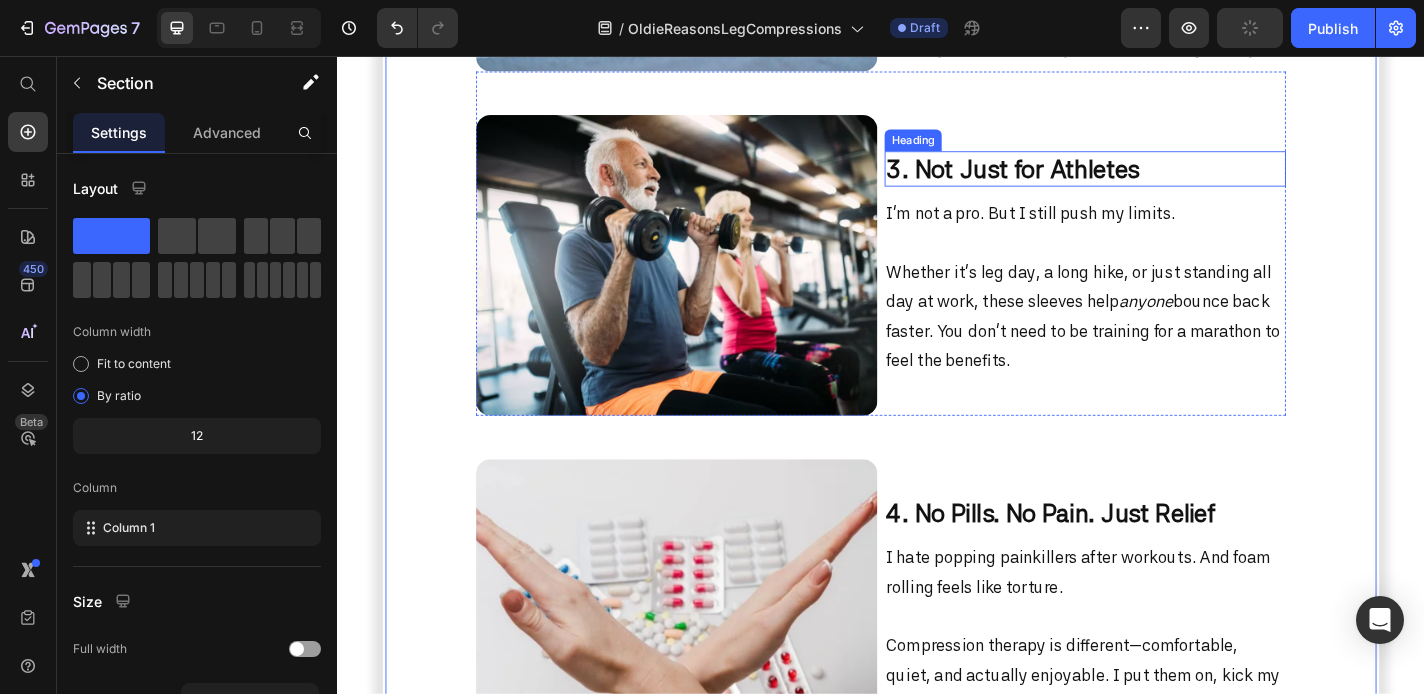 click on "3. Not Just for Athletes" at bounding box center [1082, 180] 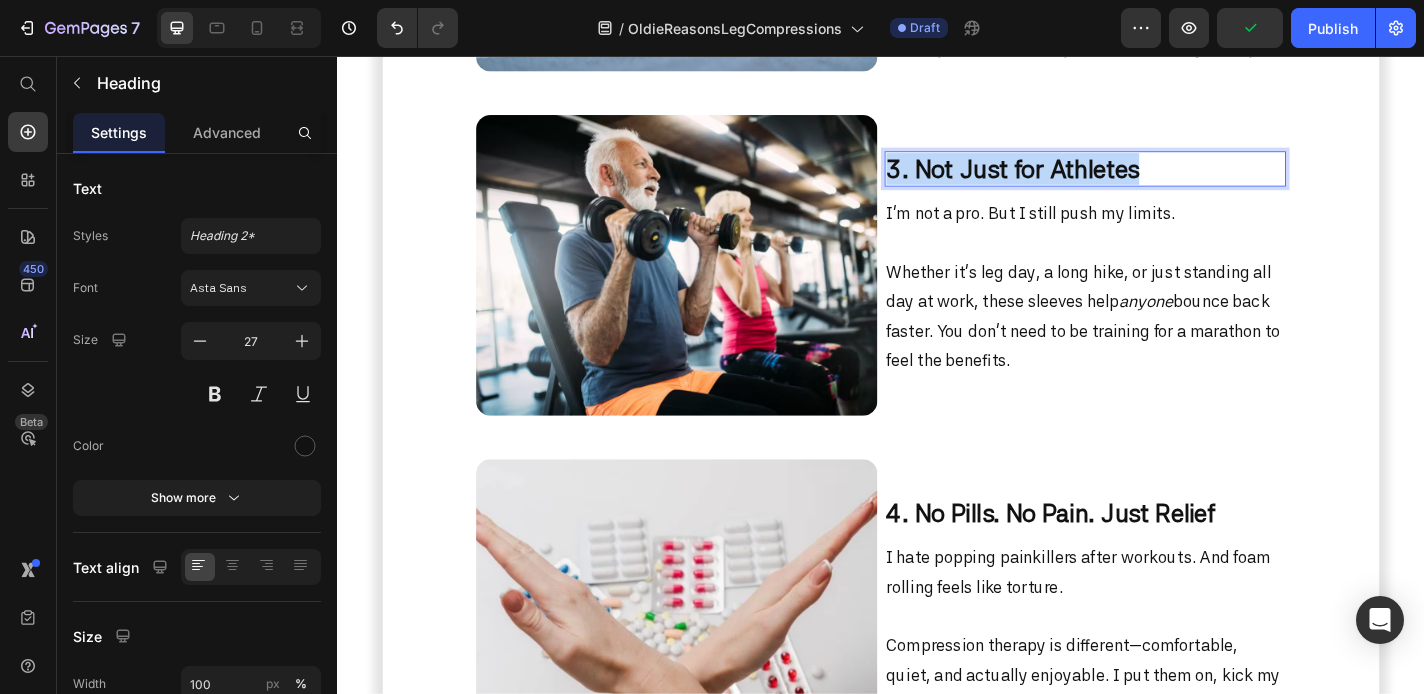click on "3. Not Just for Athletes" at bounding box center (1082, 180) 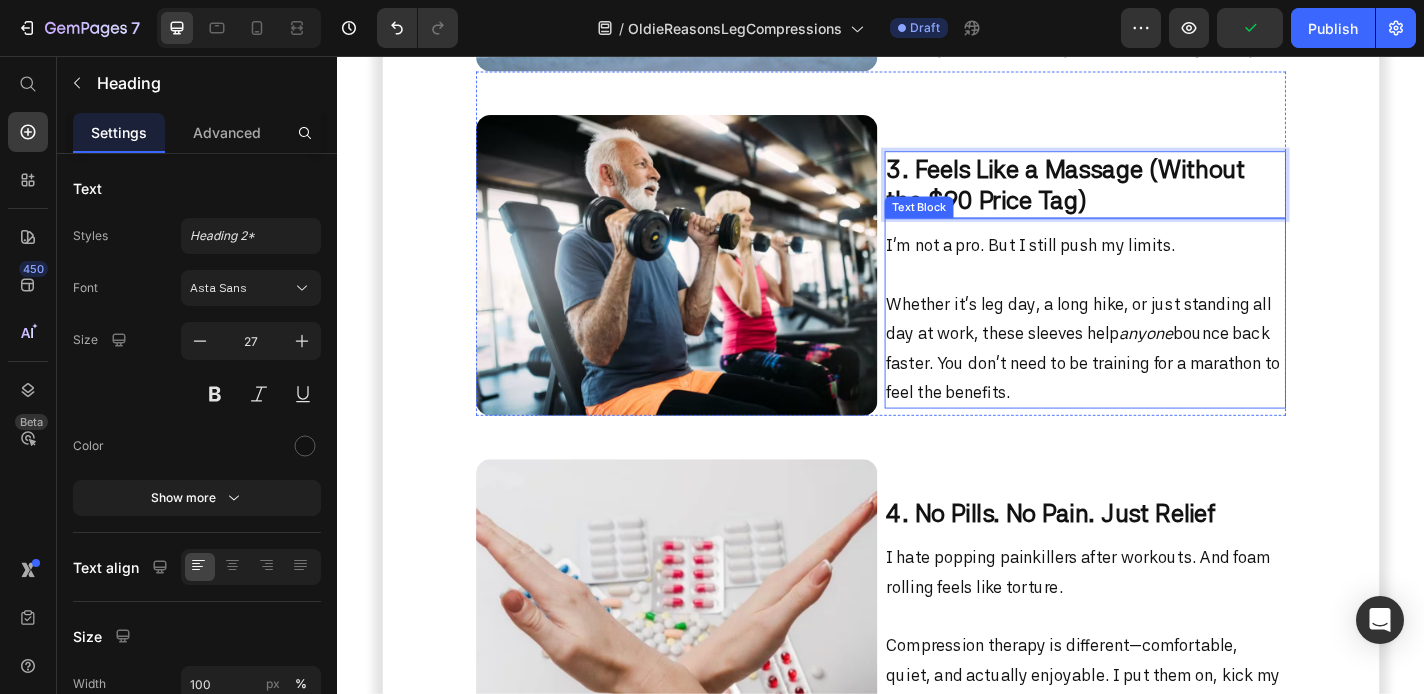 click on "Whether it's leg day, a long hike, or just standing all day at work, these sleeves help  anyone  bounce back faster. You don’t need to be training for a marathon to feel the benefits." at bounding box center (1162, 379) 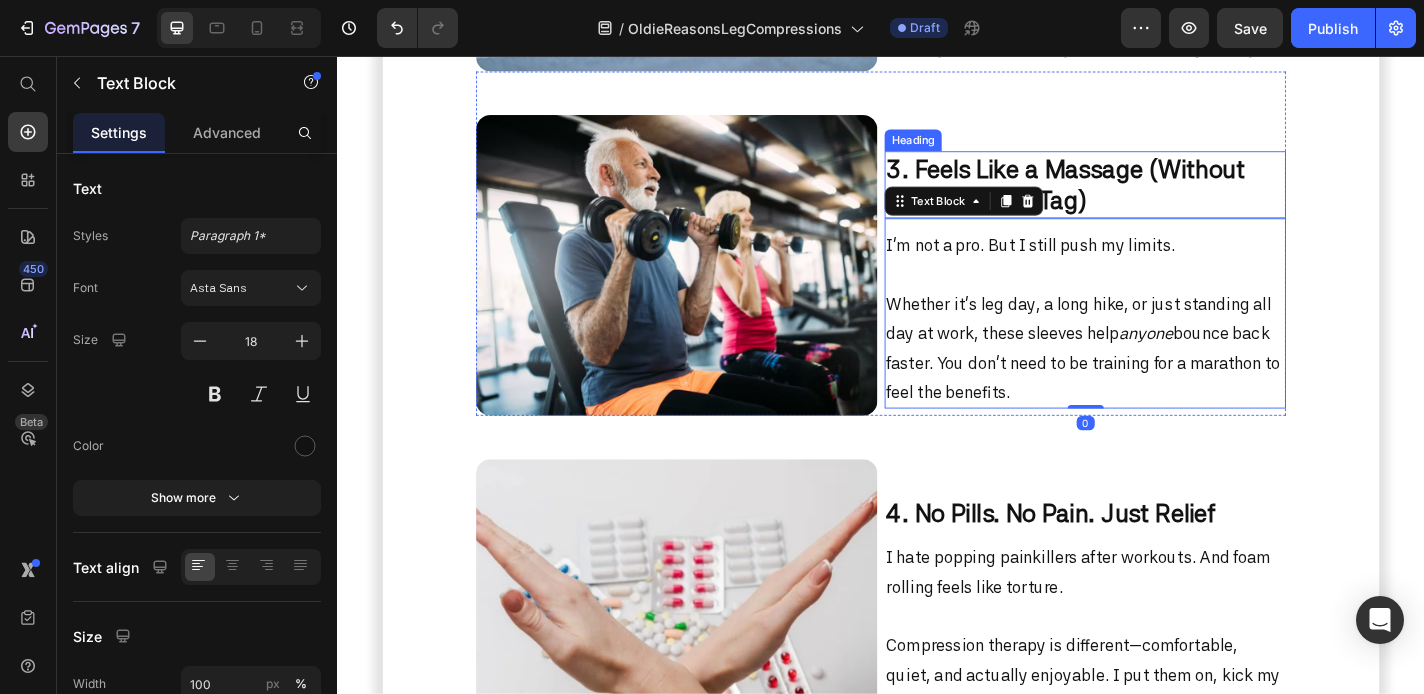 click on "3. Feels Like a Massage (Without the $90 Price Tag)" at bounding box center [1141, 198] 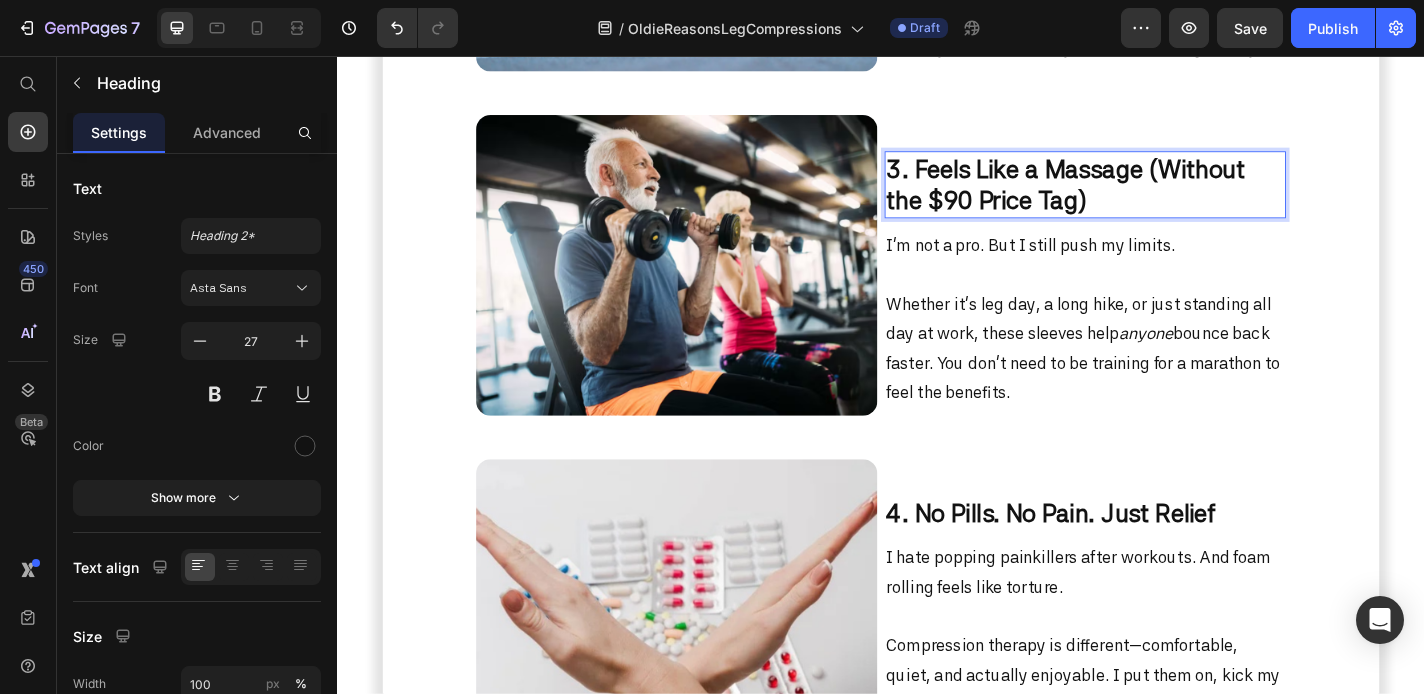 click on "3. Feels Like a Massage (Without the $90 Price Tag)" at bounding box center [1141, 198] 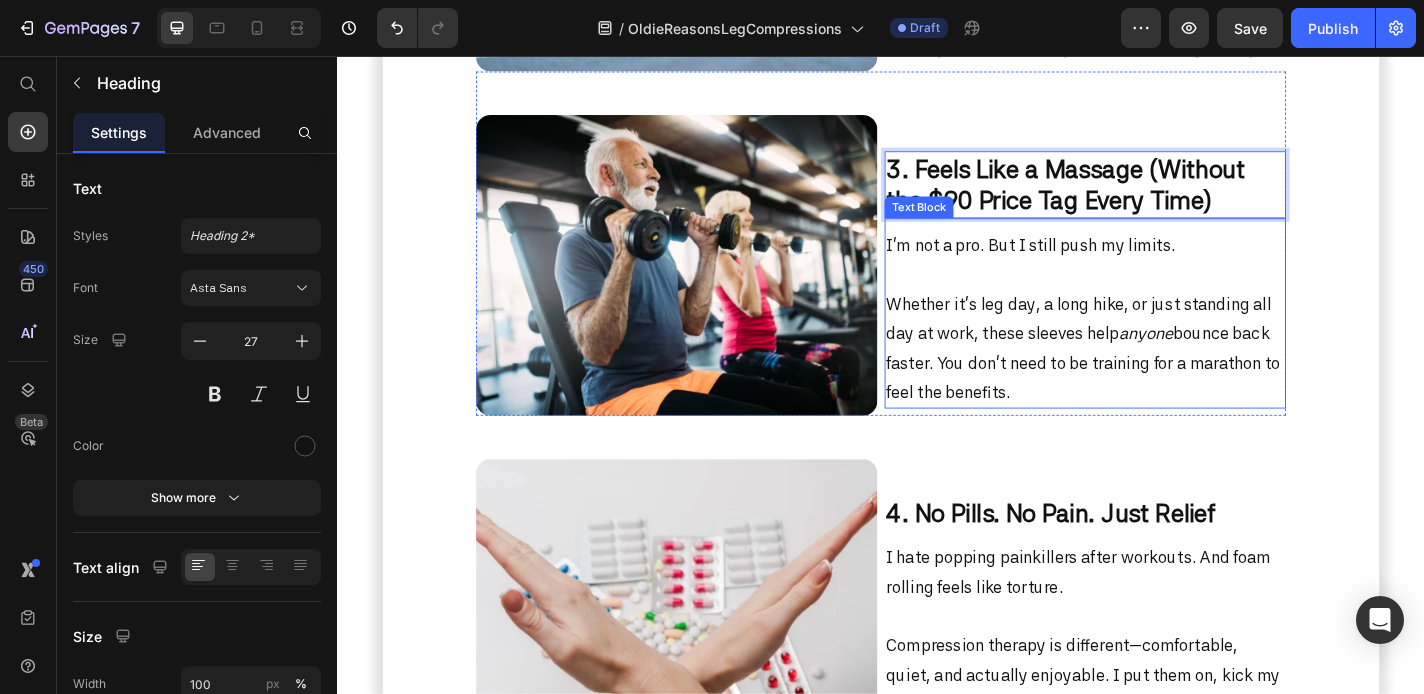 click on "Whether it's leg day, a long hike, or just standing all day at work, these sleeves help  anyone  bounce back faster. You don’t need to be training for a marathon to feel the benefits." at bounding box center [1162, 379] 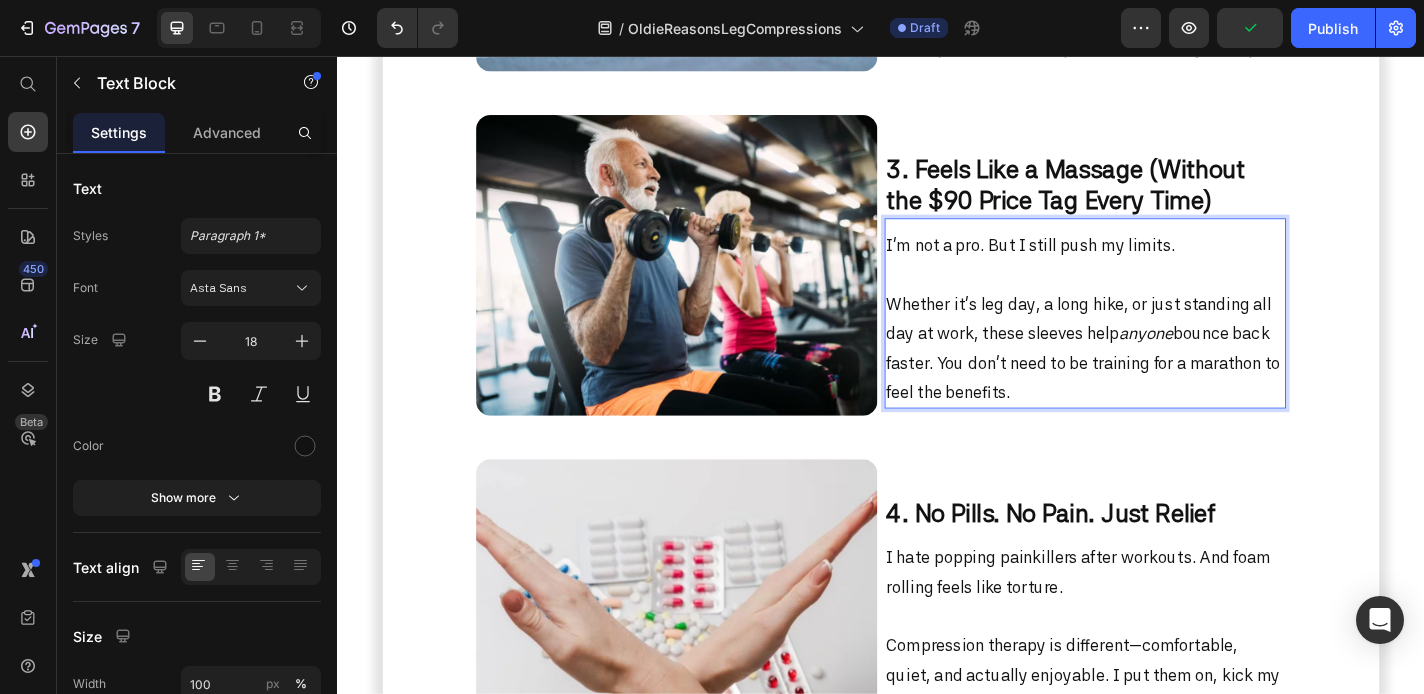 click on "Whether it's leg day, a long hike, or just standing all day at work, these sleeves help  anyone  bounce back faster. You don’t need to be training for a marathon to feel the benefits." at bounding box center [1162, 379] 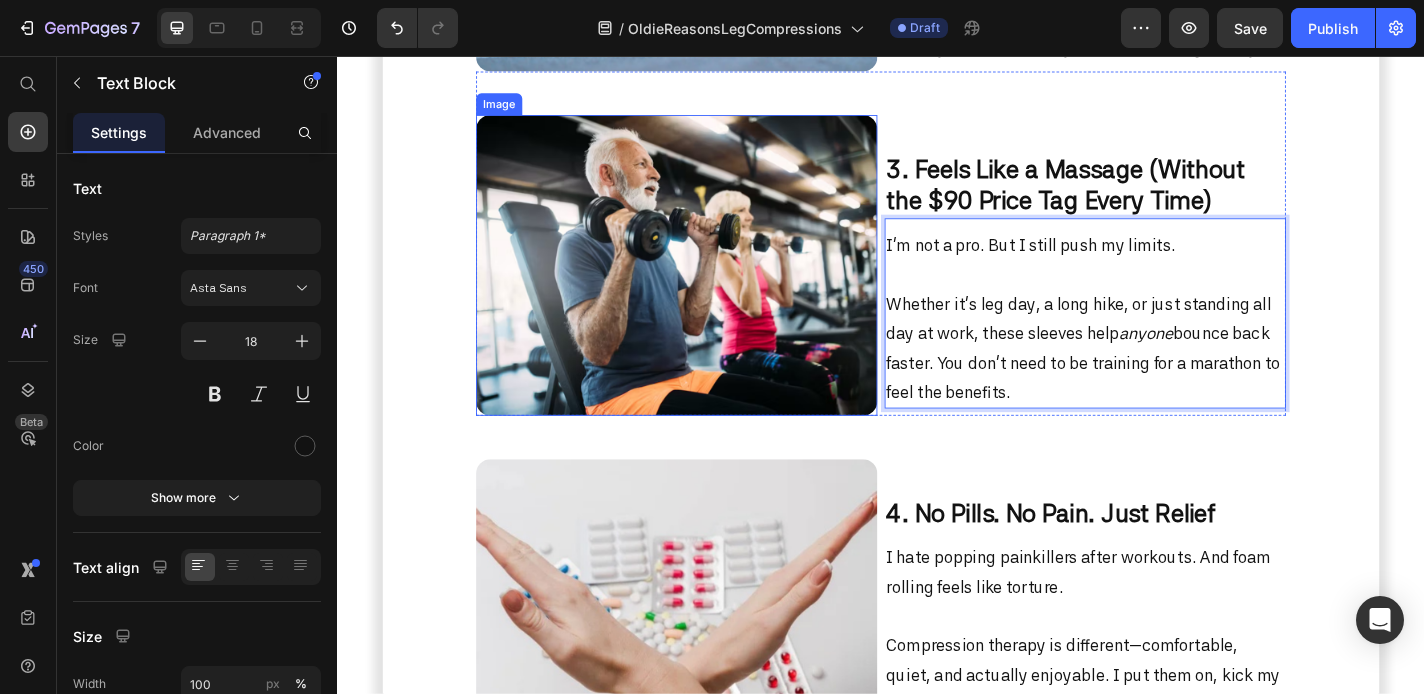 drag, startPoint x: 1095, startPoint y: 421, endPoint x: 889, endPoint y: 255, distance: 264.56 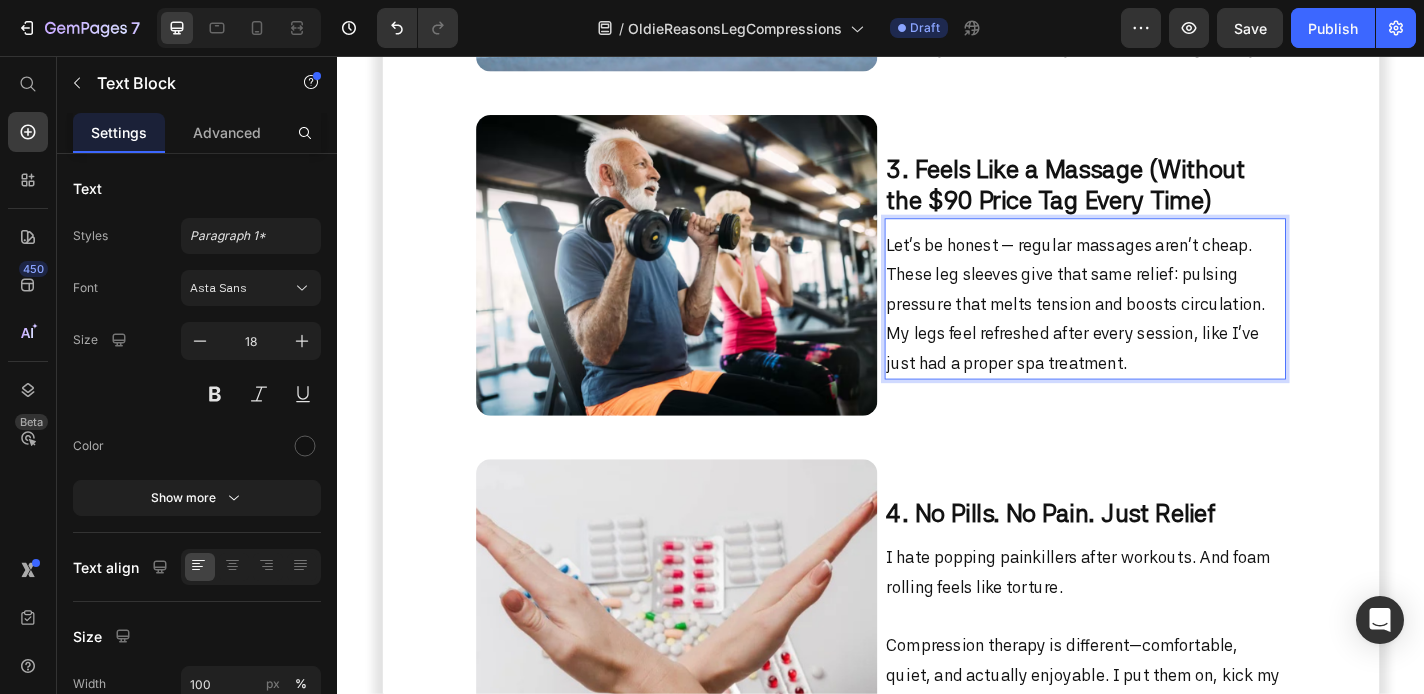 click on "Let’s be honest — regular massages aren’t cheap. These leg sleeves give that same relief: pulsing pressure that melts tension and boosts circulation. My legs feel refreshed after every session, like I’ve just had a proper spa treatment." at bounding box center [1162, 330] 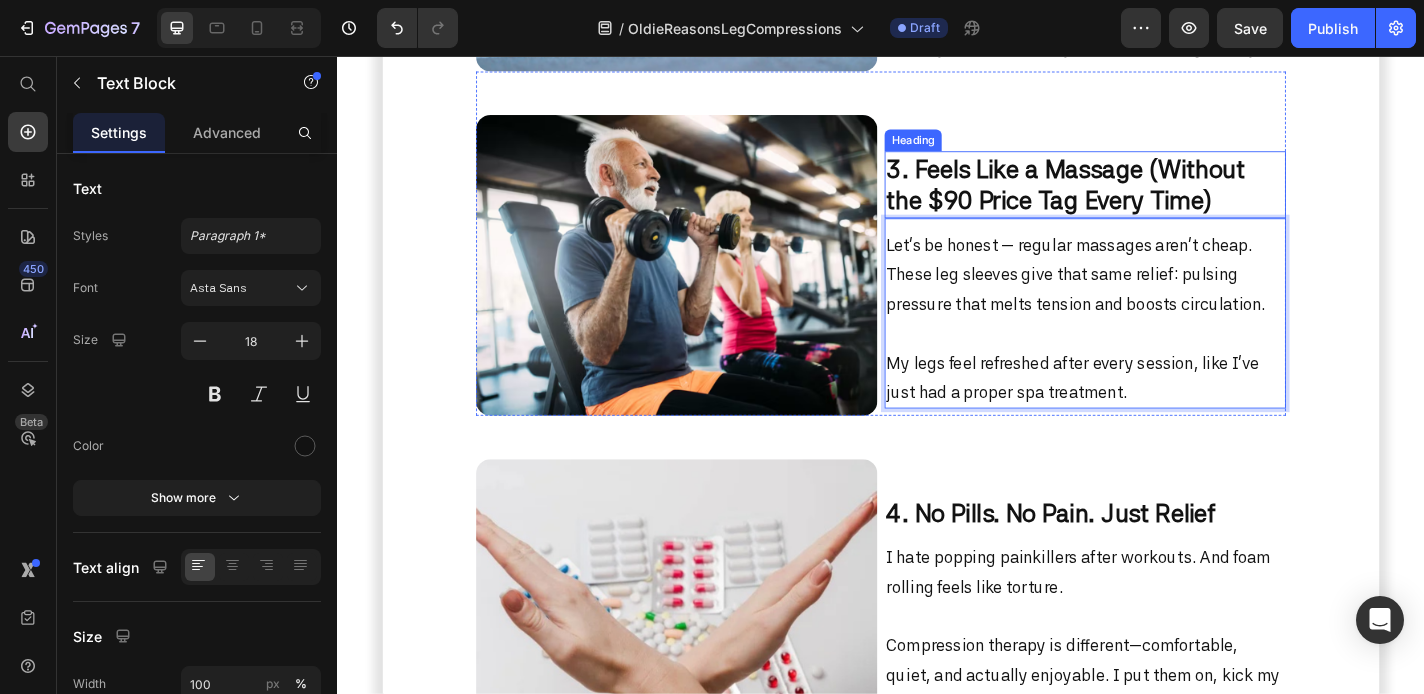click on "3. Feels Like a Massage (Without the $90 Price Tag Every Time)" at bounding box center (1141, 198) 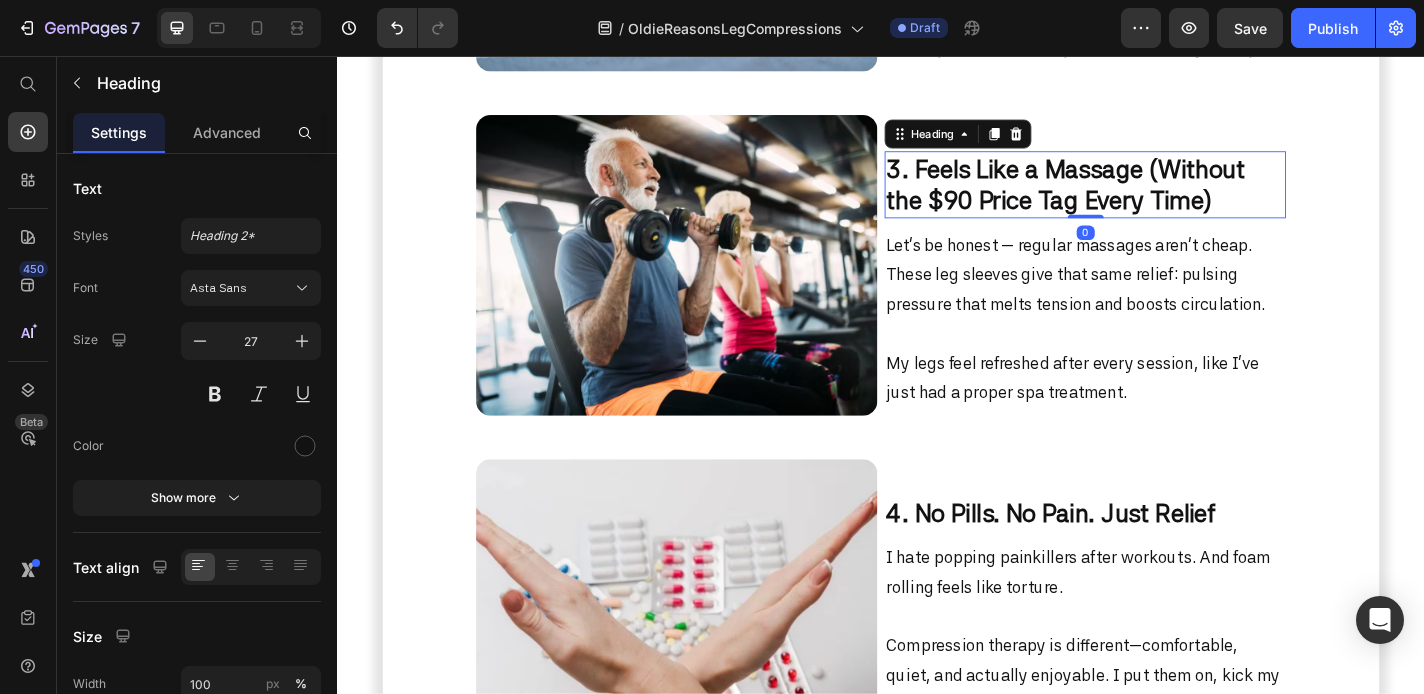 click on "Image ⁠⁠⁠⁠⁠⁠⁠ 1. My New Daily Ritual (That I Actually Stick To) Heading I used to dread foam rolling and stretching. Now I look forward to recovery. I slide these boots on in the evening, put my feet up, and just relax. ⁠⁠⁠⁠⁠⁠⁠ The gentle squeezing feels like a deep tissue massage — except  I’m on the couch with a cuppa , not at a physio clinic. Text Block Row Image ⁠⁠⁠⁠⁠⁠⁠ 2. It’s the First Thing That Helped Me Sleep Heading Before compression, I’d toss and turn for hours with restless legs and aching calves. ⁠⁠⁠⁠⁠⁠⁠ Now, after a 20-minute session, my legs feel calm, light, and ready for bed. It’s helped me fall asleep faster — and stay asleep. Text Block Row Image ⁠⁠⁠⁠⁠⁠⁠ 3. Feels Like a Massage (Without the $90 Price Tag Every Time) Heading   0 Let’s be honest — regular massages aren’t cheap. These leg sleeves give that same relief: pulsing pressure that melts tension and boosts circulation. ⁠⁠⁠⁠⁠⁠⁠ Row" at bounding box center (937, 286) 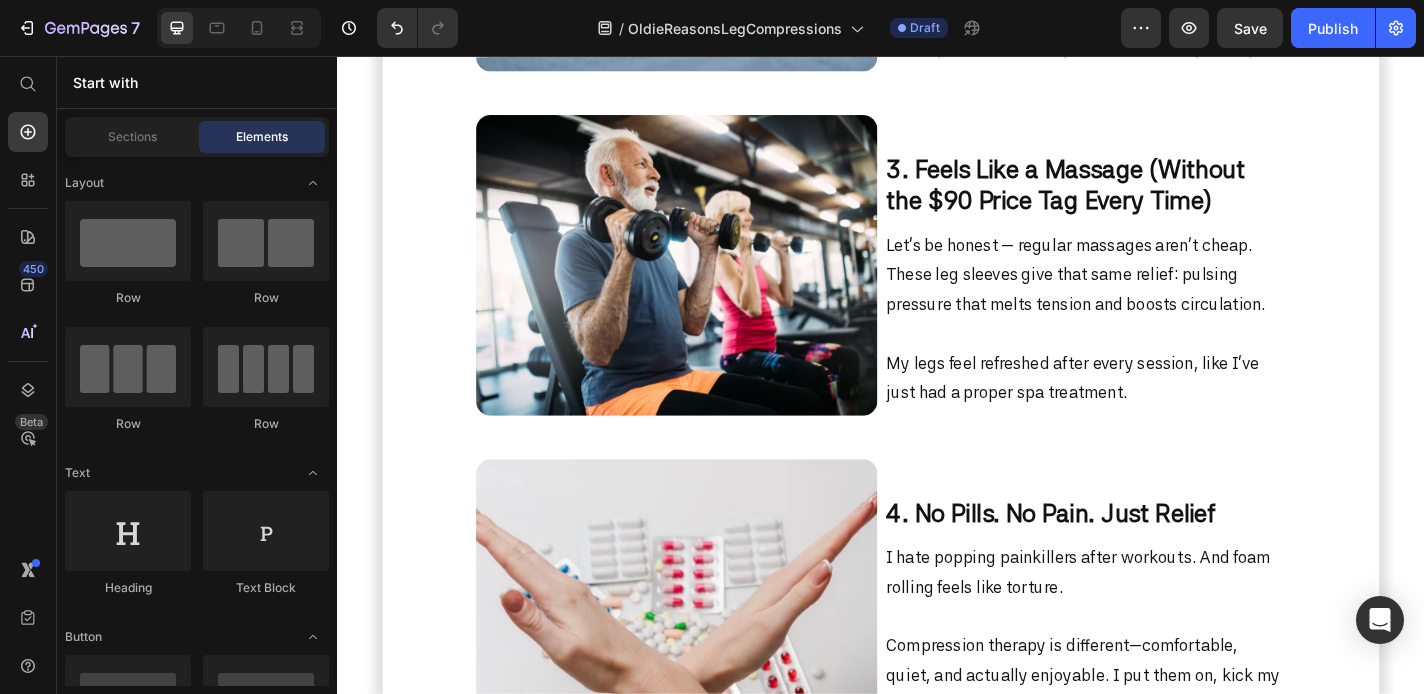 click on "Image ⁠⁠⁠⁠⁠⁠⁠ 1. My New Daily Ritual (That I Actually Stick To) Heading I used to dread foam rolling and stretching. Now I look forward to recovery. I slide these boots on in the evening, put my feet up, and just relax. ⁠⁠⁠⁠⁠⁠⁠ The gentle squeezing feels like a deep tissue massage — except  I’m on the couch with a cuppa , not at a physio clinic. Text Block Row Image ⁠⁠⁠⁠⁠⁠⁠ 2. It’s the First Thing That Helped Me Sleep Heading Before compression, I’d toss and turn for hours with restless legs and aching calves. ⁠⁠⁠⁠⁠⁠⁠ Now, after a 20-minute session, my legs feel calm, light, and ready for bed. It’s helped me fall asleep faster — and stay asleep. Text Block Row Image ⁠⁠⁠⁠⁠⁠⁠ 3. Feels Like a Massage (Without the $90 Price Tag Every Time) Heading Let’s be honest — regular massages aren’t cheap. These leg sleeves give that same relief: pulsing pressure that melts tension and boosts circulation. ⁠⁠⁠⁠⁠⁠⁠ Text Block" at bounding box center [937, 286] 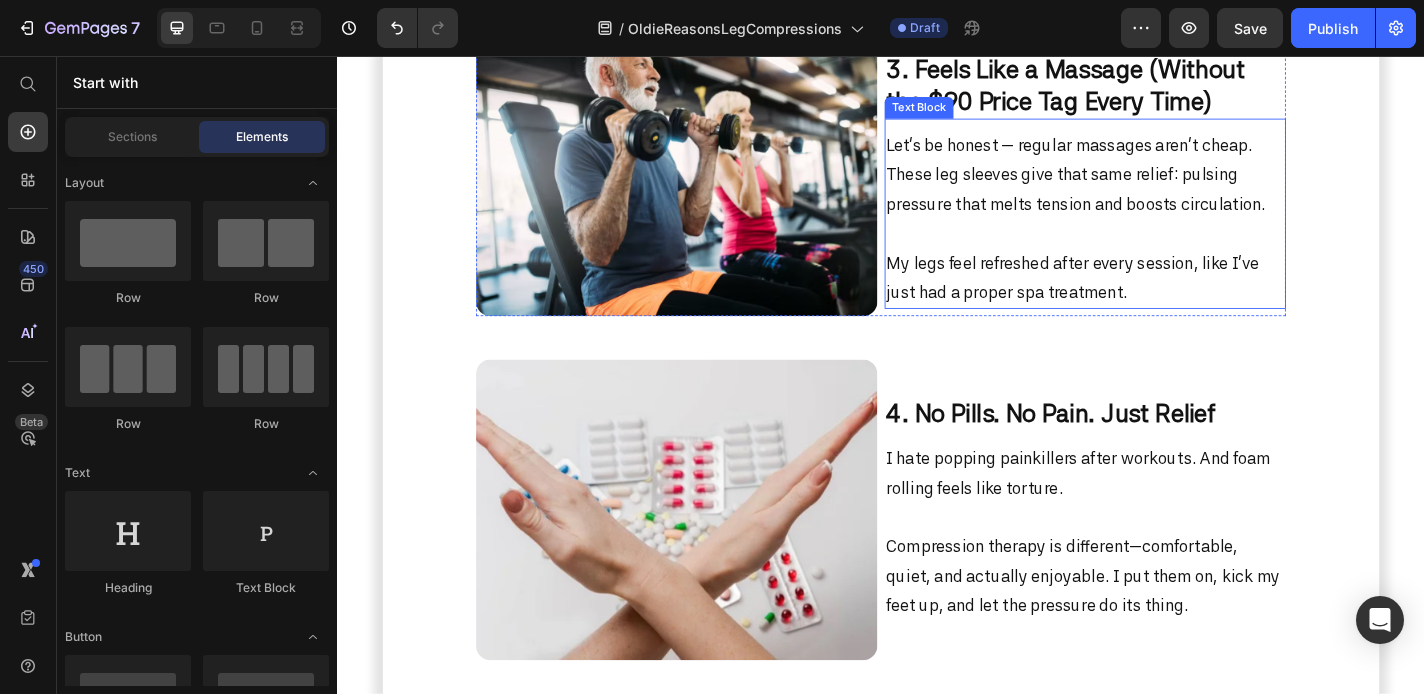 scroll, scrollTop: 2326, scrollLeft: 0, axis: vertical 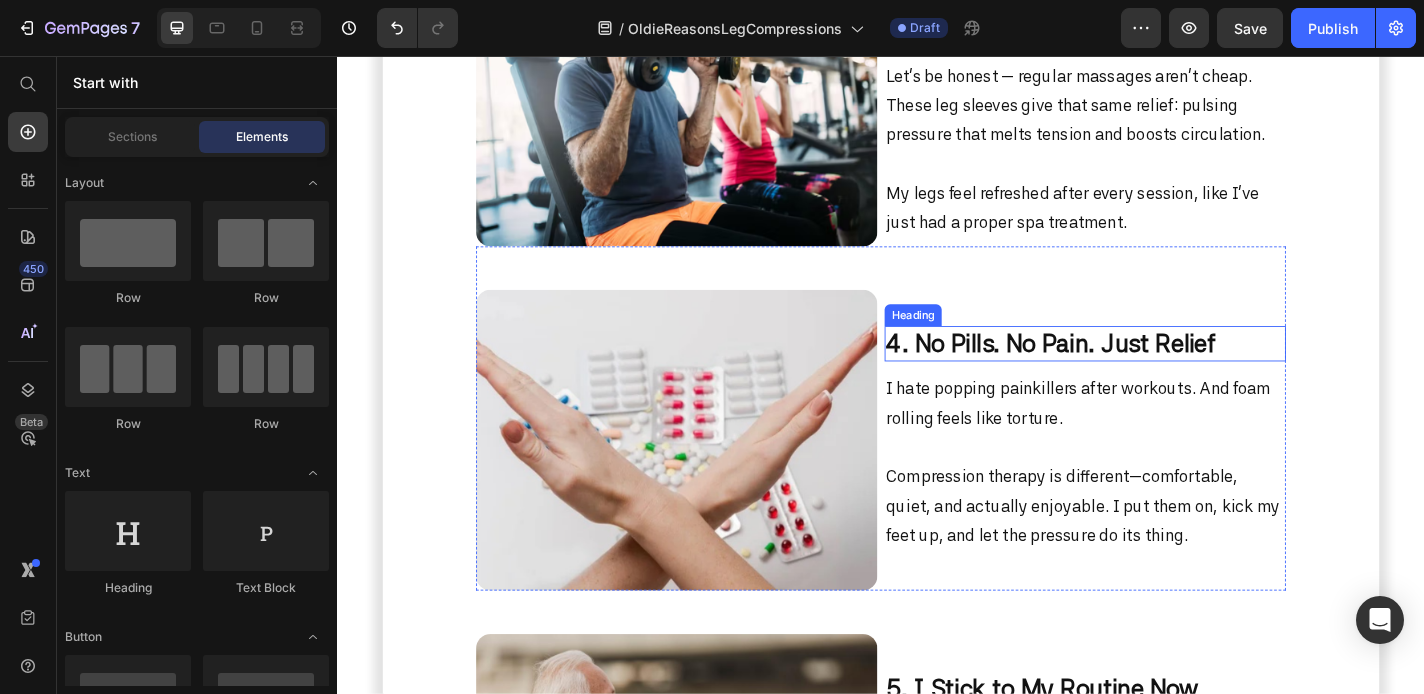 click on "4. No Pills. No Pain. Just Relief" at bounding box center (1124, 373) 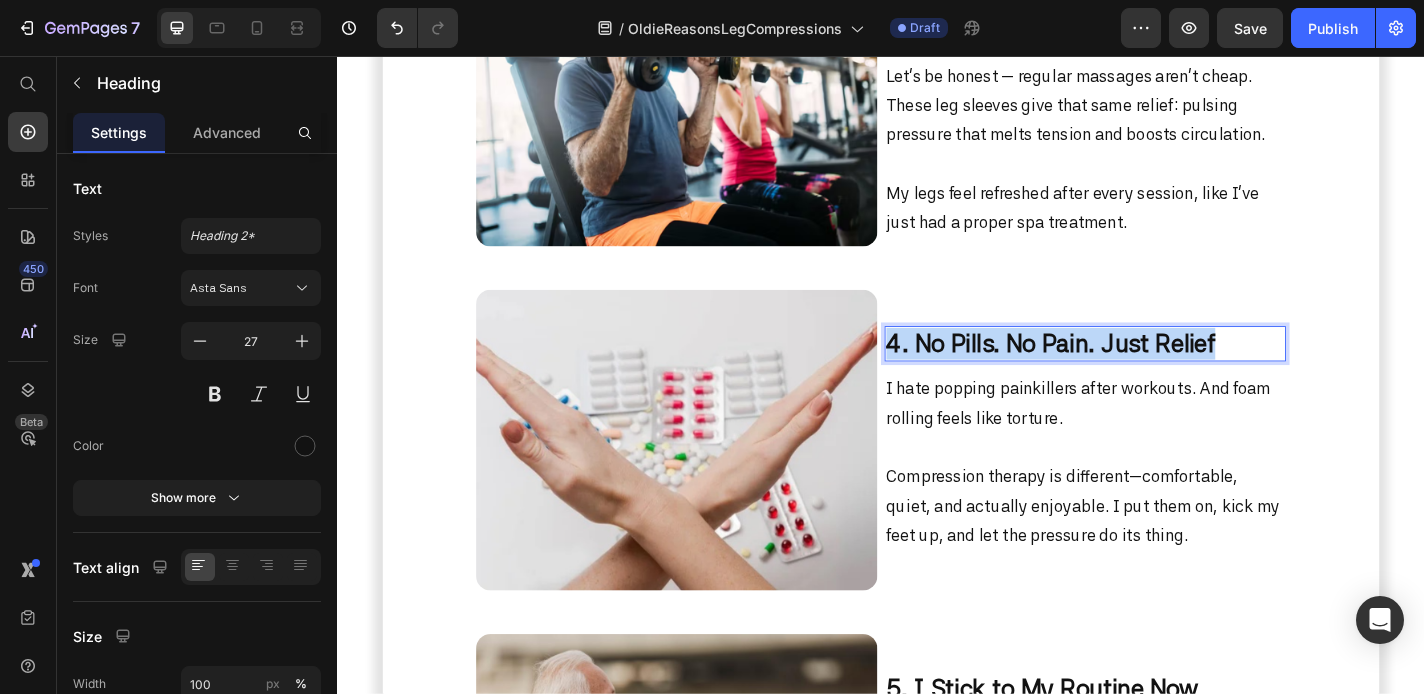 click on "4. No Pills. No Pain. Just Relief" at bounding box center [1124, 373] 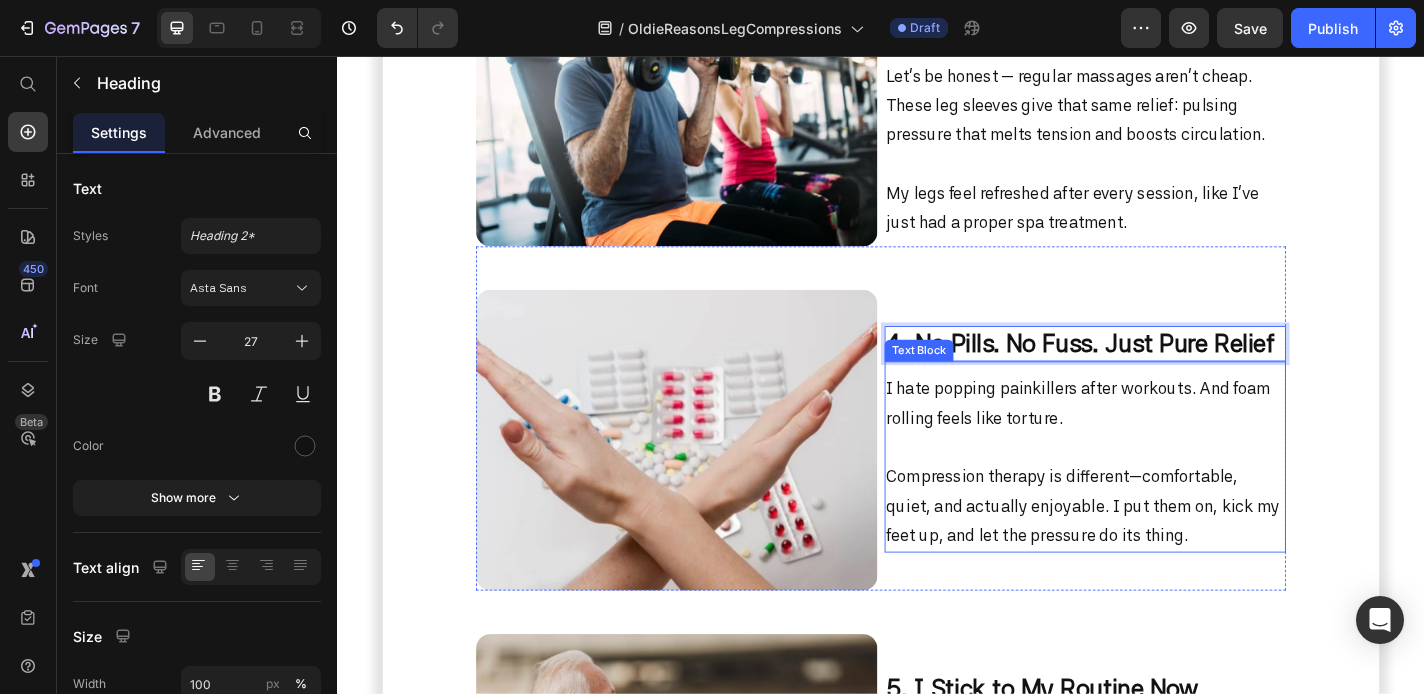 click on "I hate popping painkillers after workouts. And foam rolling feels like torture." at bounding box center (1162, 455) 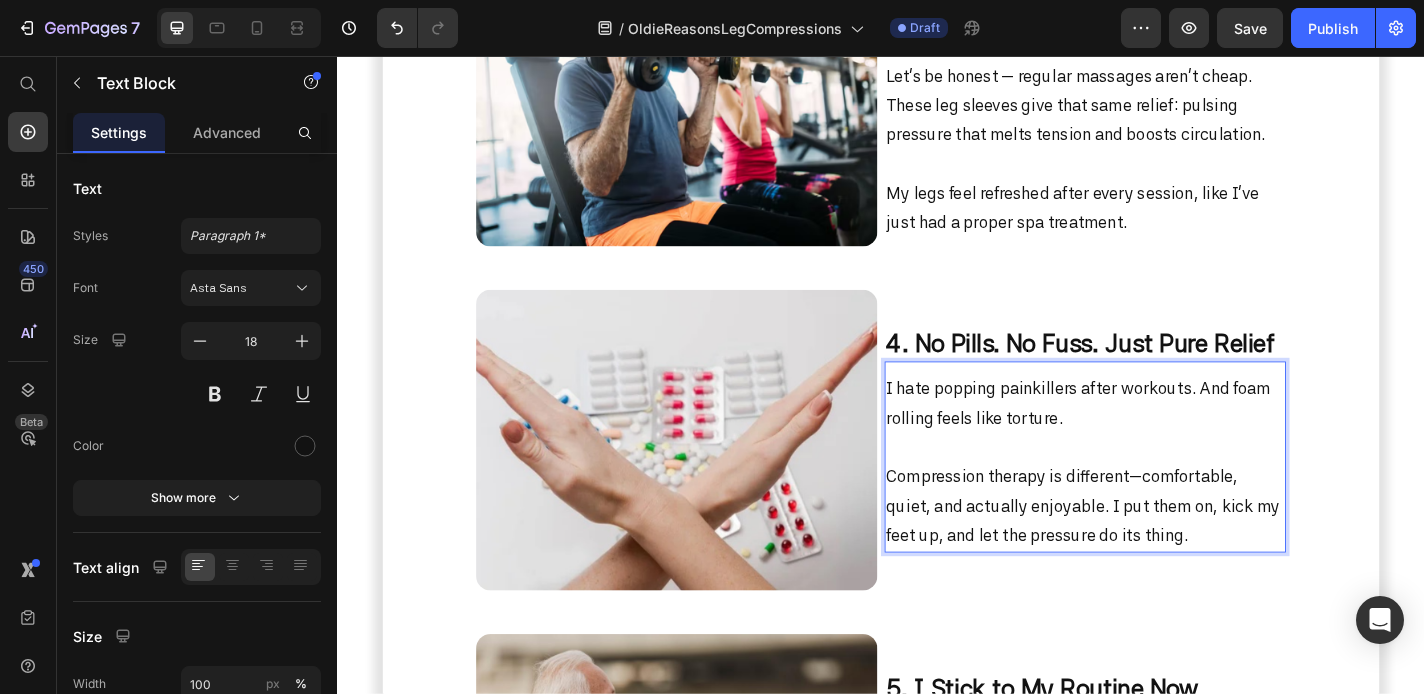 click on "I hate popping painkillers after workouts. And foam rolling feels like torture." at bounding box center [1162, 455] 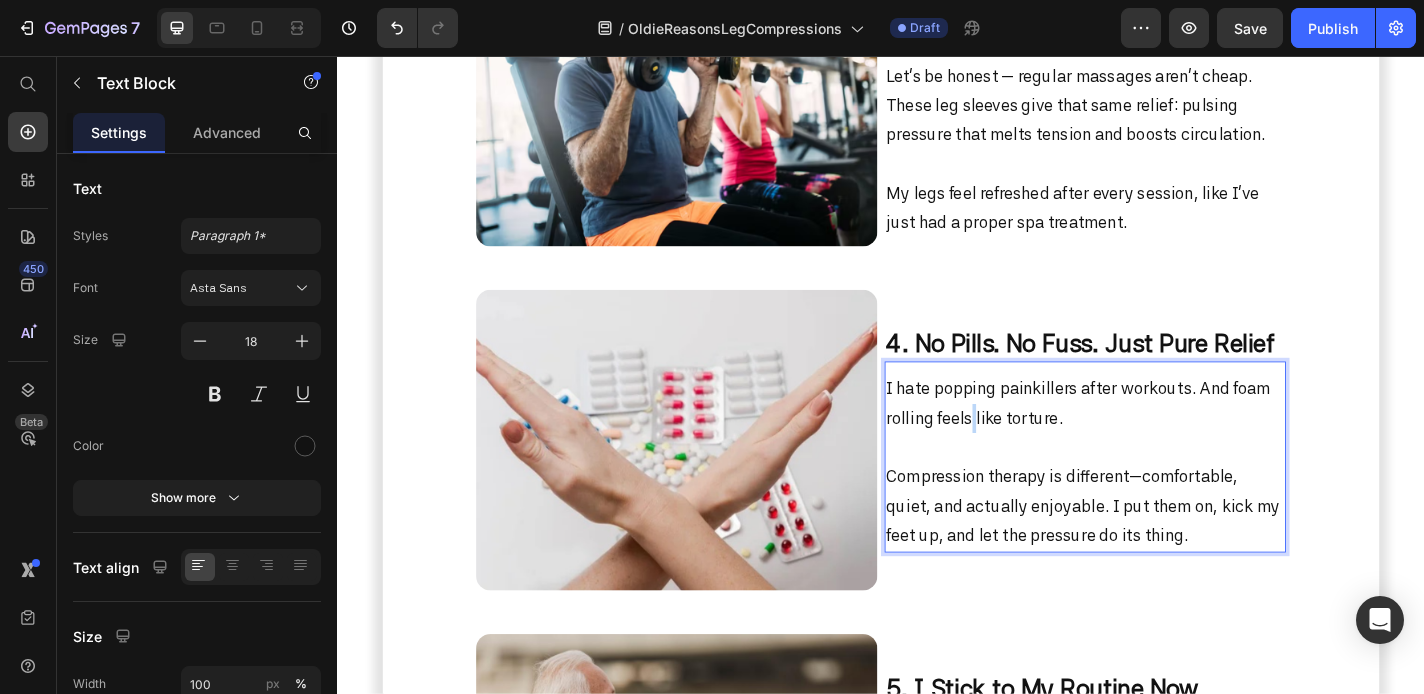 click on "I hate popping painkillers after workouts. And foam rolling feels like torture." at bounding box center (1162, 455) 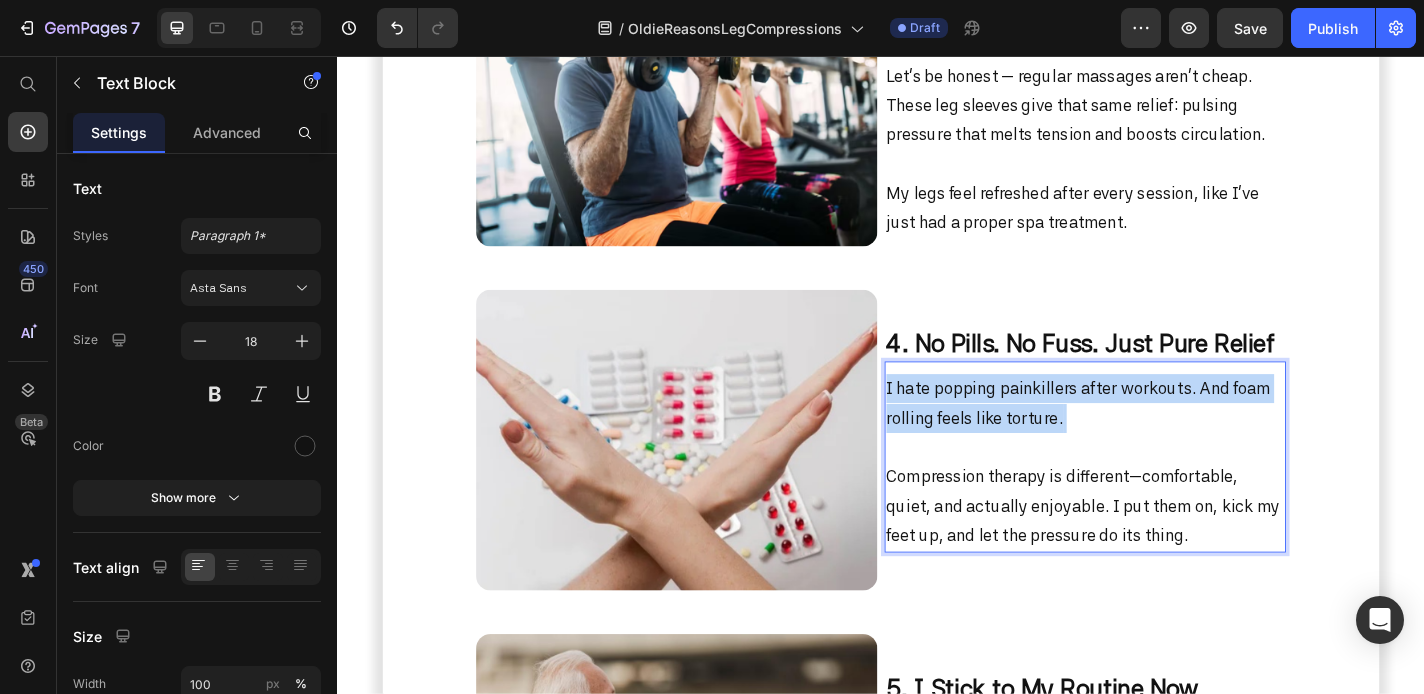 click on "I hate popping painkillers after workouts. And foam rolling feels like torture." at bounding box center (1162, 455) 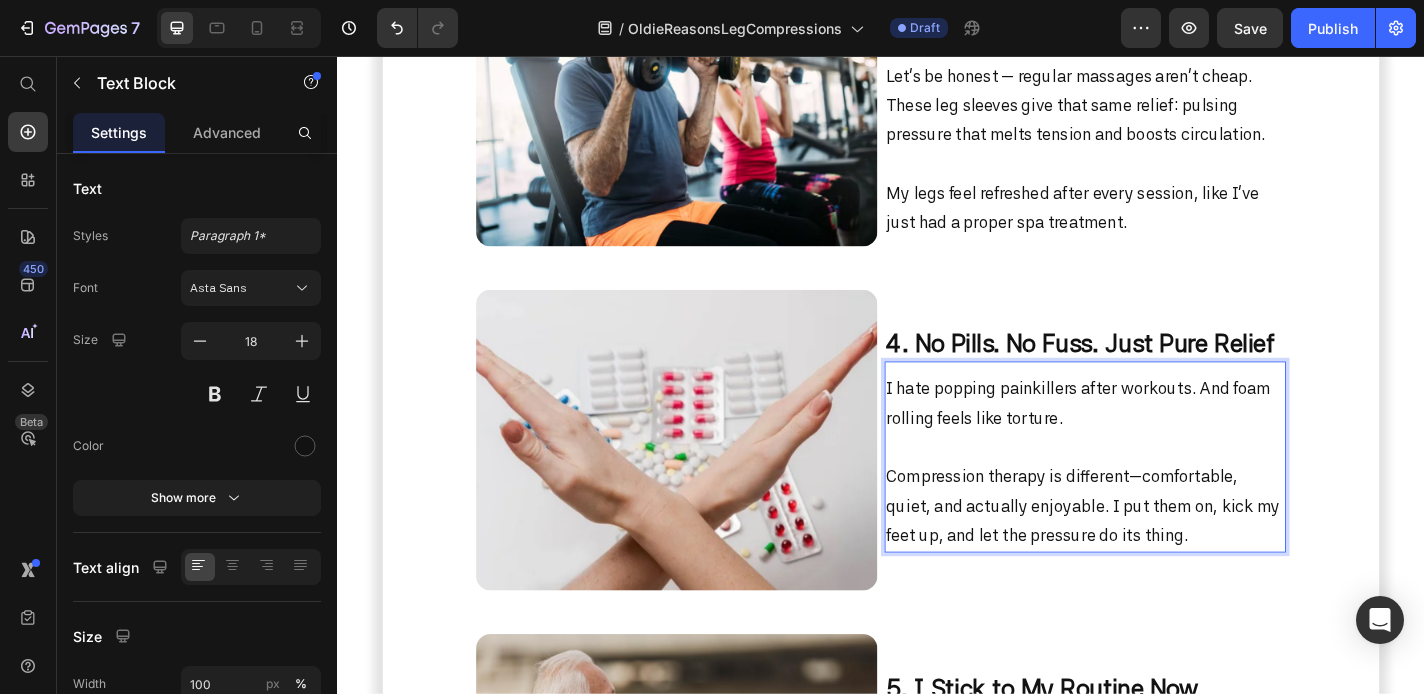 click on "Compression therapy is different—comfortable, quiet, and actually enjoyable. I put them on, kick my feet up, and let the pressure do its thing." at bounding box center [1162, 552] 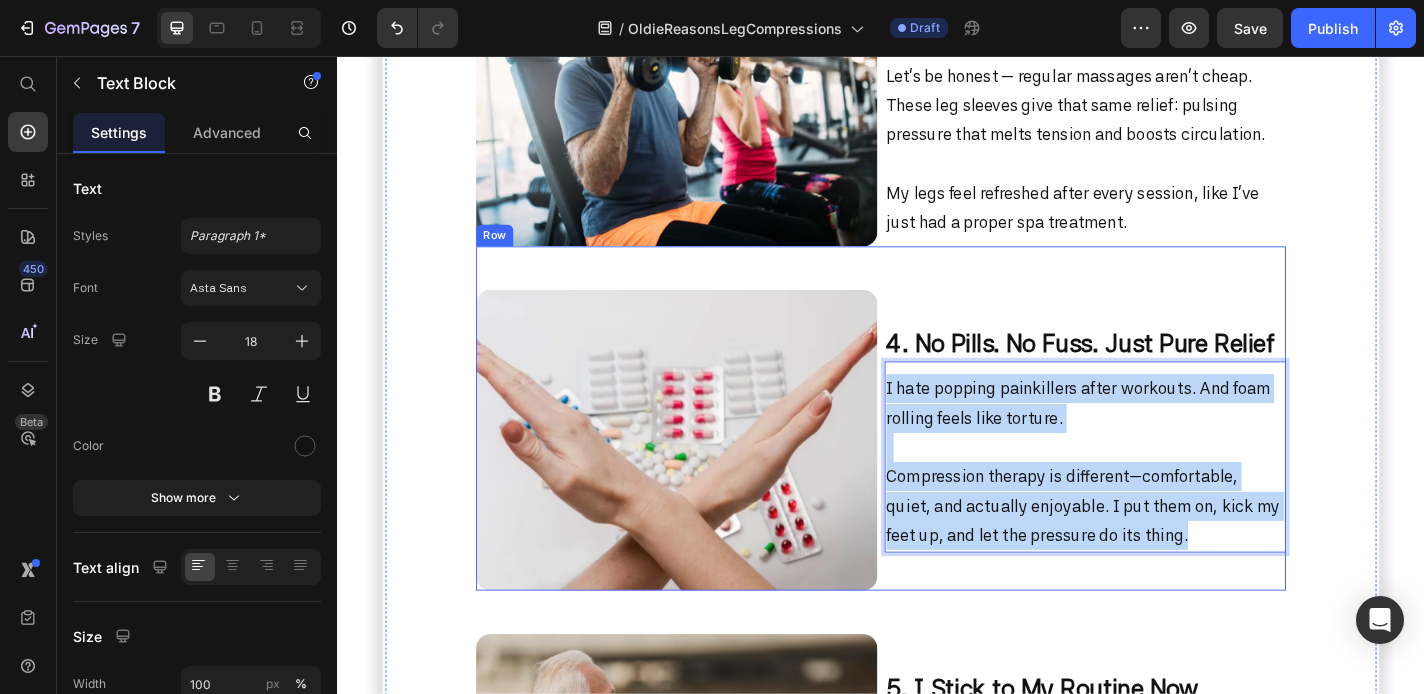 drag, startPoint x: 1229, startPoint y: 583, endPoint x: 939, endPoint y: 426, distance: 329.77112 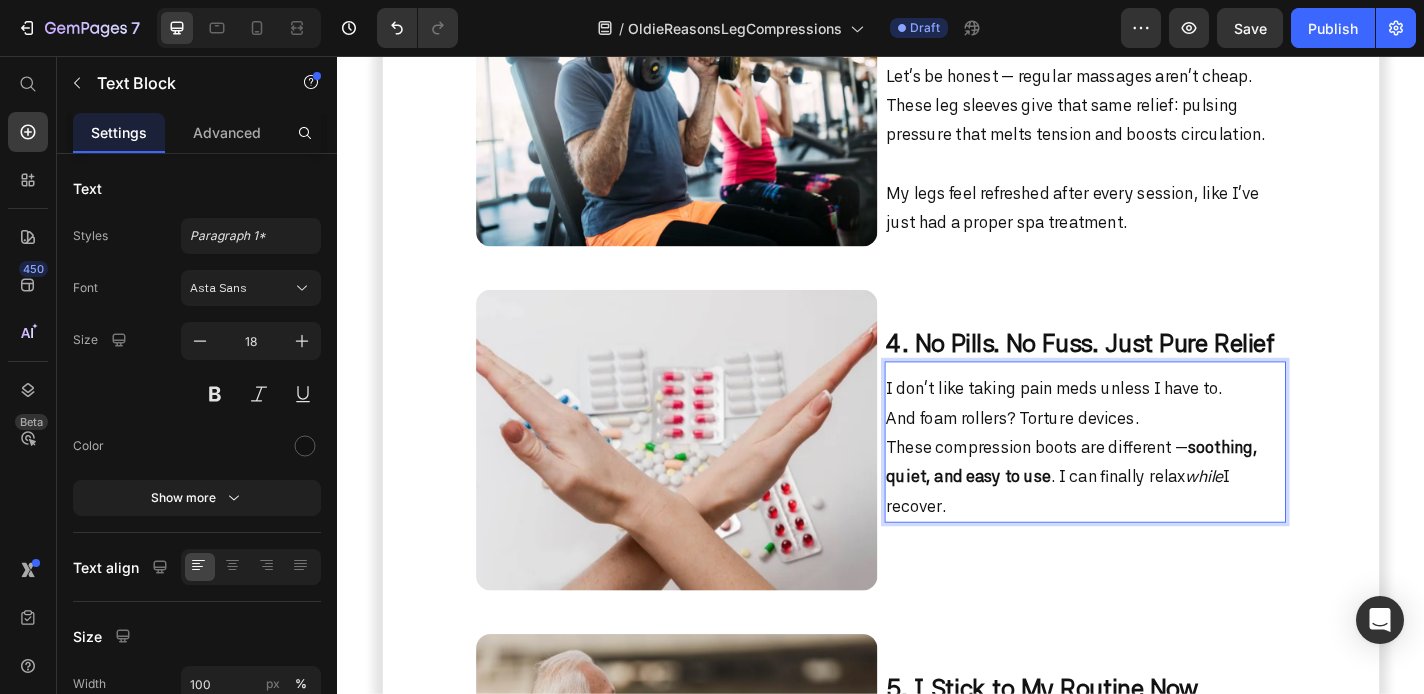 click on "I don’t like taking pain meds unless I have to. And foam rollers? Torture devices. These compression boots are different —  soothing, quiet, and easy to use . I can finally relax  while  I recover." at bounding box center (1162, 488) 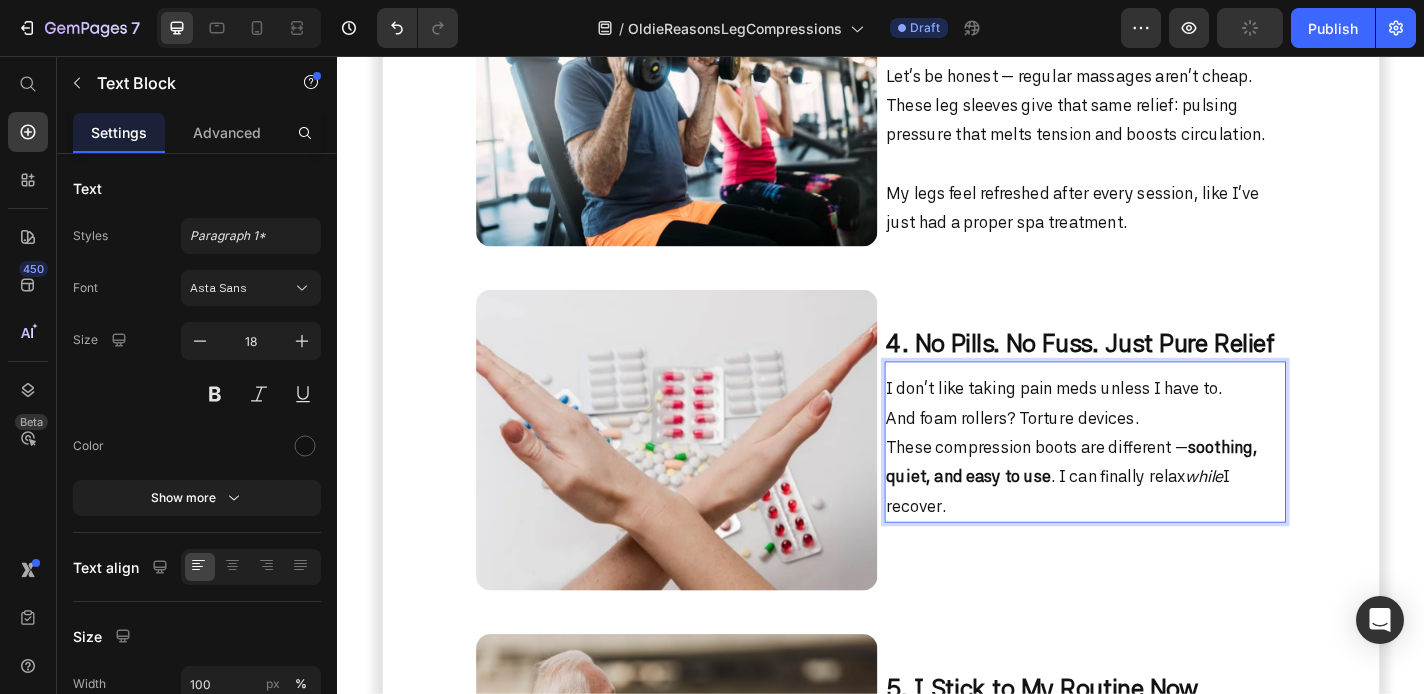 click on "I don’t like taking pain meds unless I have to. And foam rollers? Torture devices. These compression boots are different —  soothing, quiet, and easy to use . I can finally relax  while  I recover." at bounding box center (1162, 488) 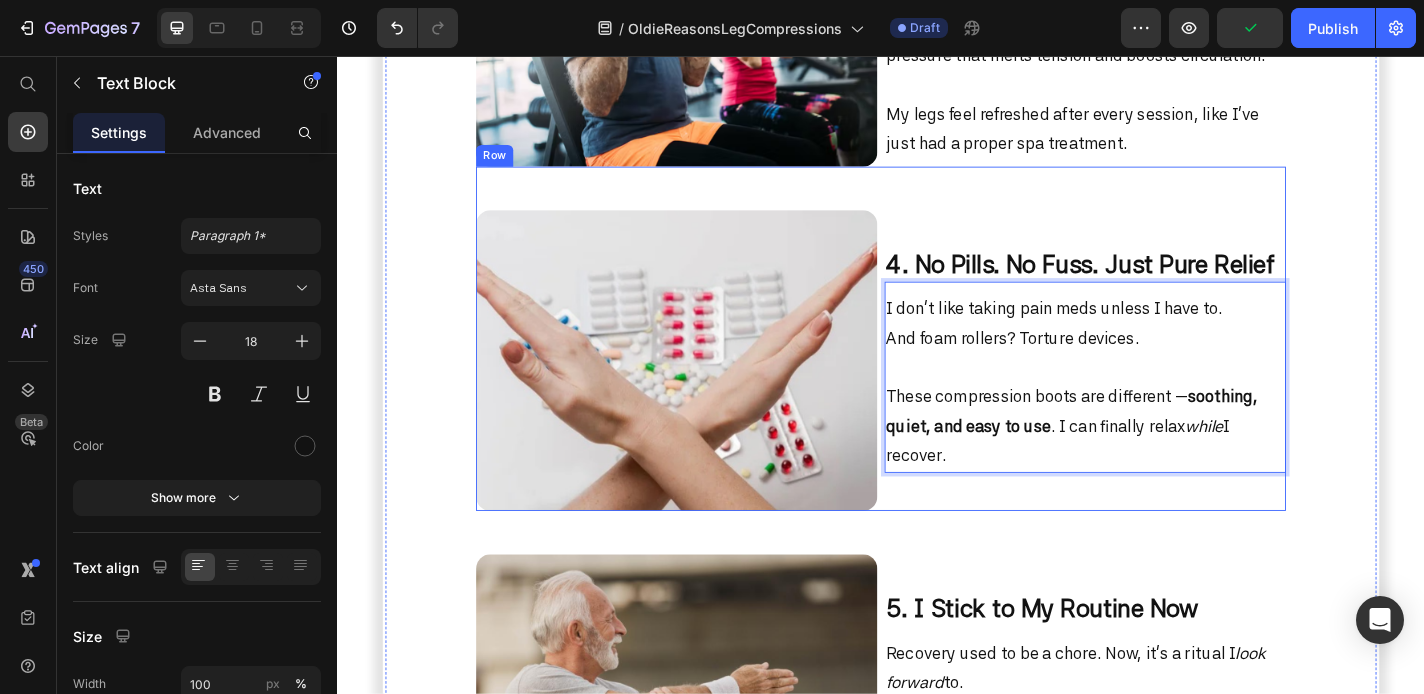 click on "⁠⁠⁠⁠⁠⁠⁠ 4. No Pills. No Fuss. Just Pure Relief Heading I don’t like taking pain meds unless I have to. And foam rollers? Torture devices. ⁠⁠⁠⁠⁠⁠⁠ These compression boots are different —  soothing, quiet, and easy to use . I can finally relax  while  I recover. Text Block   0" at bounding box center [1162, 392] 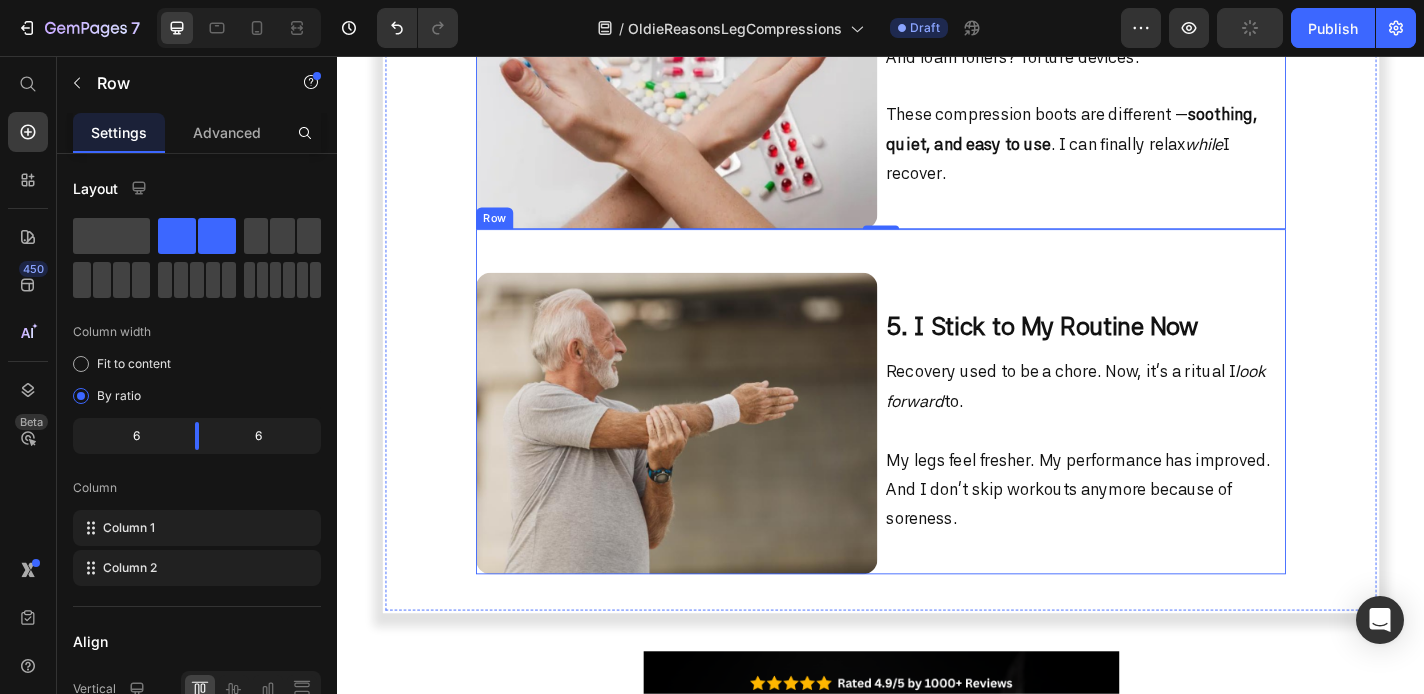 scroll, scrollTop: 2803, scrollLeft: 0, axis: vertical 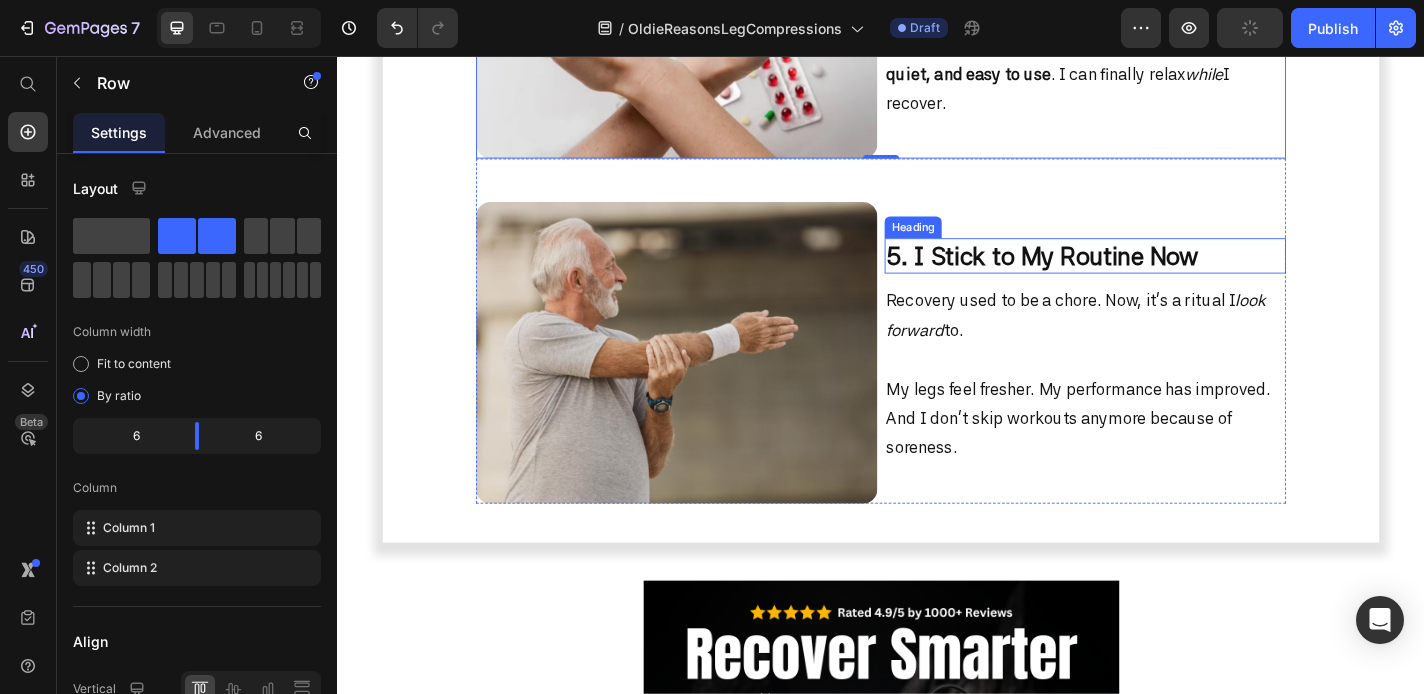 click on "5. I Stick to My Routine Now" at bounding box center [1115, 276] 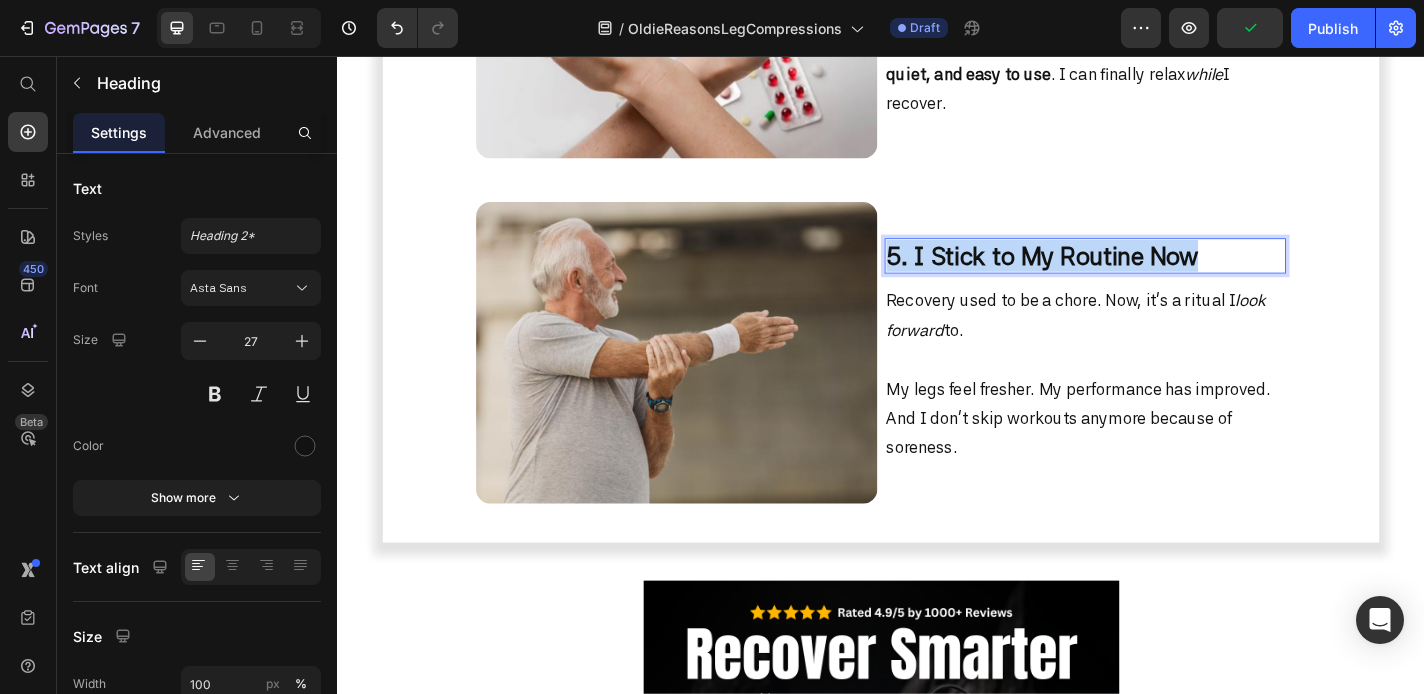 click on "5. I Stick to My Routine Now" at bounding box center [1115, 276] 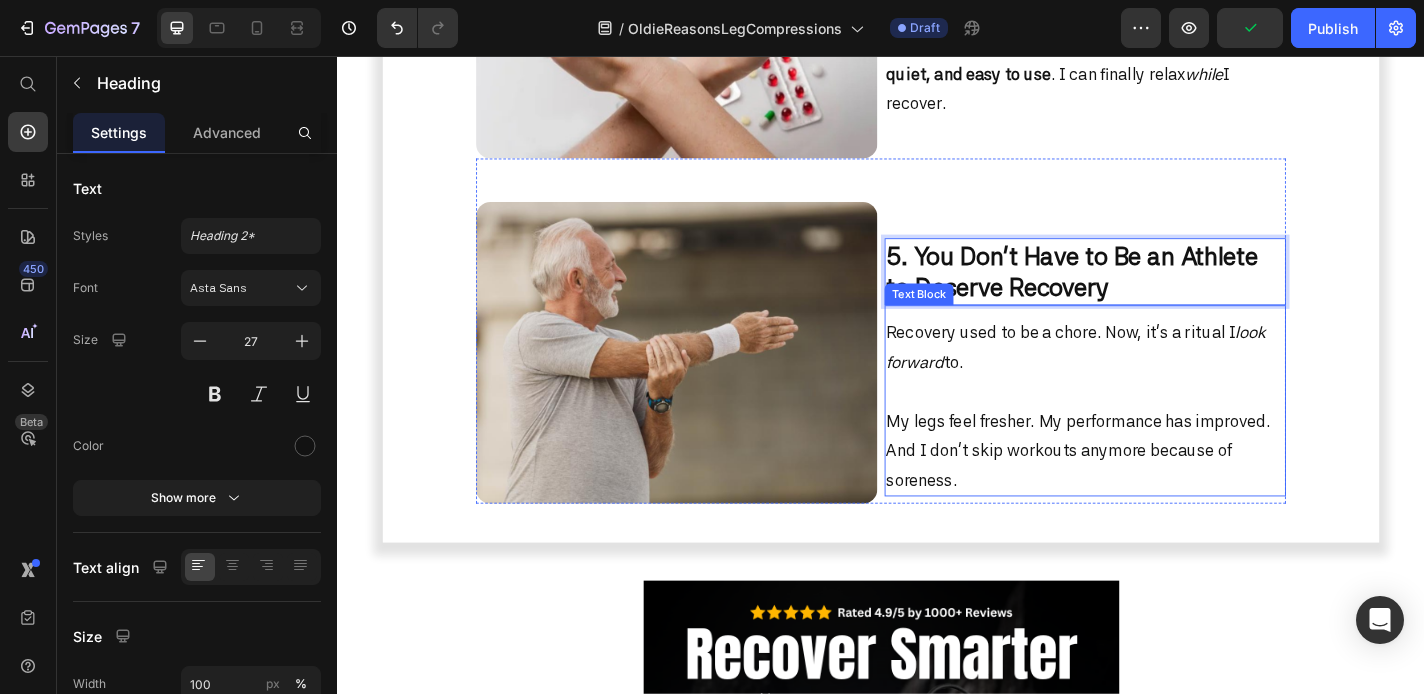 click on "Recovery used to be a chore. Now, it’s a ritual I  look forward  to." at bounding box center (1162, 393) 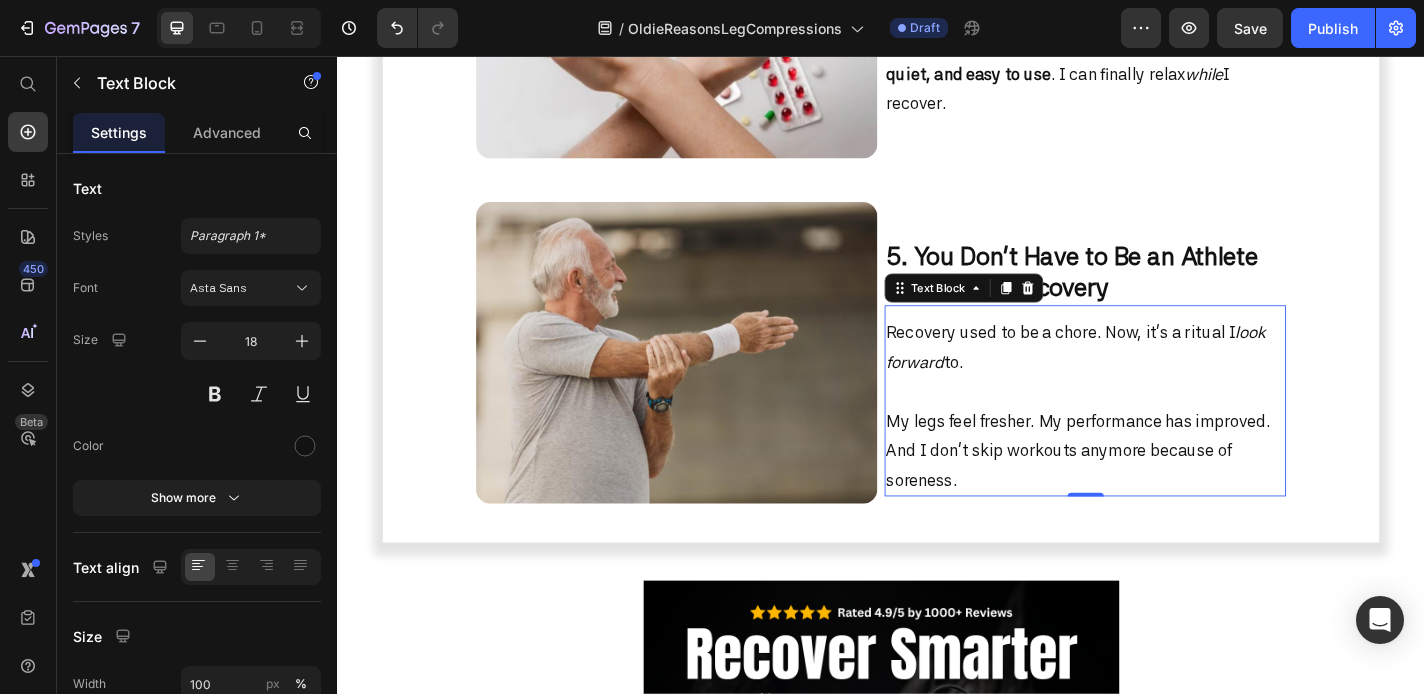 click on "Recovery used to be a chore. Now, it’s a ritual I  look forward  to." at bounding box center (1162, 393) 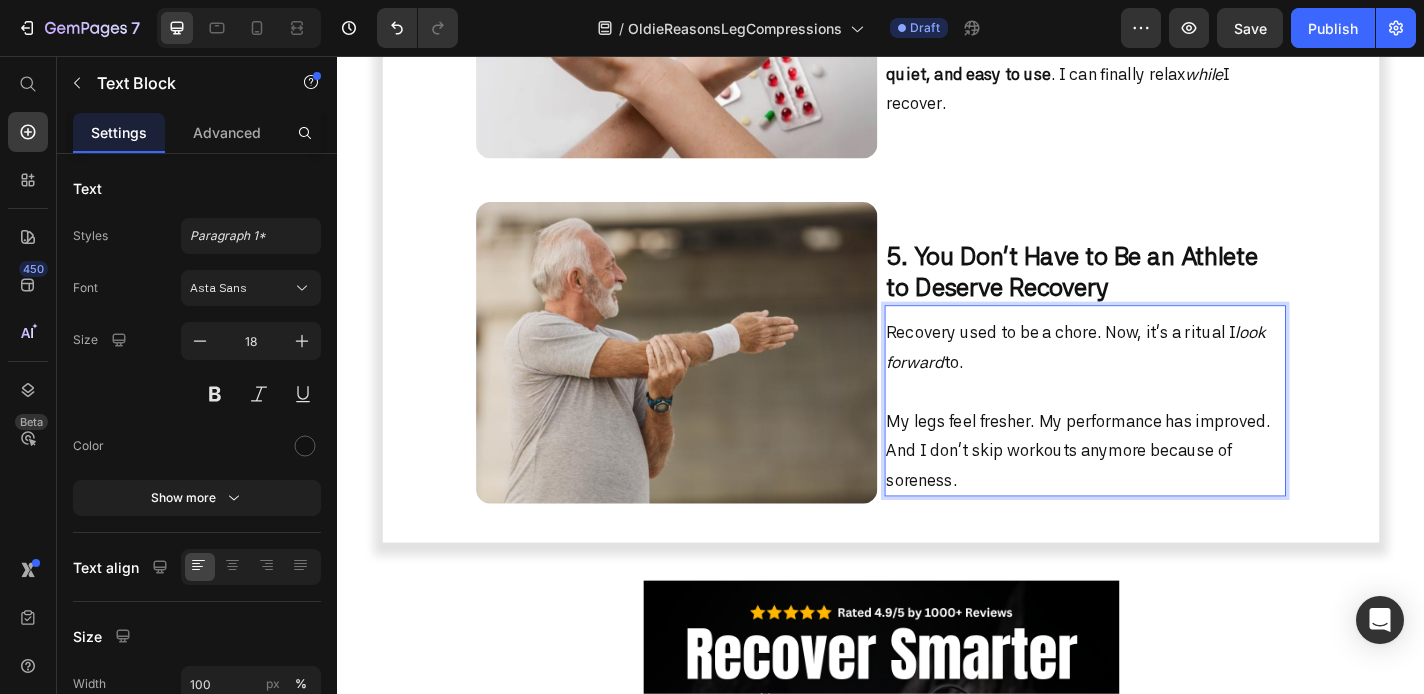 click on "My legs feel fresher. My performance has improved. And I don’t skip workouts anymore because of soreness." at bounding box center (1162, 491) 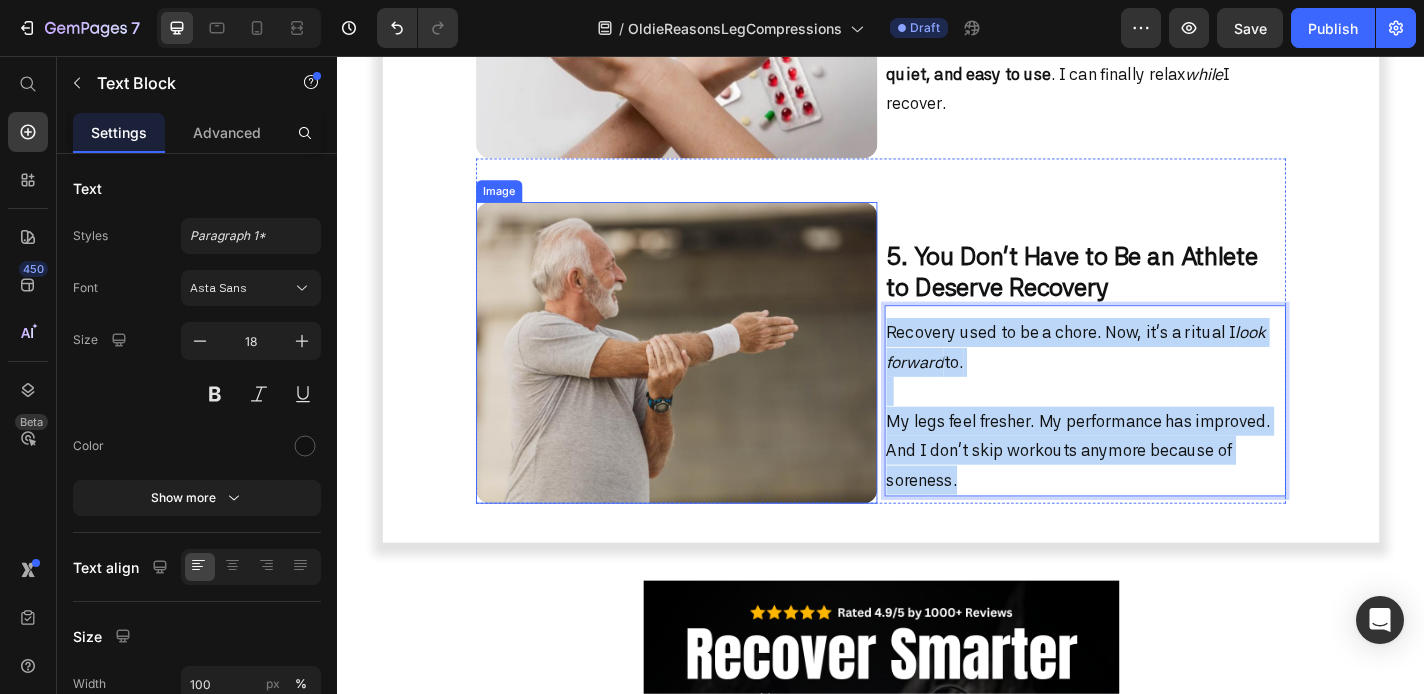 drag, startPoint x: 1020, startPoint y: 518, endPoint x: 910, endPoint y: 315, distance: 230.88742 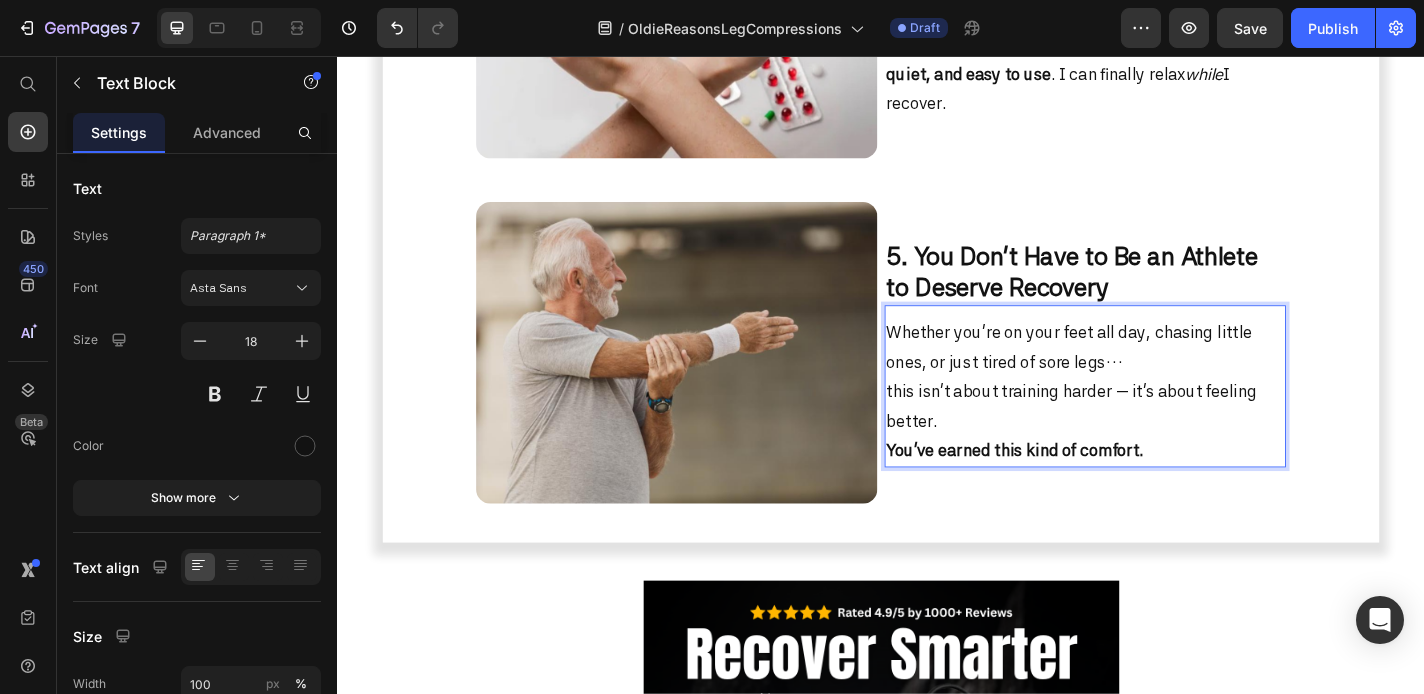click on "You’ve earned this kind of comfort." at bounding box center [1085, 490] 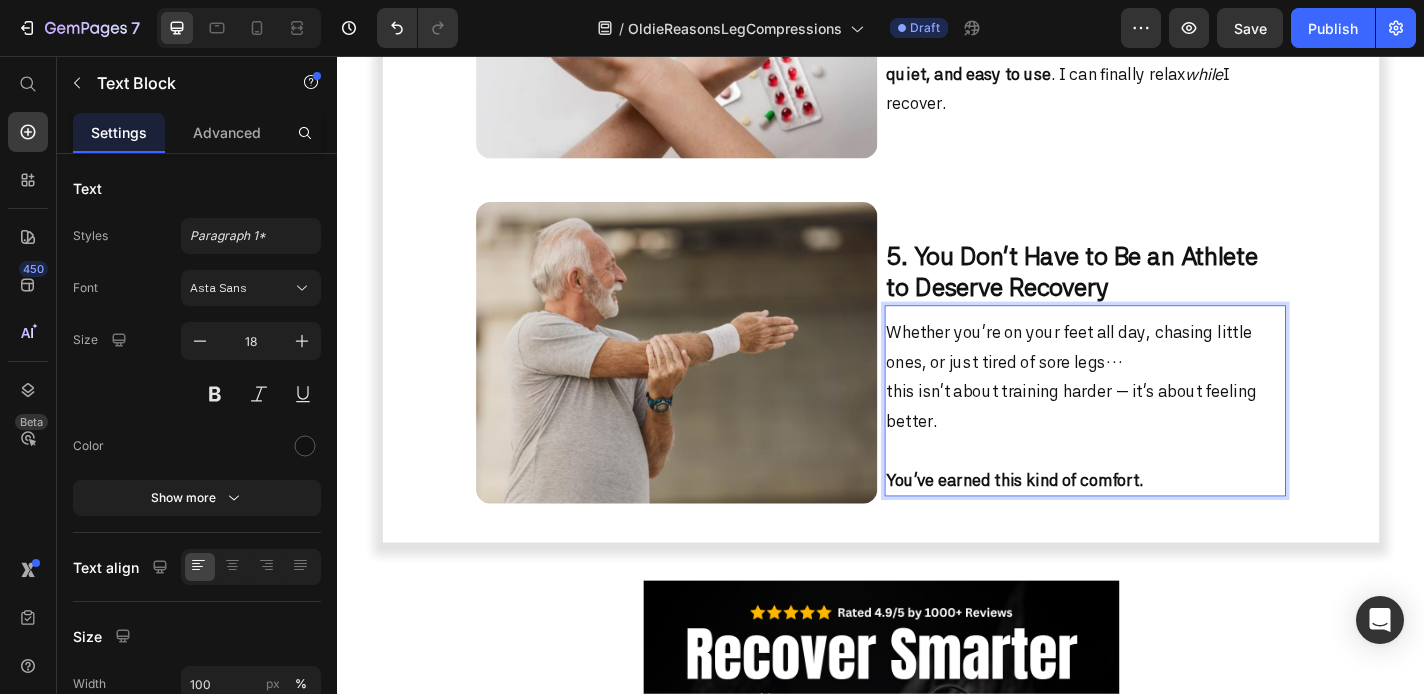 click on "Whether you’re on your feet all day, chasing little ones, or just tired of sore legs… this isn’t about training harder — it’s about feeling better. ⁠⁠⁠⁠⁠⁠⁠ You’ve earned this kind of comfort." at bounding box center (1162, 442) 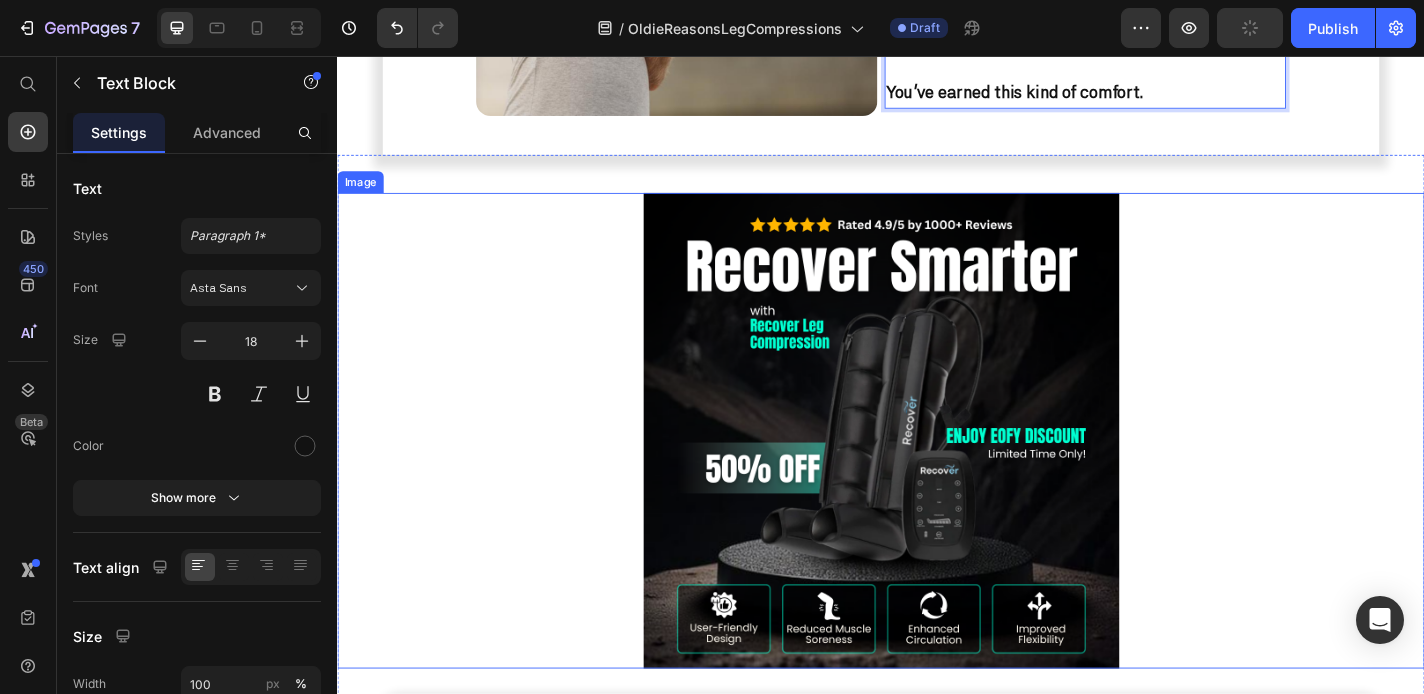 click at bounding box center (937, 469) 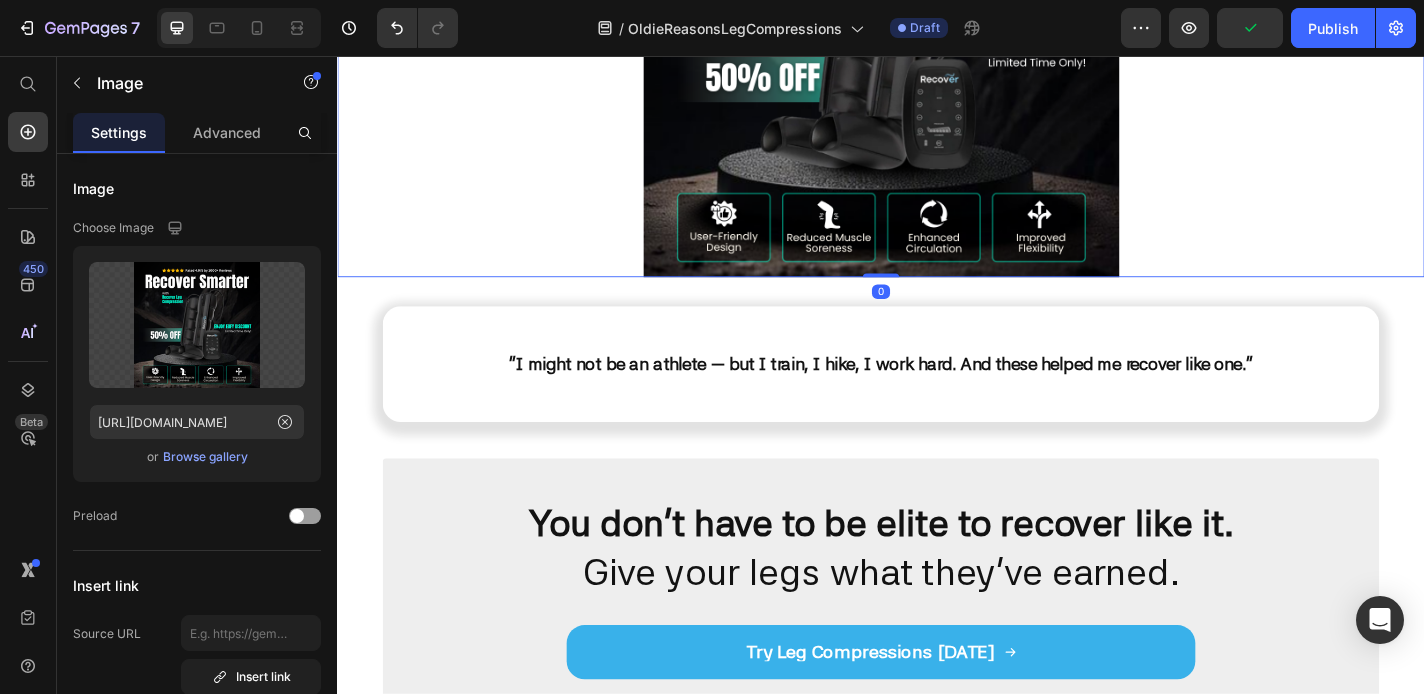 scroll, scrollTop: 3653, scrollLeft: 0, axis: vertical 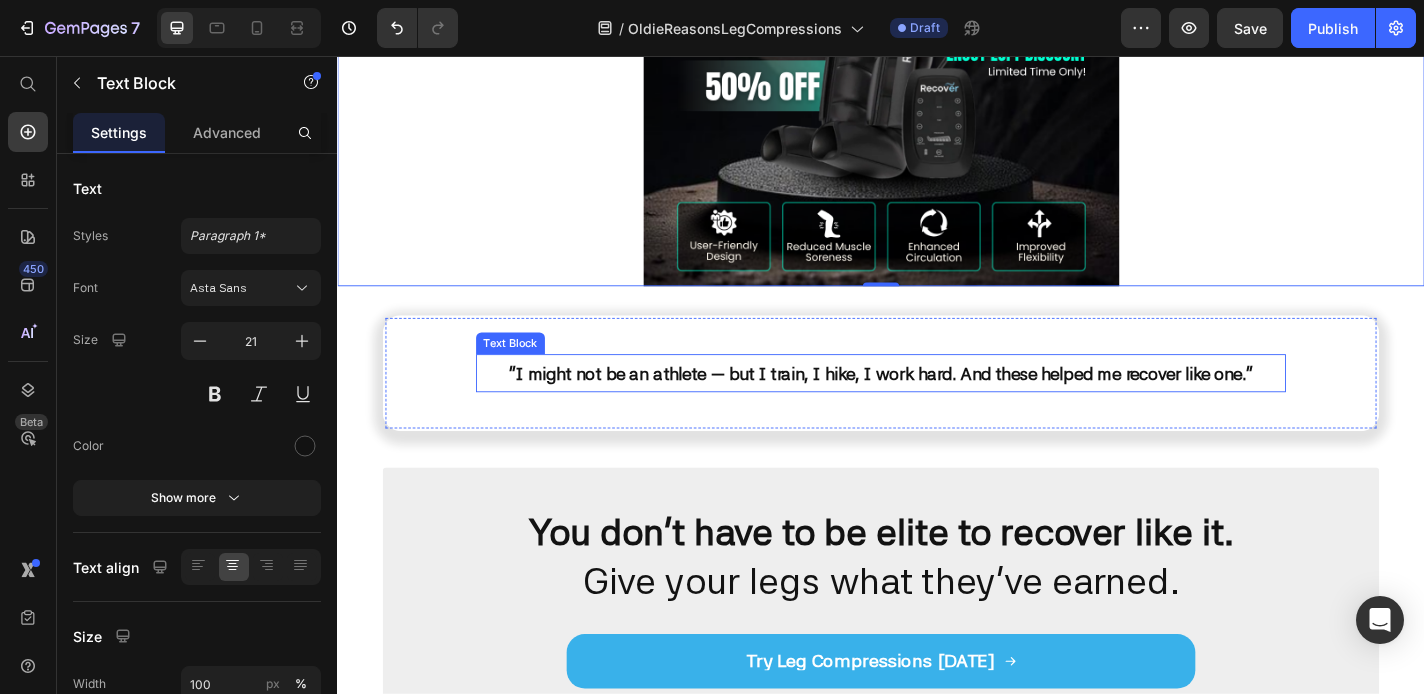 click on "“I might not be an athlete — but I train, I hike, I work hard. And these helped me recover like one.”" at bounding box center (937, 406) 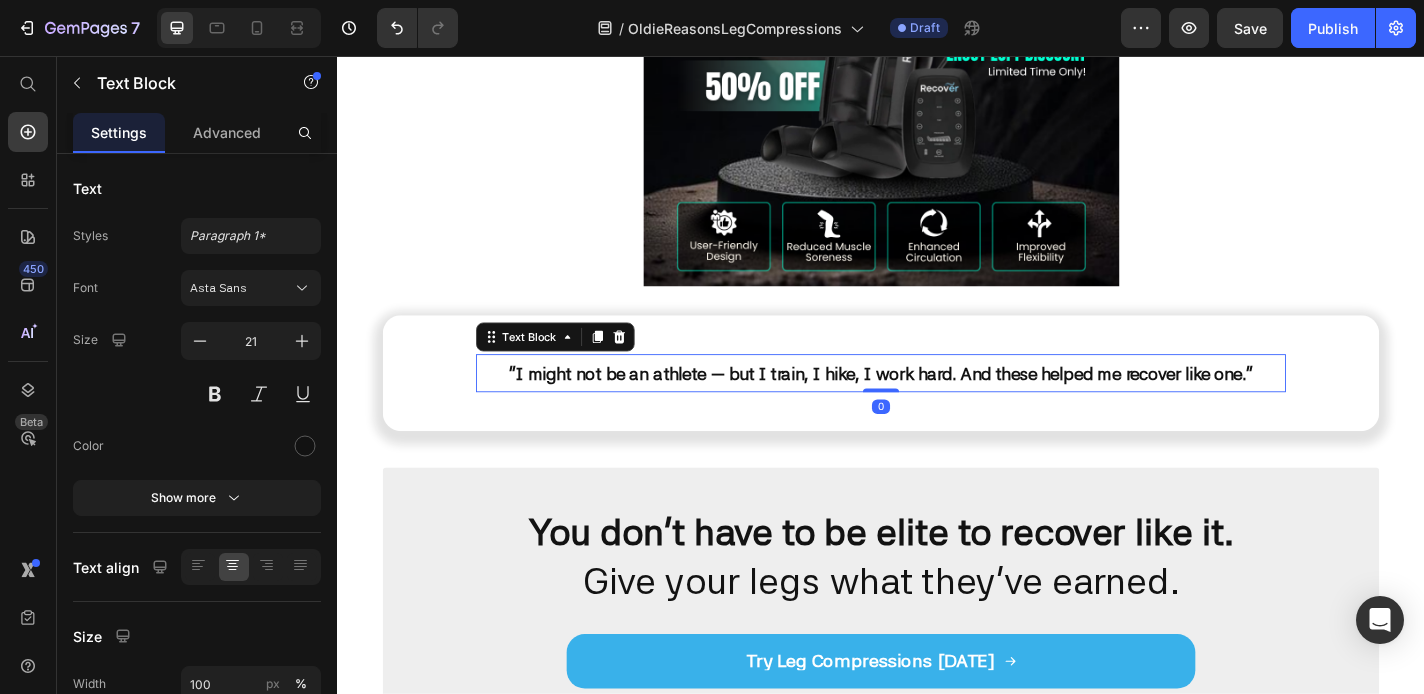 click on "“I might not be an athlete — but I train, I hike, I work hard. And these helped me recover like one.”" at bounding box center (937, 406) 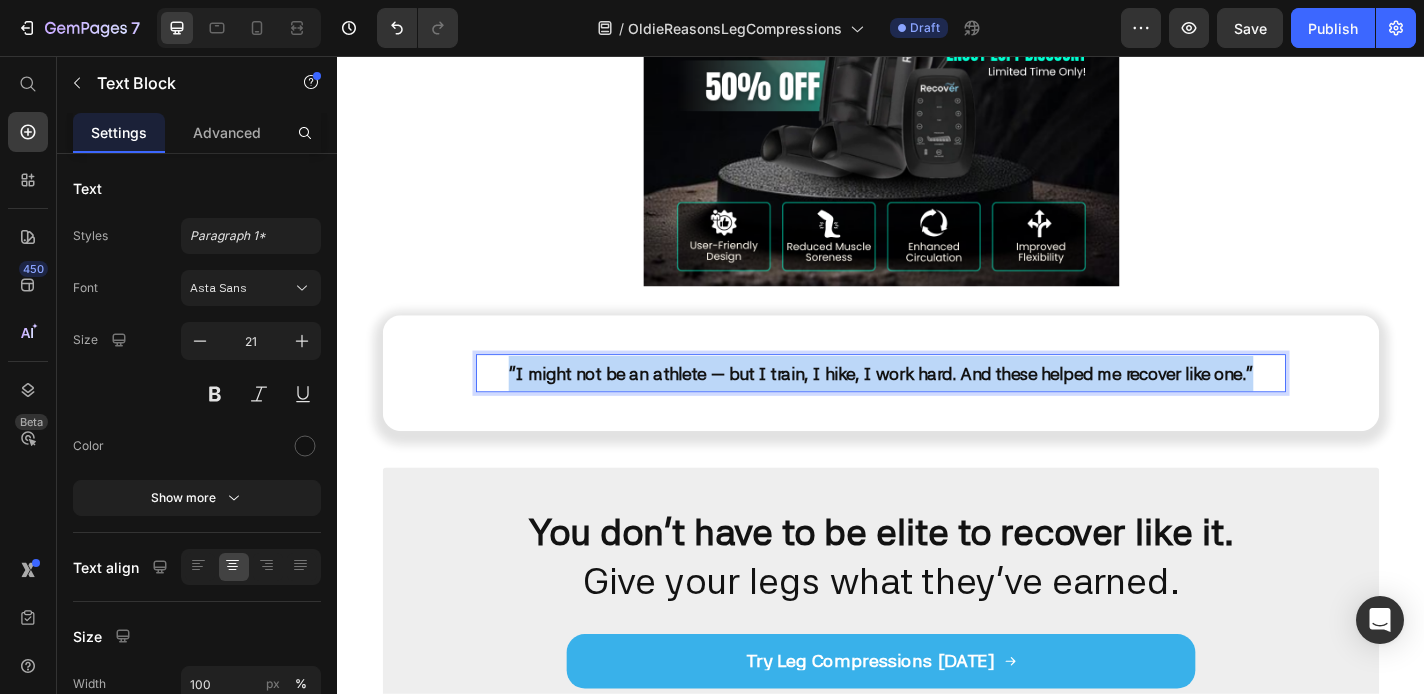 click on "“I might not be an athlete — but I train, I hike, I work hard. And these helped me recover like one.”" at bounding box center (937, 406) 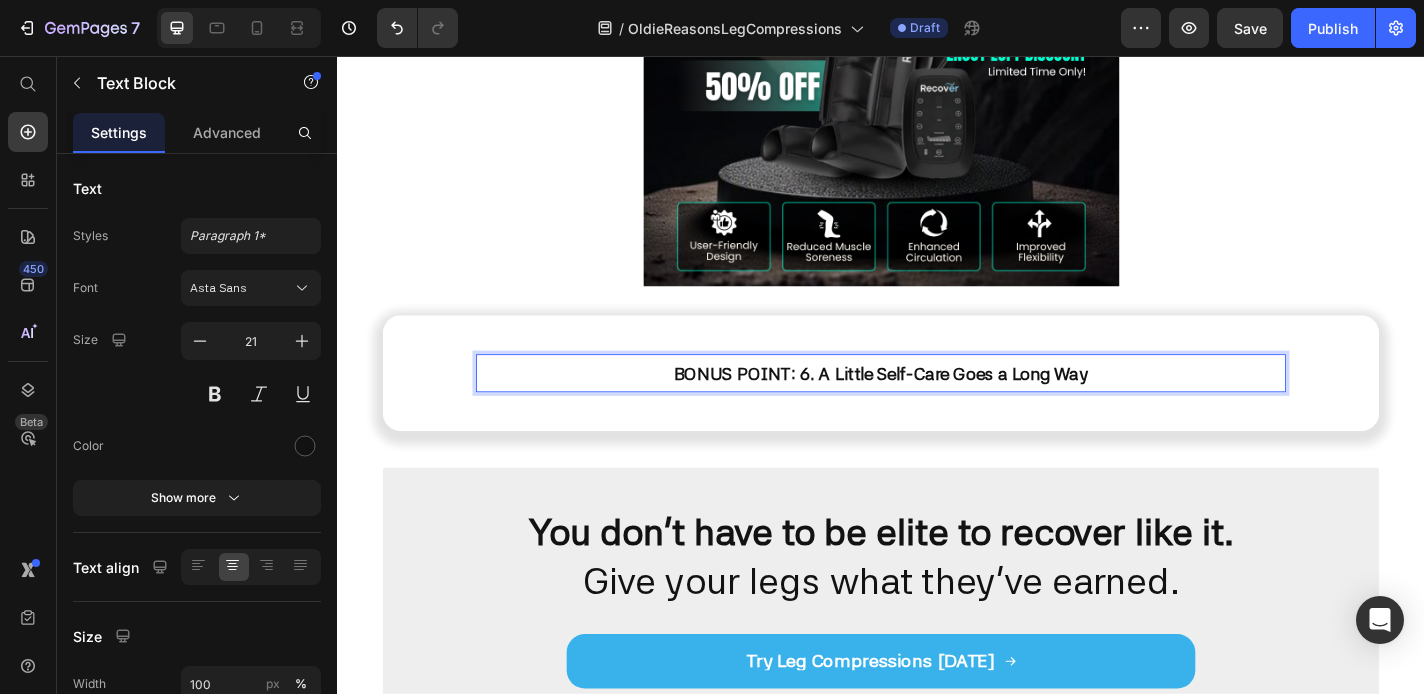 click on "BONUS POINT: 6. A Little Self-Care Goes a Long Way" at bounding box center [937, 406] 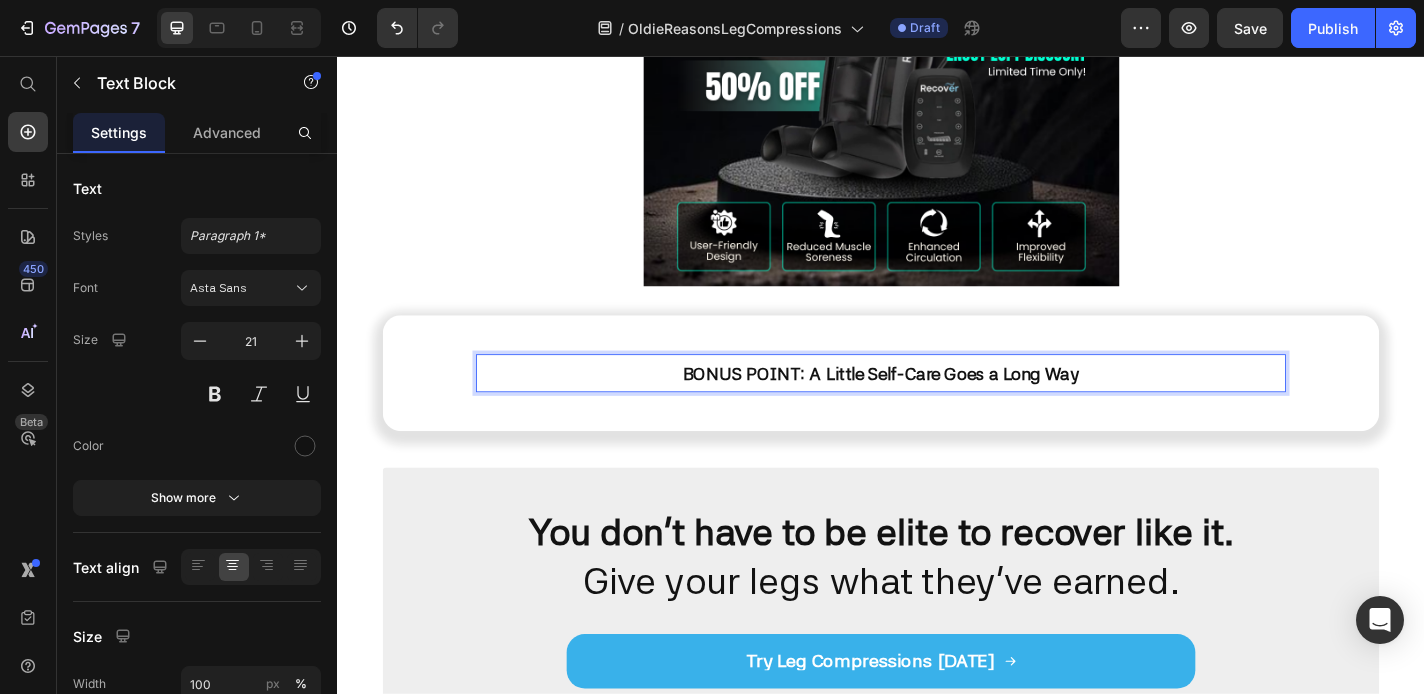 click on "BONUS POINT: A Little Self-Care Goes a Long Way" at bounding box center [937, 406] 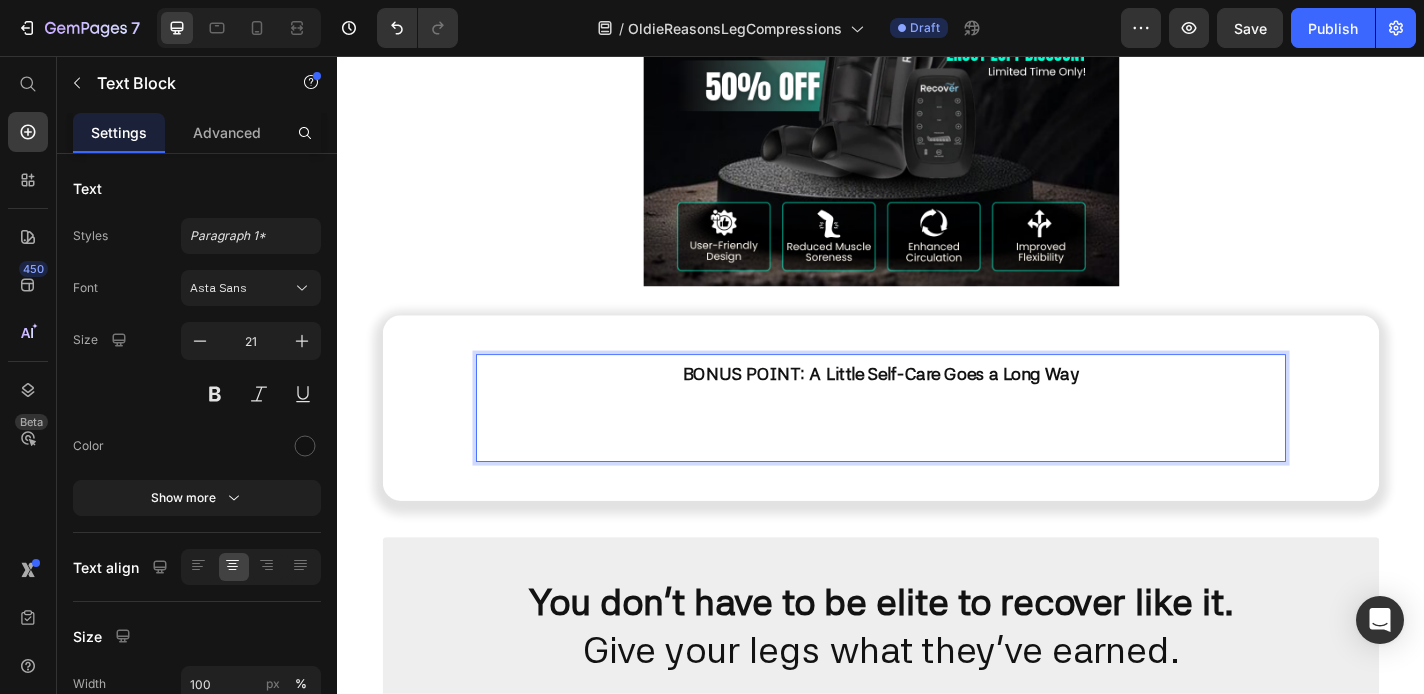 click on "BONUS POINT: A Little Self-Care Goes a Long Way ⁠⁠⁠⁠⁠⁠⁠" at bounding box center (937, 444) 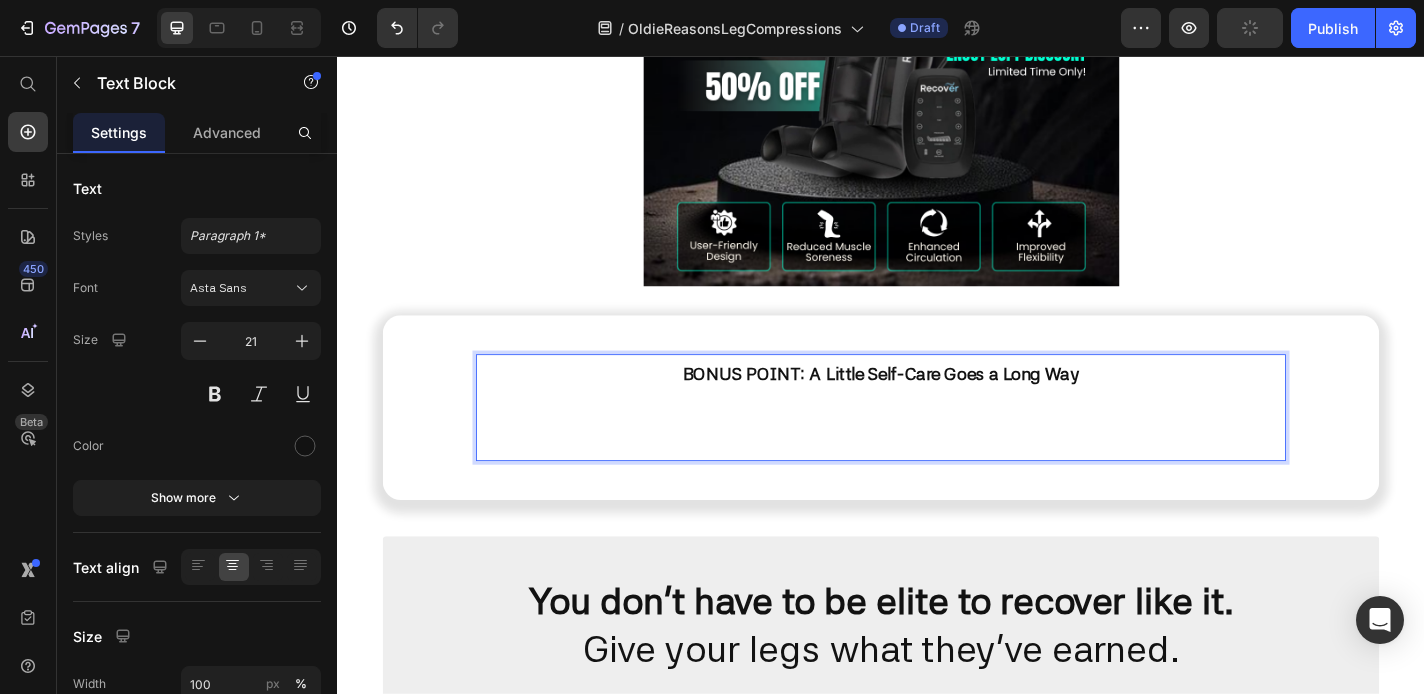 click on "BONUS POINT: A Little Self-Care Goes a Long Way ⁠⁠⁠⁠⁠⁠⁠" at bounding box center [937, 444] 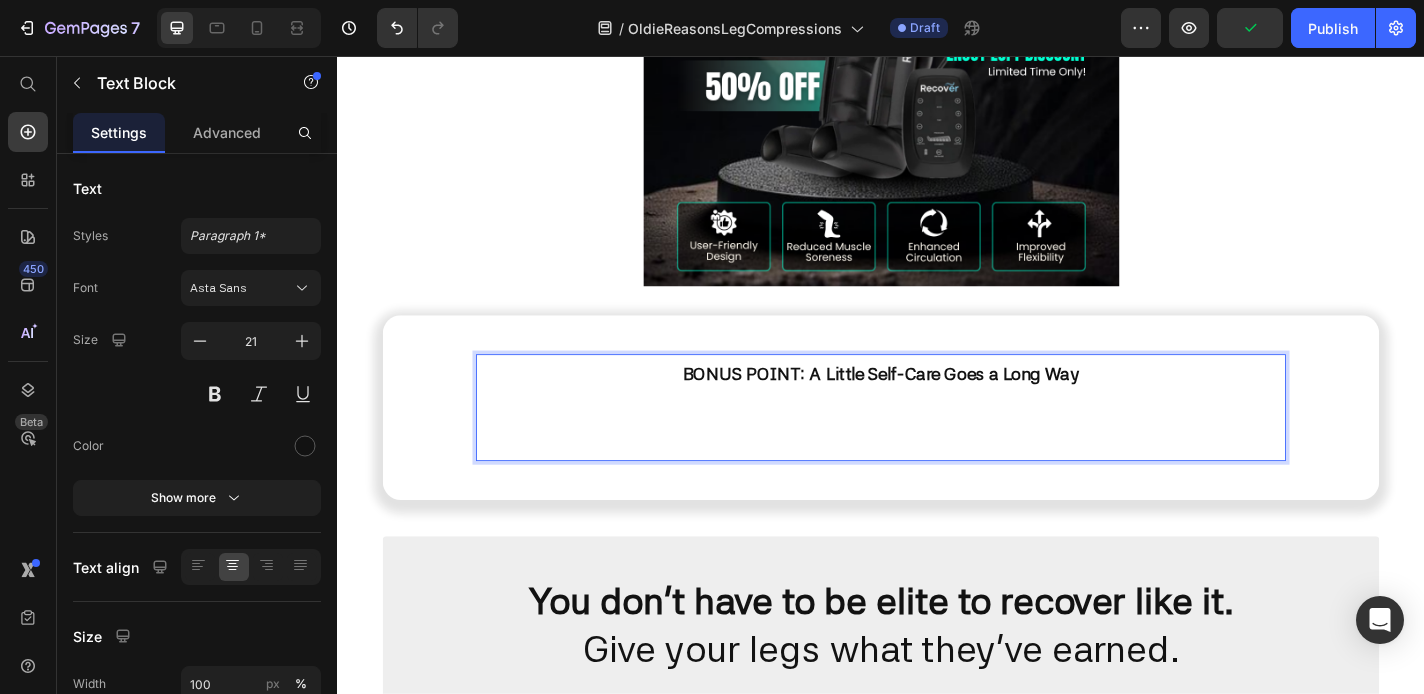 click on "BONUS POINT: A Little Self-Care Goes a Long Way" at bounding box center (937, 444) 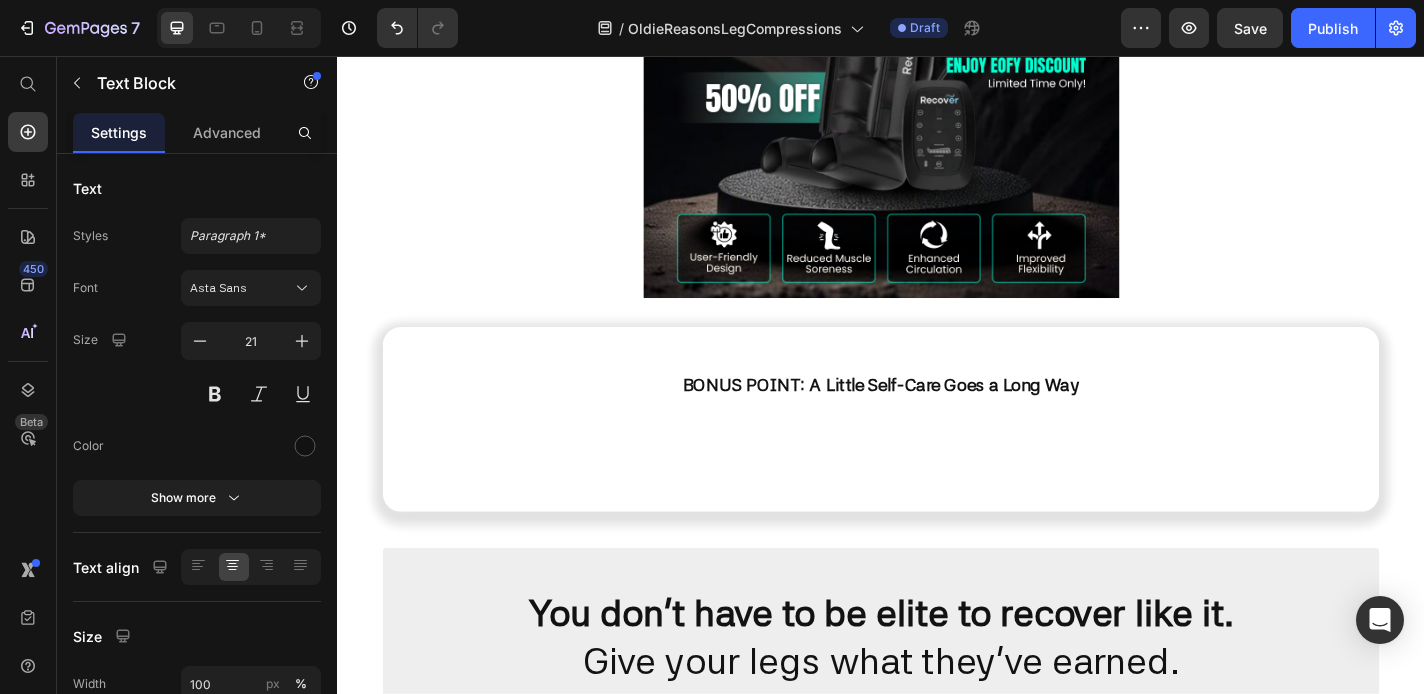 scroll, scrollTop: 3775, scrollLeft: 0, axis: vertical 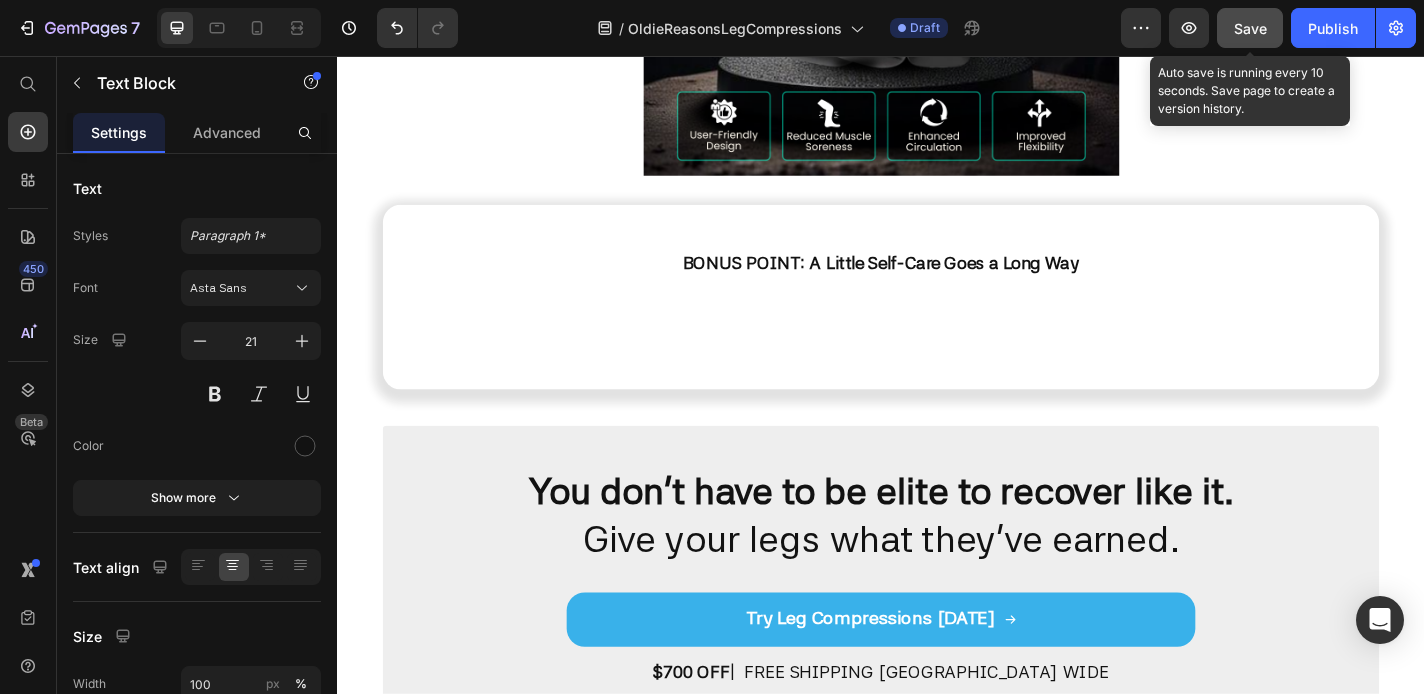 click on "Save" at bounding box center [1250, 28] 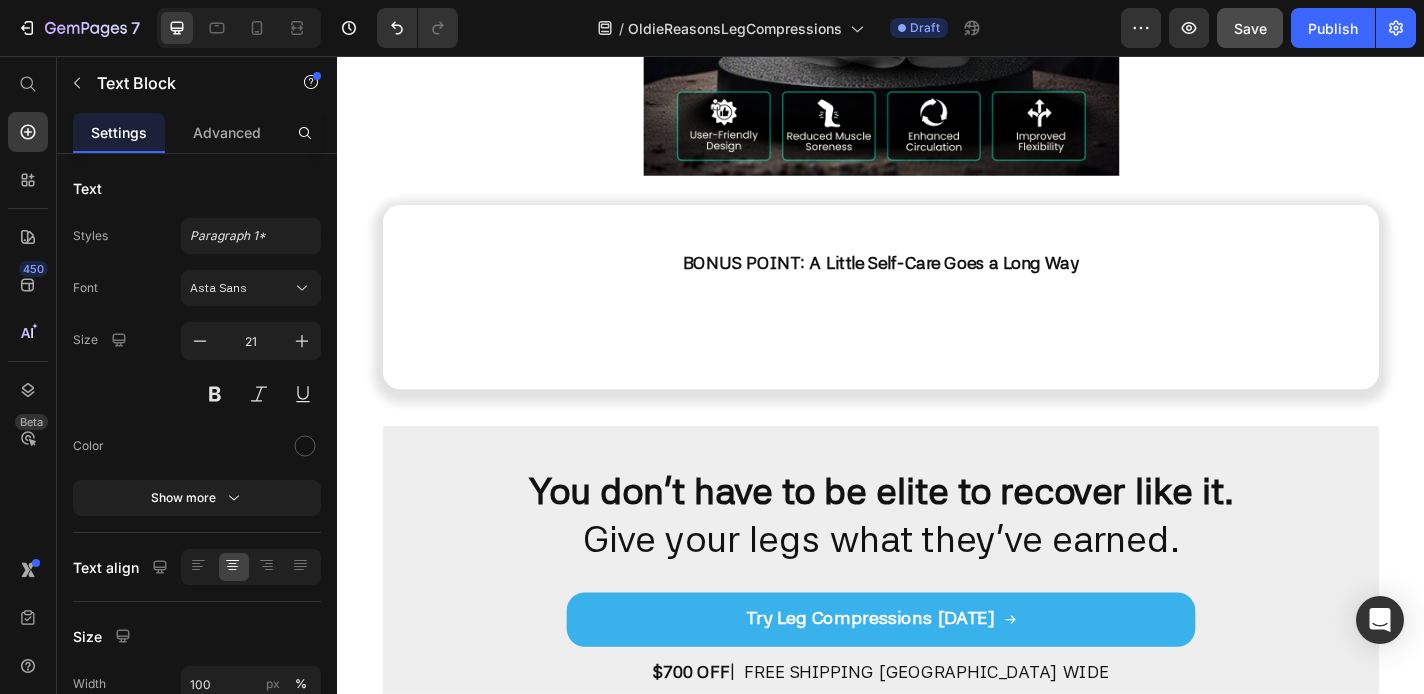 click on "BONUS POINT: A Little Self-Care Goes a Long Way" at bounding box center [937, 322] 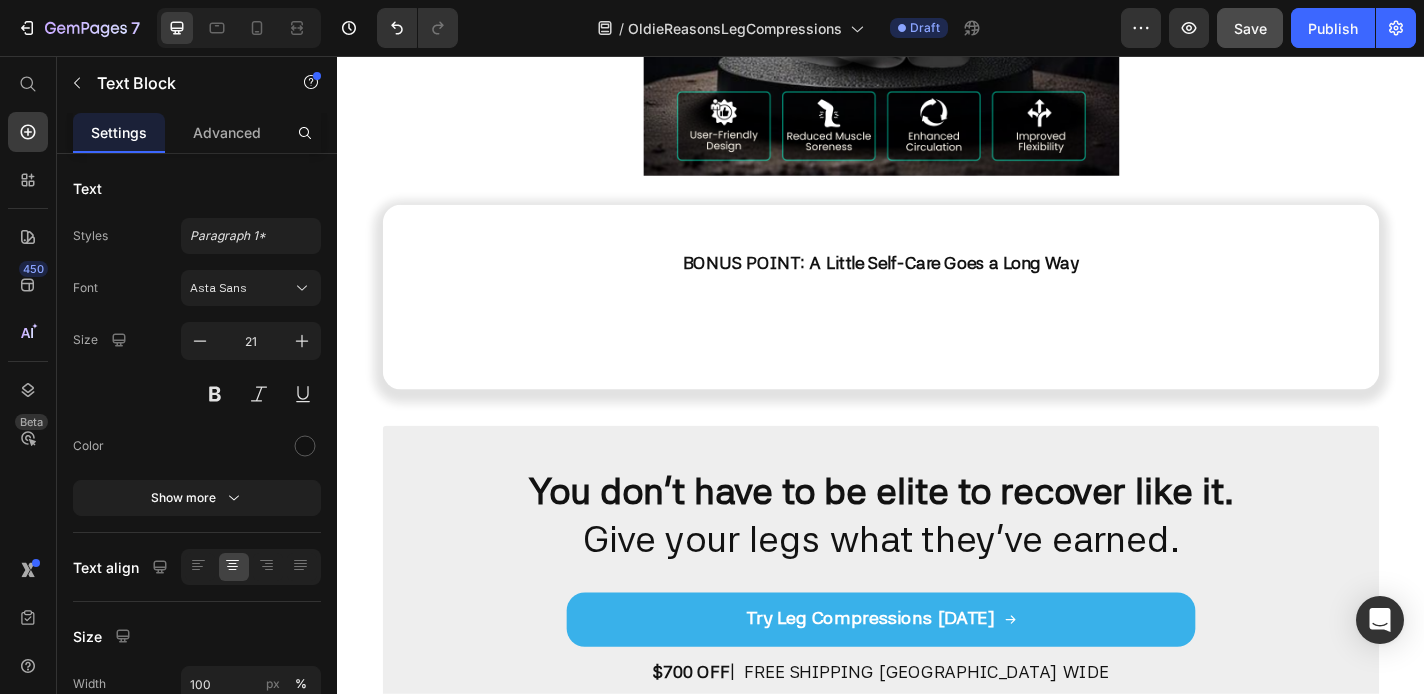click on "BONUS POINT: A Little Self-Care Goes a Long Way" at bounding box center (937, 284) 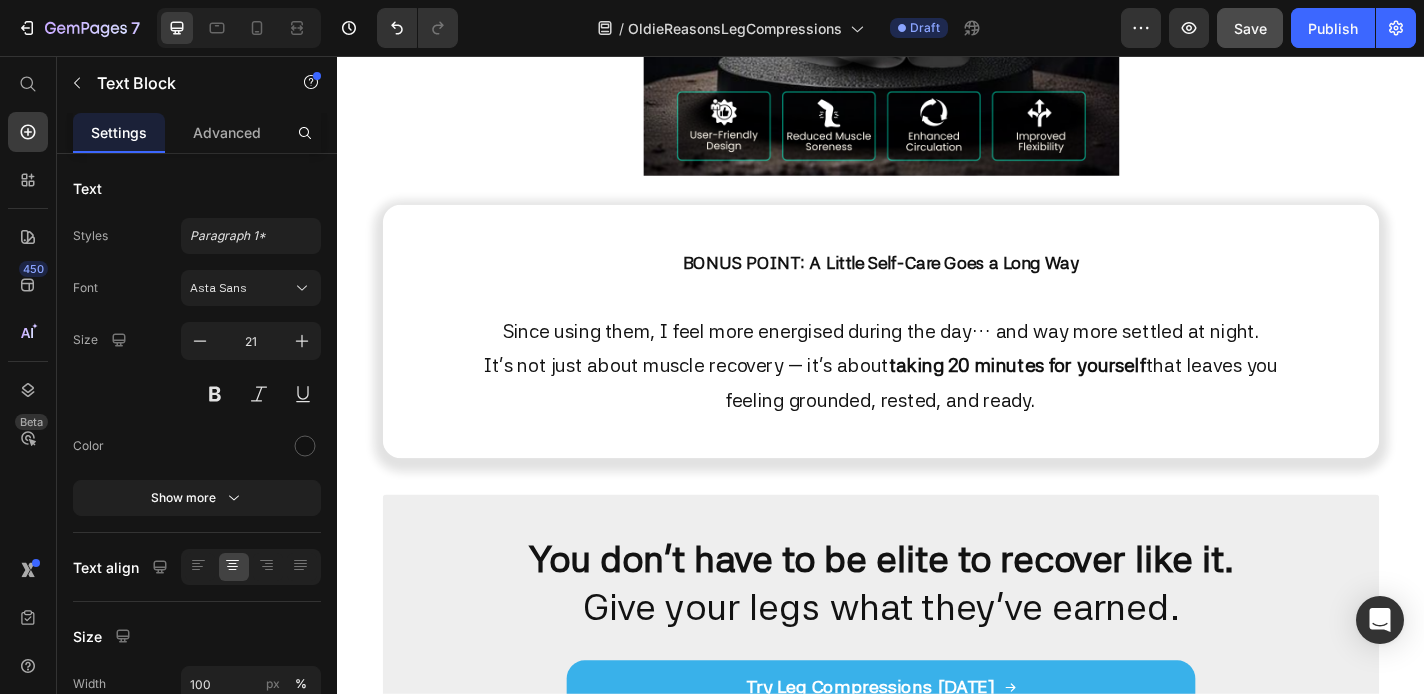 click on "BONUS POINT: A Little Self-Care Goes a Long Way   Since using them, I feel more energised during the day… and way more settled at night. It’s not just about muscle recovery — it’s about  taking 20 minutes for yourself  that leaves you feeling grounded, rested, and ready." at bounding box center [937, 360] 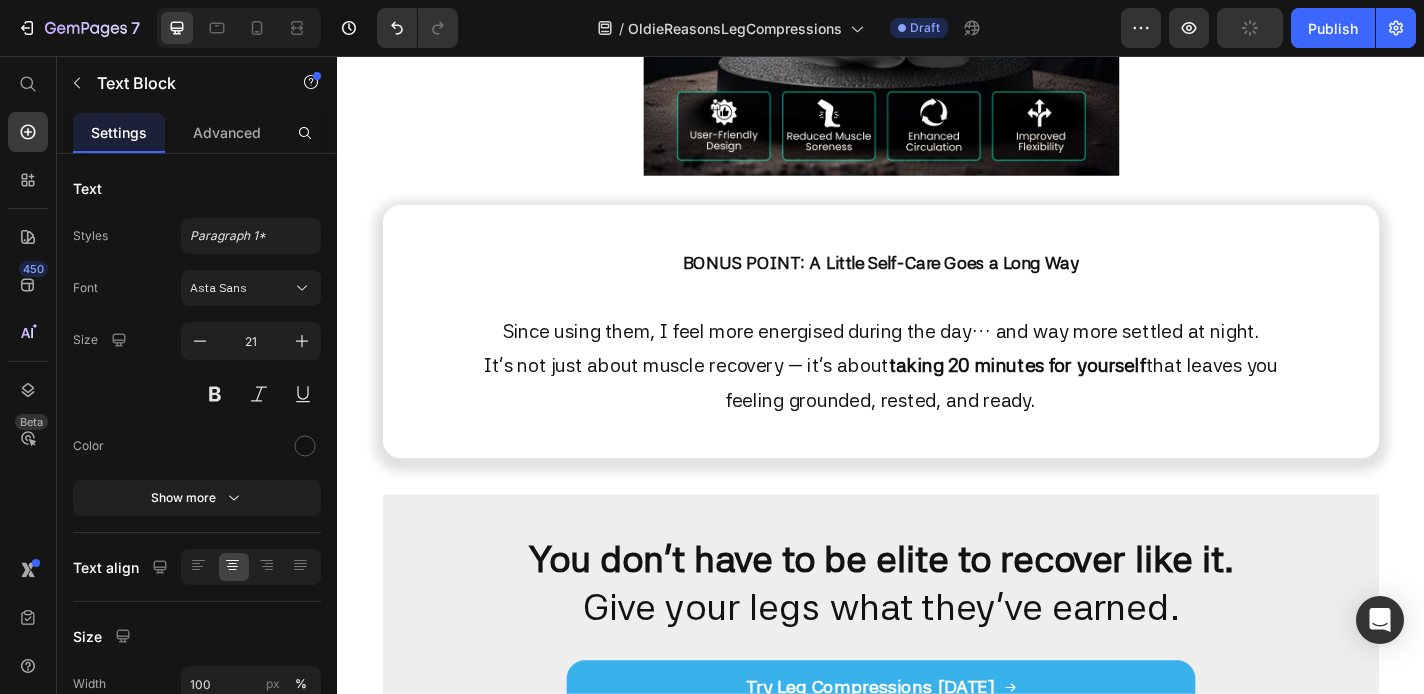 click on "taking 20 minutes for yourself" at bounding box center [1088, 397] 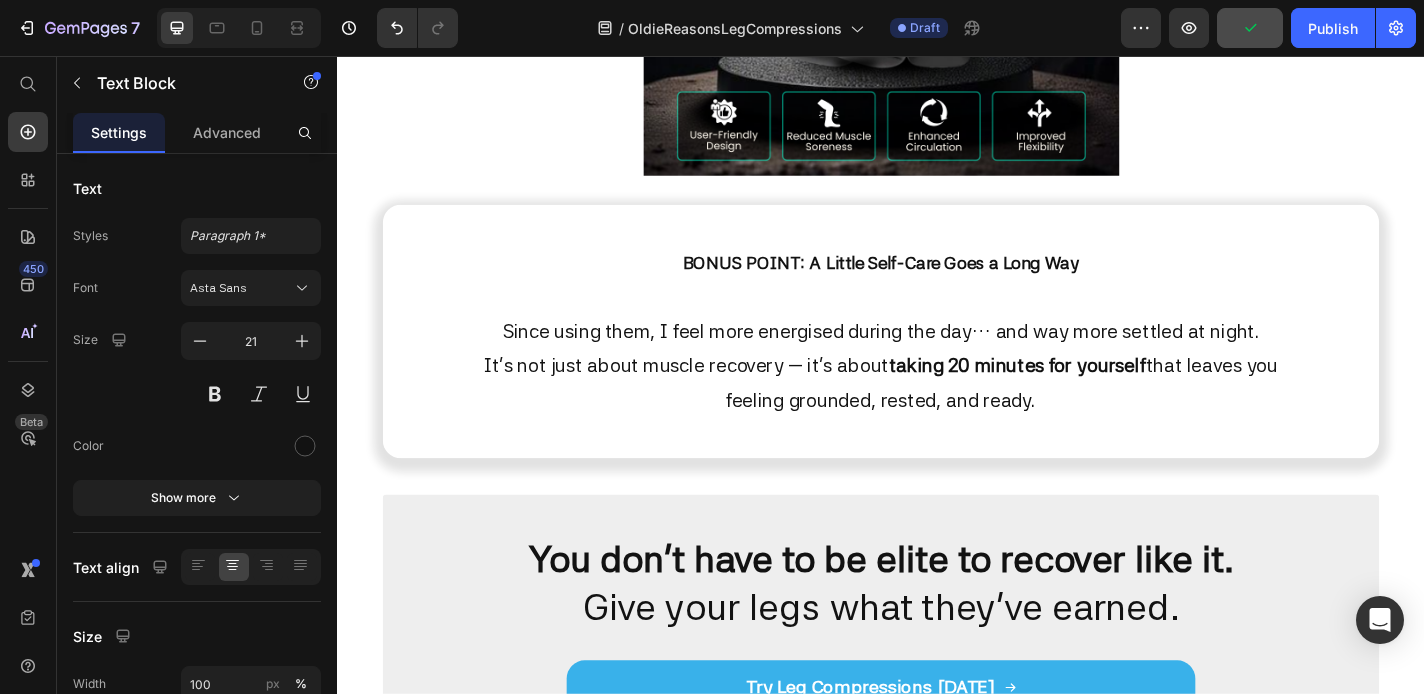 drag, startPoint x: 1178, startPoint y: 287, endPoint x: 647, endPoint y: 288, distance: 531.0009 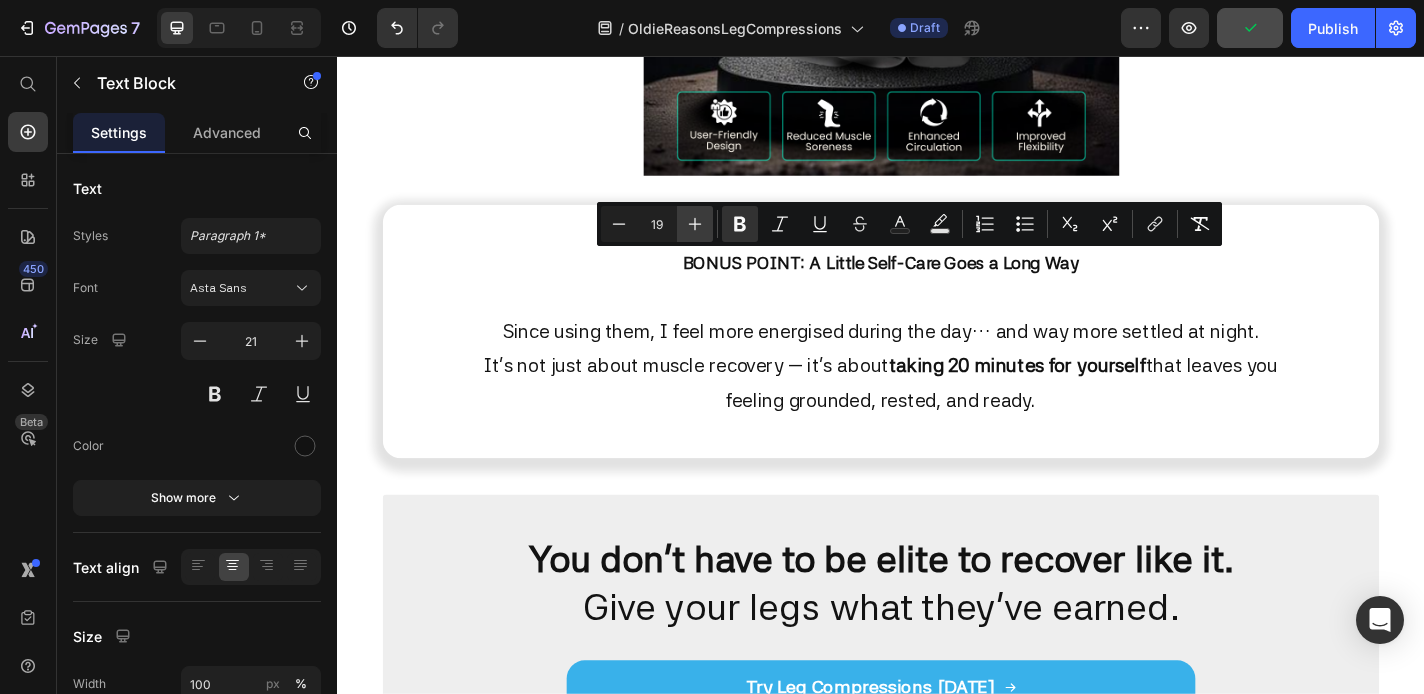 click 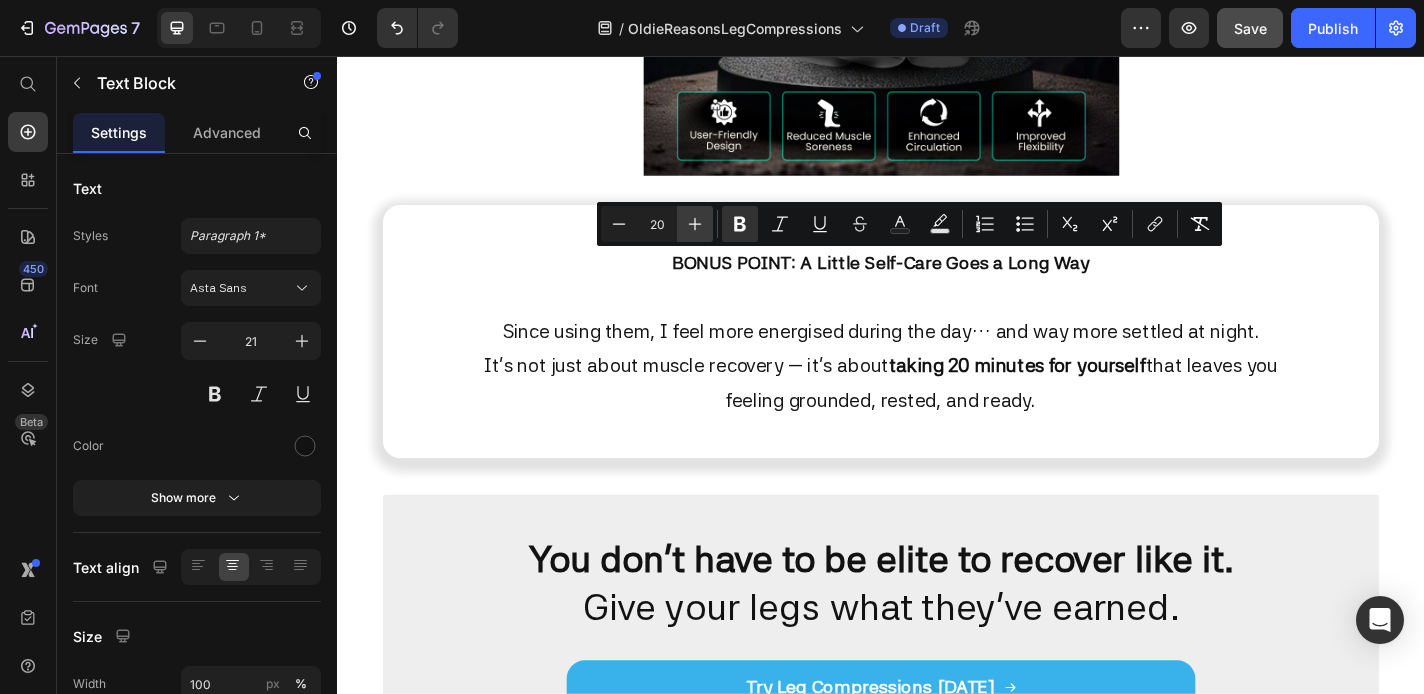 click 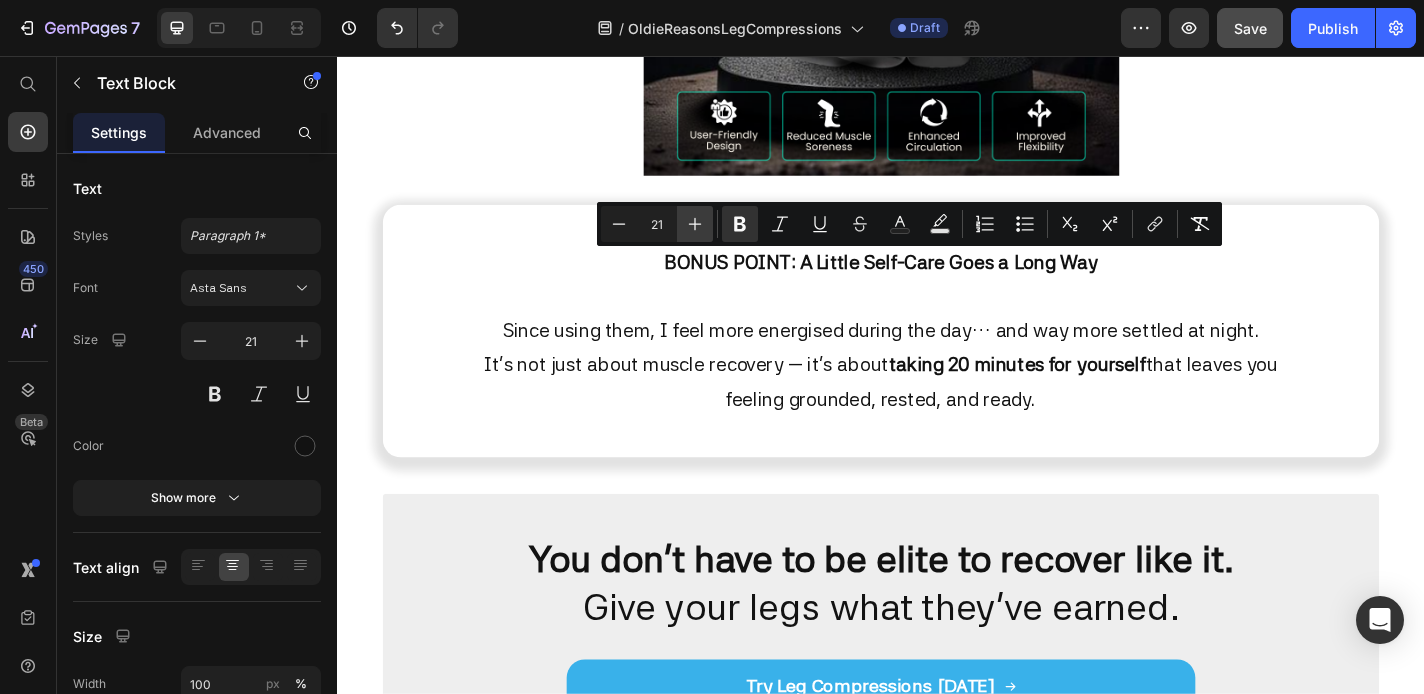 click 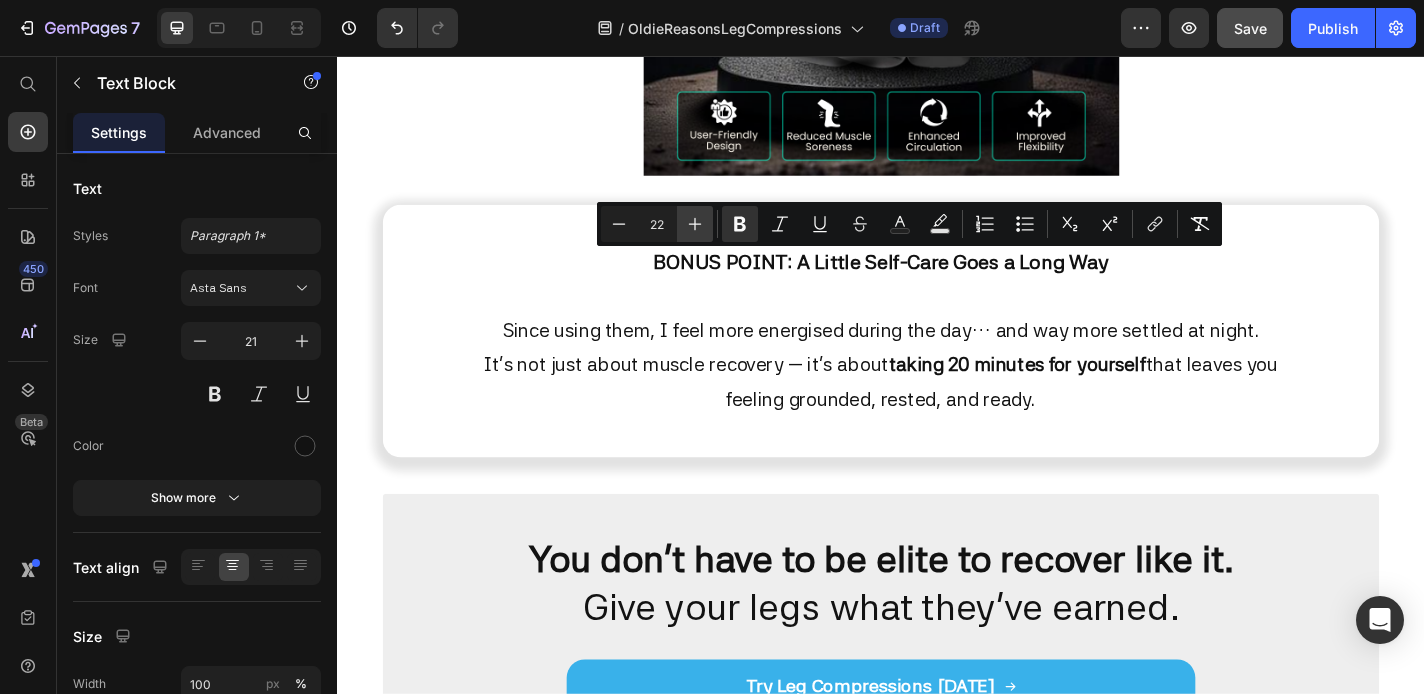 click 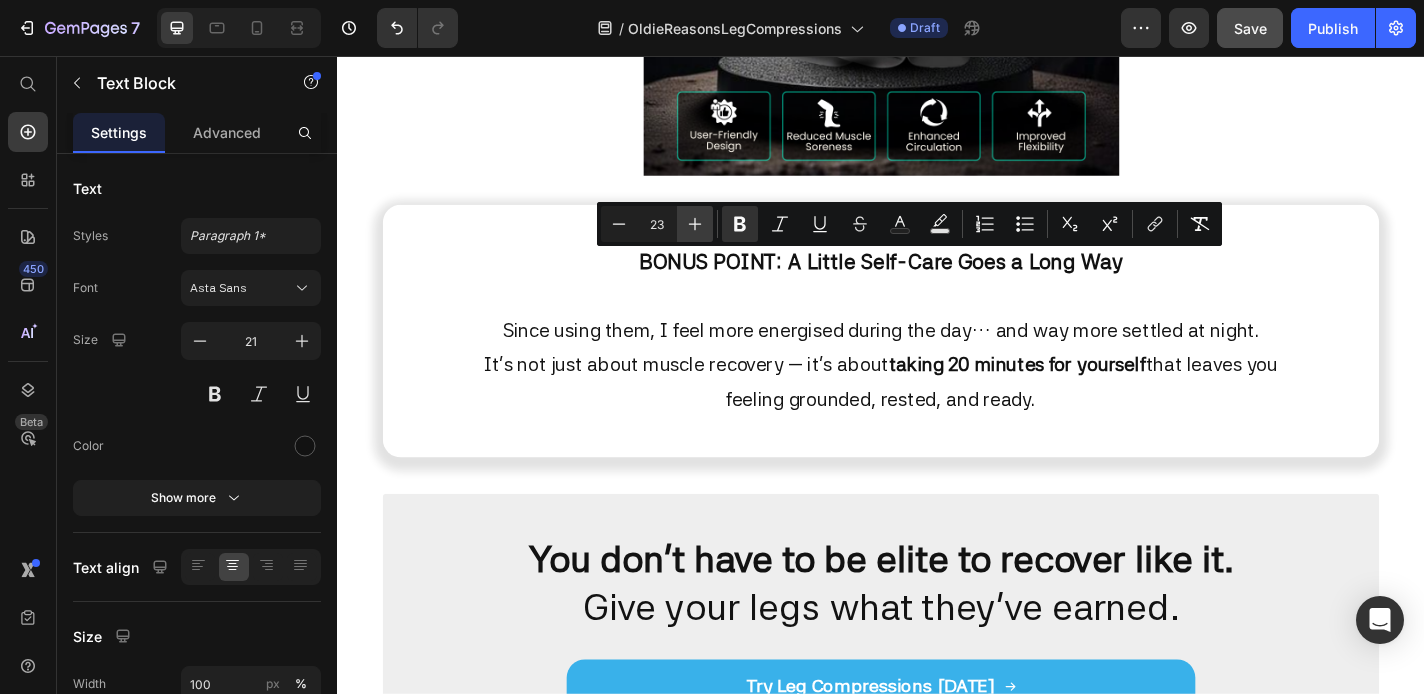 click 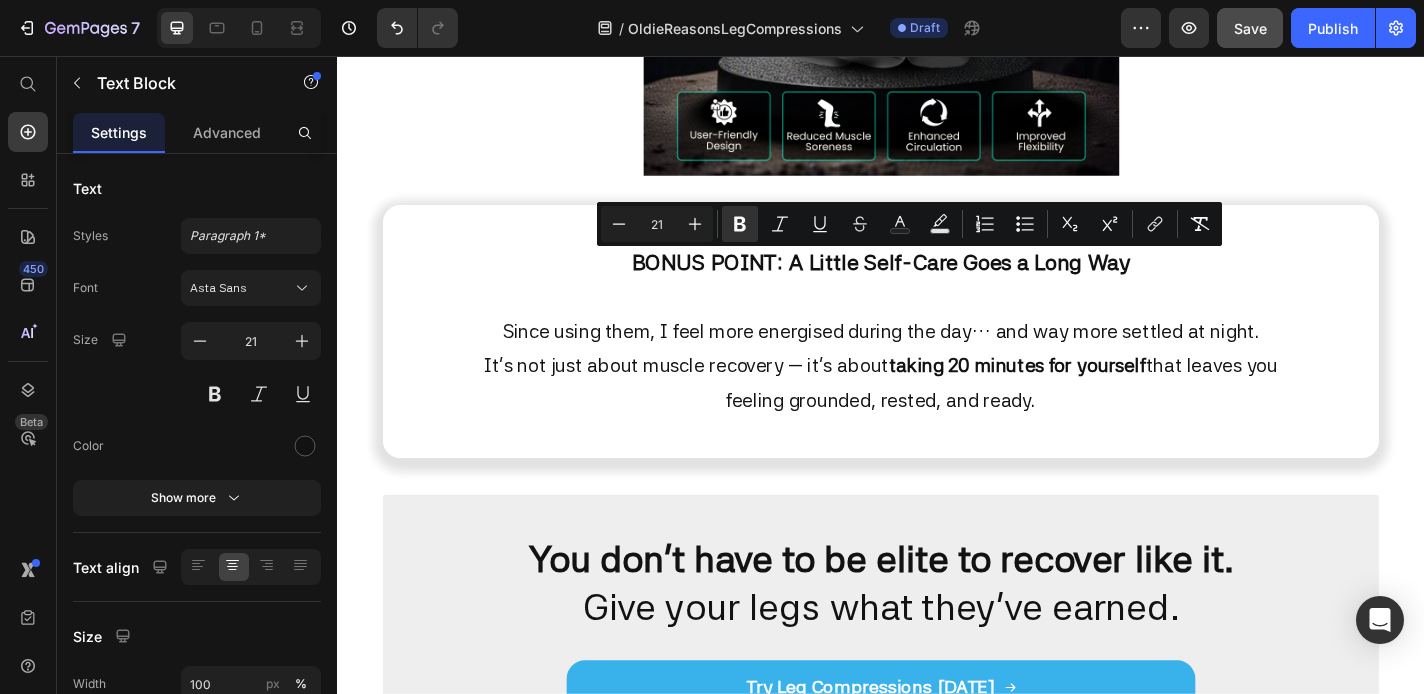 click on "BONUS POINT: A Little Self-Care Goes a Long Way   Since using them, I feel more energised during the day… and way more settled at night. It’s not just about muscle recovery — it’s about  taking 20 minutes for yourself  that leaves you feeling grounded, rested, and ready." at bounding box center (937, 360) 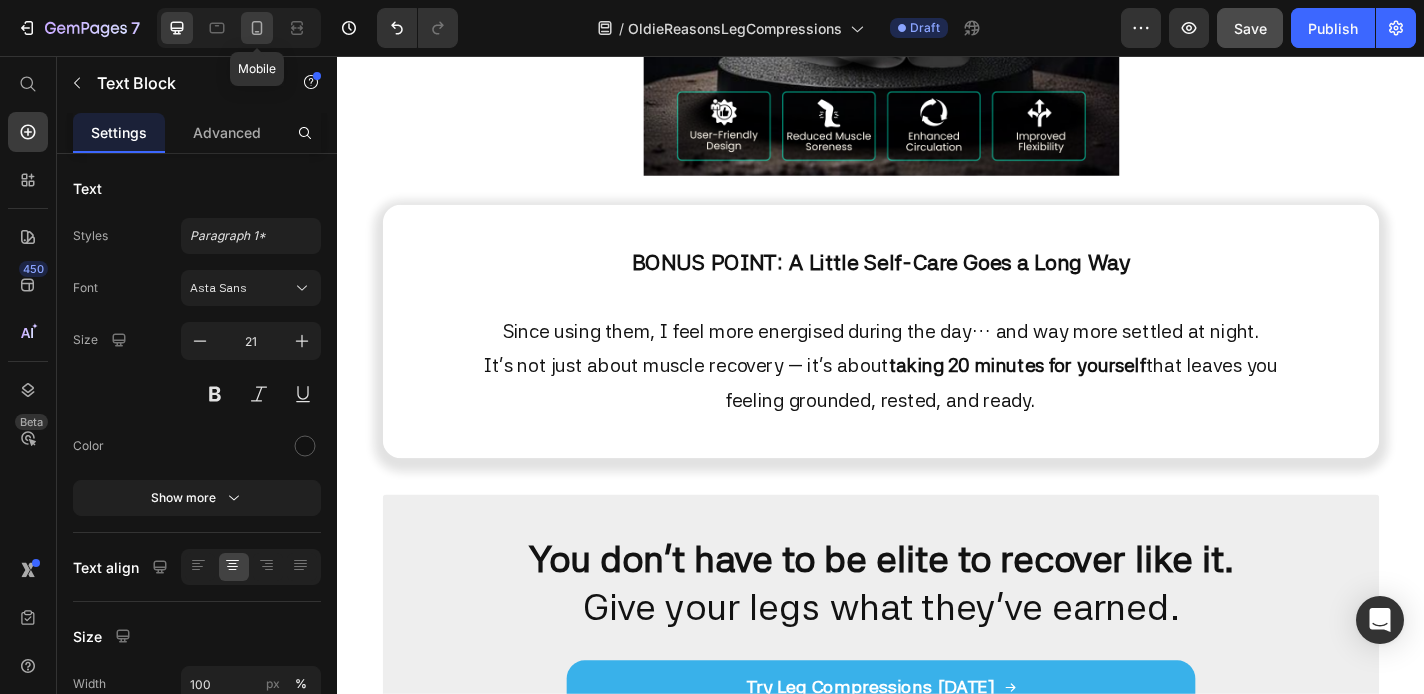 click 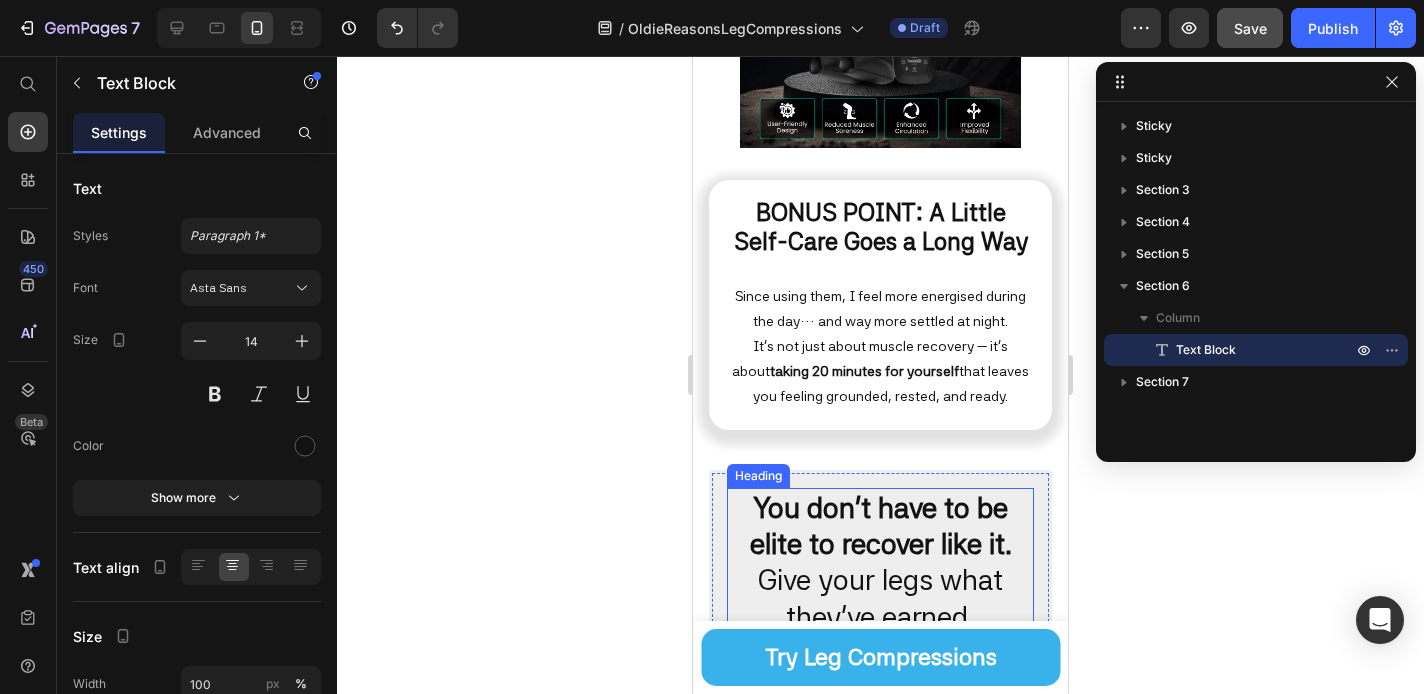 scroll, scrollTop: 5087, scrollLeft: 0, axis: vertical 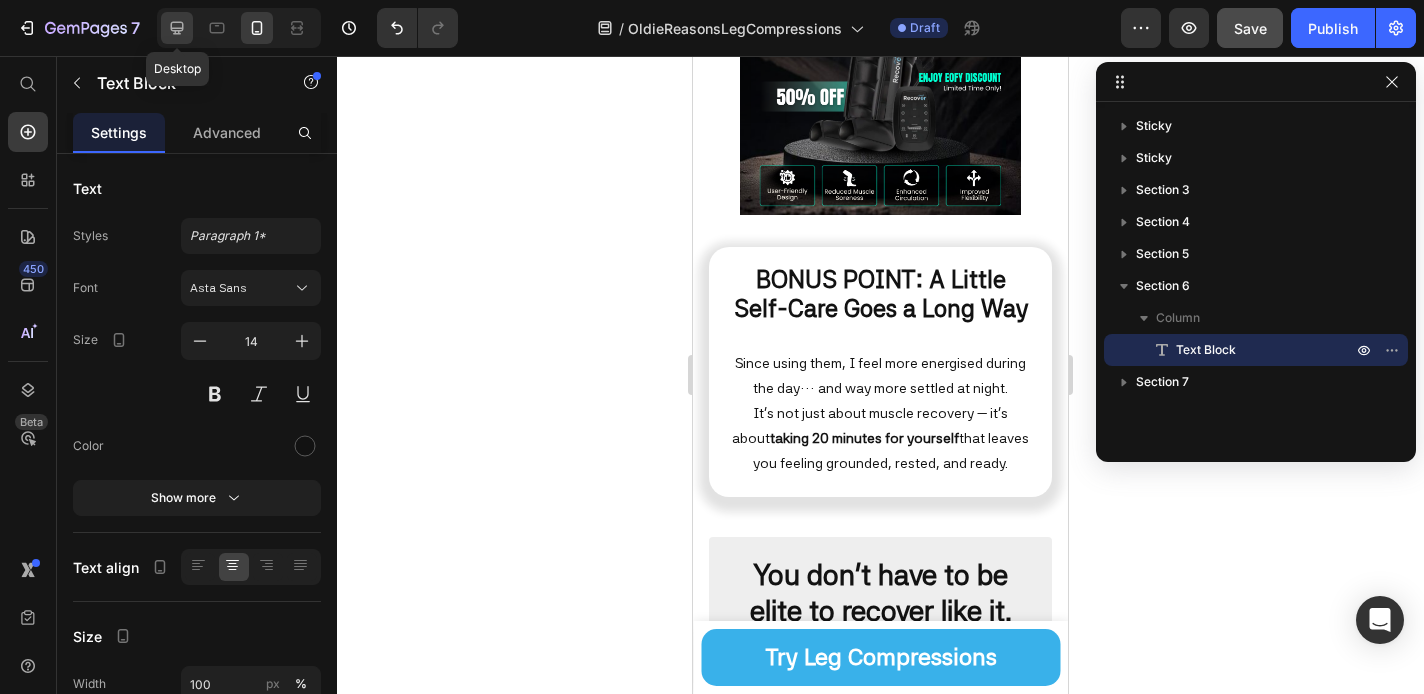 click 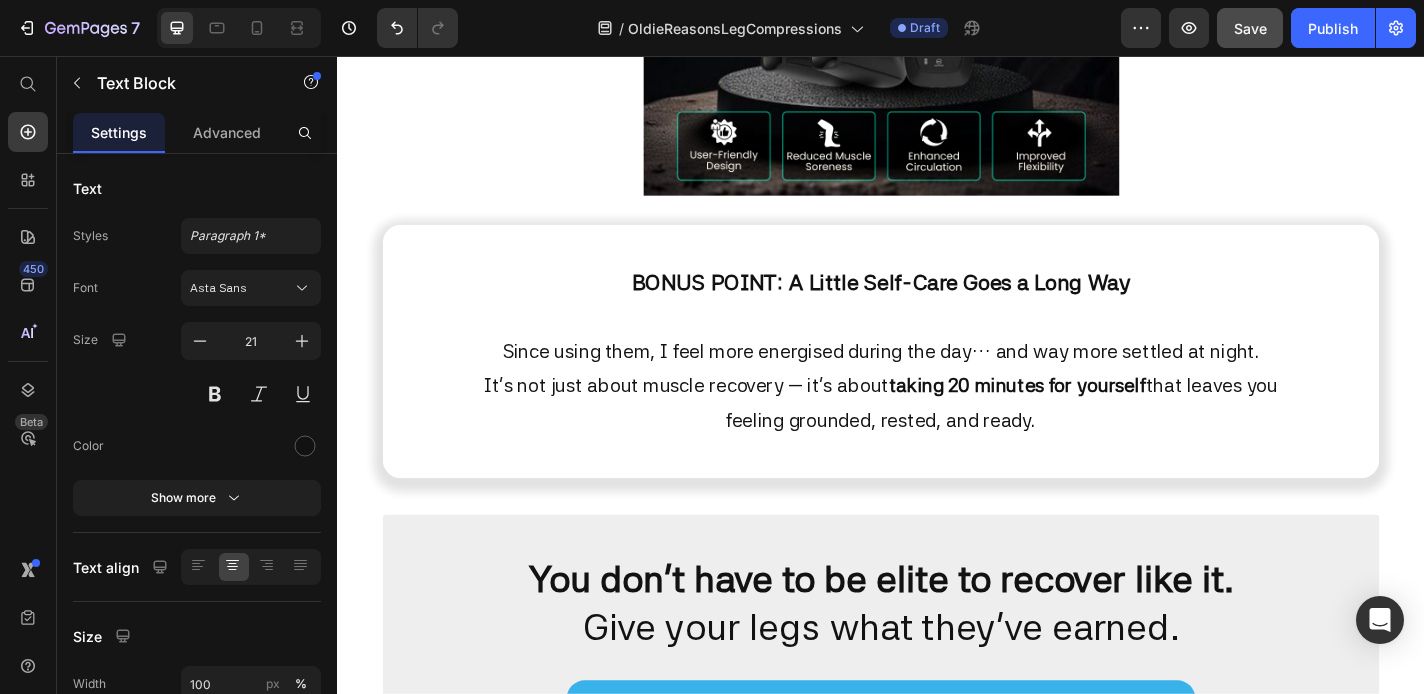 scroll, scrollTop: 3744, scrollLeft: 0, axis: vertical 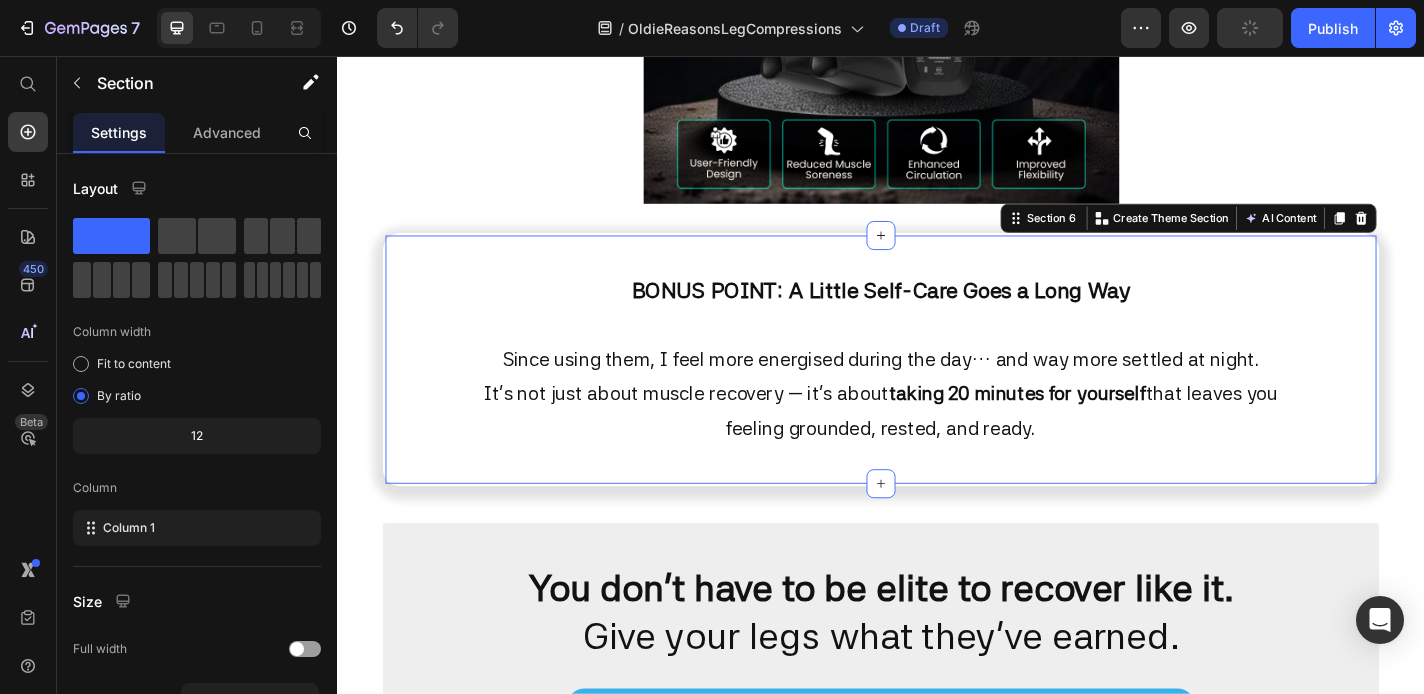 click on "BONUS POINT: A Little Self-Care Goes a Long Way   Since using them, I feel more energised during the day… and way more settled at night. It’s not just about muscle recovery — it’s about  taking 20 minutes for yourself  that leaves you feeling grounded, rested, and ready. Text Block Section 6   You can create reusable sections Create Theme Section AI Content Write with GemAI What would you like to describe here? Tone and Voice Persuasive Product Recover | Deluxe Single-Person Sauna Show more Generate" at bounding box center (937, 391) 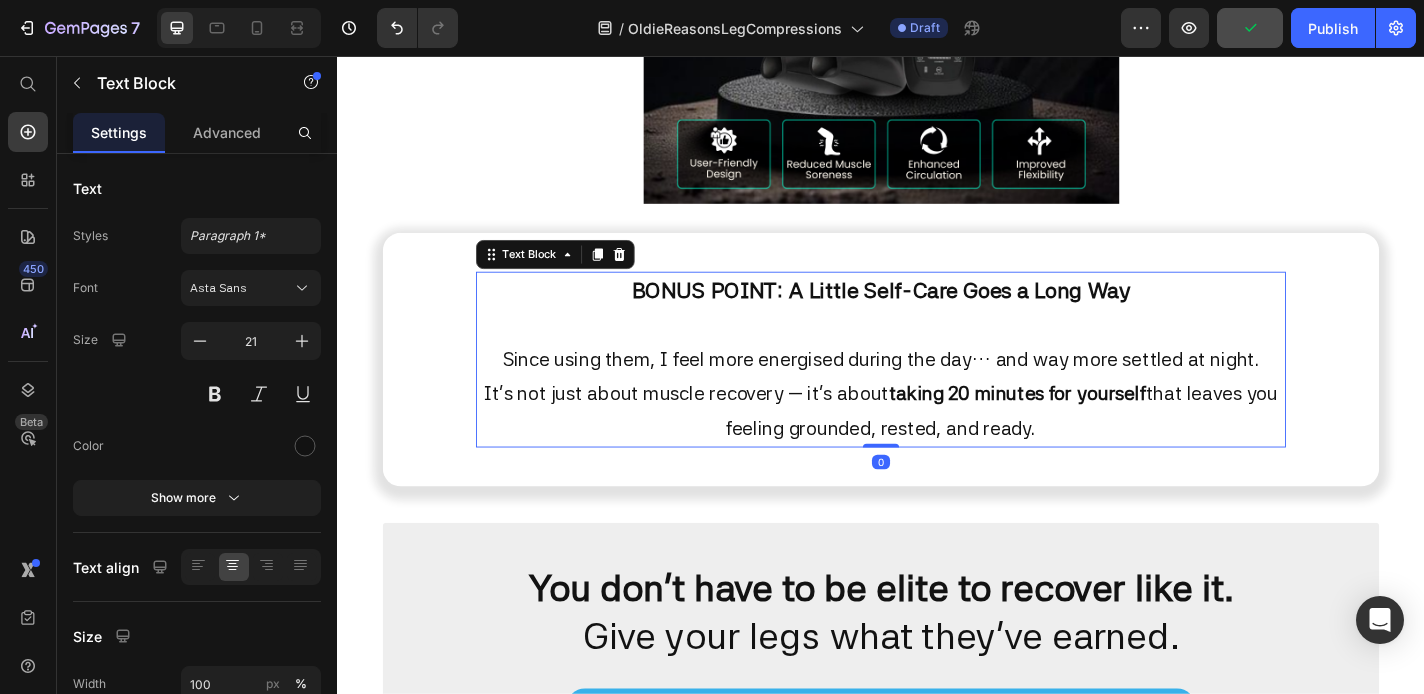 click on "BONUS POINT: A Little Self-Care Goes a Long Way   Since using them, I feel more energised during the day… and way more settled at night. It’s not just about muscle recovery — it’s about  taking 20 minutes for yourself  that leaves you feeling grounded, rested, and ready." at bounding box center (937, 391) 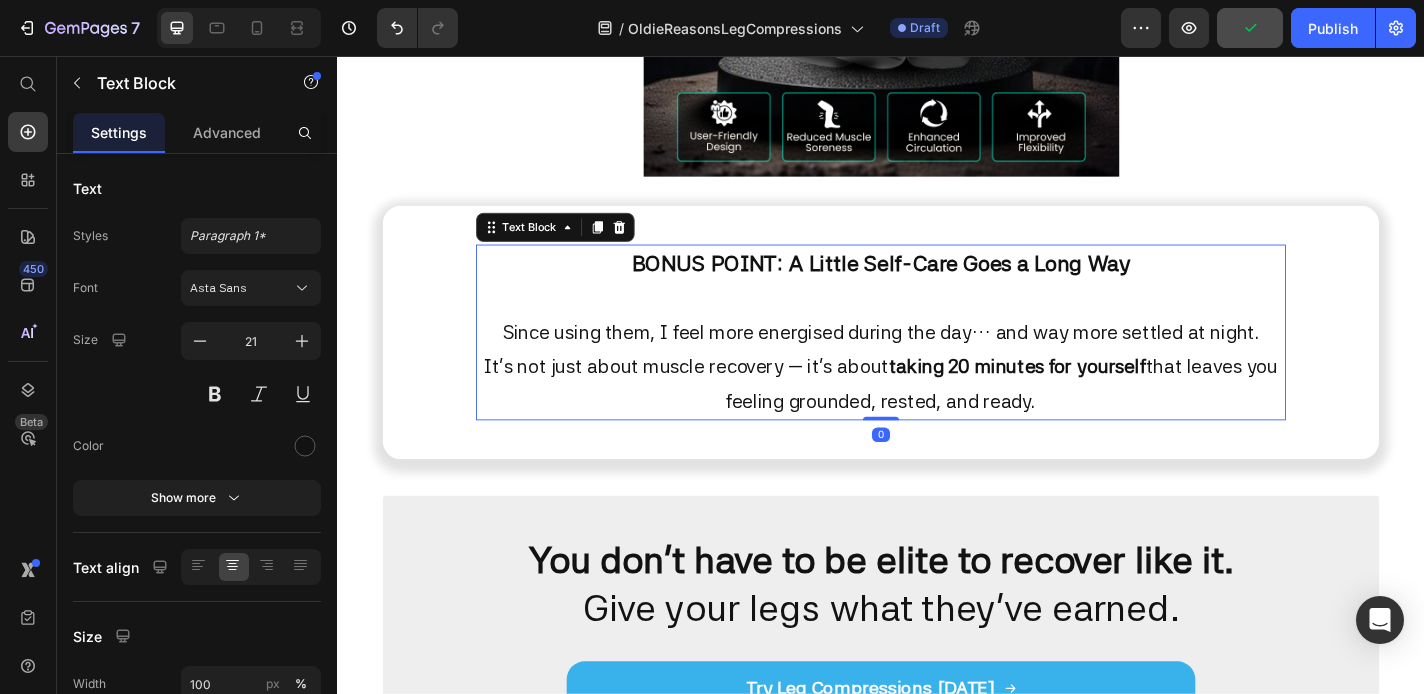 scroll, scrollTop: 3778, scrollLeft: 0, axis: vertical 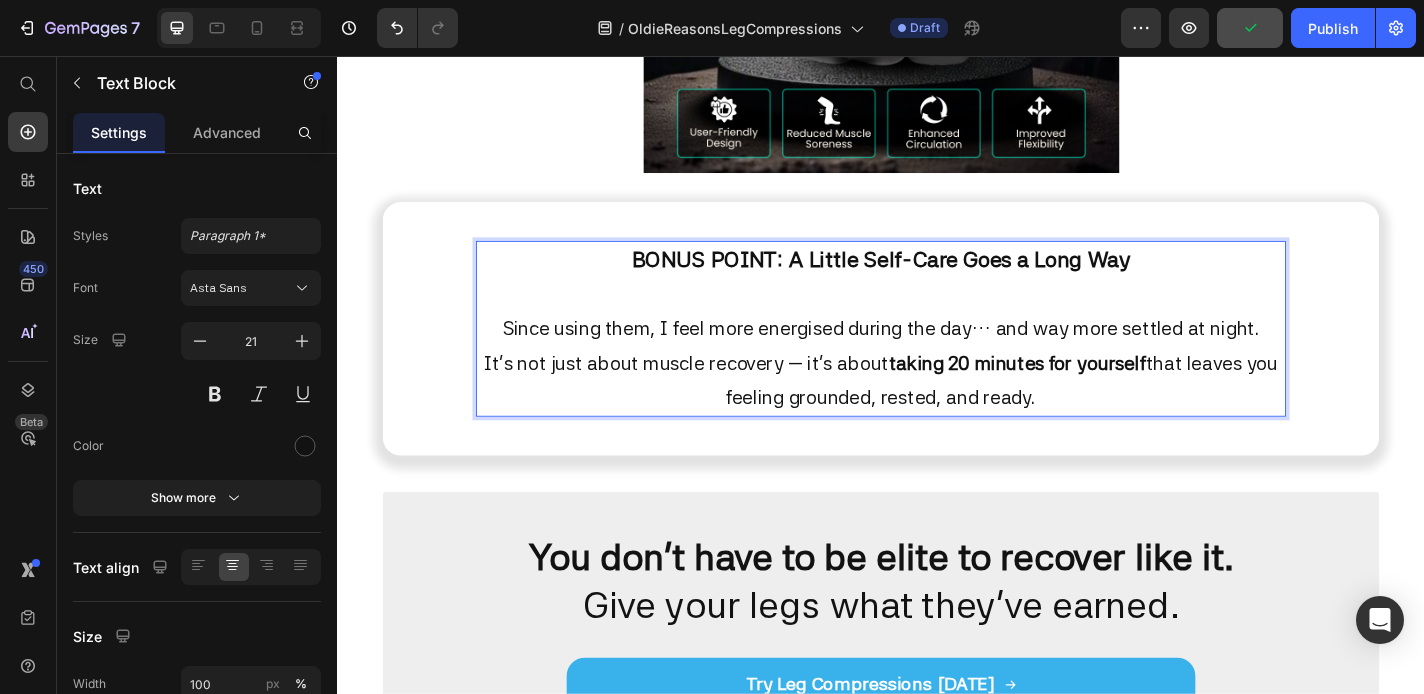 click on "BONUS POINT: A Little Self-Care Goes a Long Way  ⁠⁠⁠⁠⁠⁠⁠  Since using them, I feel more energised during the day… and way more settled at night. It’s not just about muscle recovery — it’s about  taking 20 minutes for yourself  that leaves you feeling grounded, rested, and ready." at bounding box center [937, 357] 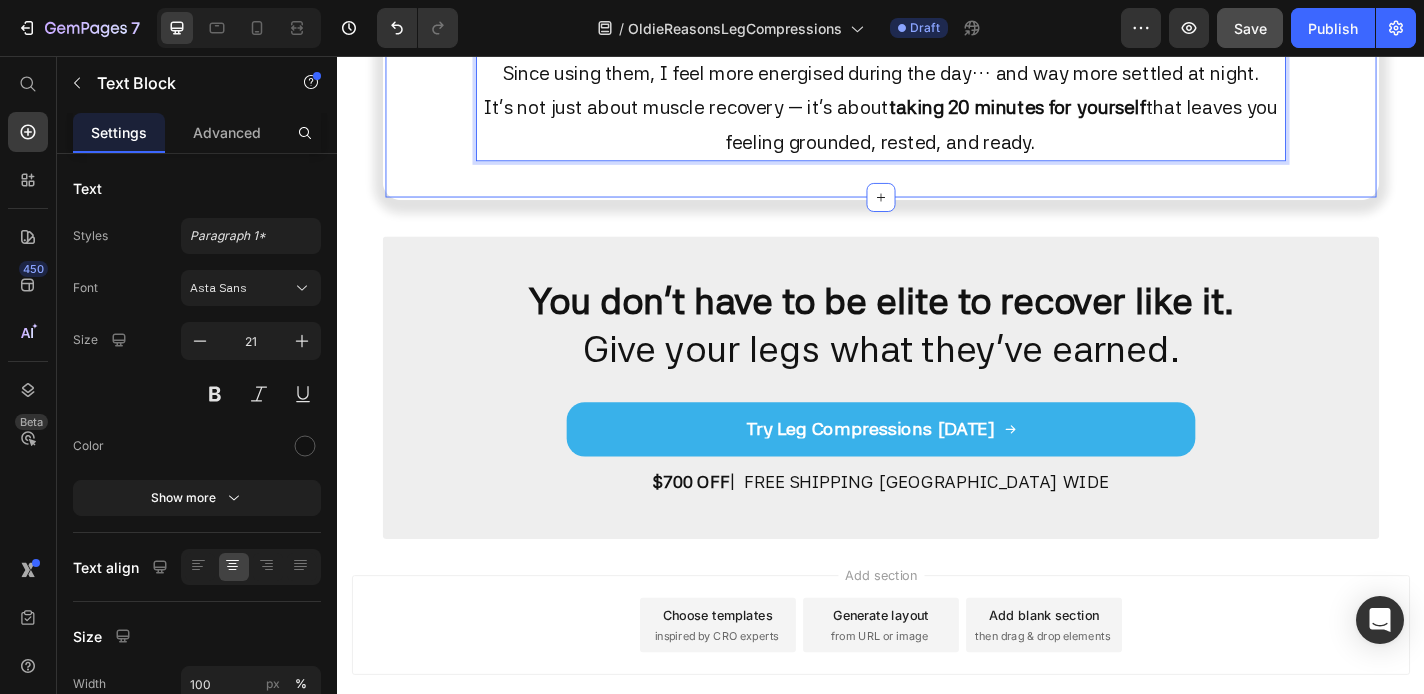 scroll, scrollTop: 4133, scrollLeft: 0, axis: vertical 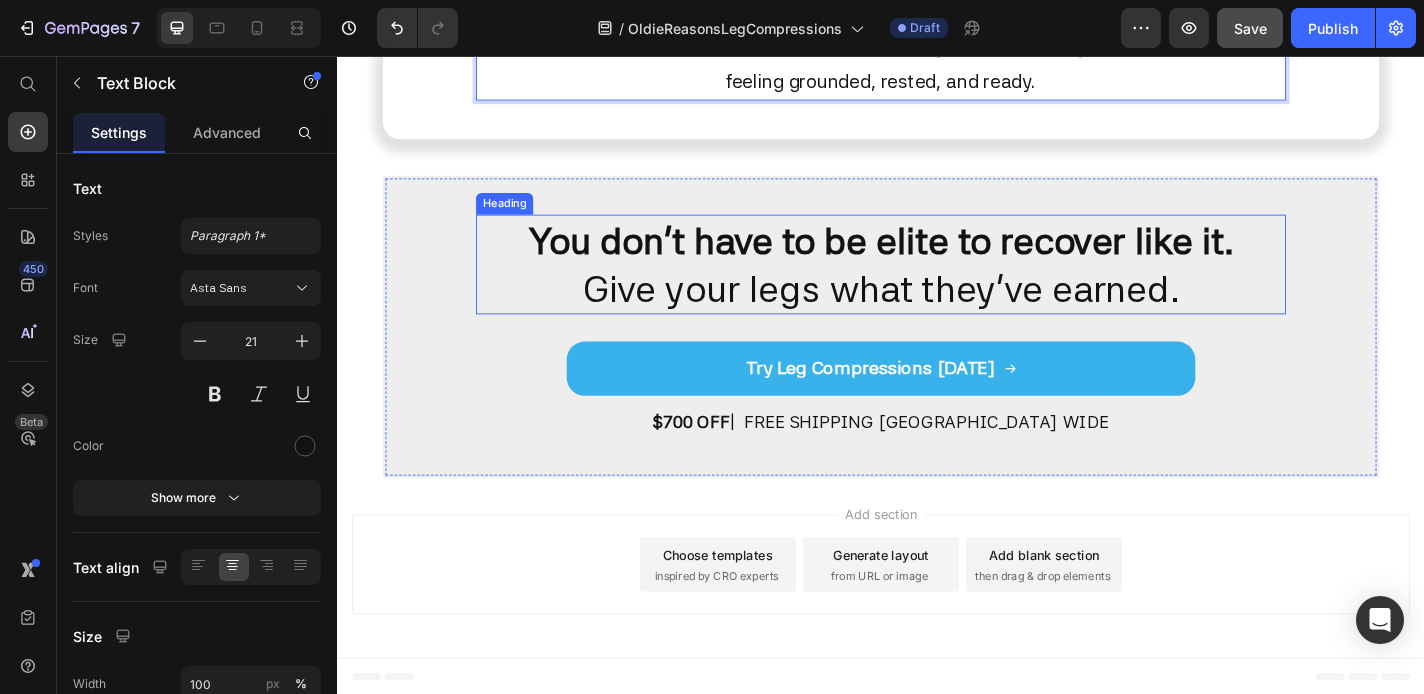 click on "You don’t have to be elite to recover like it." at bounding box center [937, 259] 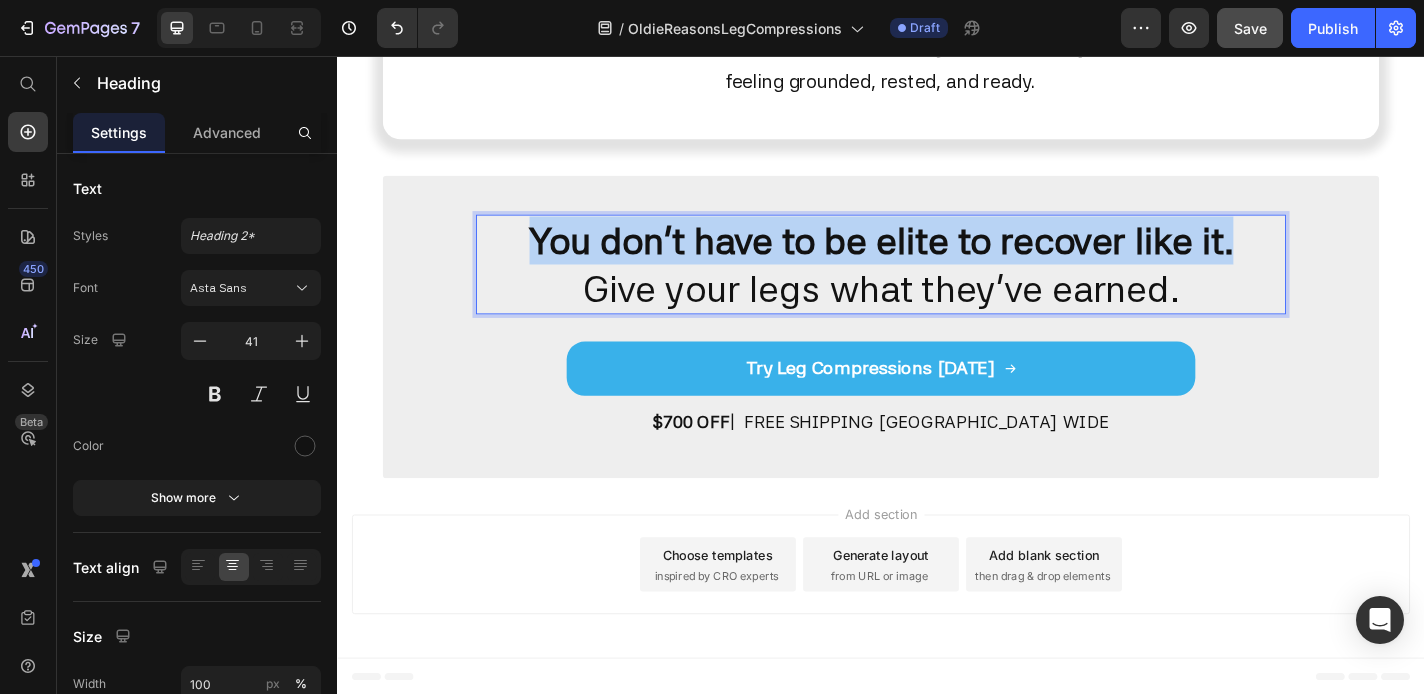 drag, startPoint x: 1334, startPoint y: 259, endPoint x: 553, endPoint y: 258, distance: 781.0006 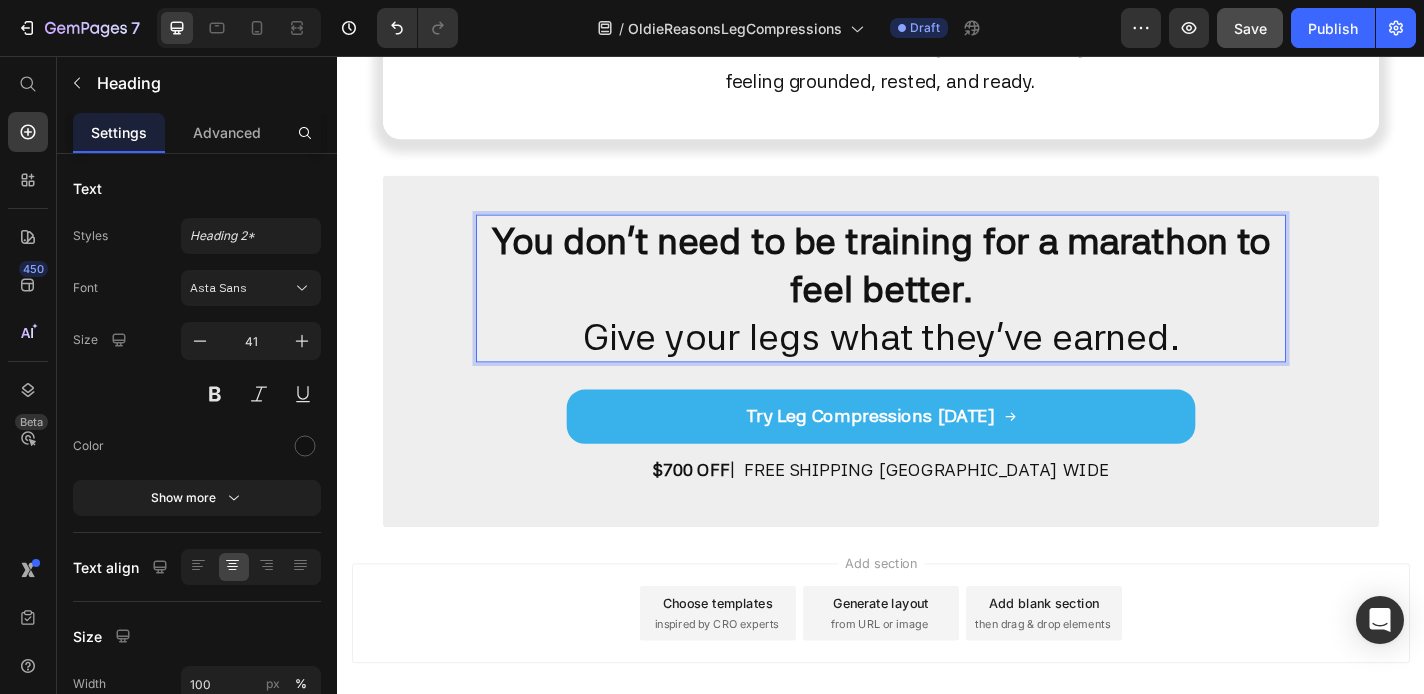 click on "You don’t need to be training for a marathon to feel better. Give your legs what they’ve earned." at bounding box center (937, 313) 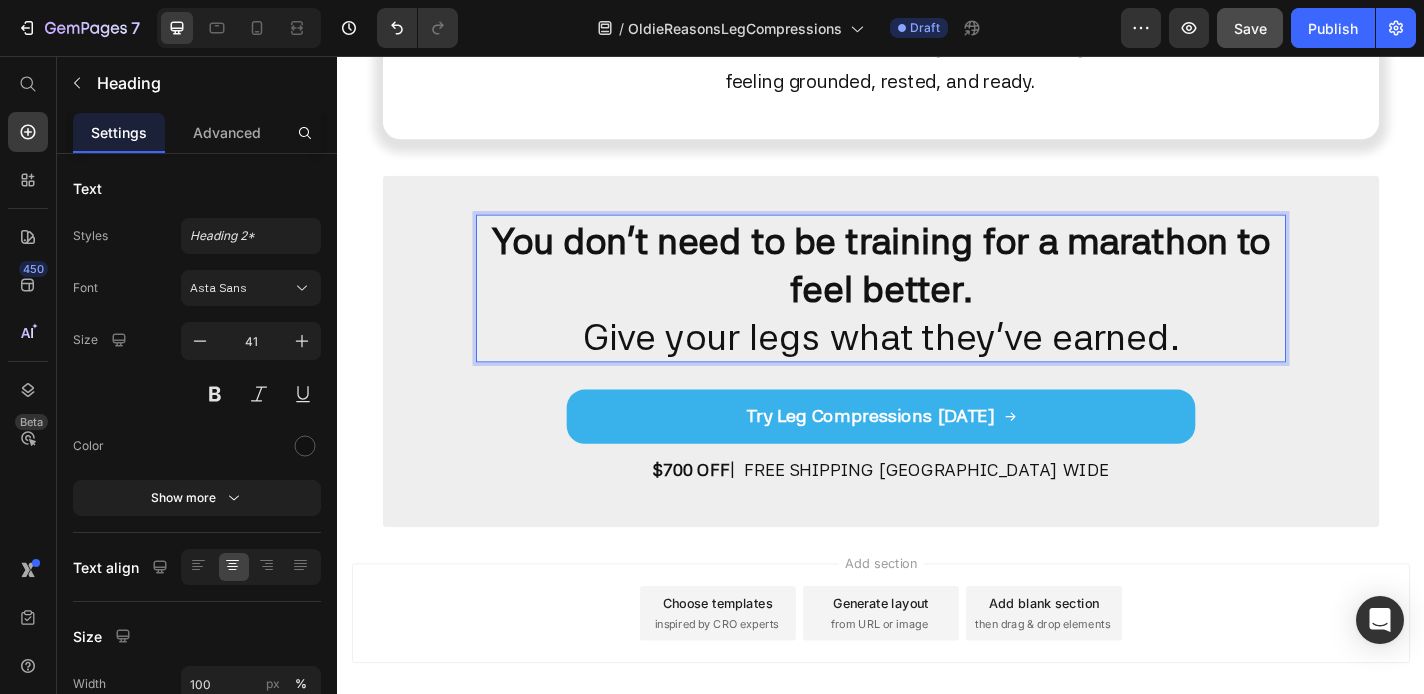 click on "You don’t need to be training for a marathon to feel better. Give your legs what they’ve earned." at bounding box center [937, 313] 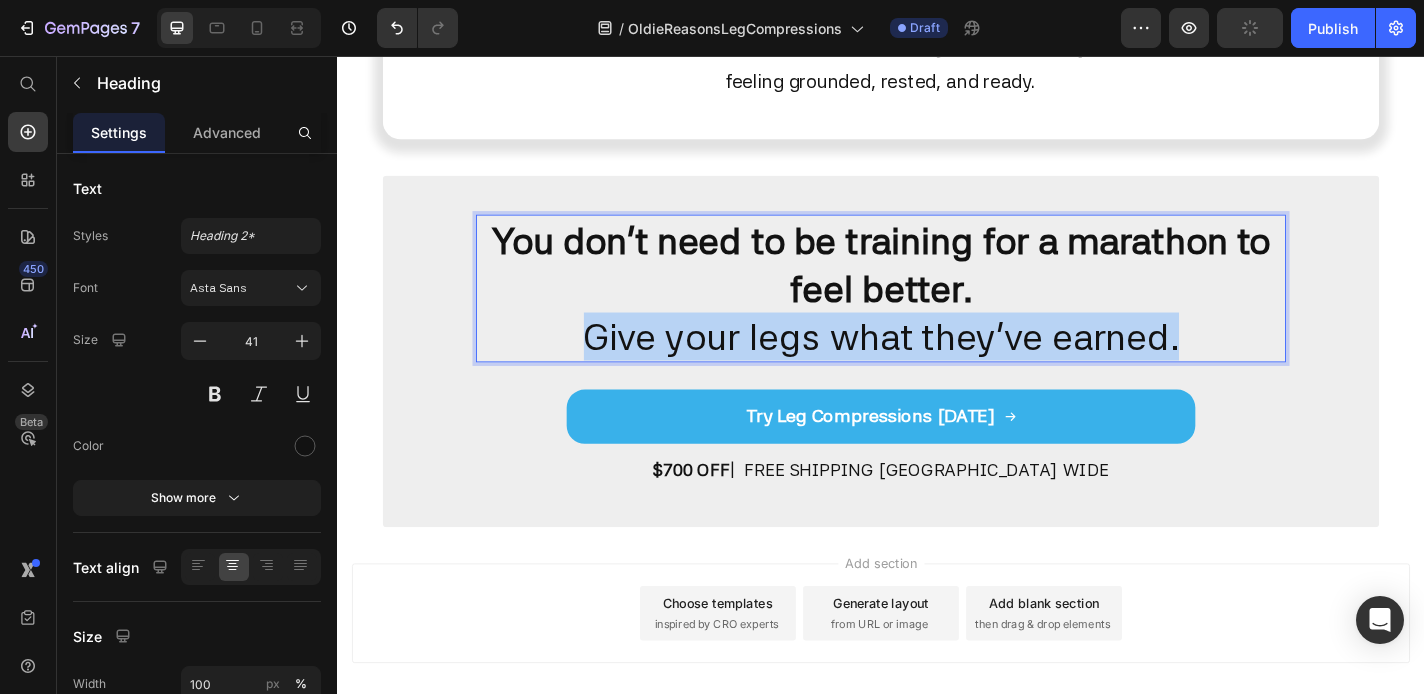 drag, startPoint x: 1275, startPoint y: 358, endPoint x: 617, endPoint y: 369, distance: 658.0919 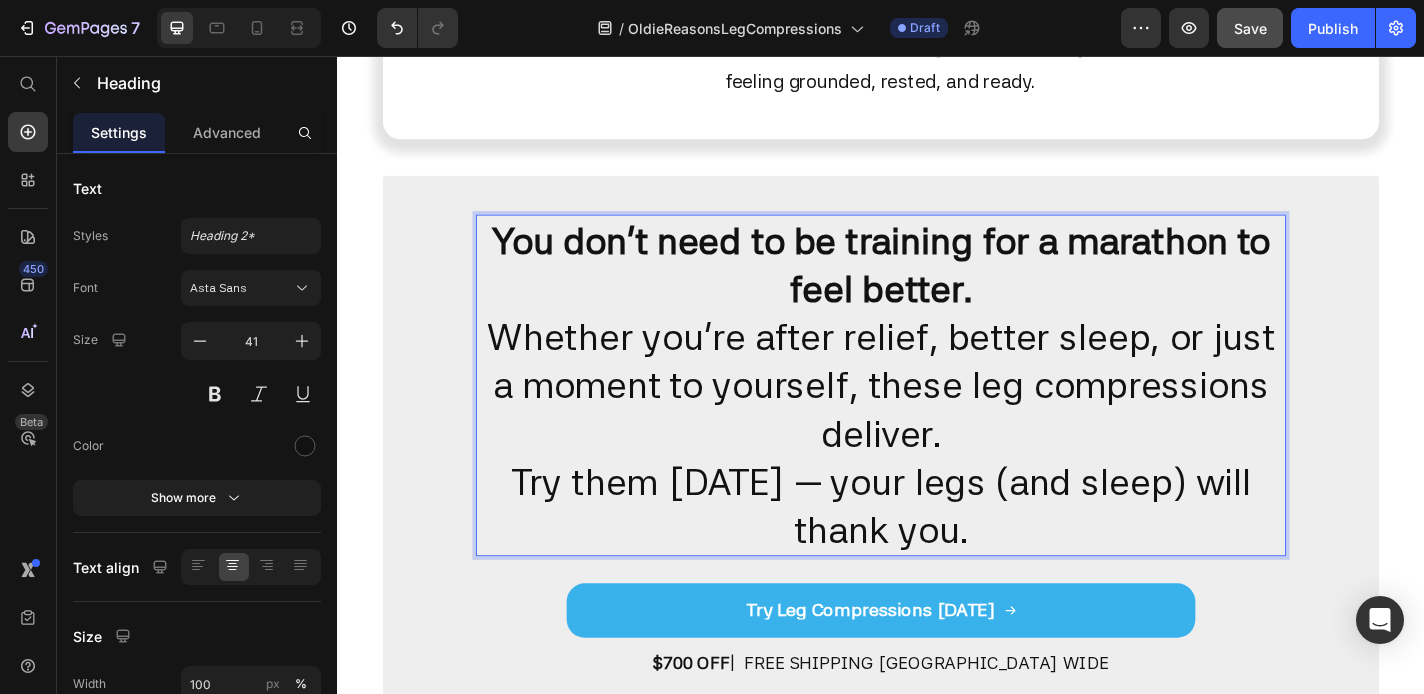 click on "You don’t need to be training for a marathon to feel better. Whether you're after relief, better sleep, or just a moment to yourself, these leg compressions deliver. Try them [DATE] — your legs (and sleep) will thank you." at bounding box center [937, 419] 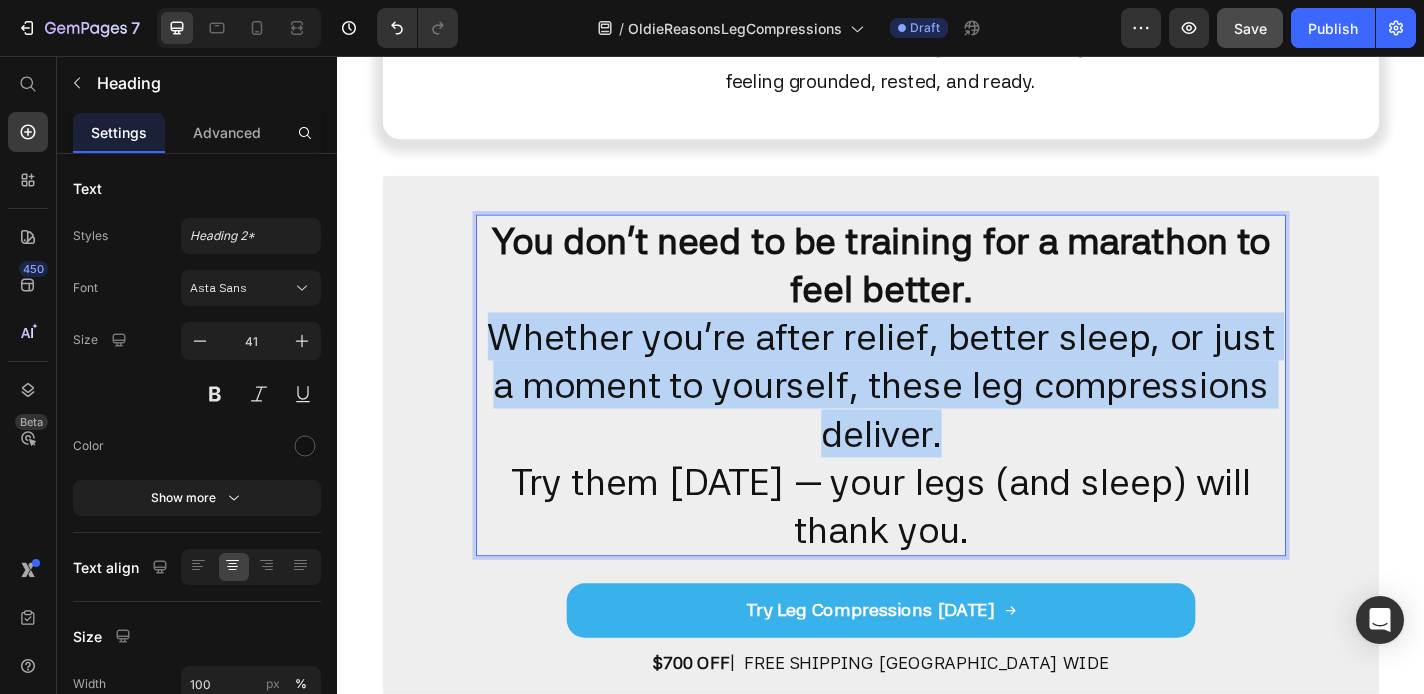 drag, startPoint x: 1030, startPoint y: 475, endPoint x: 518, endPoint y: 348, distance: 527.51587 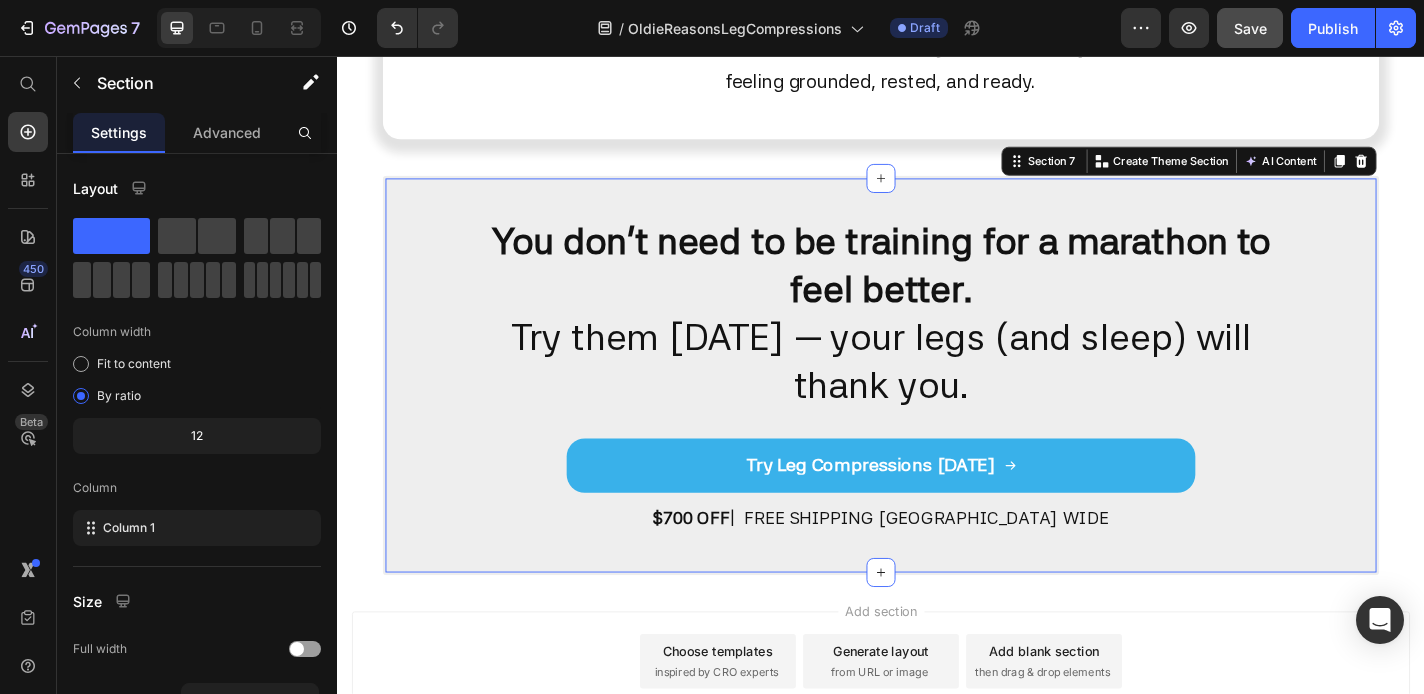 click on "⁠⁠⁠⁠⁠⁠⁠ You don’t need to be training for a marathon to feel better. Try them [DATE] — your legs (and sleep) will thank you. Heading Try Leg Compressions Button
Try Leg Compressions [DATE] Button $700 OFF   |  FREE SHIPPING AUSTRALIA WIDE Text Block Section 7   You can create reusable sections Create Theme Section AI Content Write with GemAI What would you like to describe here? Tone and Voice Persuasive Product Recover | Deluxe Single-Person Sauna Show more Generate" at bounding box center [937, 408] 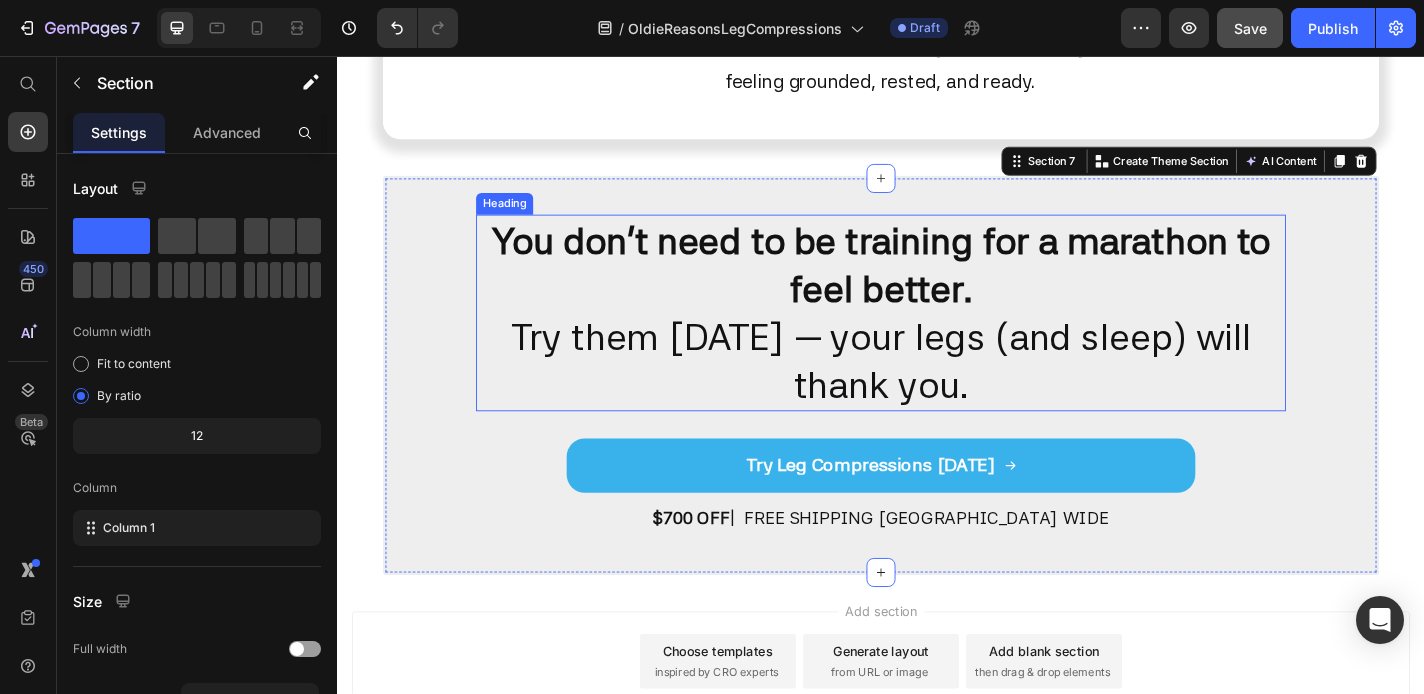 click on "You don’t need to be training for a marathon to feel better." at bounding box center [937, 286] 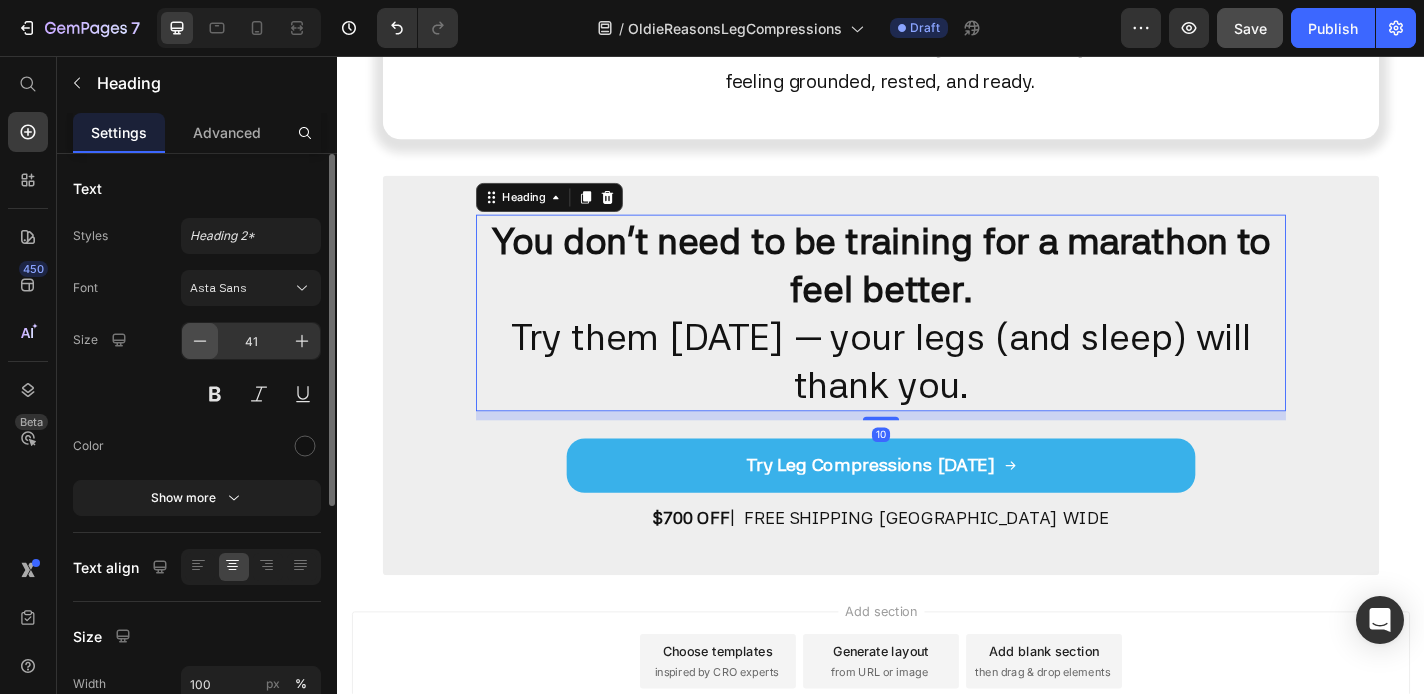 click 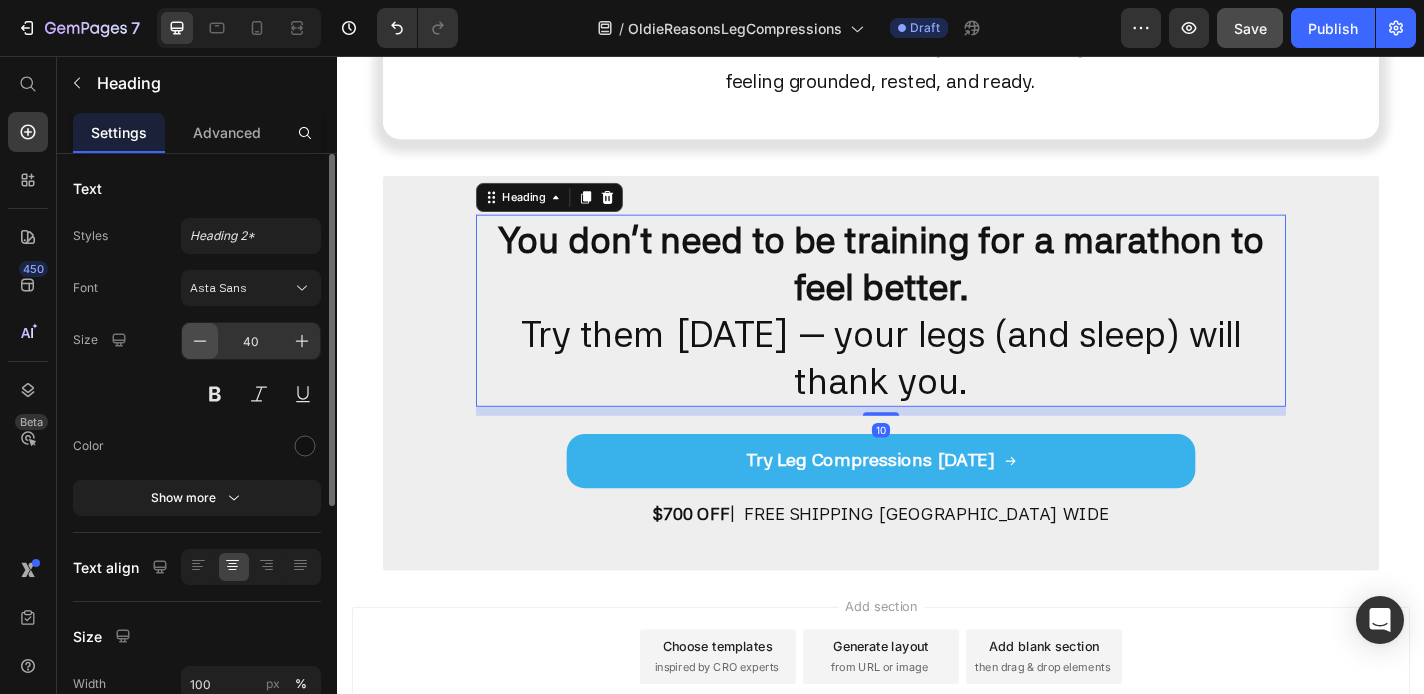 click 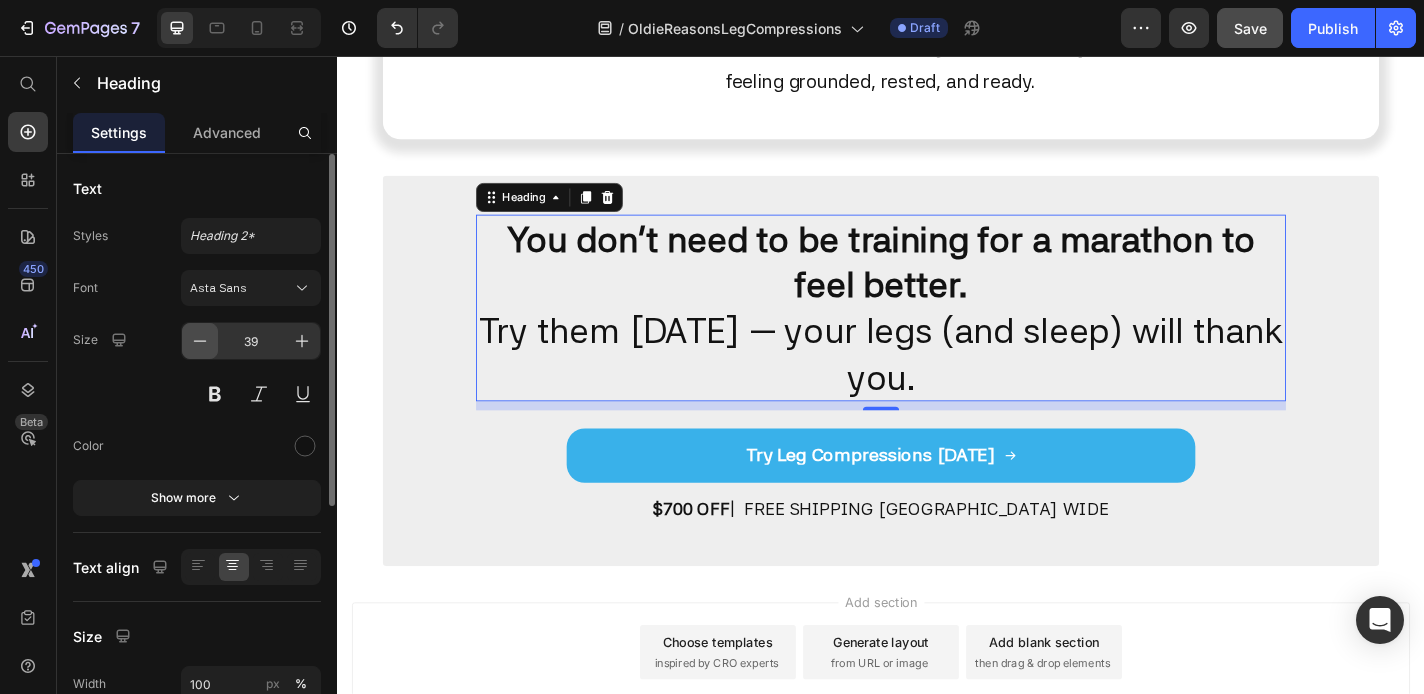 click 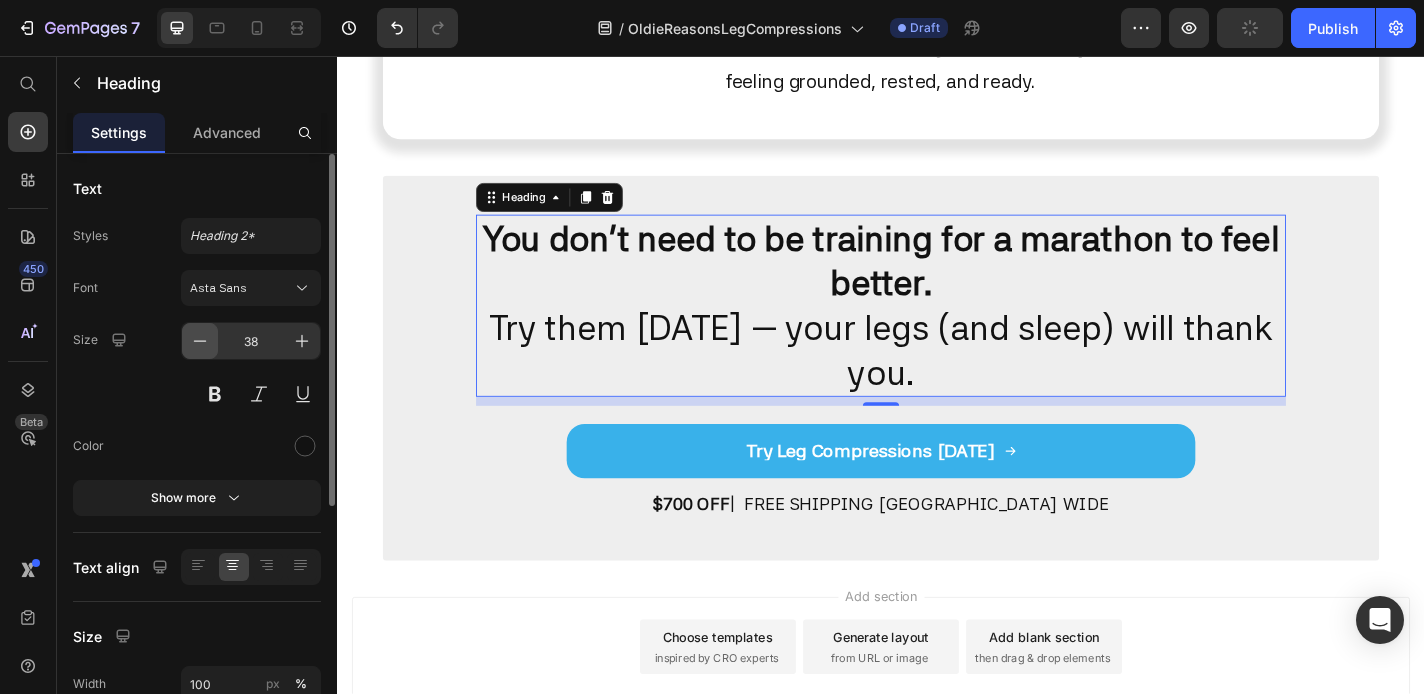 click 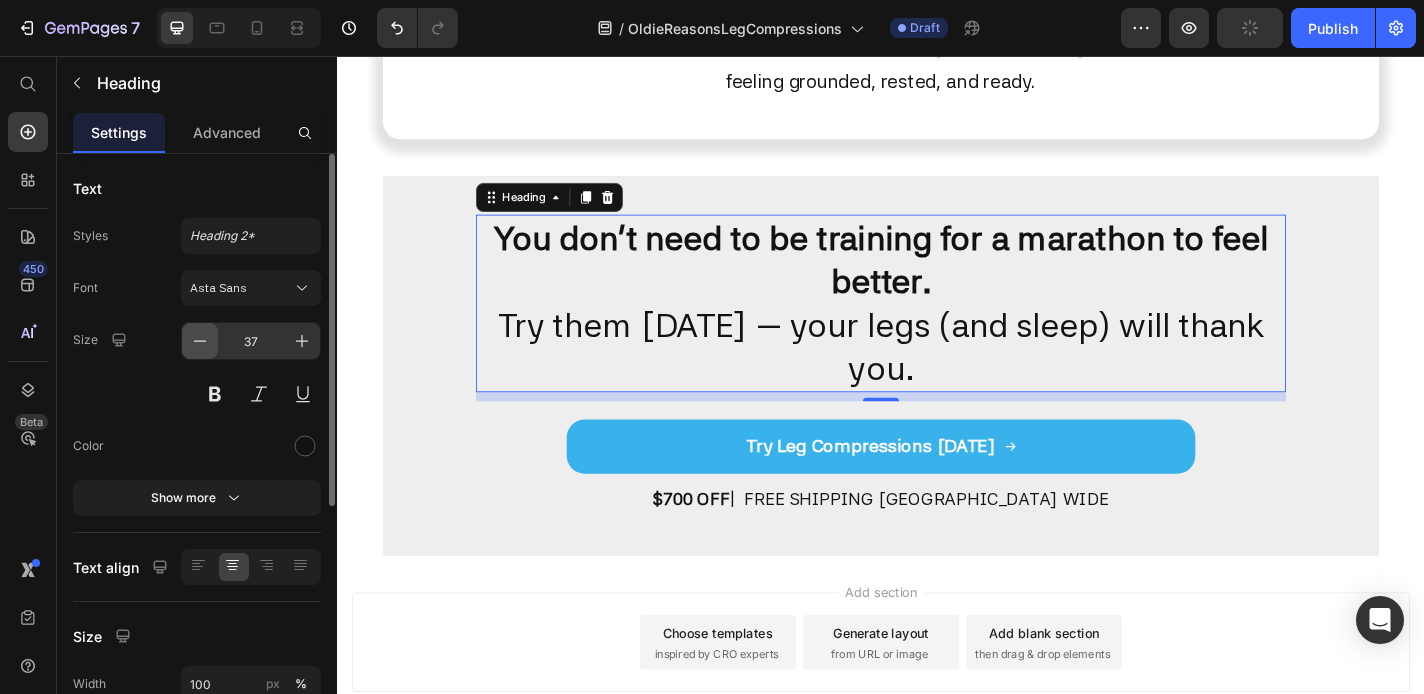 click 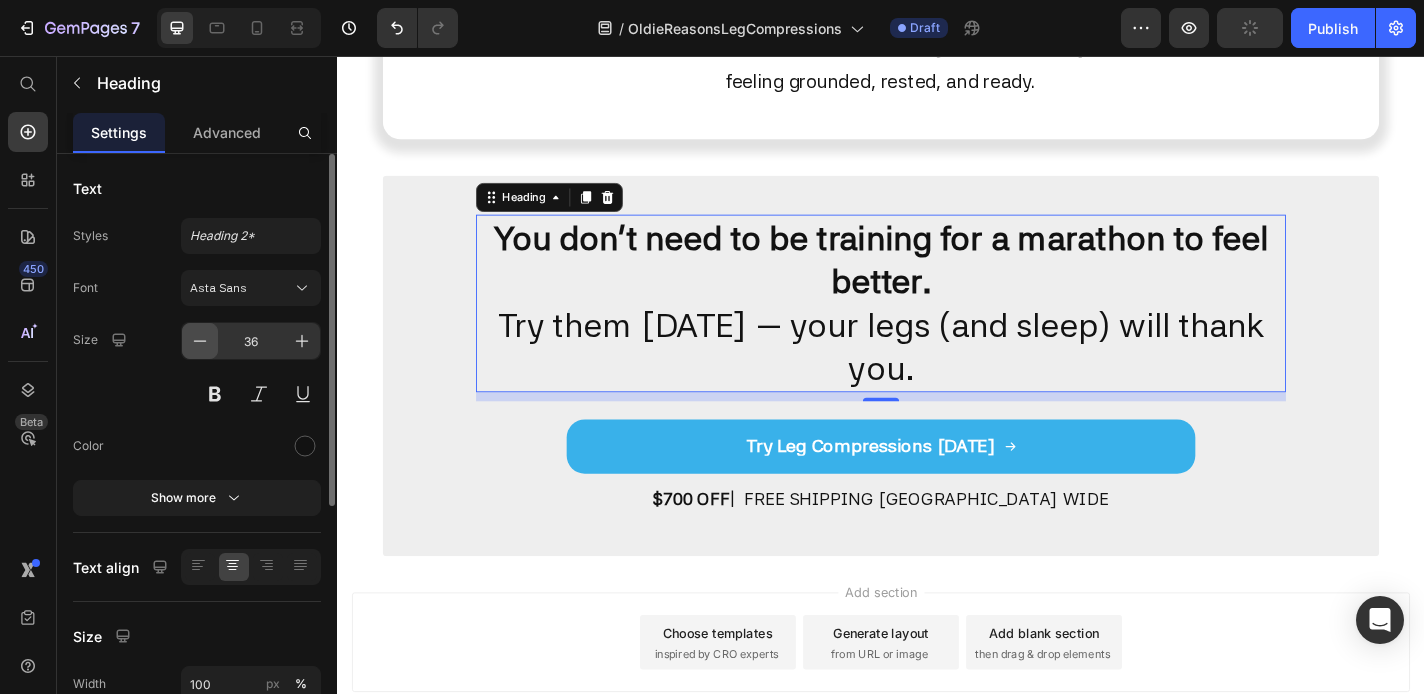 click 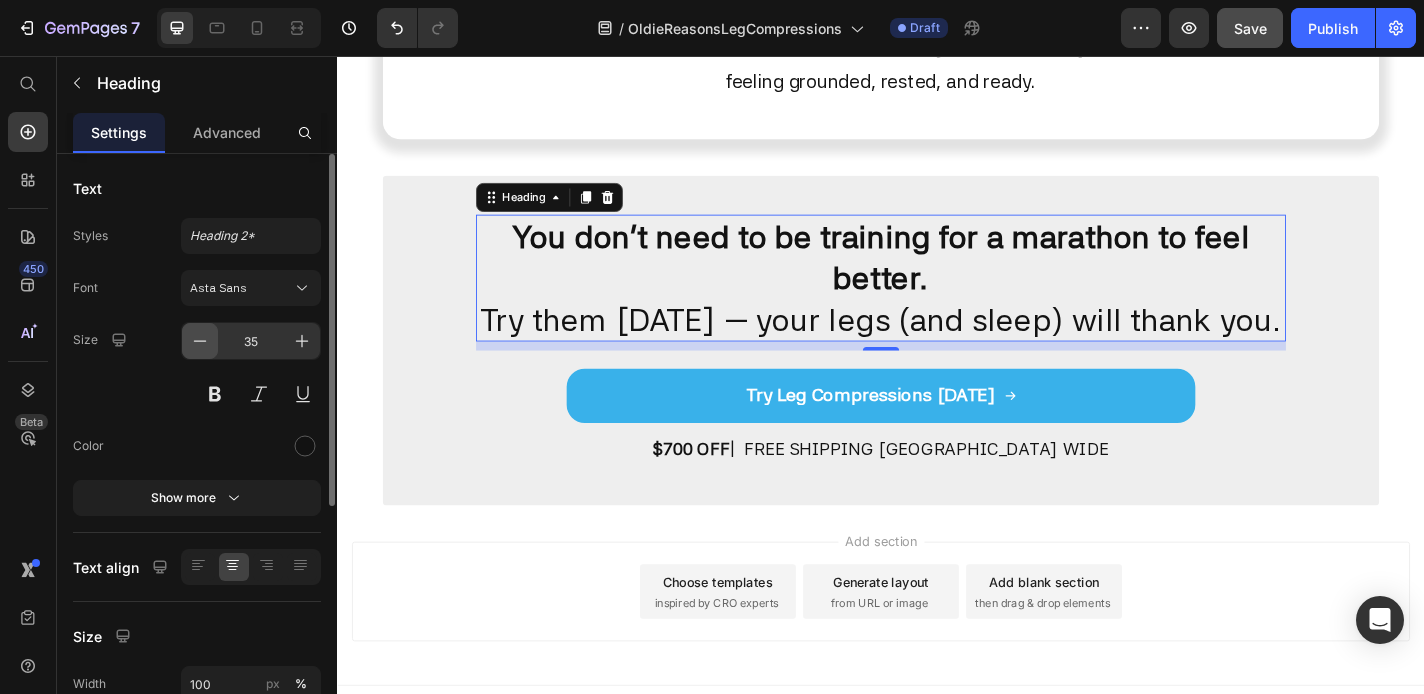 click 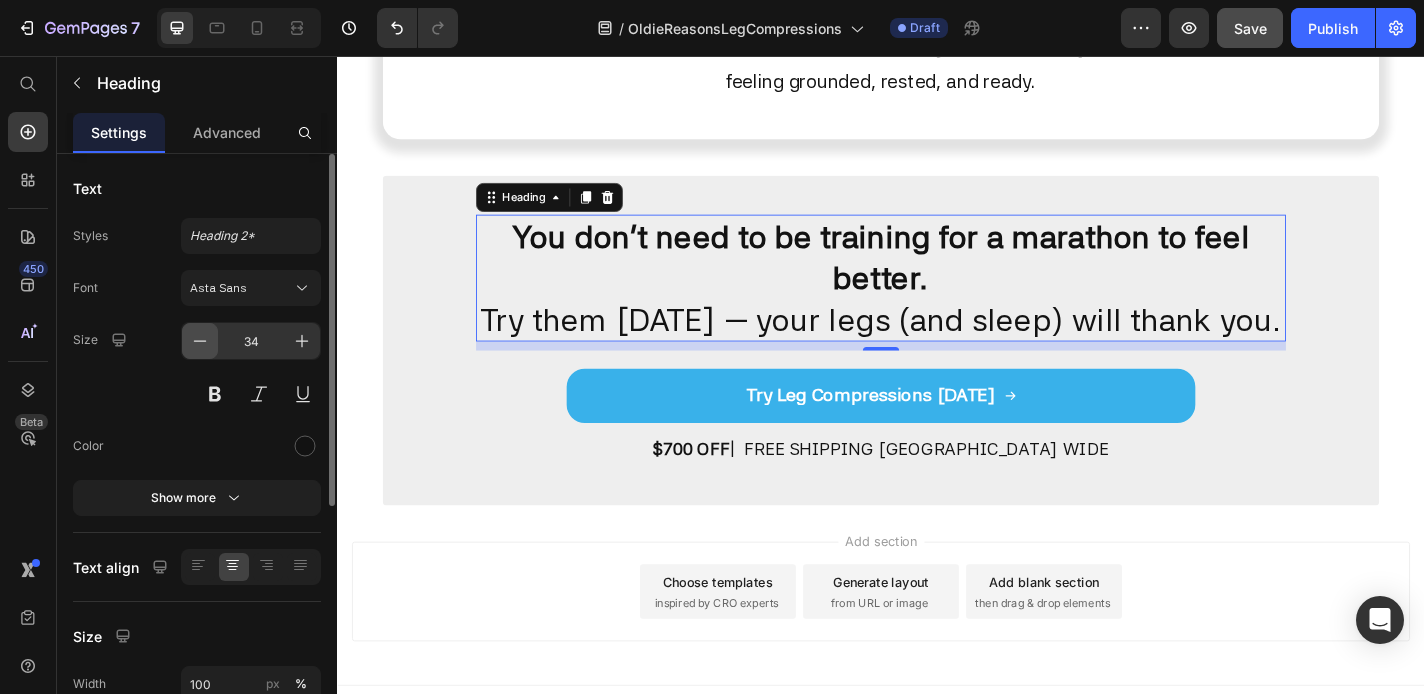 scroll, scrollTop: 4116, scrollLeft: 0, axis: vertical 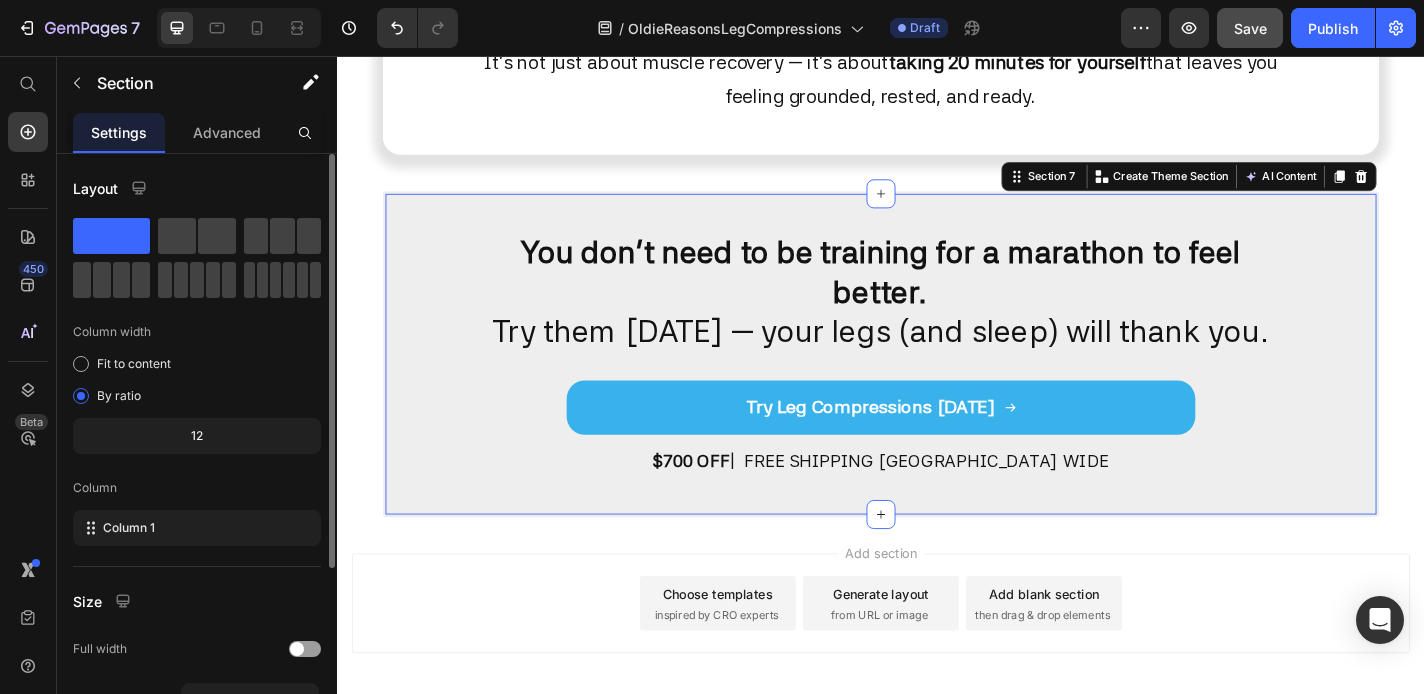 click on "⁠⁠⁠⁠⁠⁠⁠ You don’t need to be training for a marathon to feel better. Try them [DATE] — your legs (and sleep) will thank you. Heading Try Leg Compressions Button
Try Leg Compressions [DATE] Button $700 OFF   |  FREE SHIPPING AUSTRALIA WIDE Text Block Section 7   You can create reusable sections Create Theme Section AI Content Write with GemAI What would you like to describe here? Tone and Voice Persuasive Product Recover | Deluxe Single-Person Sauna Show more Generate" at bounding box center [937, 385] 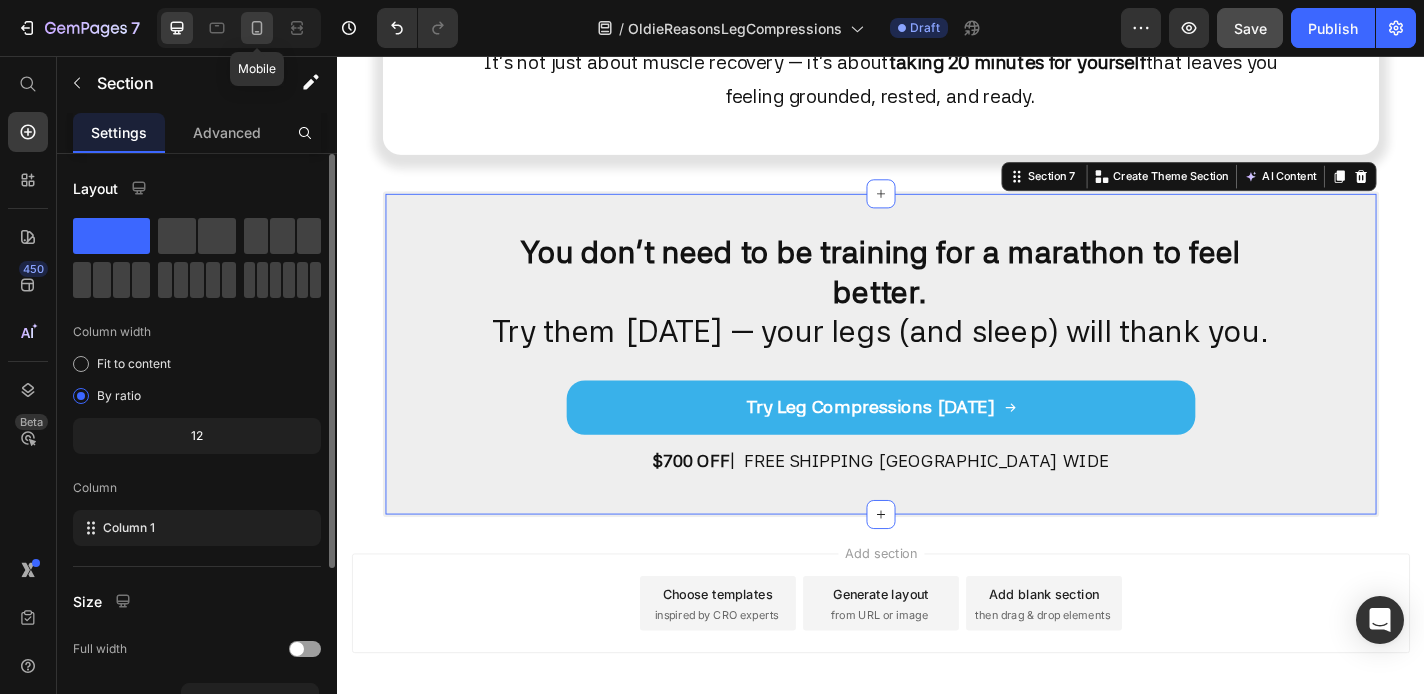 click 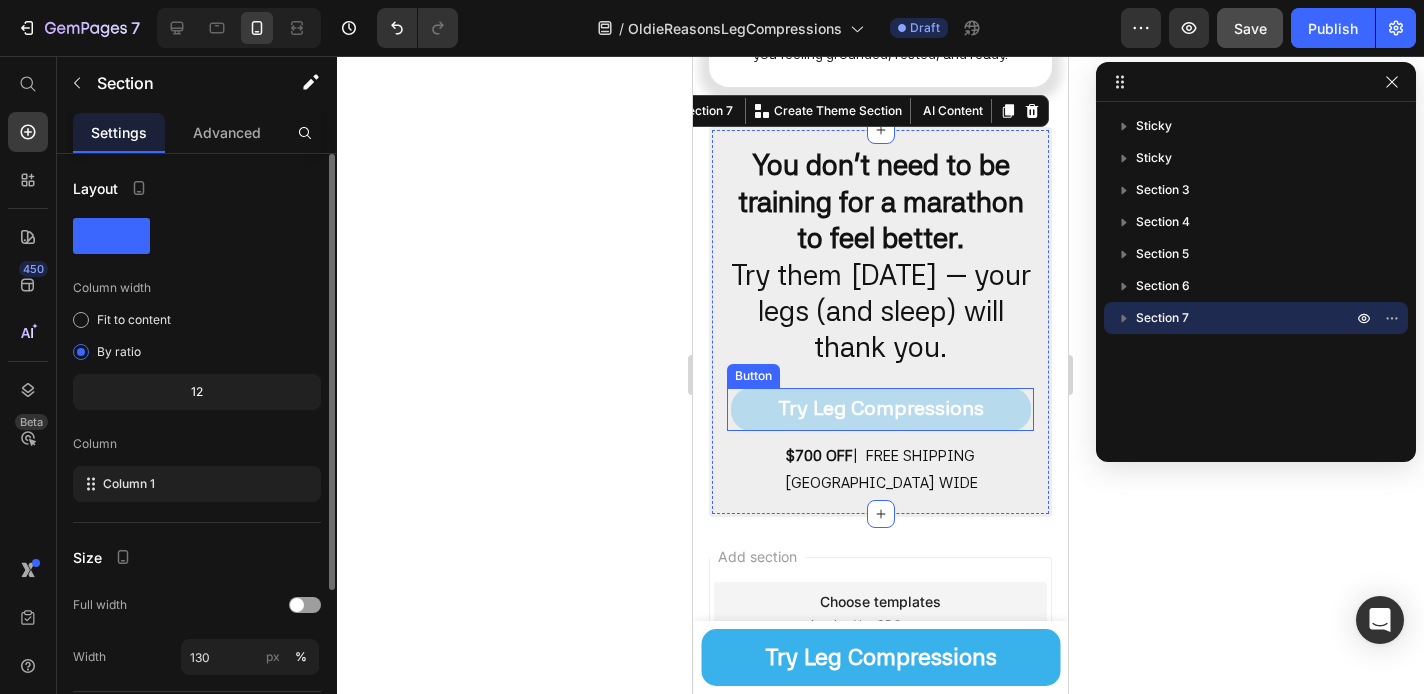 scroll, scrollTop: 5331, scrollLeft: 0, axis: vertical 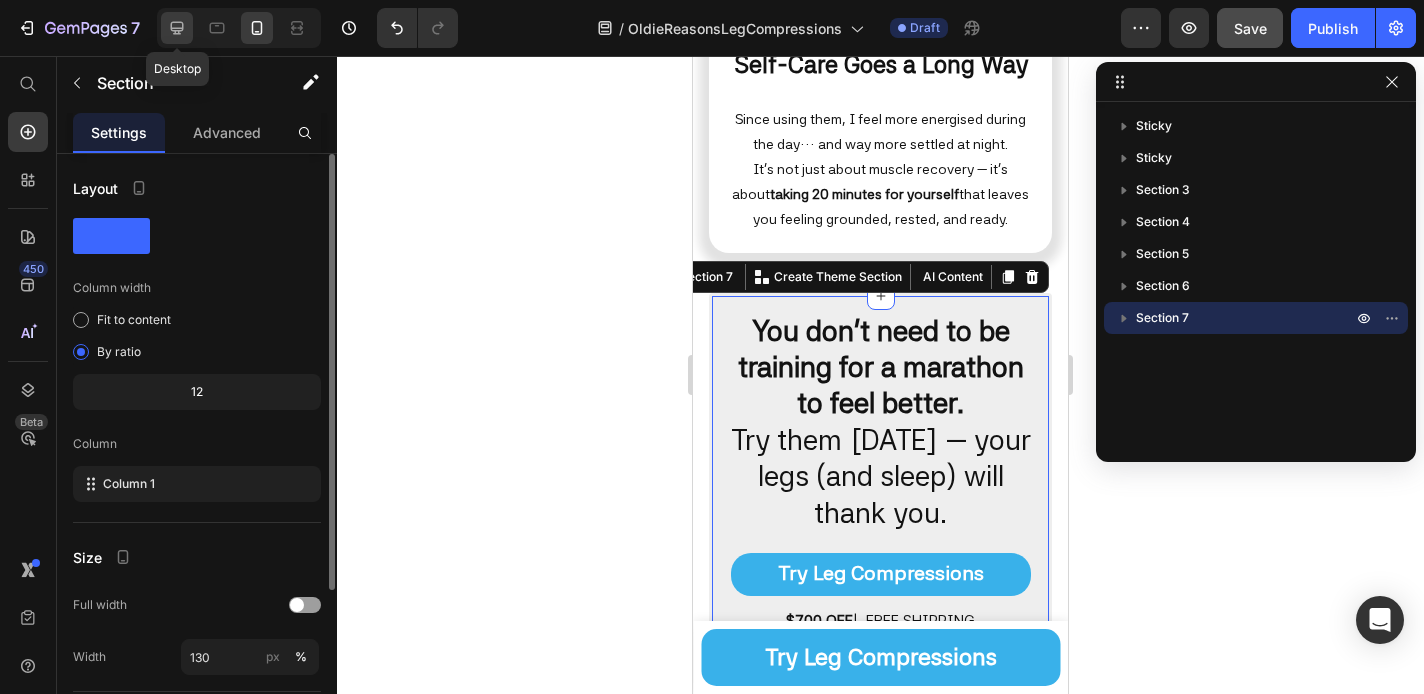click 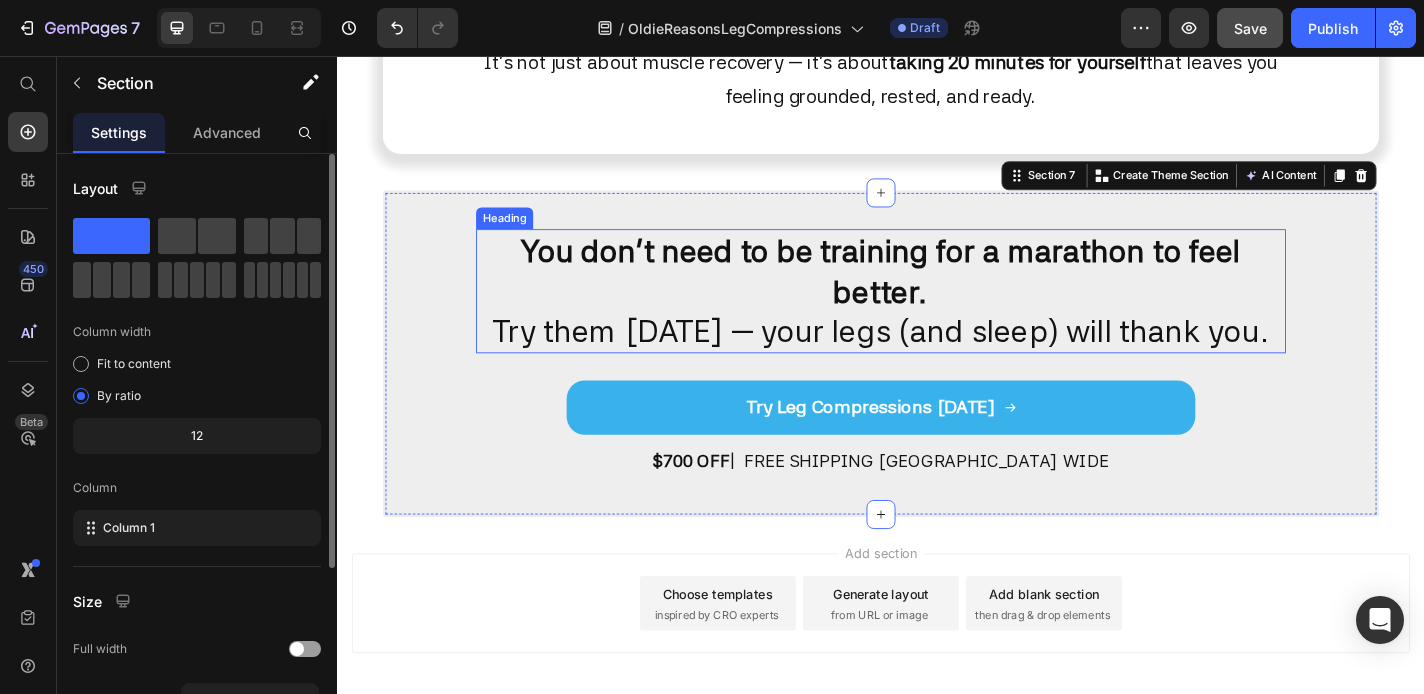 scroll, scrollTop: 4523, scrollLeft: 0, axis: vertical 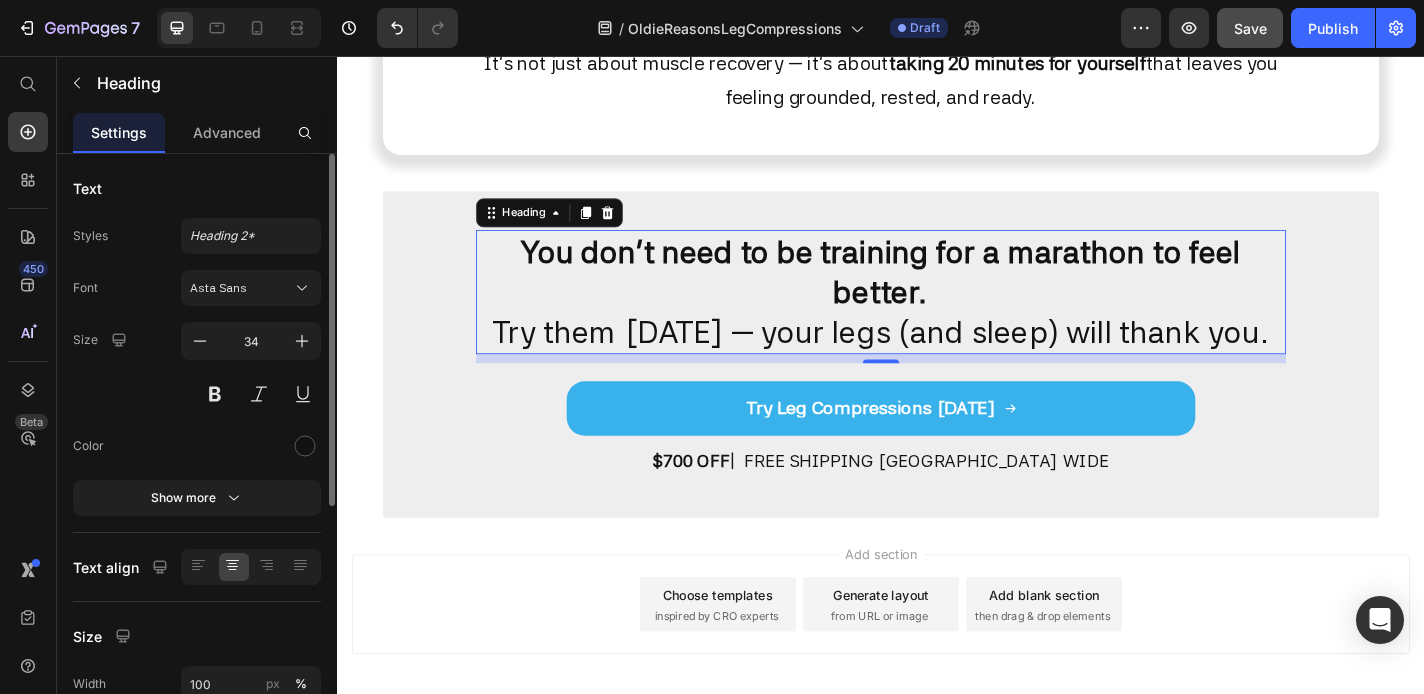 click on "⁠⁠⁠⁠⁠⁠⁠ You don’t need to be training for a marathon to feel better. Try them [DATE] — your legs (and sleep) will thank you." at bounding box center [937, 316] 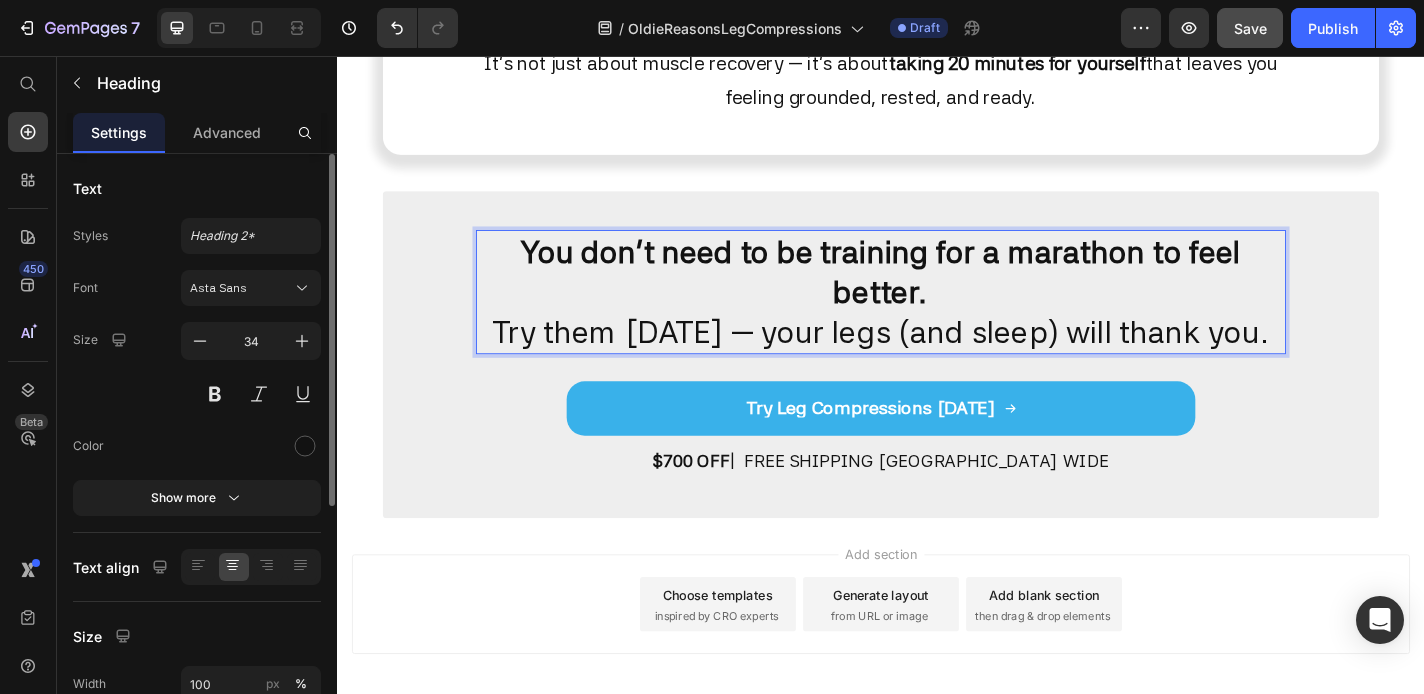 click on "You don’t need to be training for a marathon to feel better. Try them [DATE] — your legs (and sleep) will thank you." at bounding box center [937, 316] 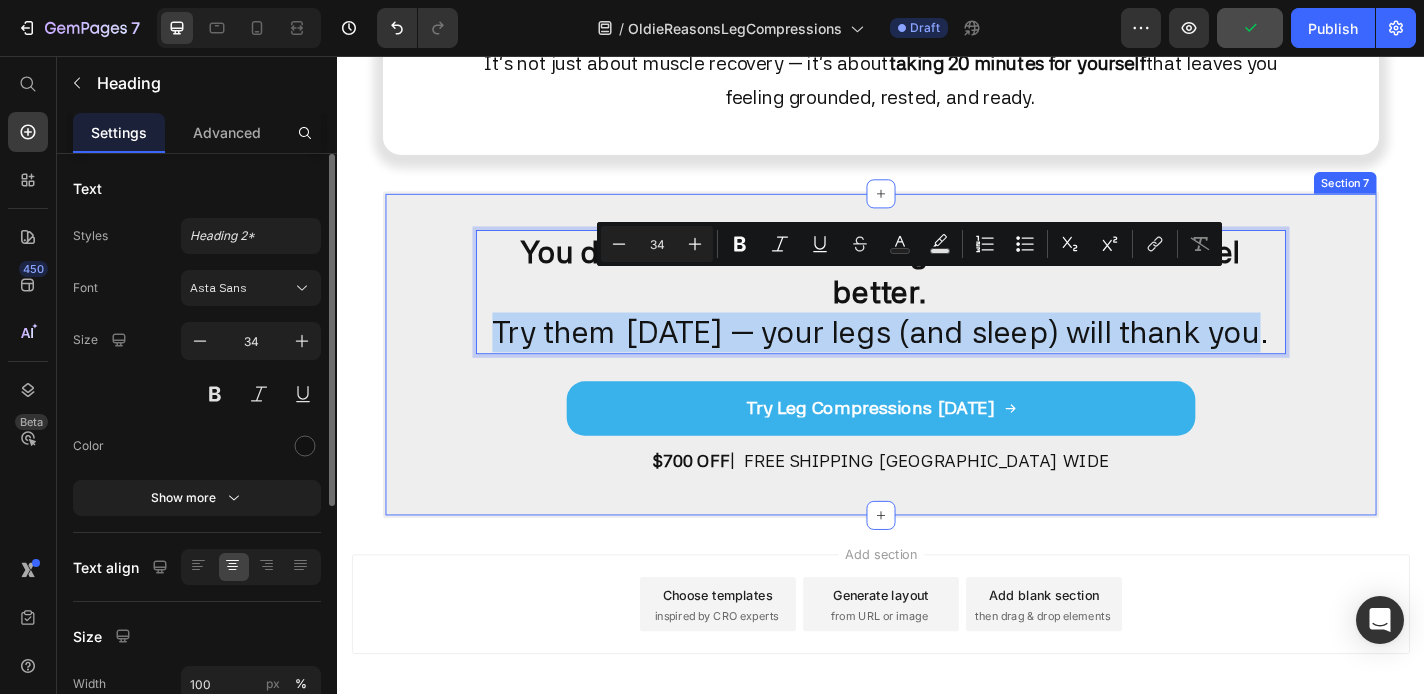 drag, startPoint x: 1350, startPoint y: 312, endPoint x: 488, endPoint y: 299, distance: 862.098 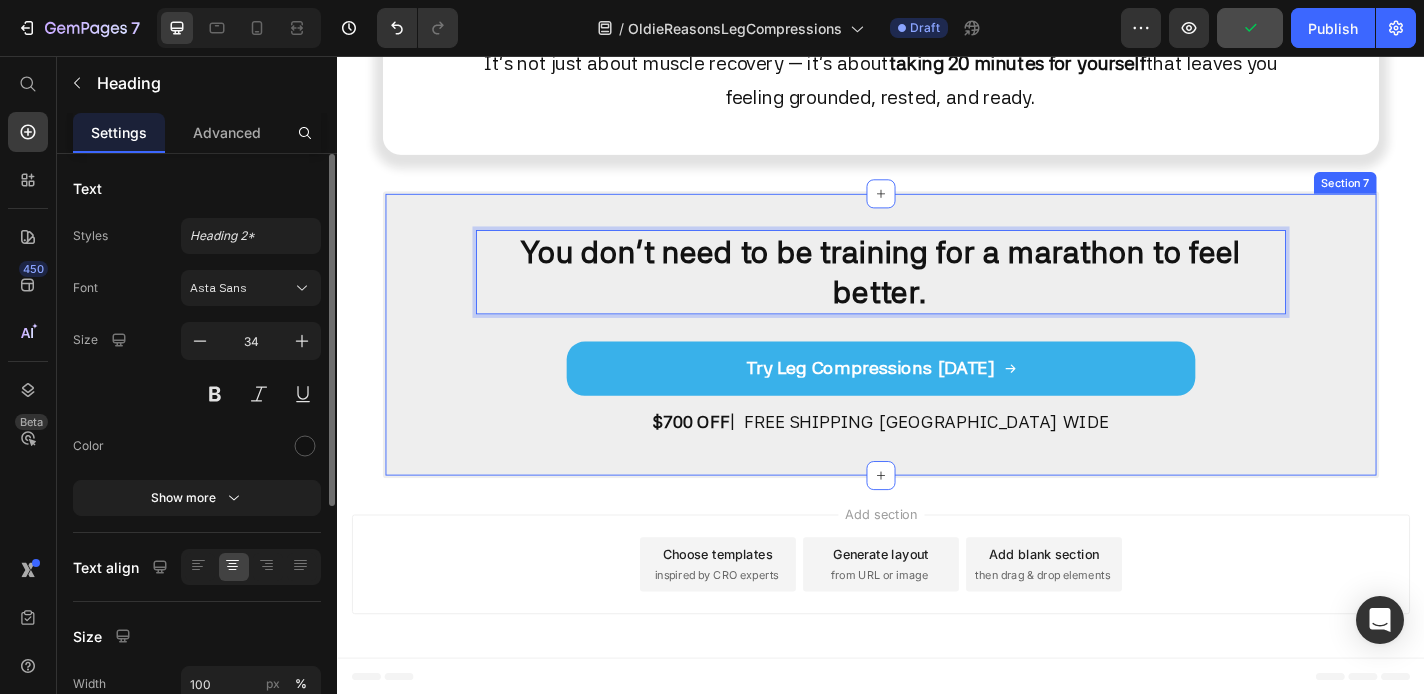 scroll, scrollTop: 4480, scrollLeft: 0, axis: vertical 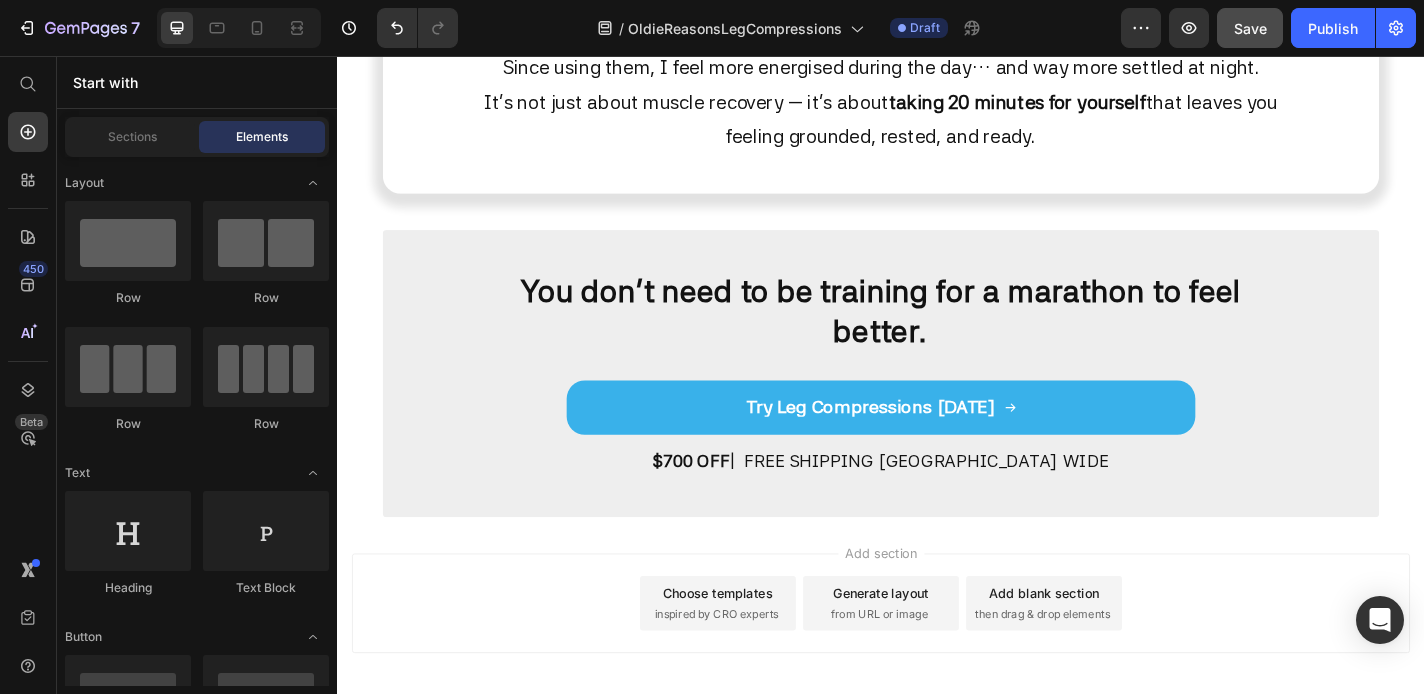 click on "⁠⁠⁠⁠⁠⁠⁠ You don’t need to be training for a marathon to feel better. Heading Try Leg Compressions Button
Try Leg Compressions [DATE] Button $700 OFF   |  FREE SHIPPING AUSTRALIA WIDE Text Block Section 7" at bounding box center (937, 406) 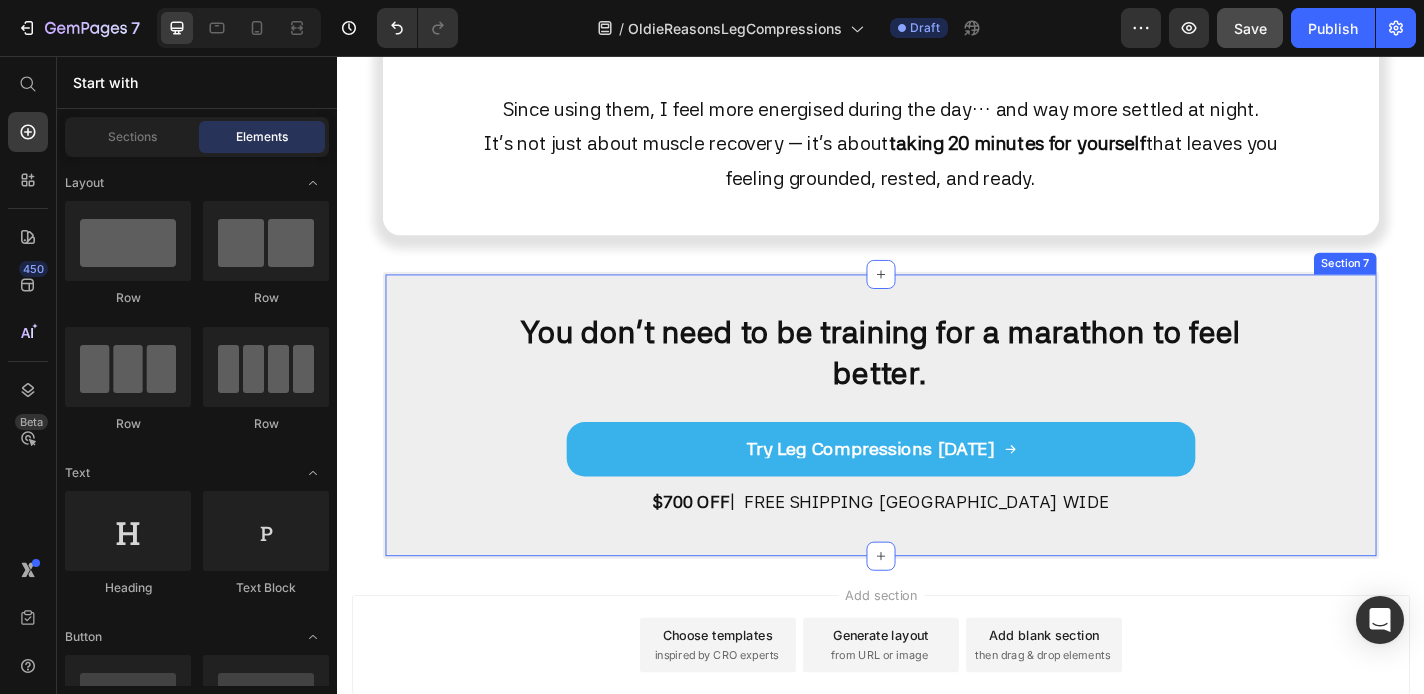 scroll, scrollTop: 4368, scrollLeft: 0, axis: vertical 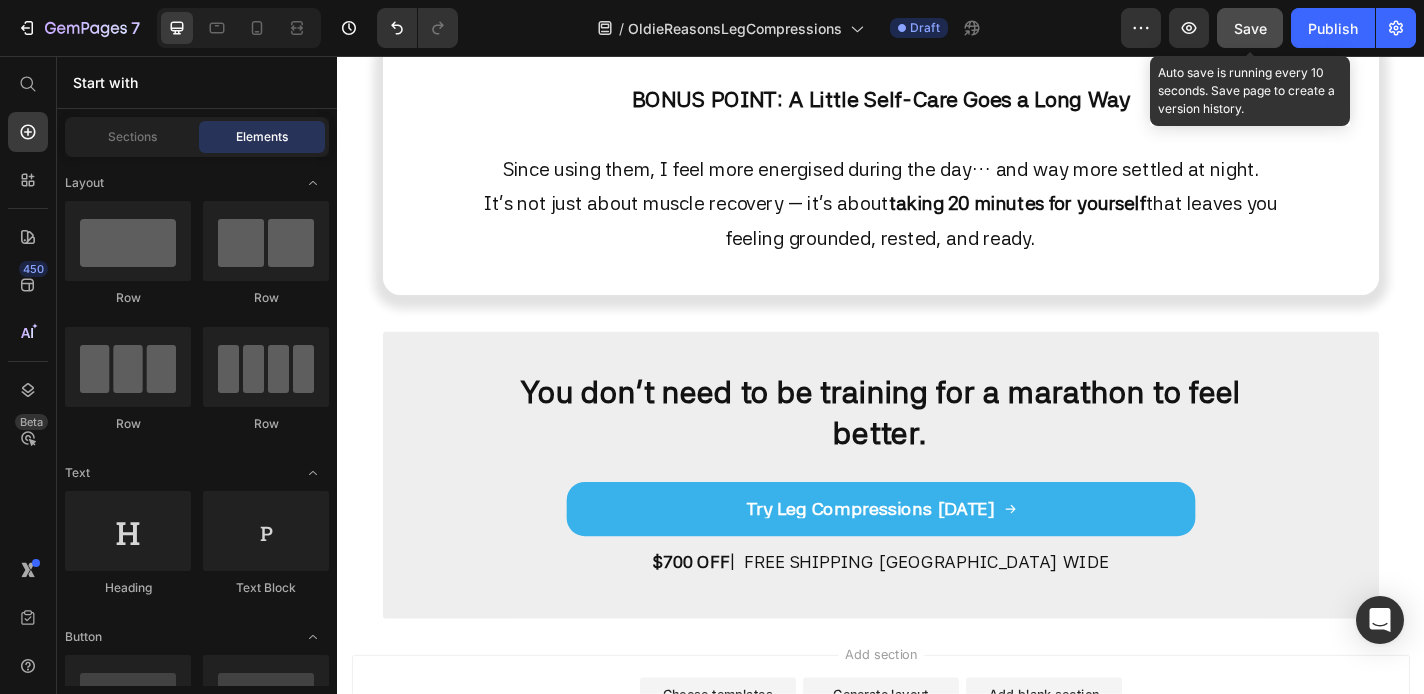 click on "Save" at bounding box center (1250, 28) 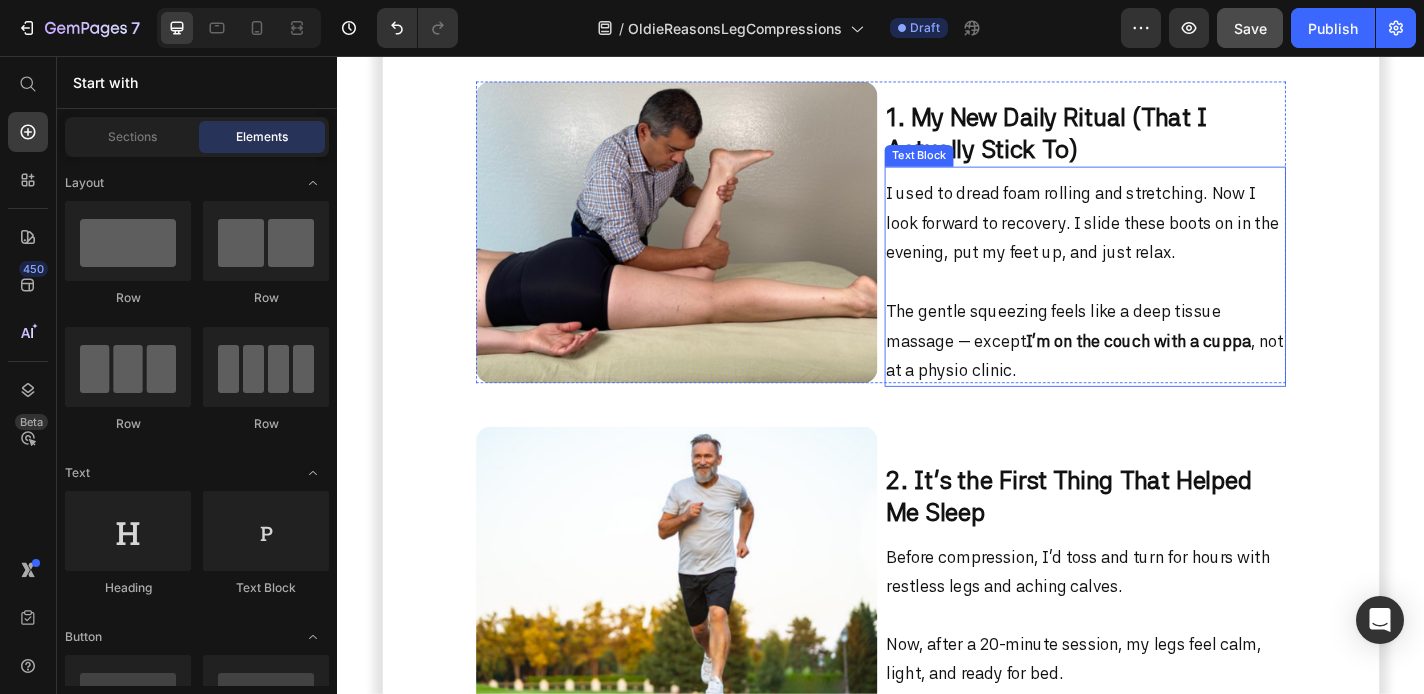 scroll, scrollTop: 1406, scrollLeft: 0, axis: vertical 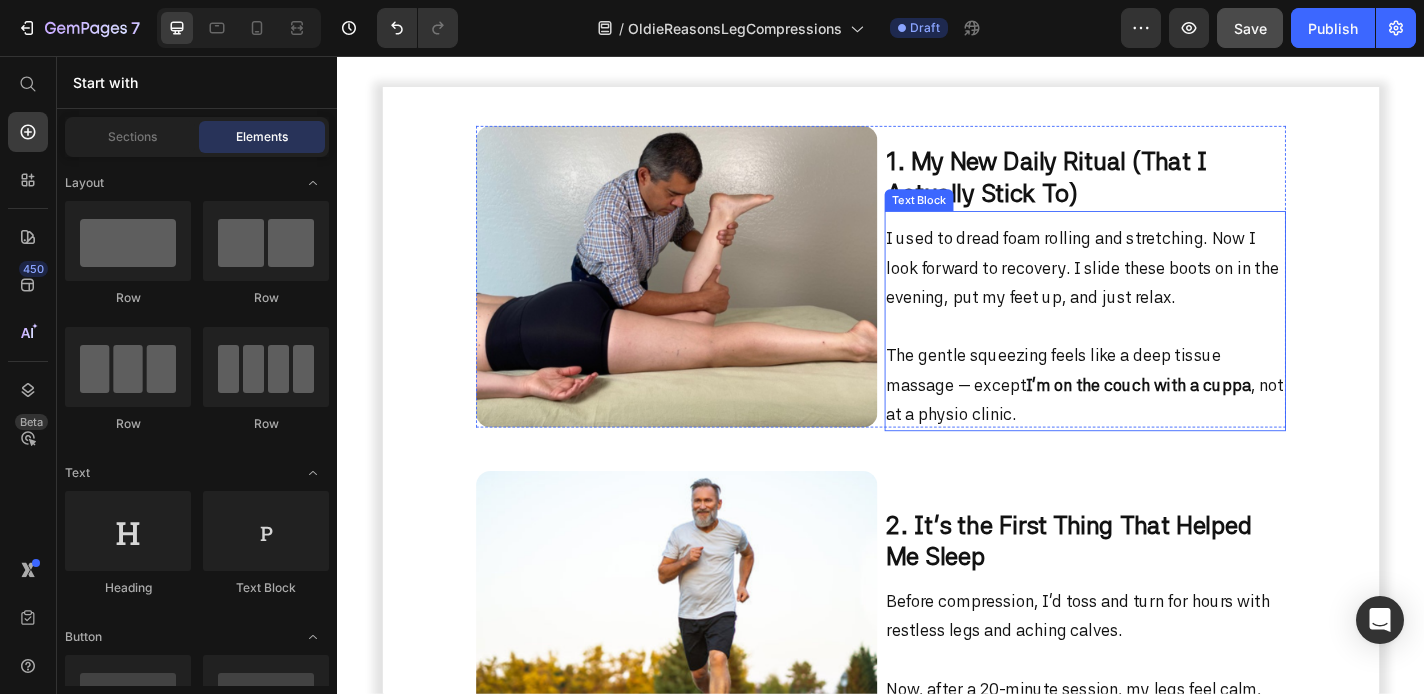 click at bounding box center [711, 299] 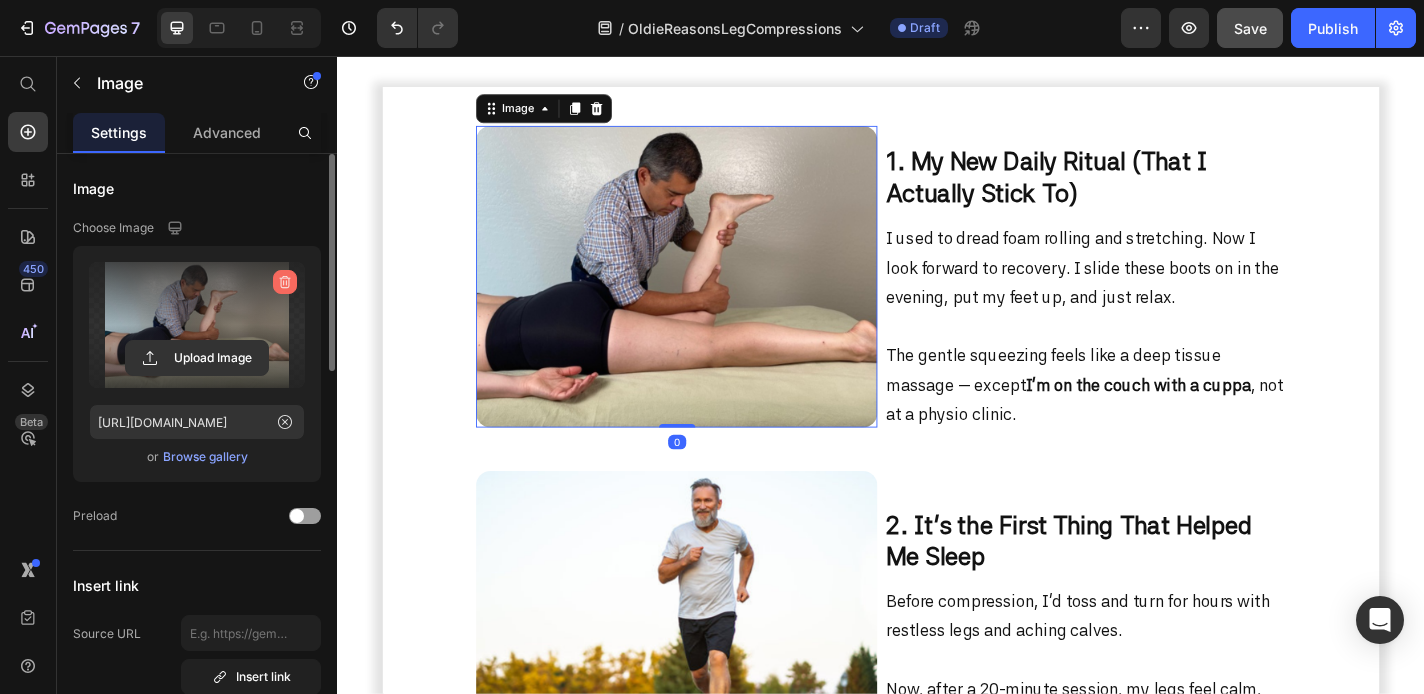 click 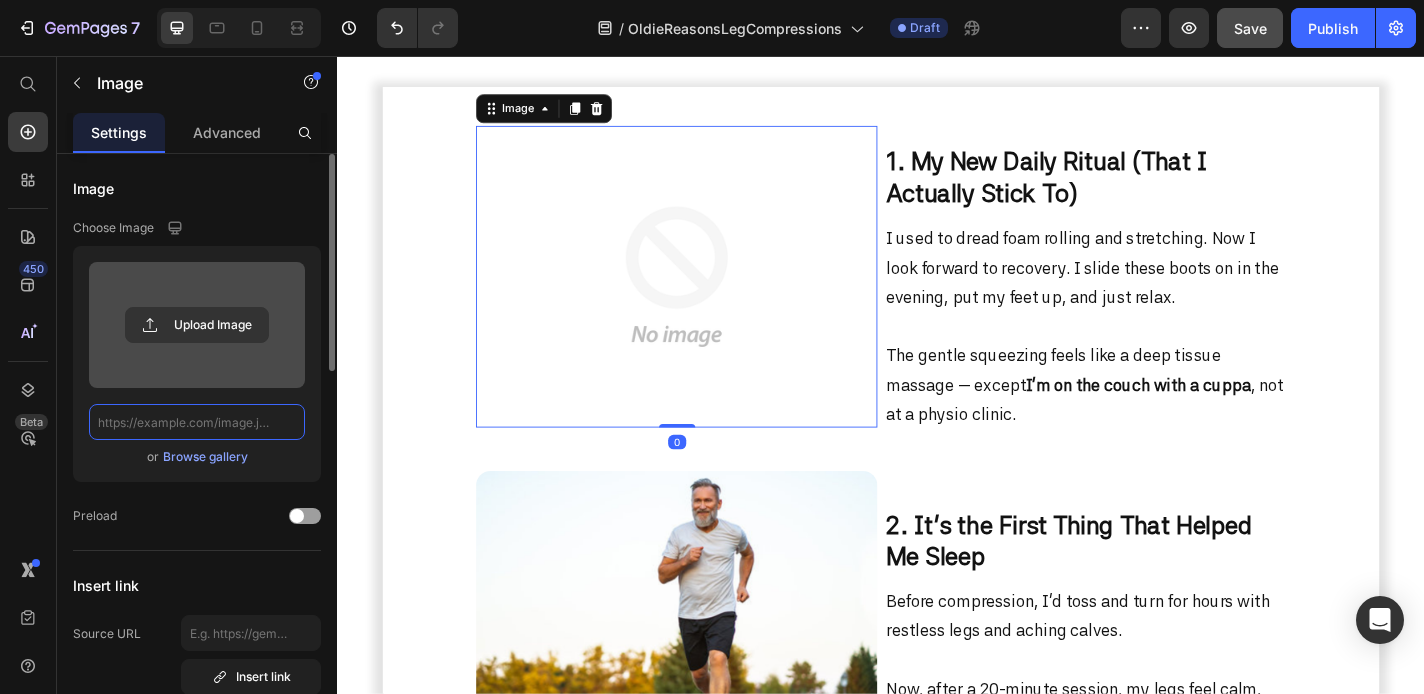 scroll, scrollTop: 0, scrollLeft: 0, axis: both 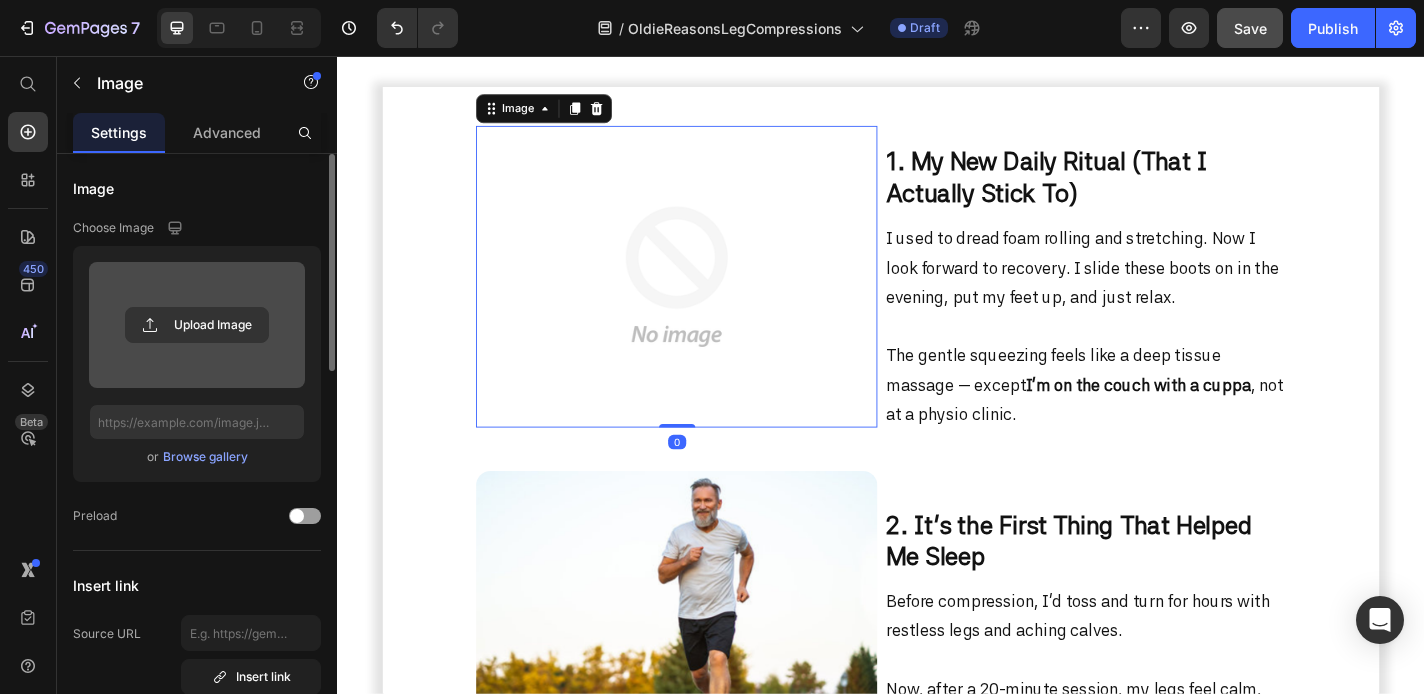 click at bounding box center (197, 325) 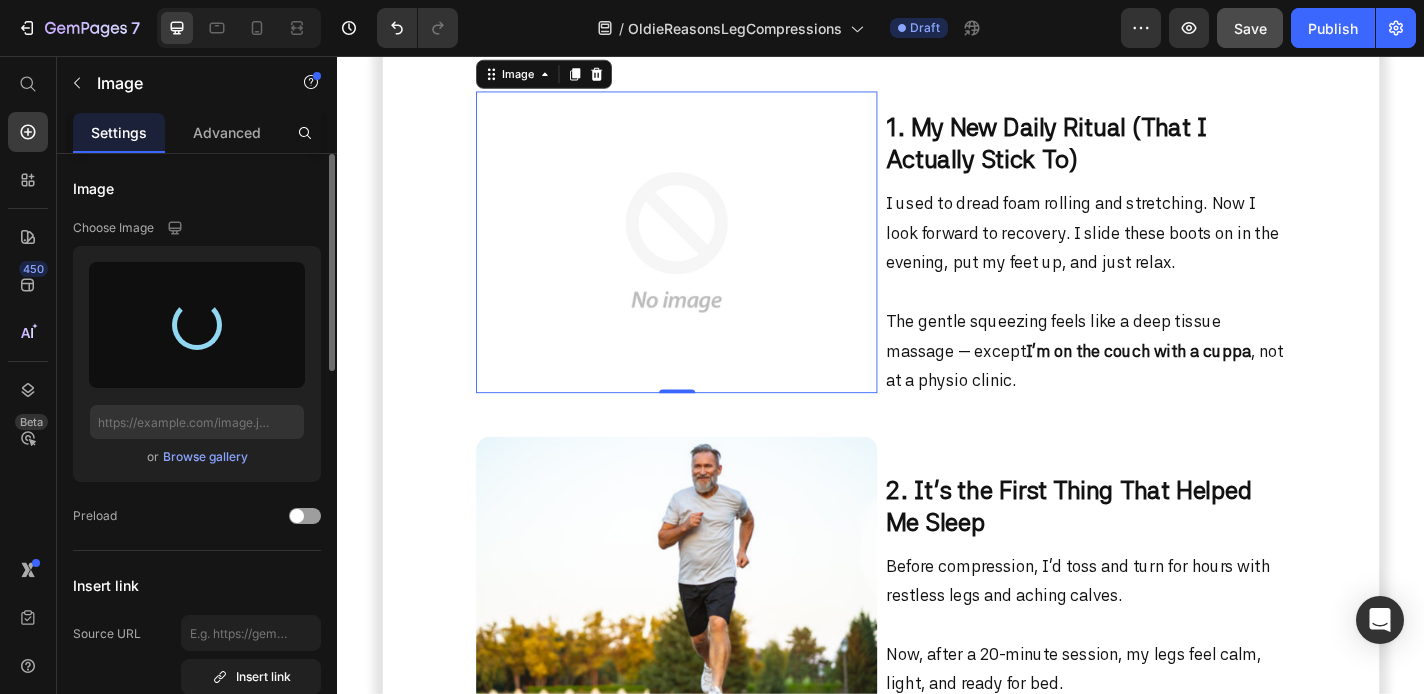 type on "[URL][DOMAIN_NAME]" 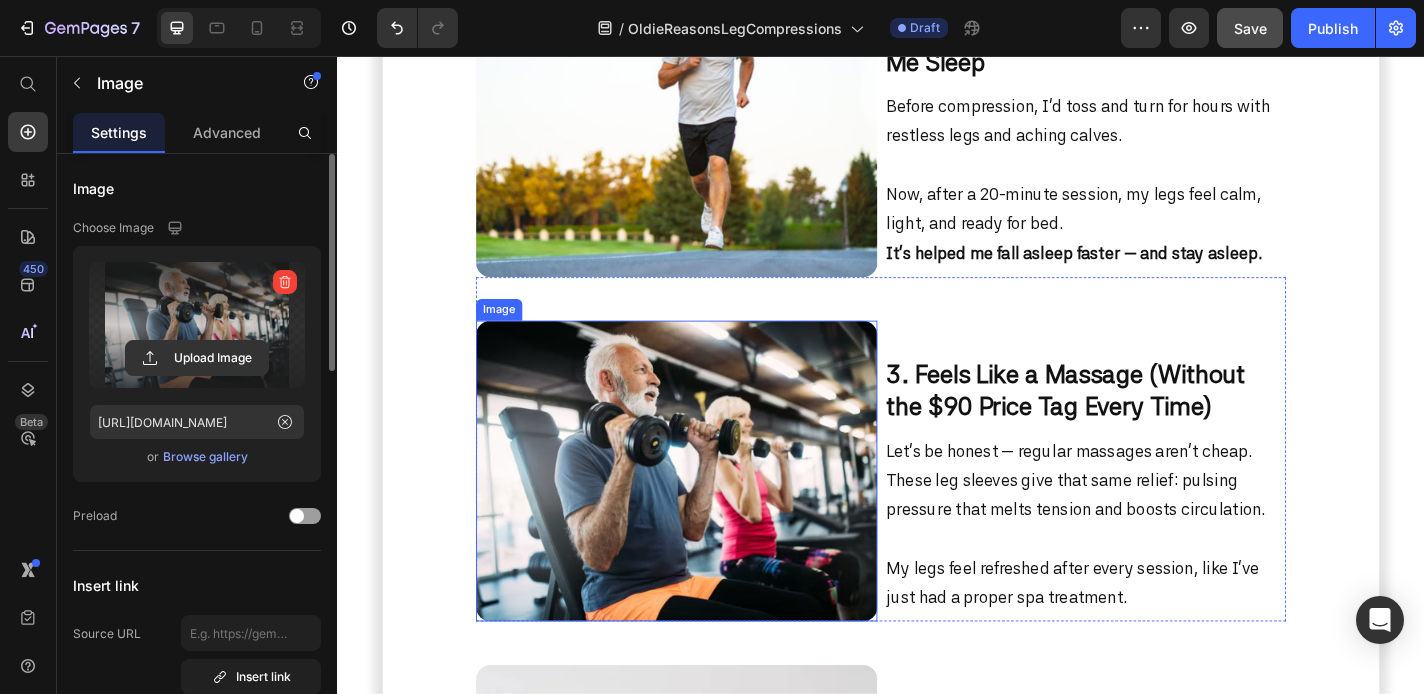 scroll, scrollTop: 2135, scrollLeft: 0, axis: vertical 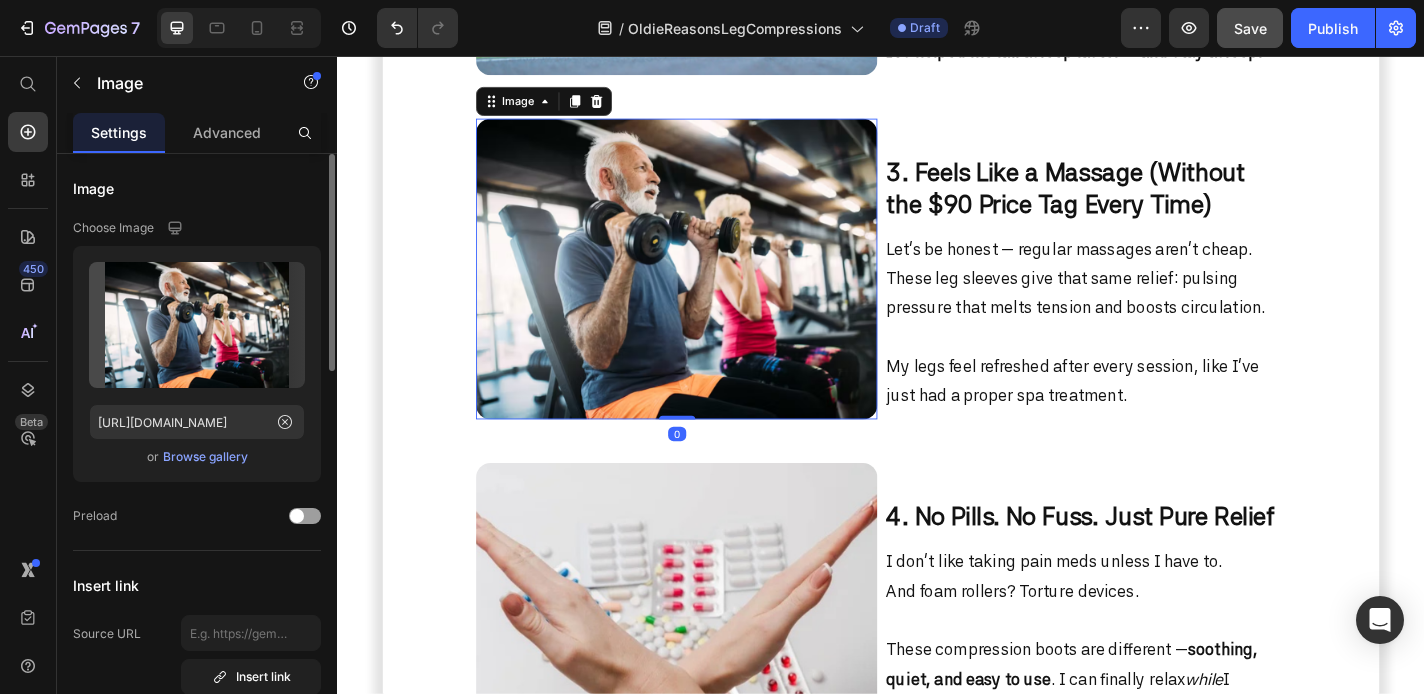 click at bounding box center (711, 291) 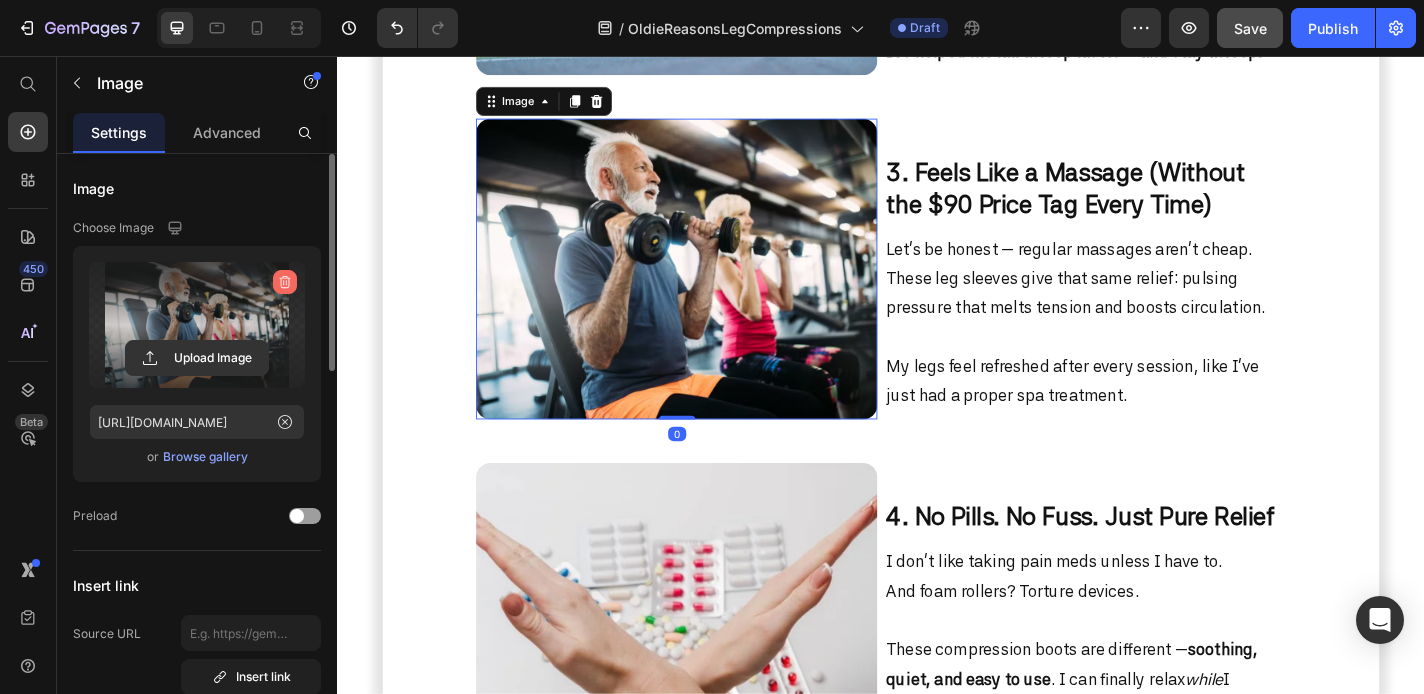 click 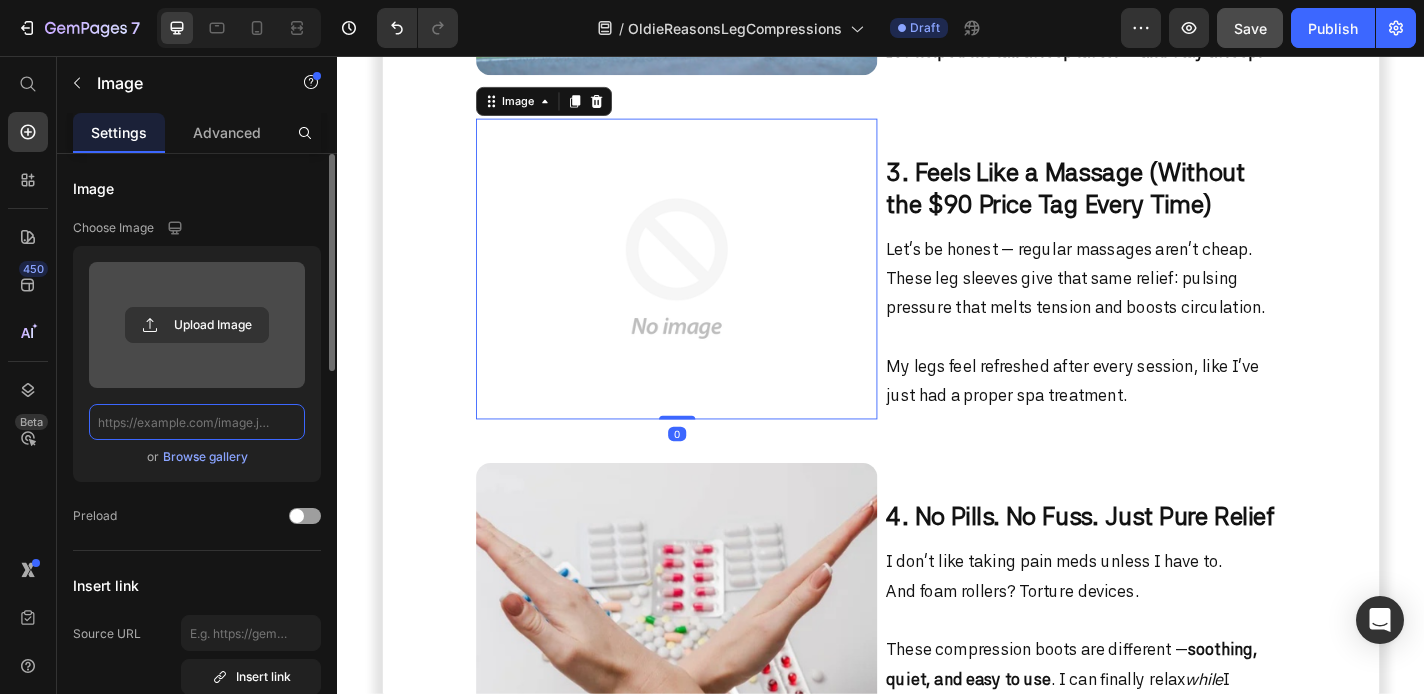 scroll, scrollTop: 0, scrollLeft: 0, axis: both 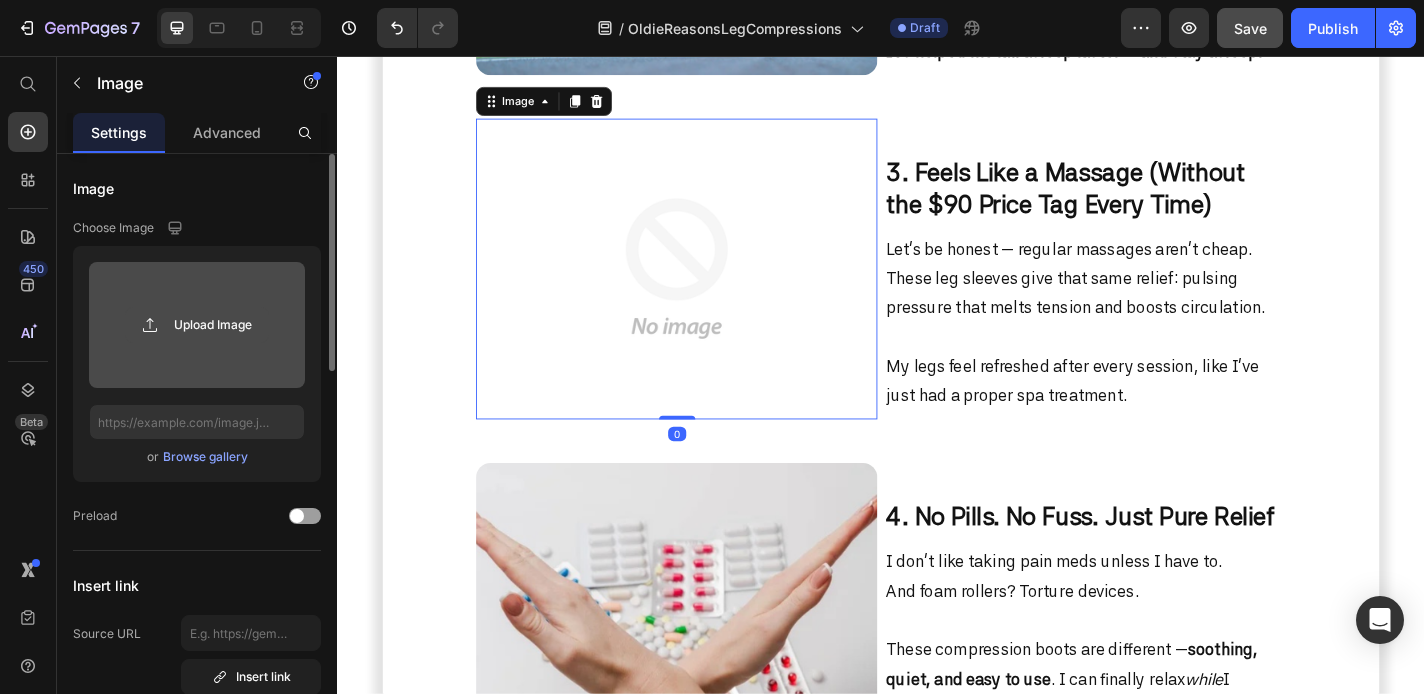 click 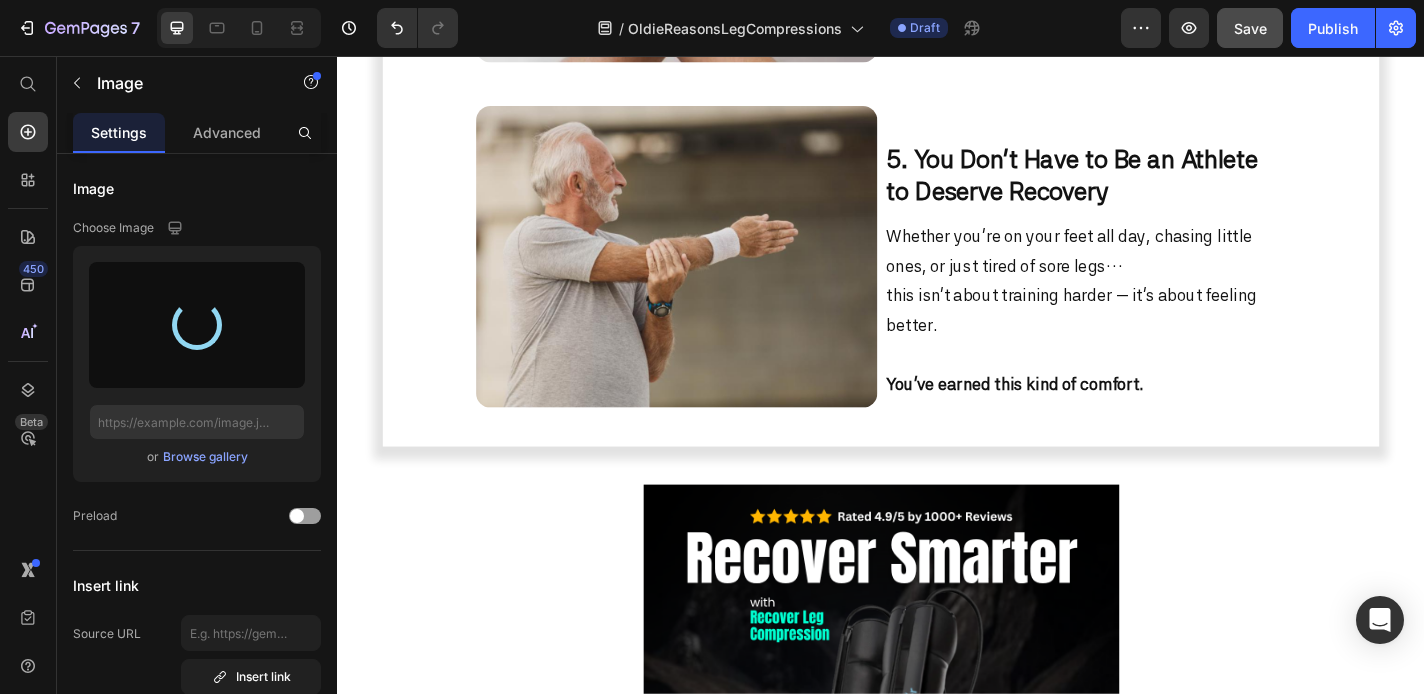 scroll, scrollTop: 2918, scrollLeft: 0, axis: vertical 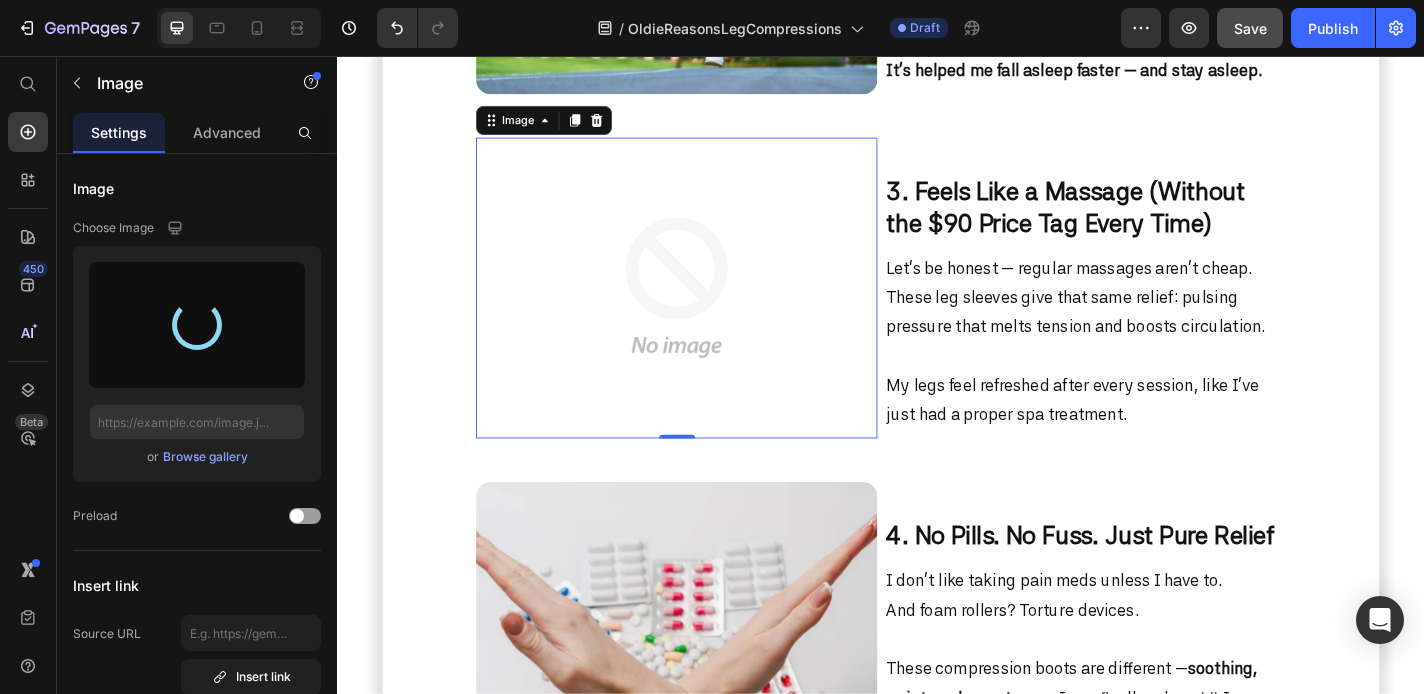 type on "[URL][DOMAIN_NAME]" 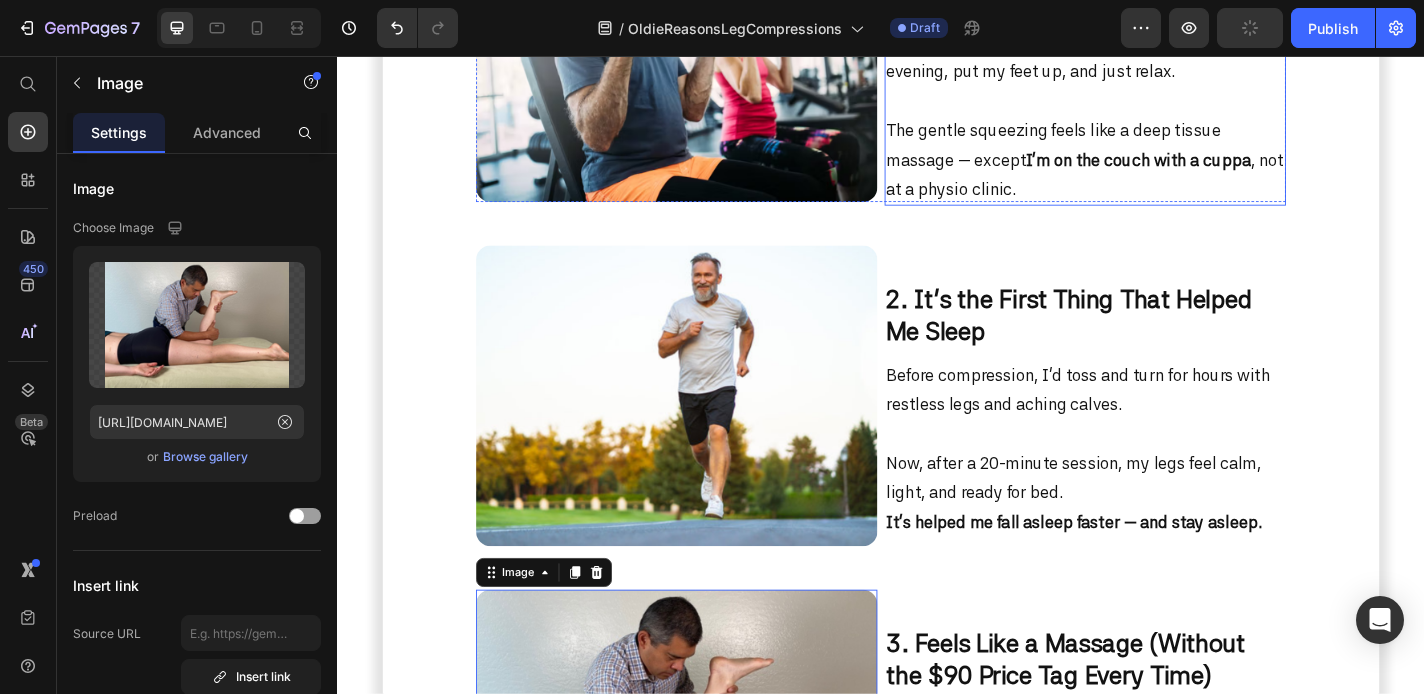 scroll, scrollTop: 1669, scrollLeft: 0, axis: vertical 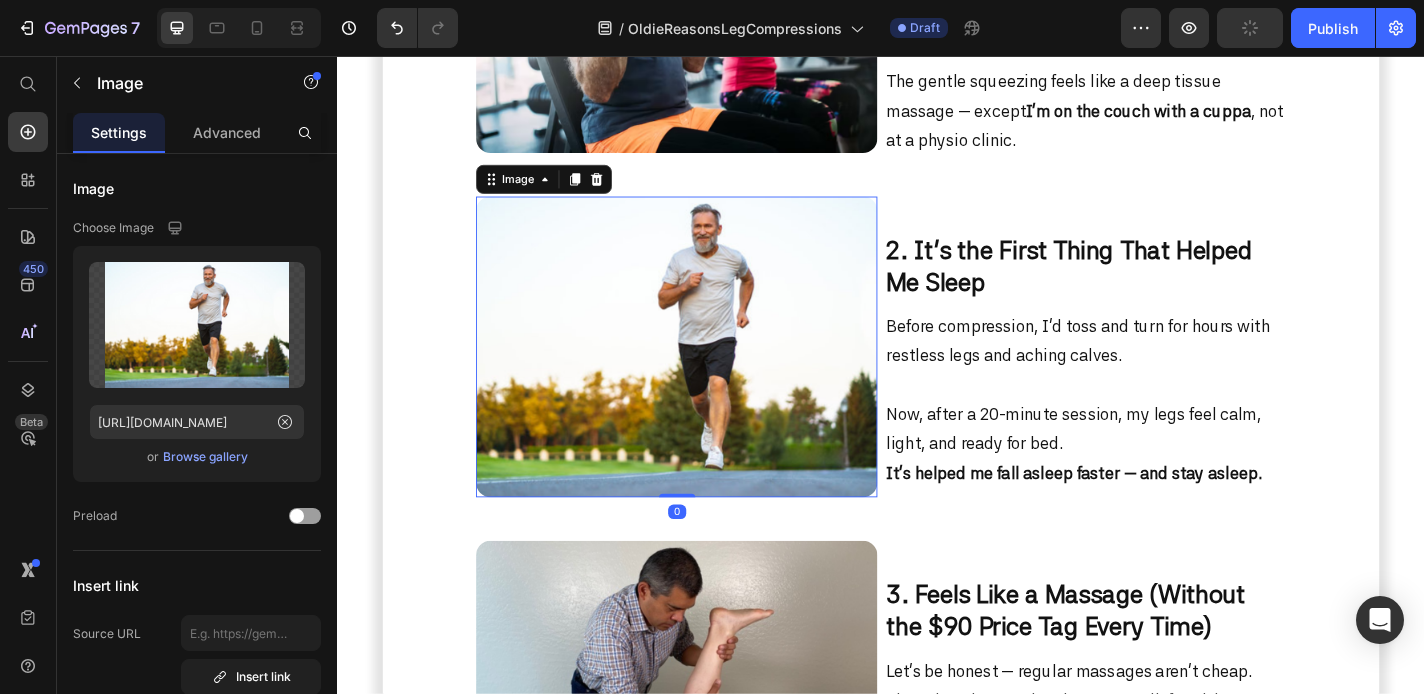 click at bounding box center [711, 377] 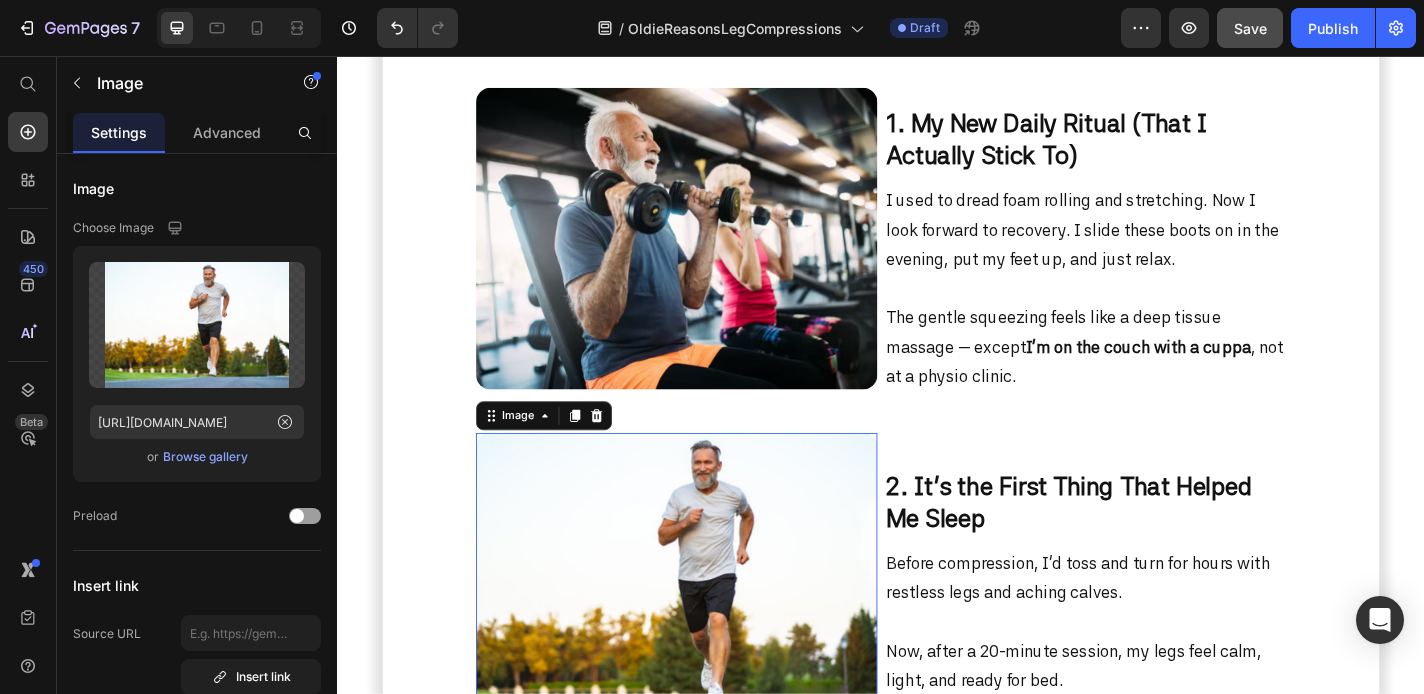 scroll, scrollTop: 1389, scrollLeft: 0, axis: vertical 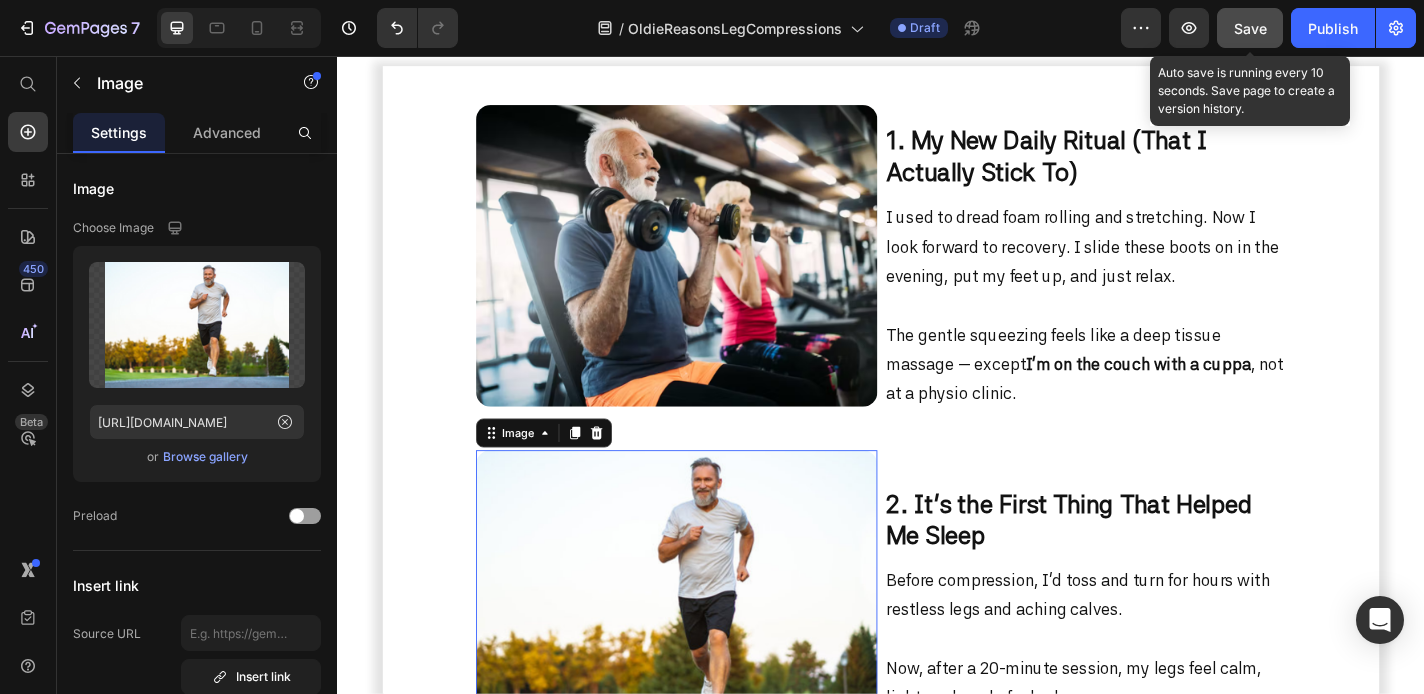 click on "Save" 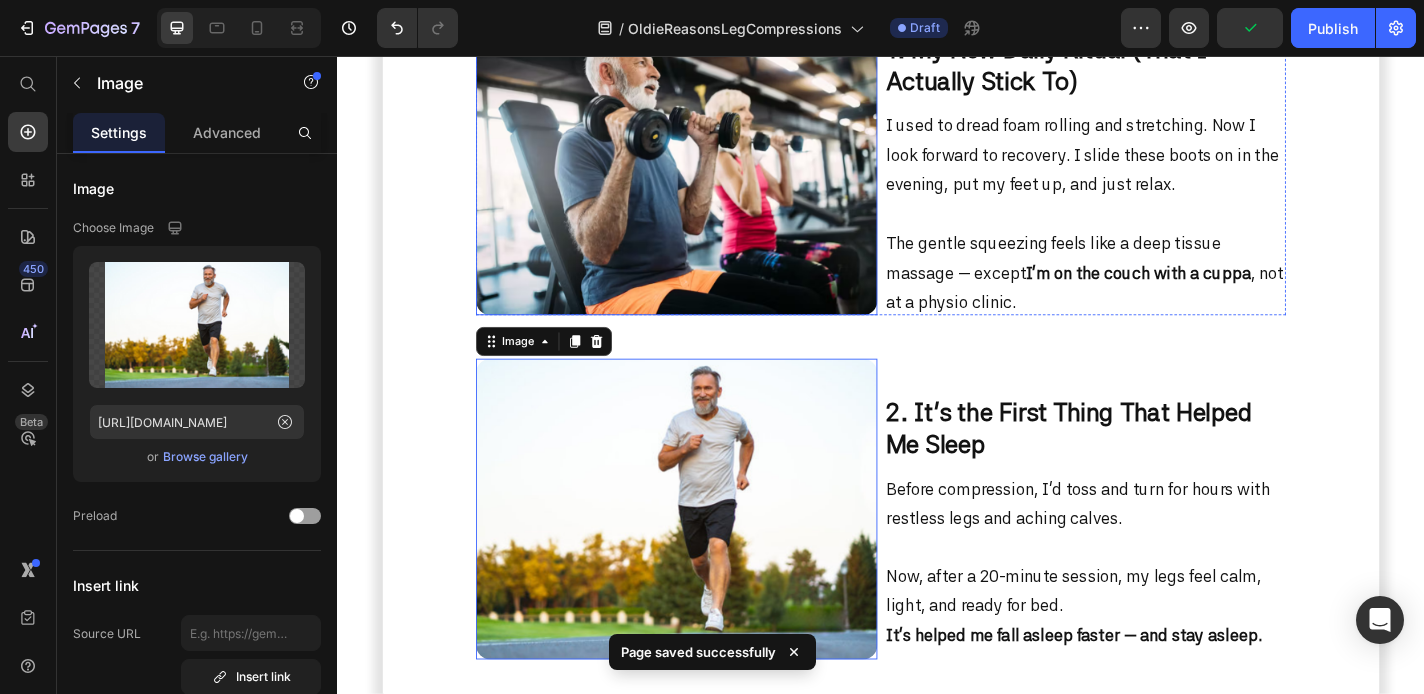 scroll, scrollTop: 1487, scrollLeft: 0, axis: vertical 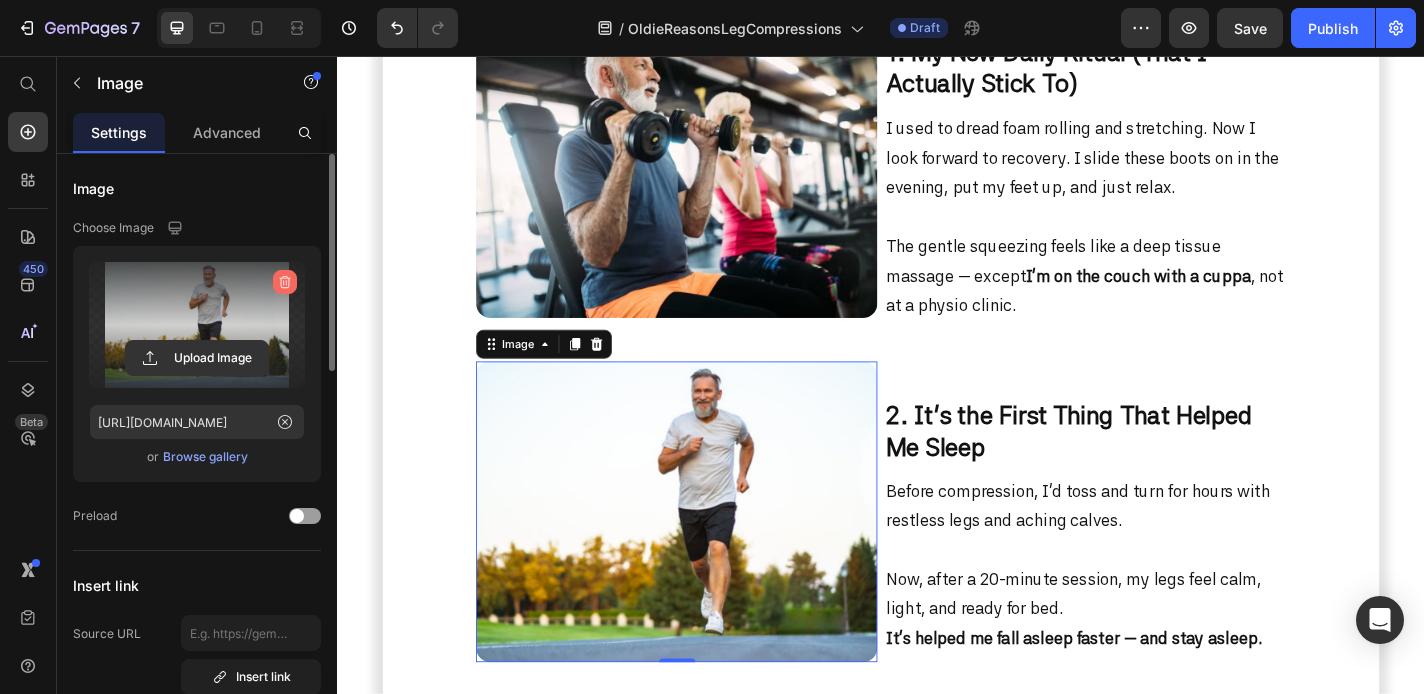 click 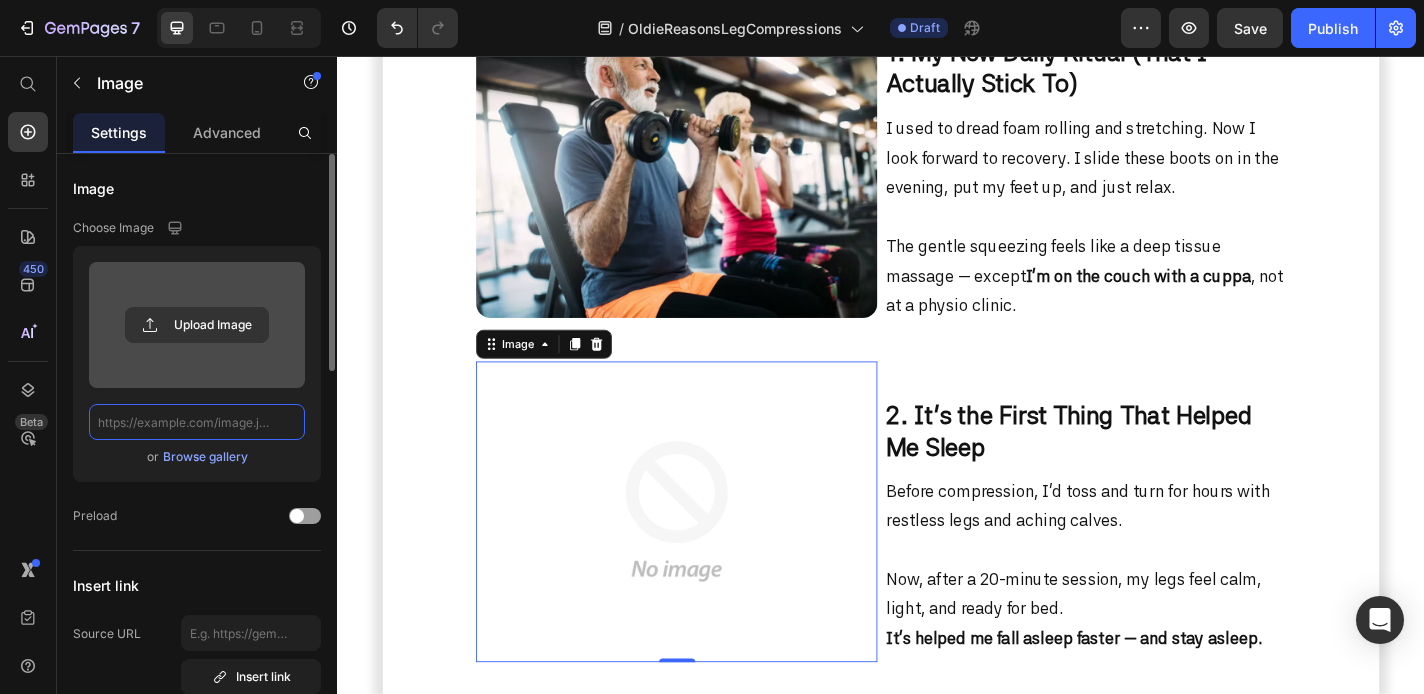 scroll, scrollTop: 0, scrollLeft: 0, axis: both 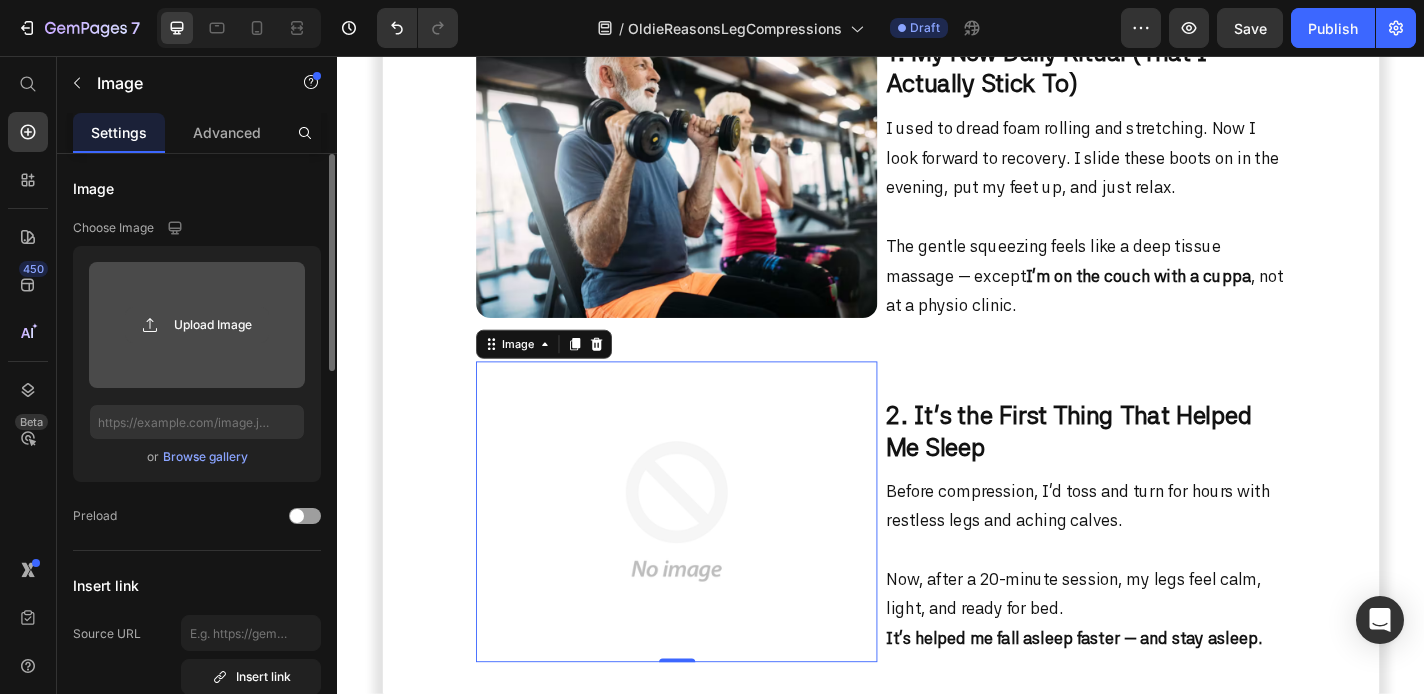 click 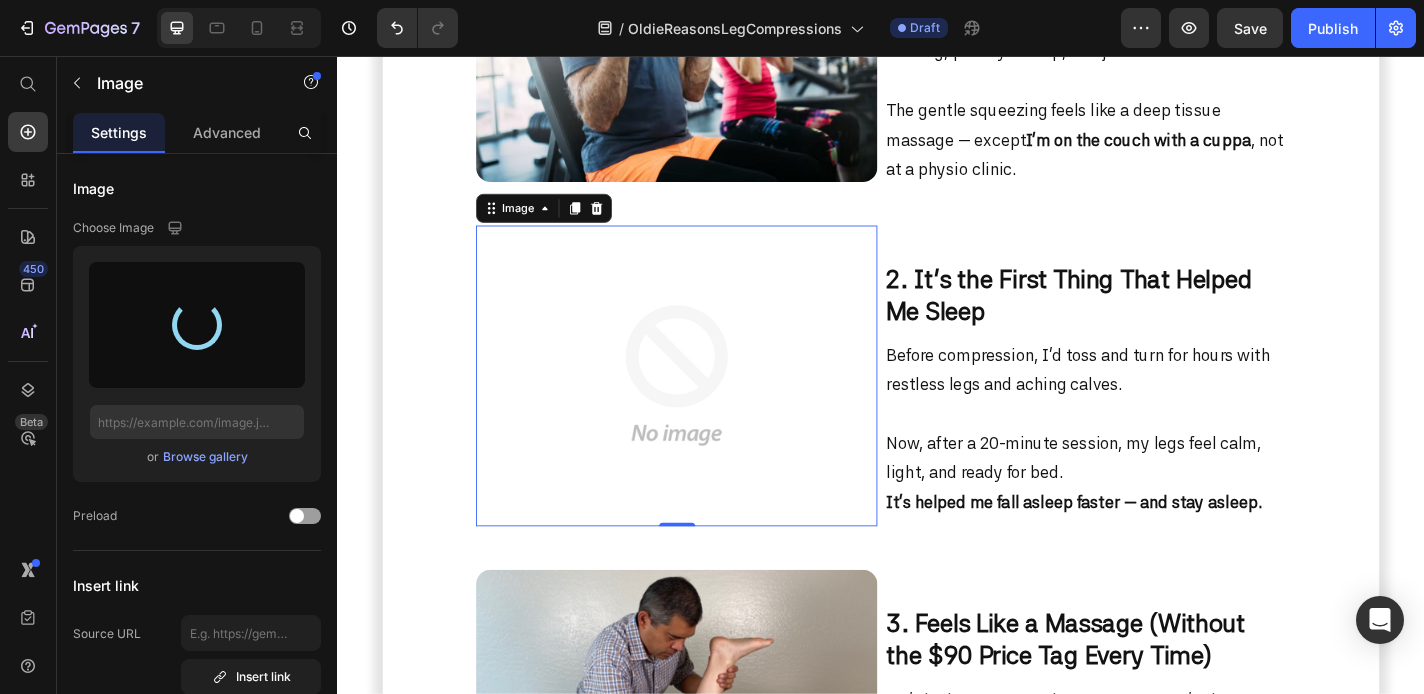 scroll, scrollTop: 1641, scrollLeft: 0, axis: vertical 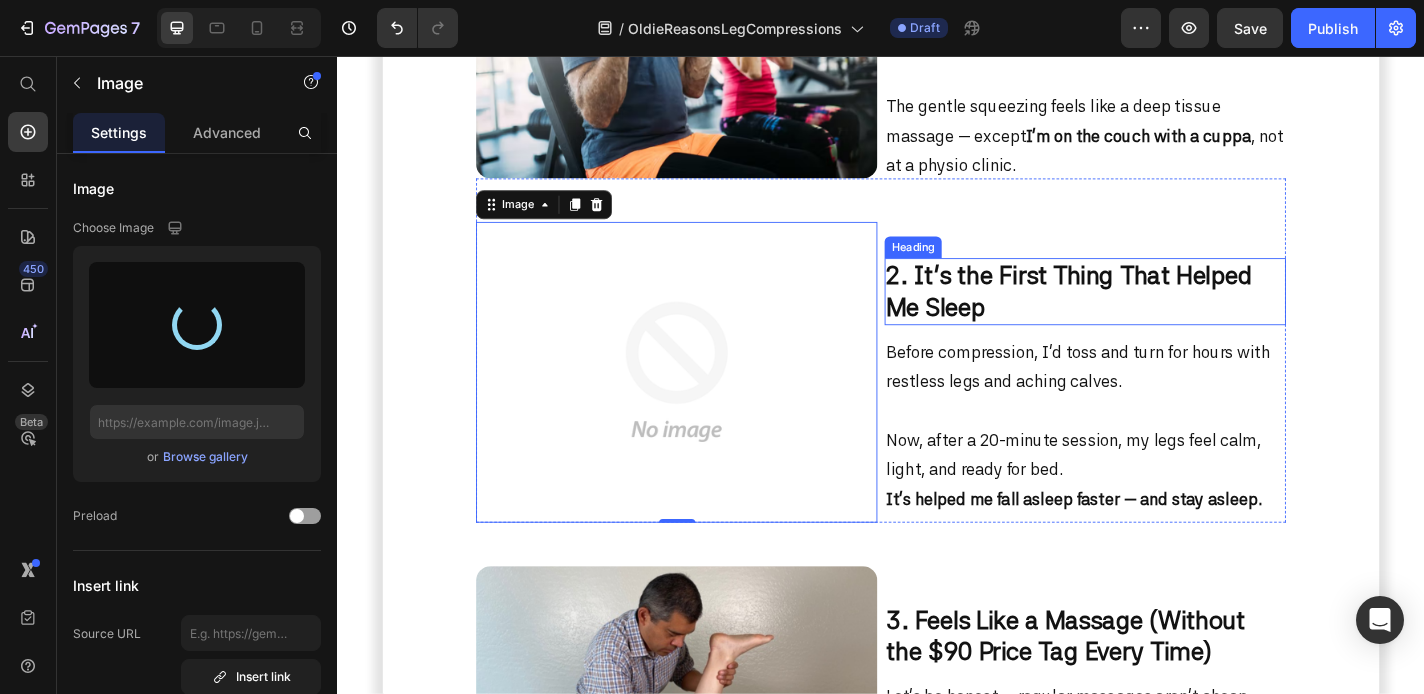 type on "[URL][DOMAIN_NAME]" 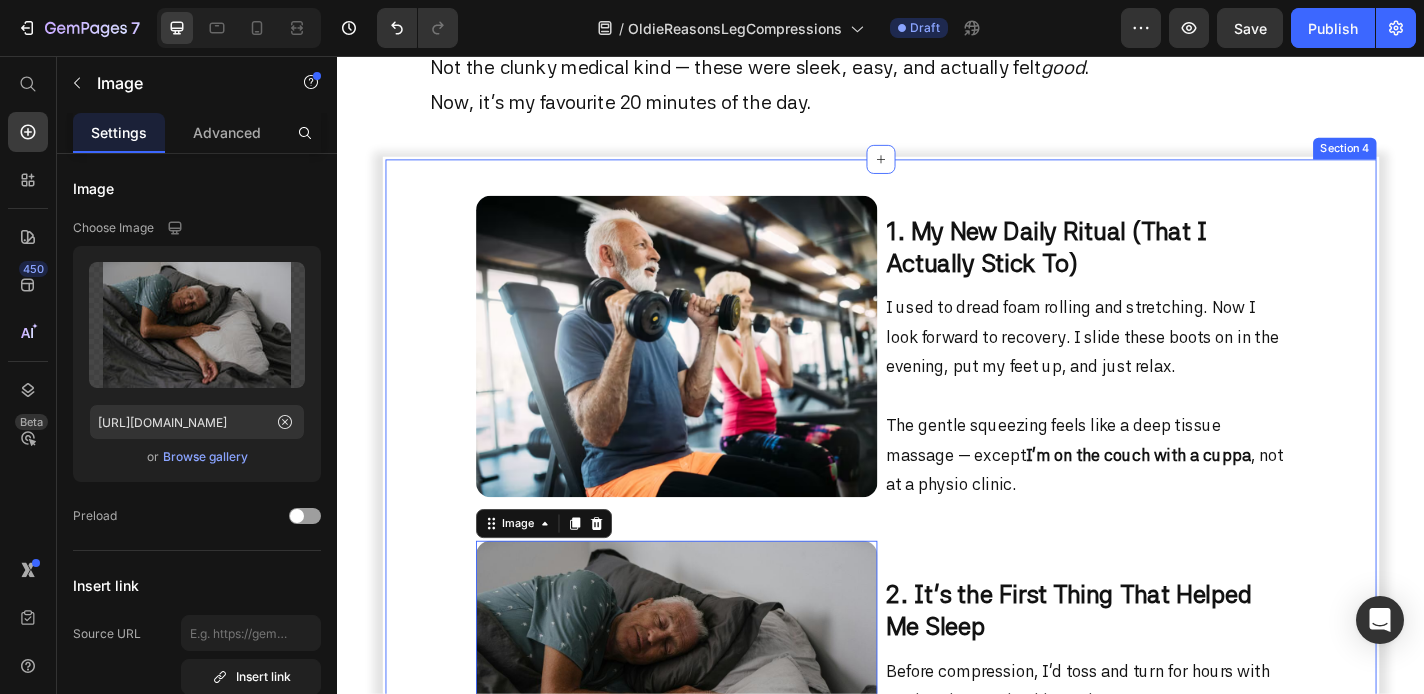 scroll, scrollTop: 1291, scrollLeft: 0, axis: vertical 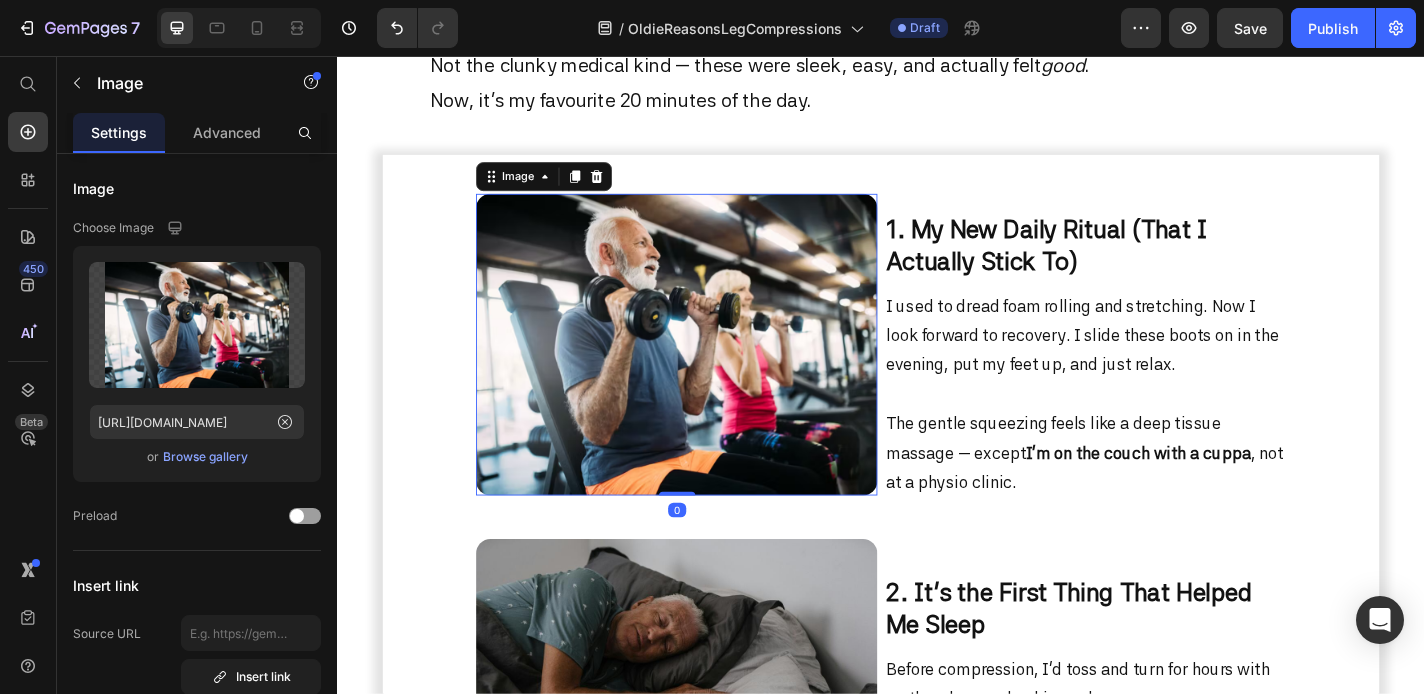 click at bounding box center (711, 374) 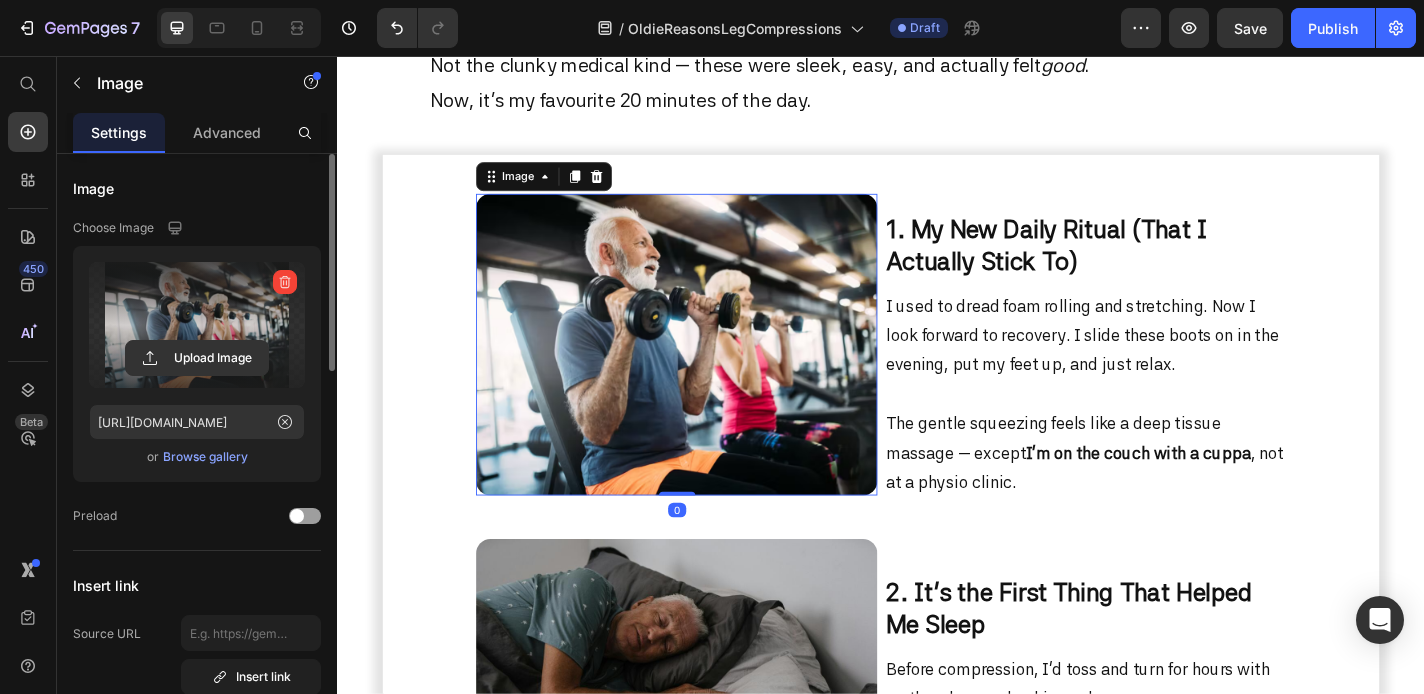 click at bounding box center (285, 282) 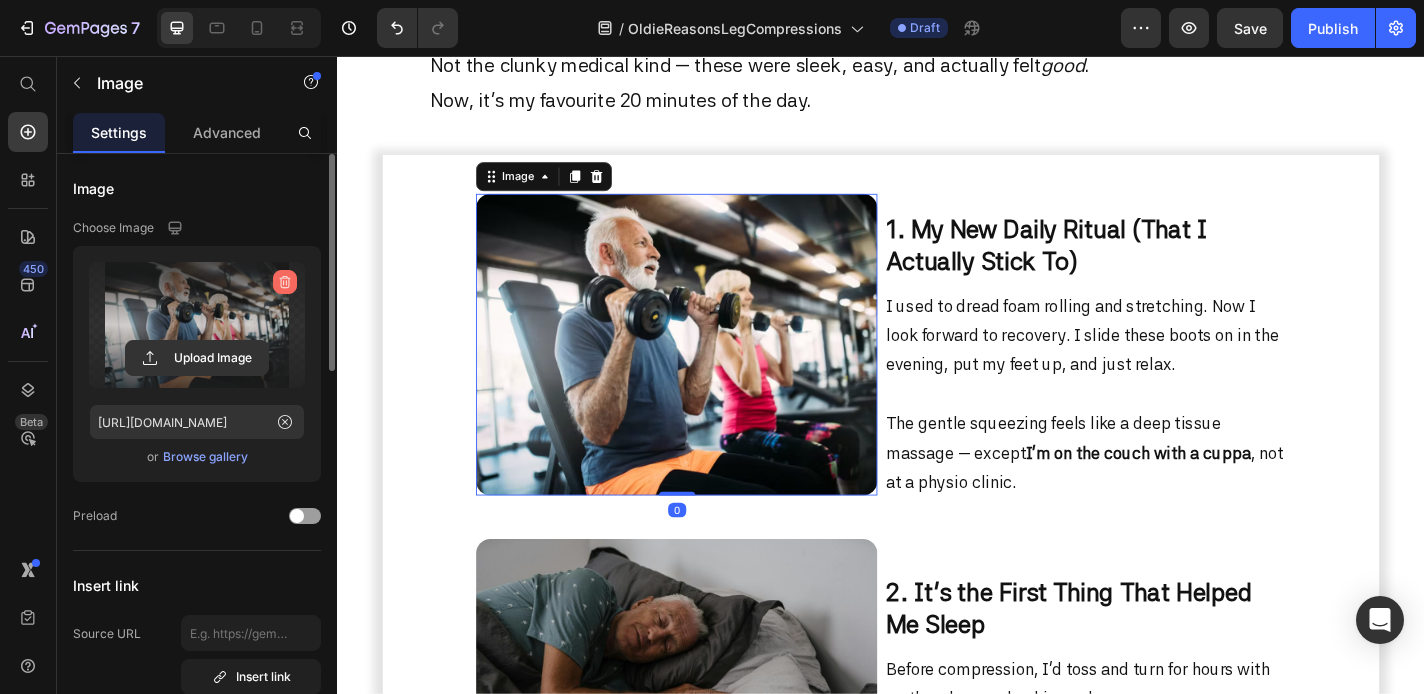 click at bounding box center (285, 282) 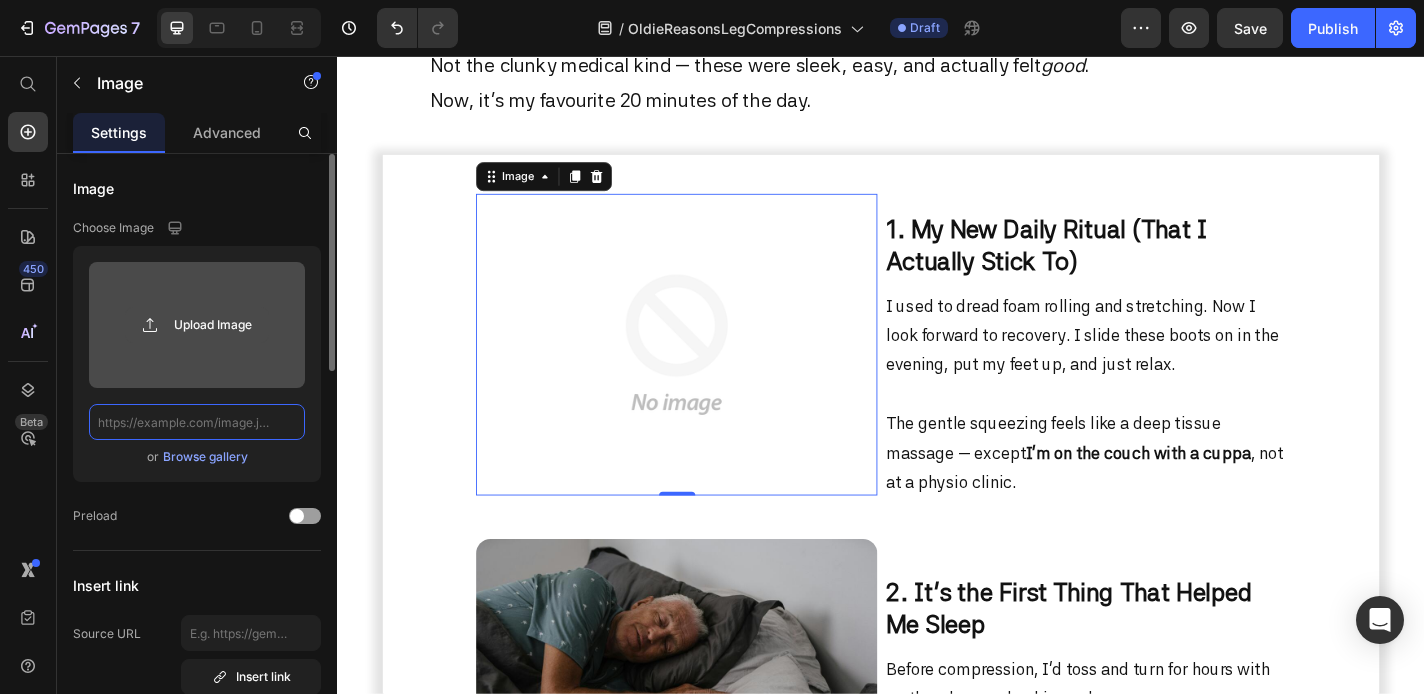 scroll, scrollTop: 0, scrollLeft: 0, axis: both 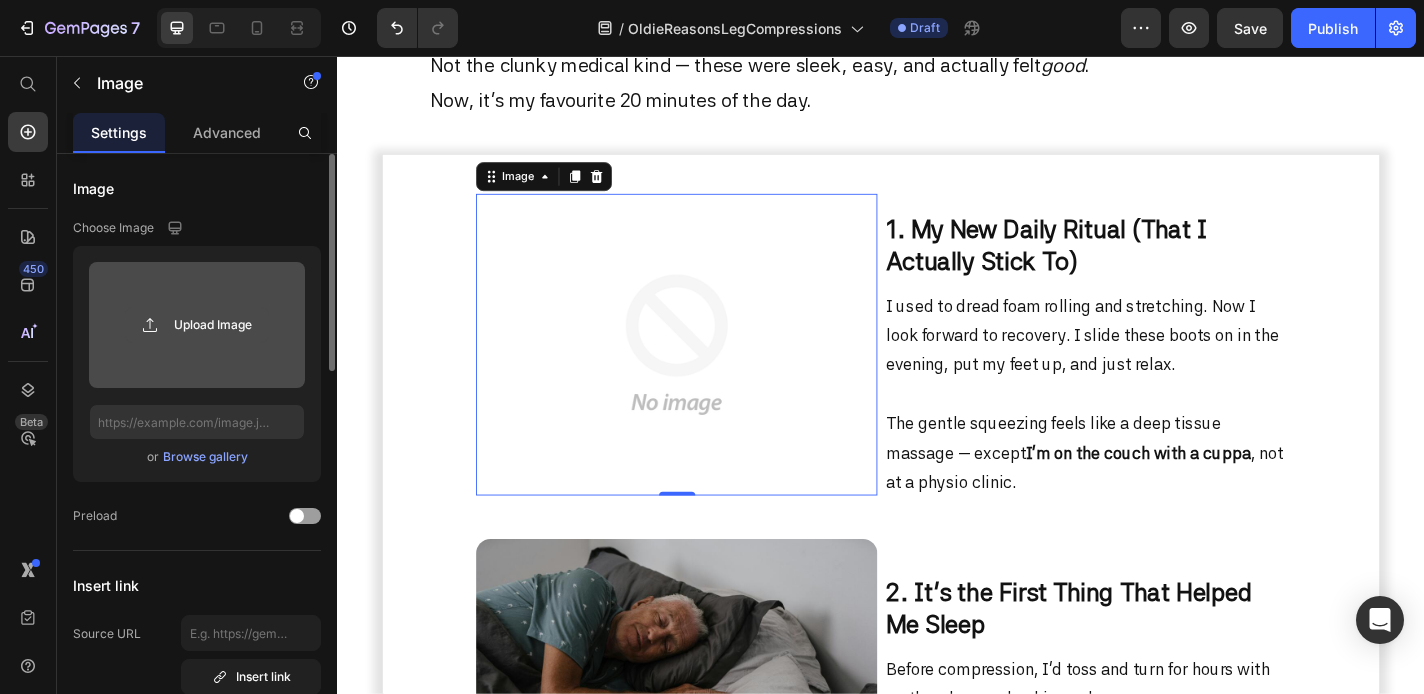 click 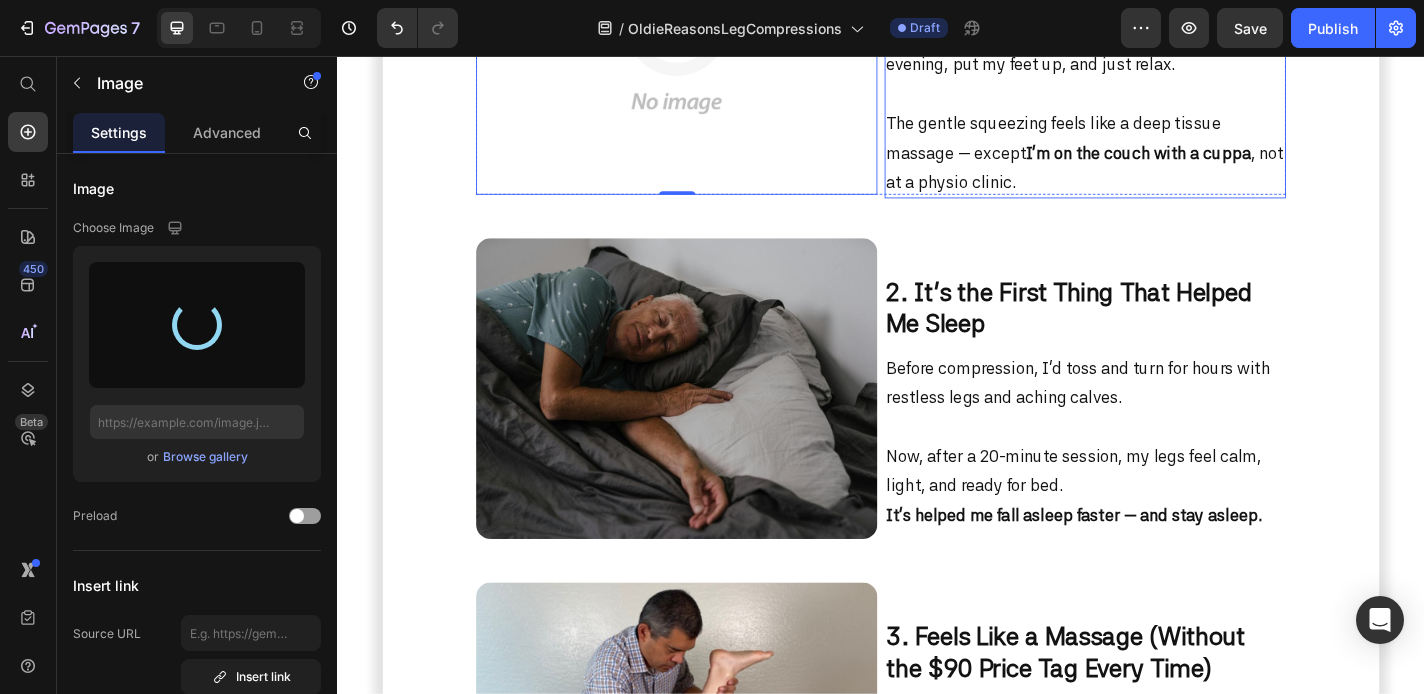 type on "[URL][DOMAIN_NAME]" 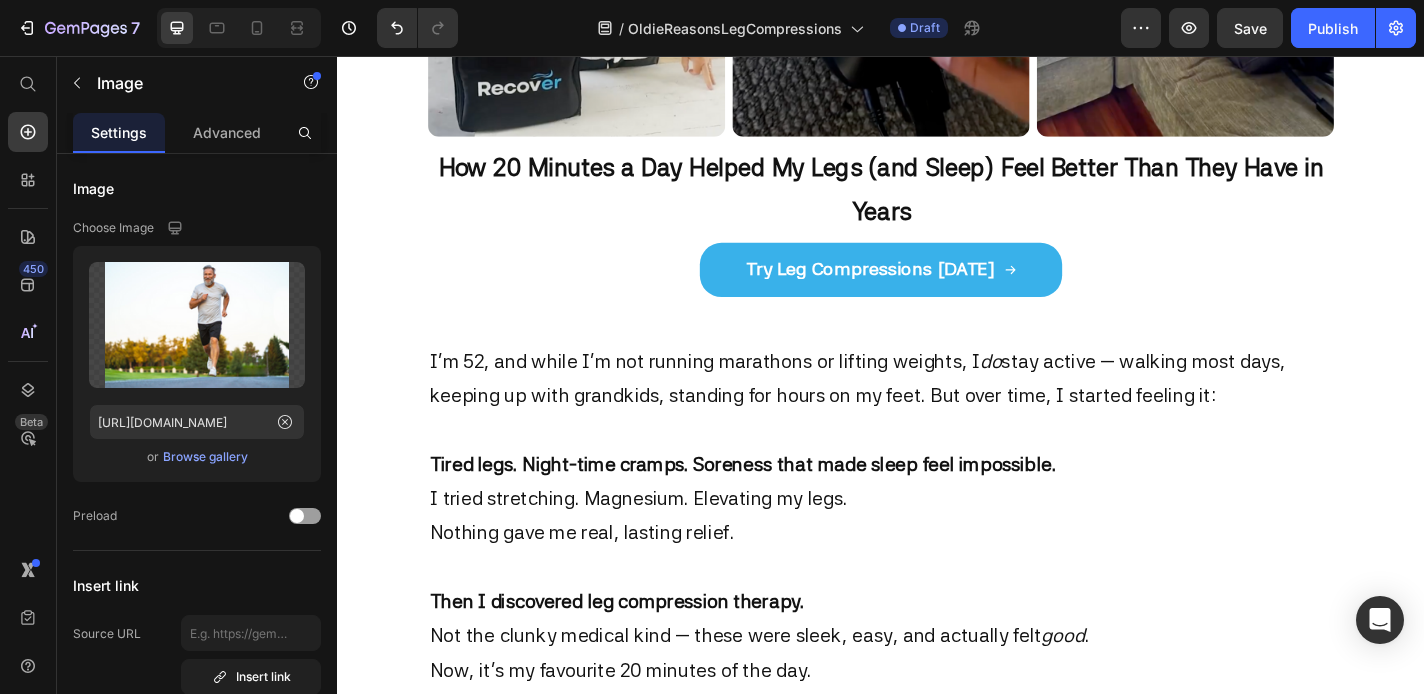 scroll, scrollTop: 0, scrollLeft: 0, axis: both 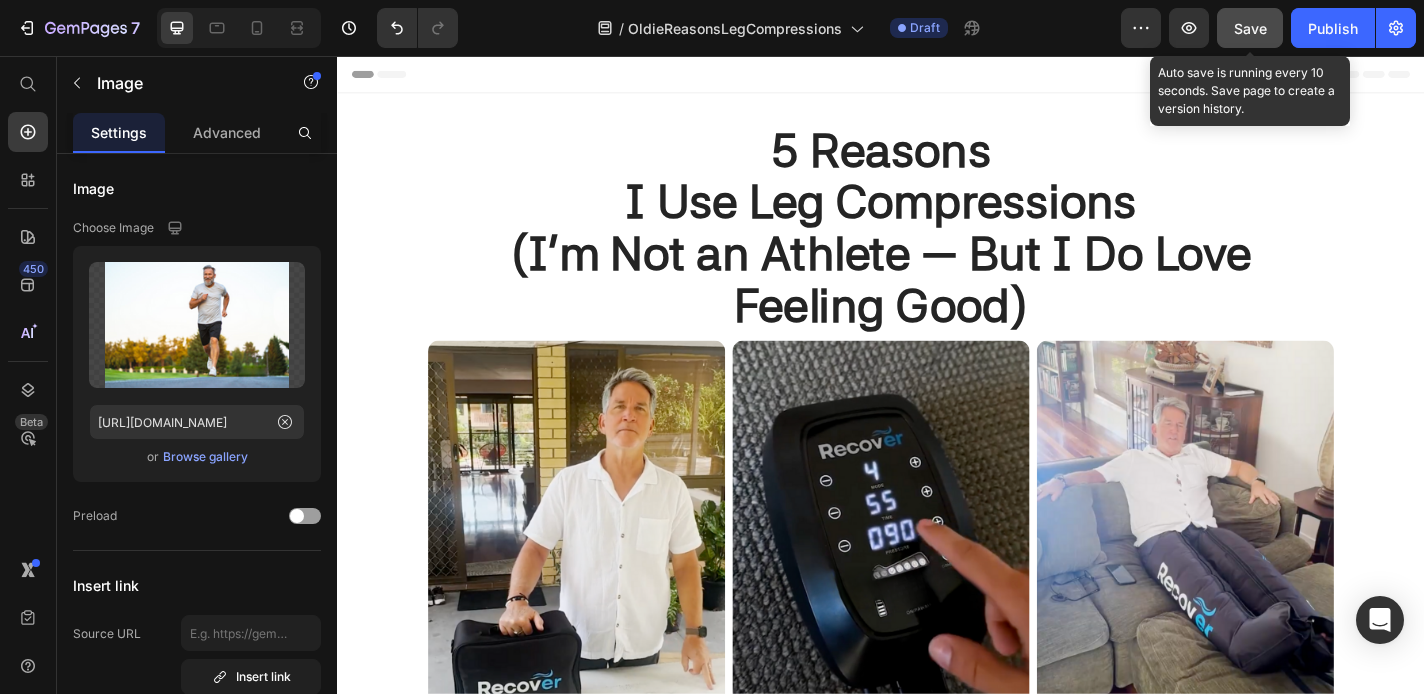 click on "Save" 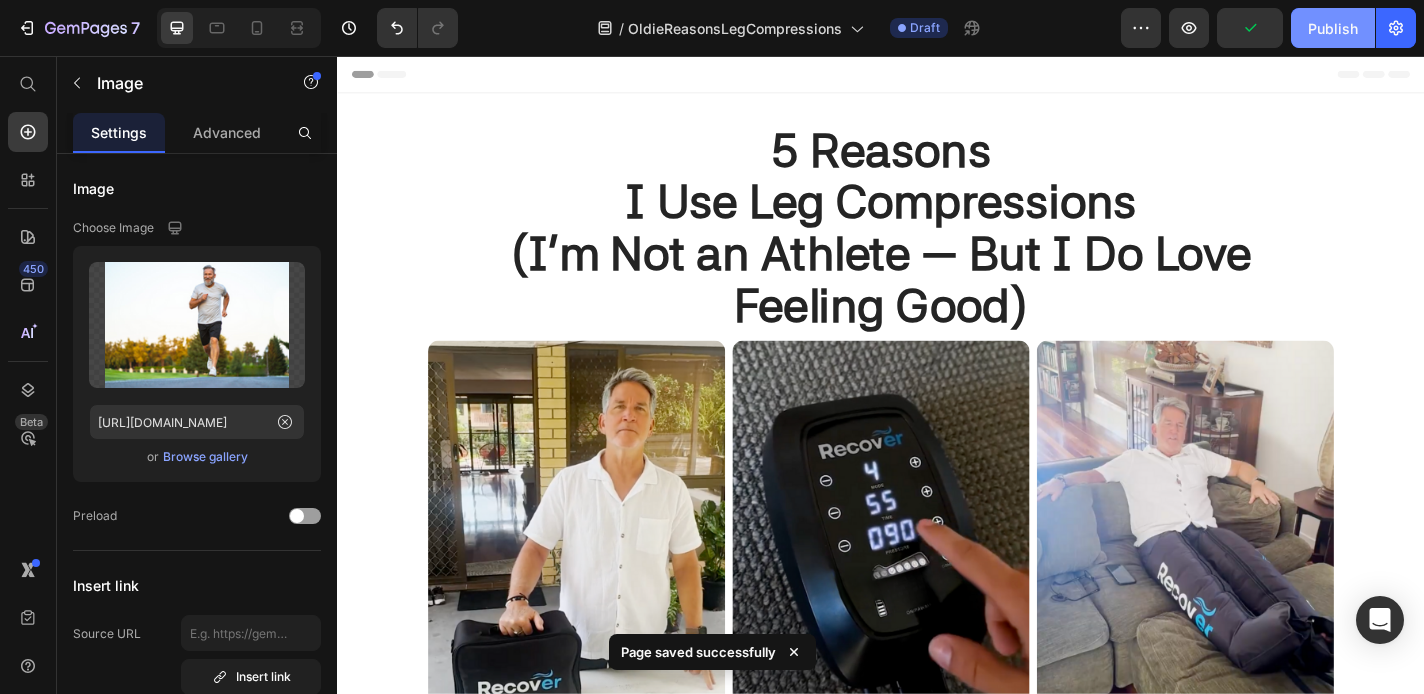 click on "Publish" at bounding box center [1333, 28] 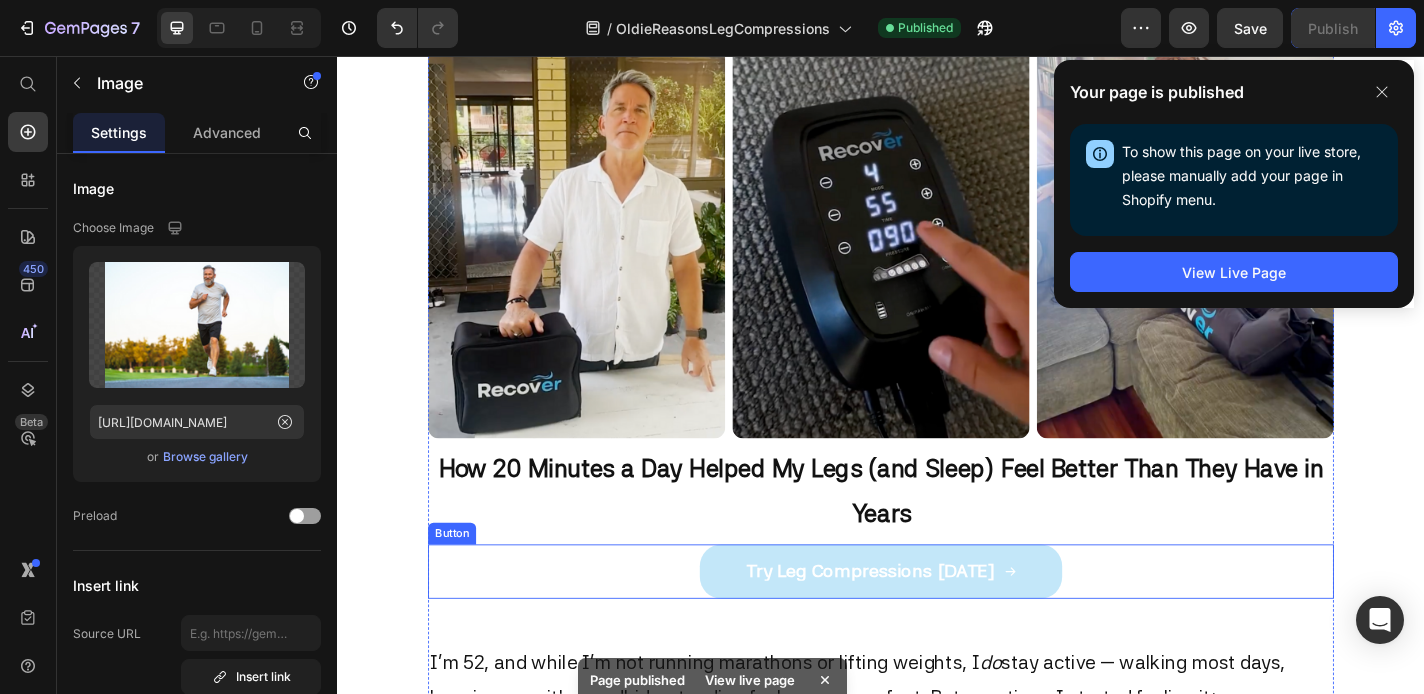 scroll, scrollTop: 0, scrollLeft: 0, axis: both 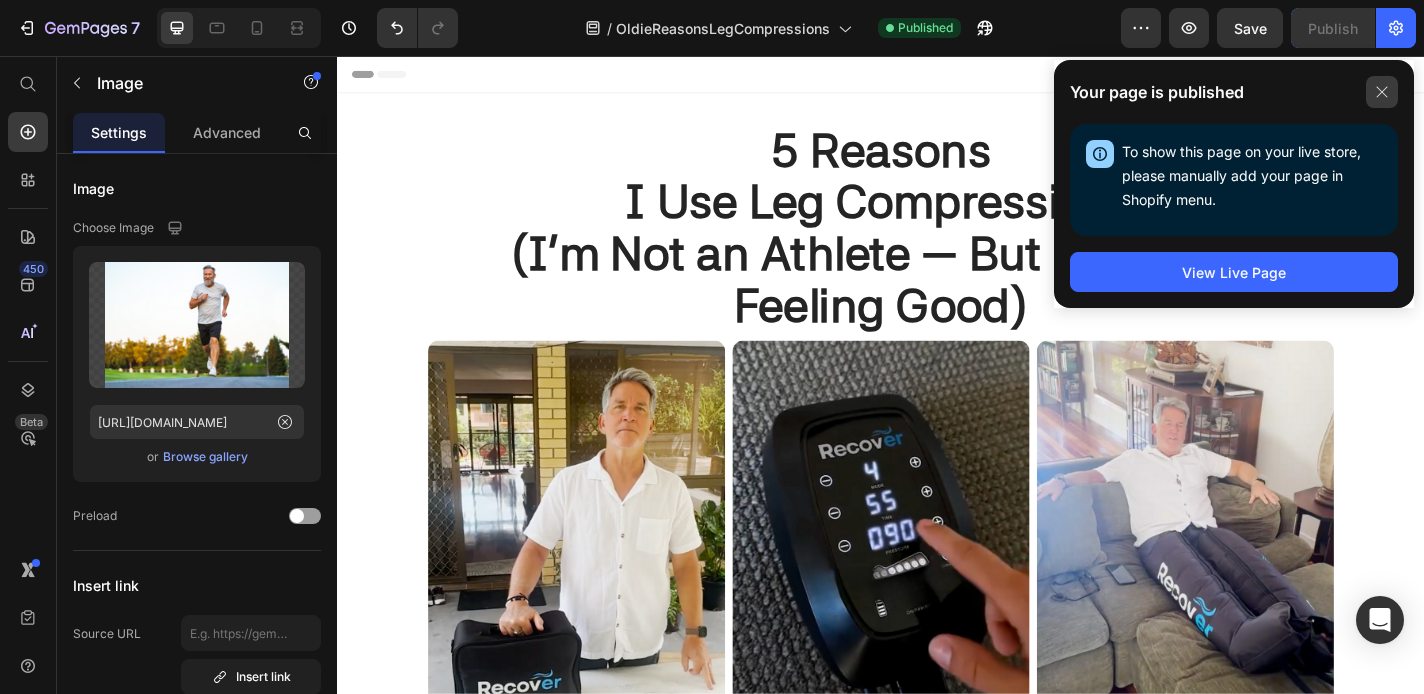 click 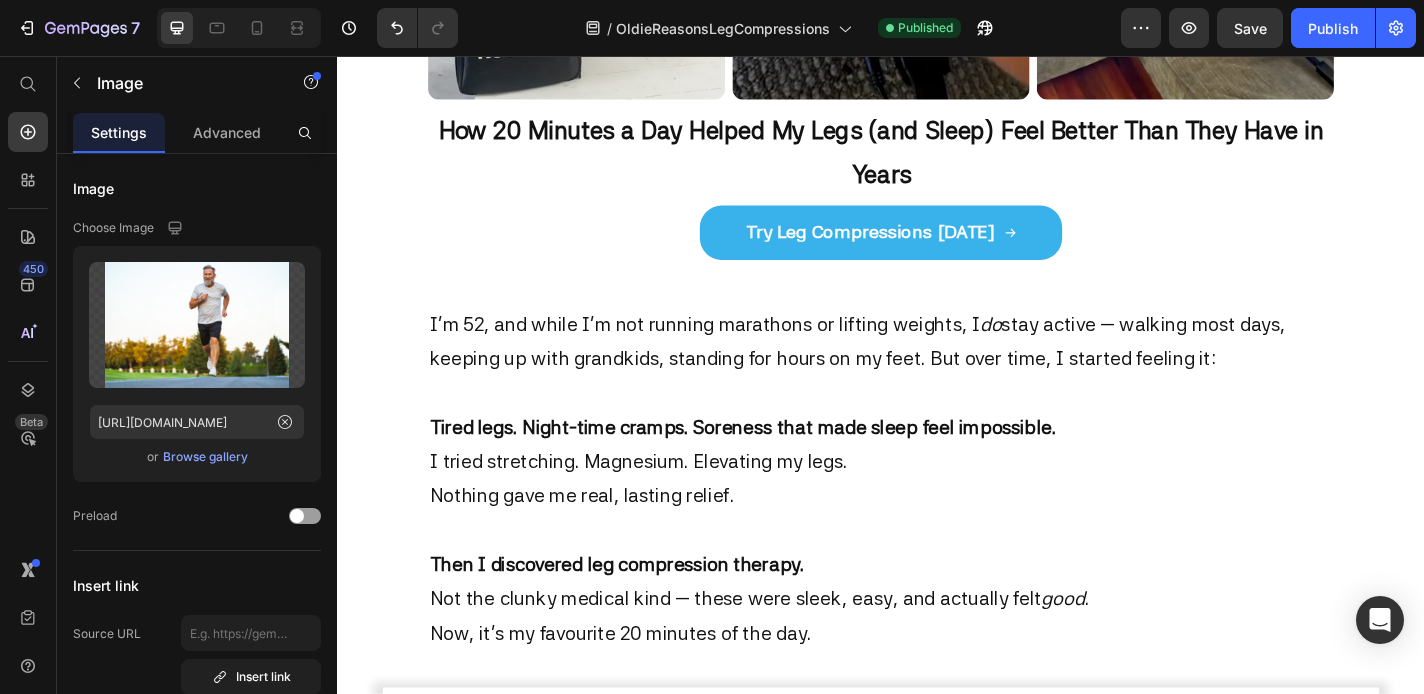 scroll, scrollTop: 0, scrollLeft: 0, axis: both 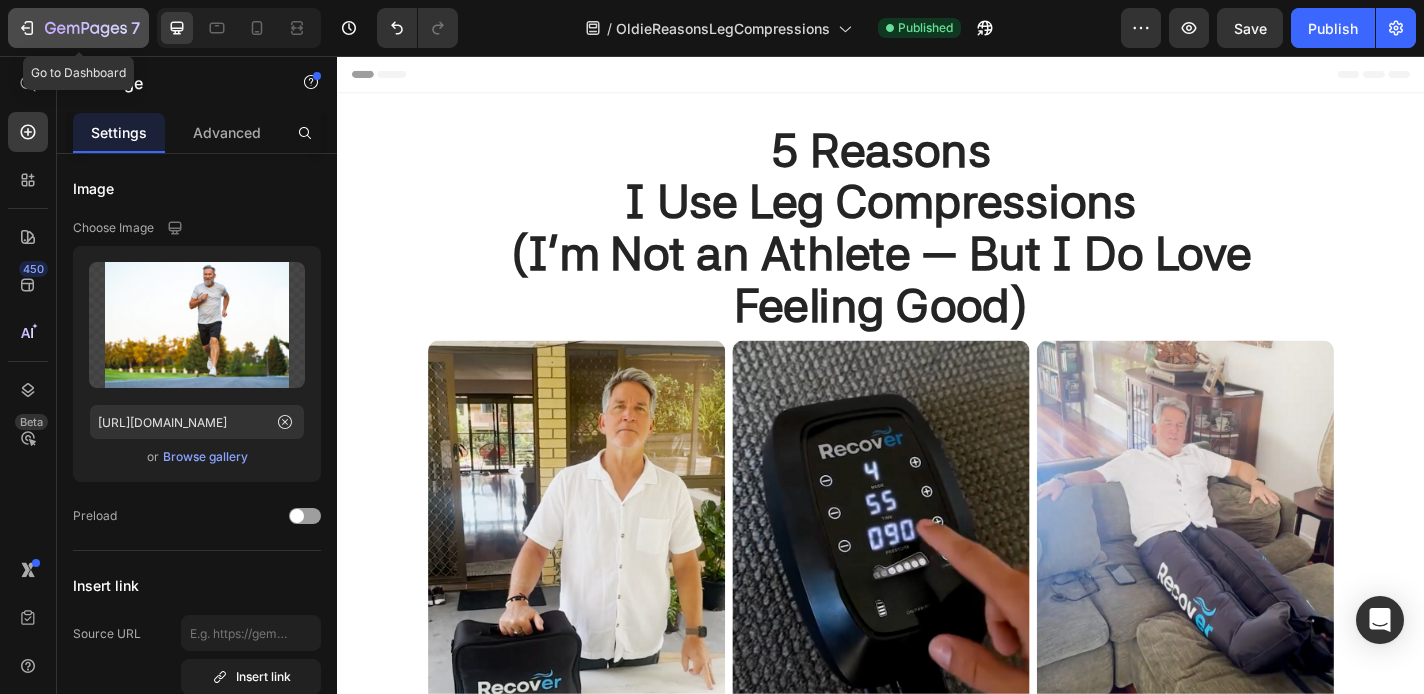 click 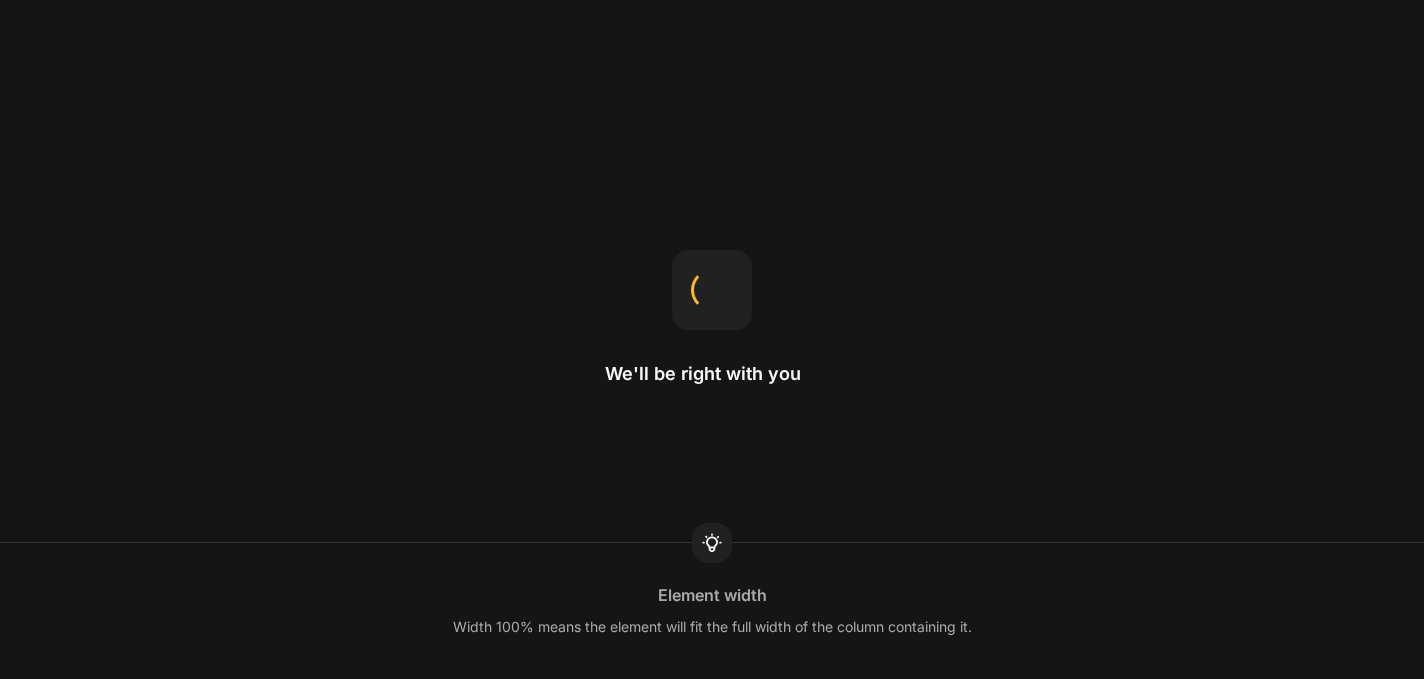 scroll, scrollTop: 0, scrollLeft: 0, axis: both 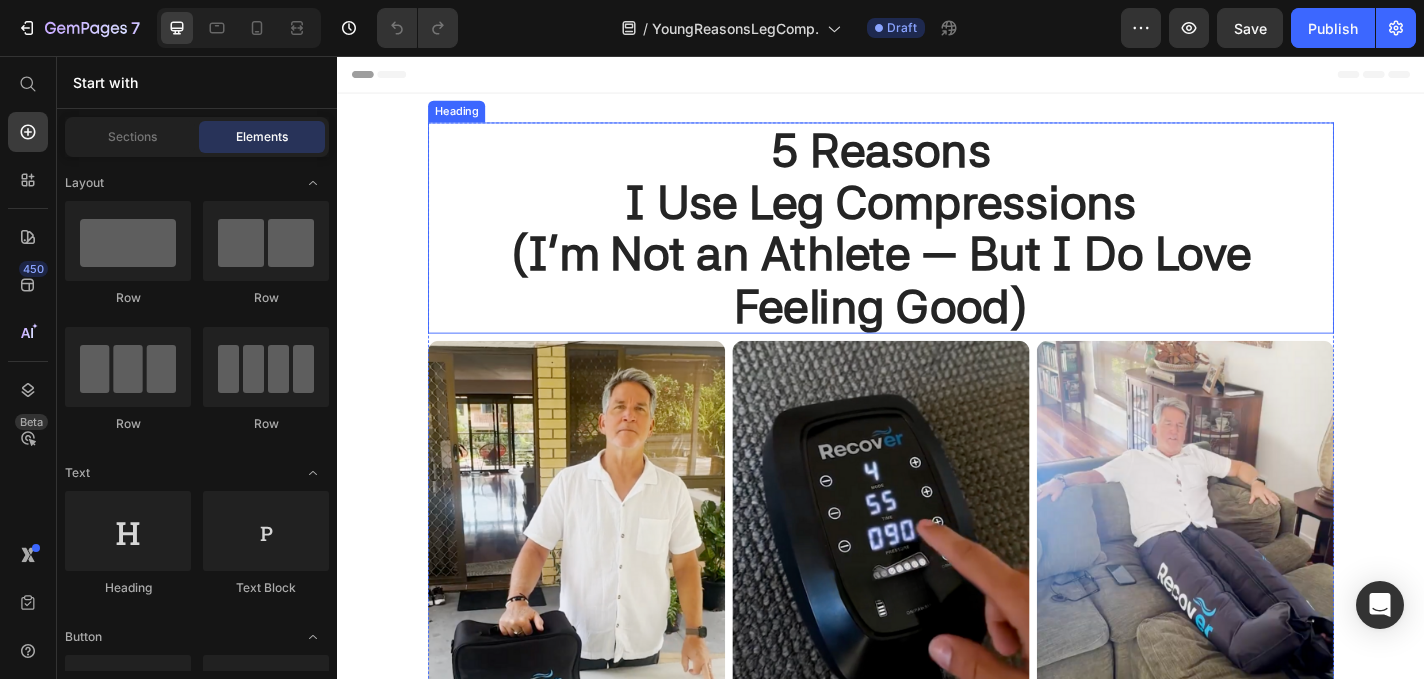 click on "(I’m Not an Athlete — But I Do Love Feeling Good)" at bounding box center (937, 302) 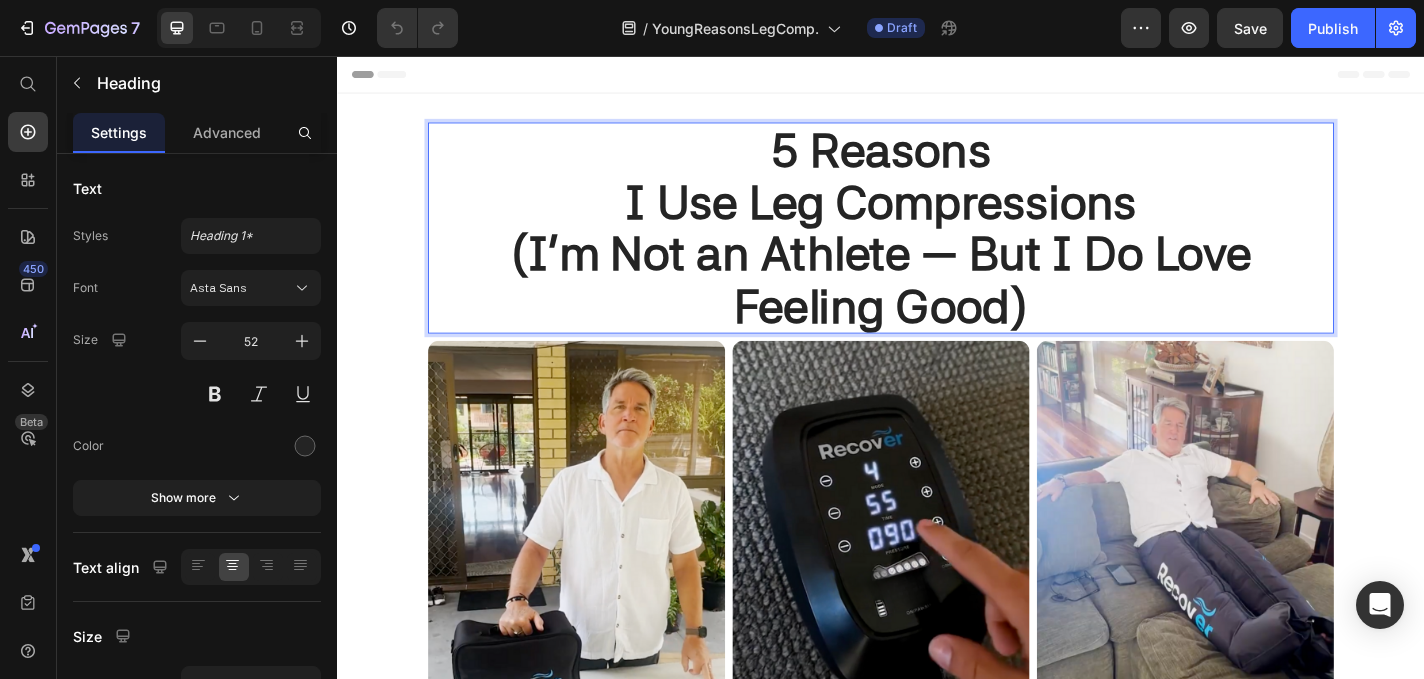 click on "(I’m Not an Athlete — But I Do Love Feeling Good)" at bounding box center (937, 302) 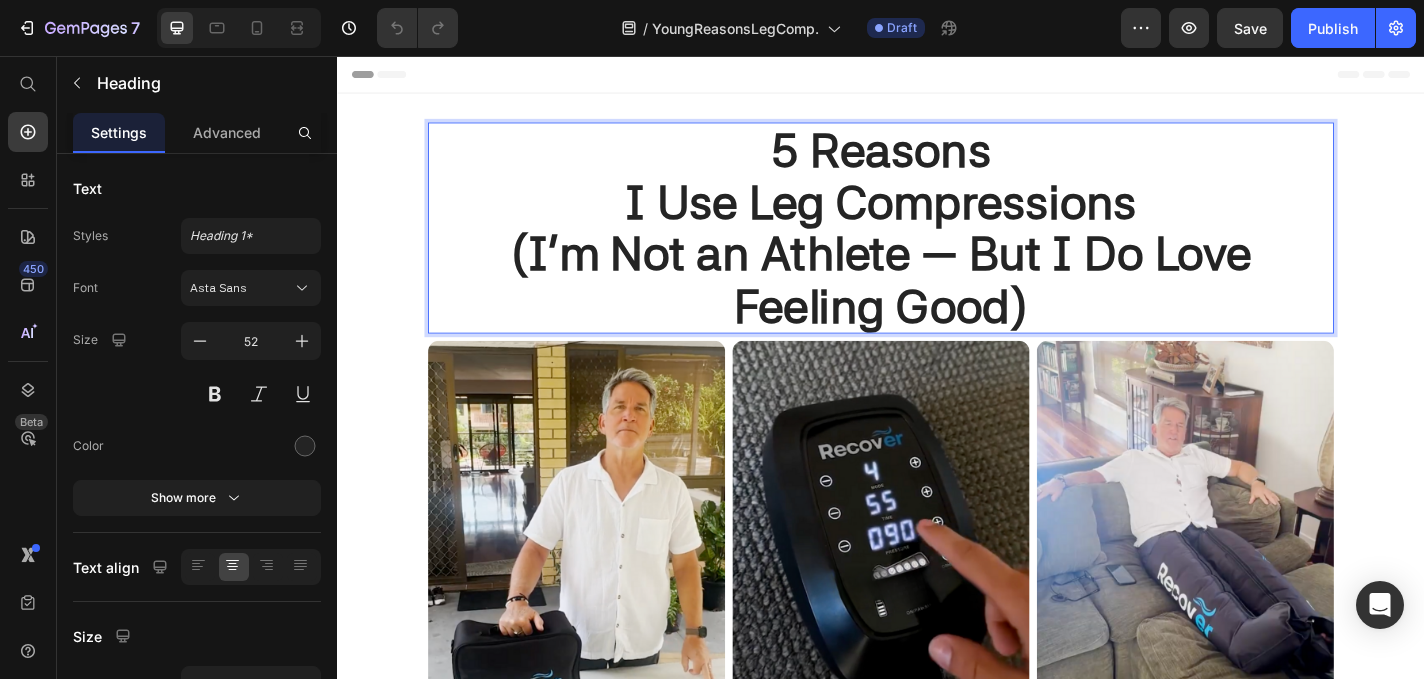 click on "(I’m Not an Athlete — But I Do Love Feeling Good)" at bounding box center [937, 302] 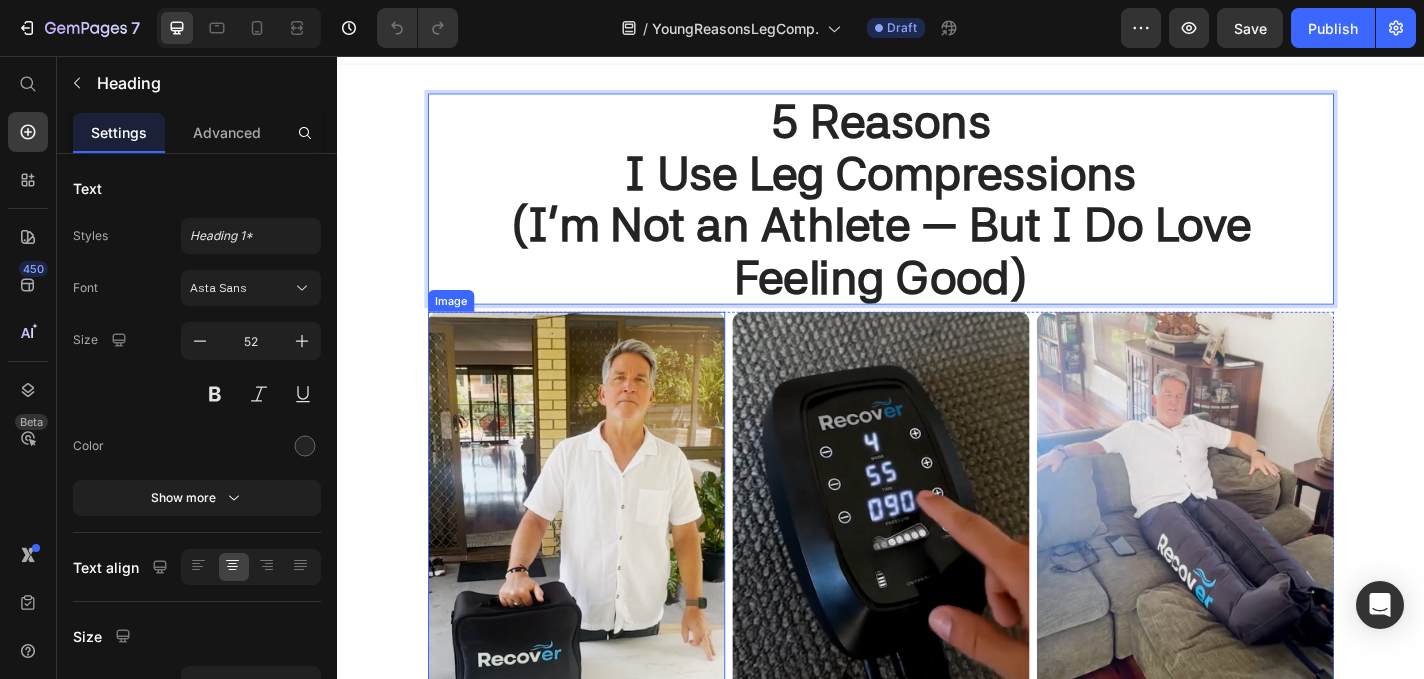 scroll, scrollTop: 0, scrollLeft: 0, axis: both 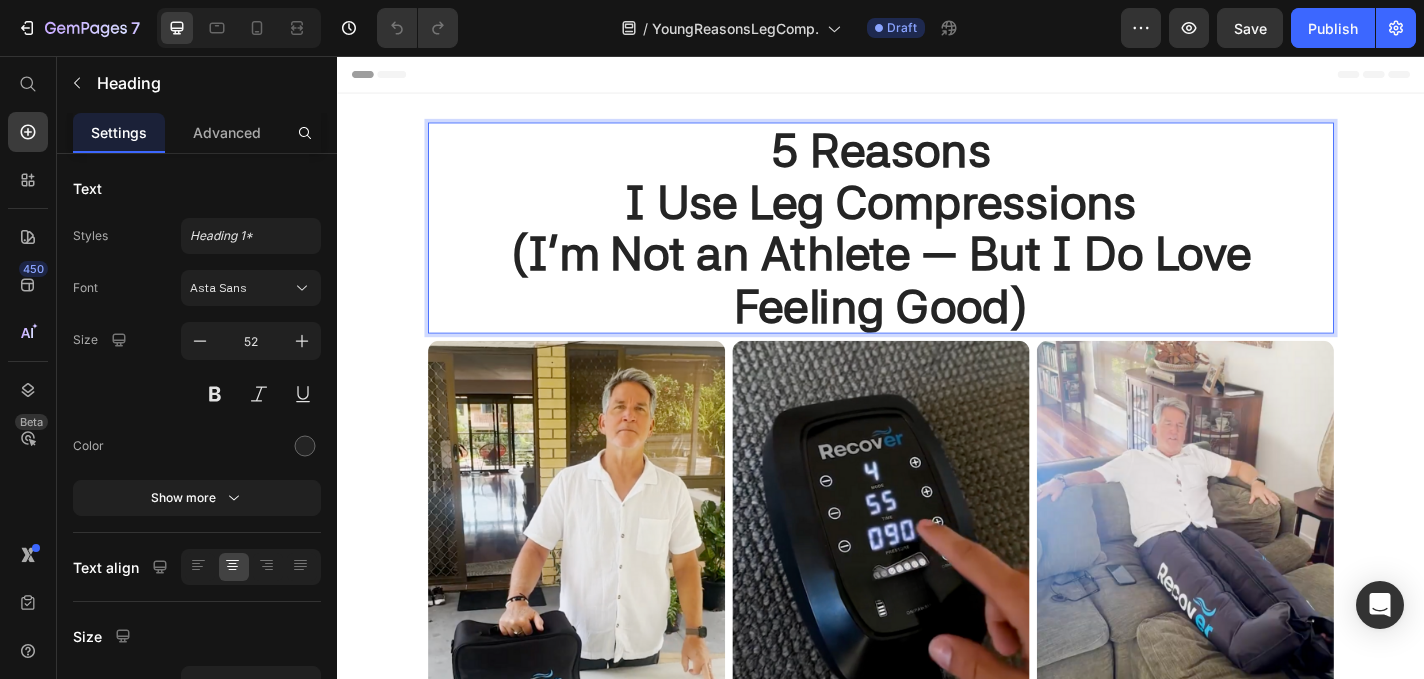 click on "I Use Leg Compressions" at bounding box center (937, 216) 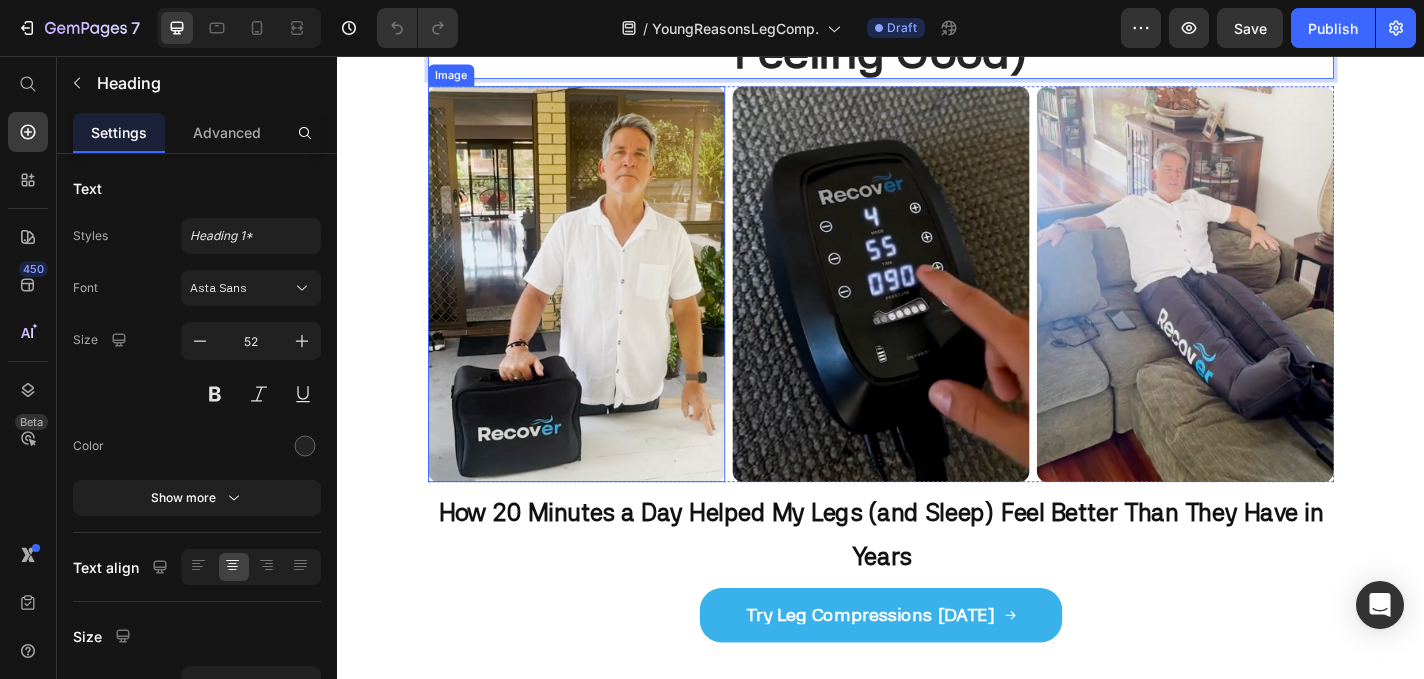 scroll, scrollTop: 0, scrollLeft: 0, axis: both 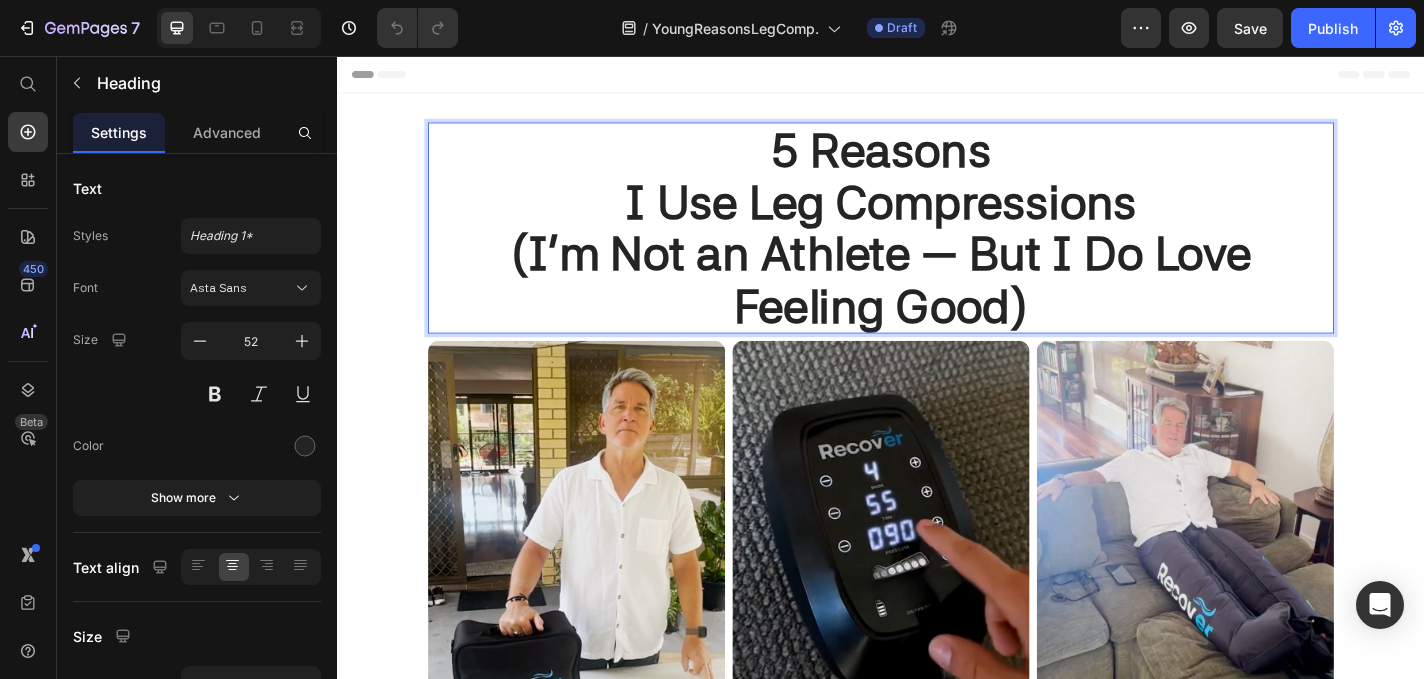 click on "(I’m Not an Athlete — But I Do Love Feeling Good)" at bounding box center (937, 302) 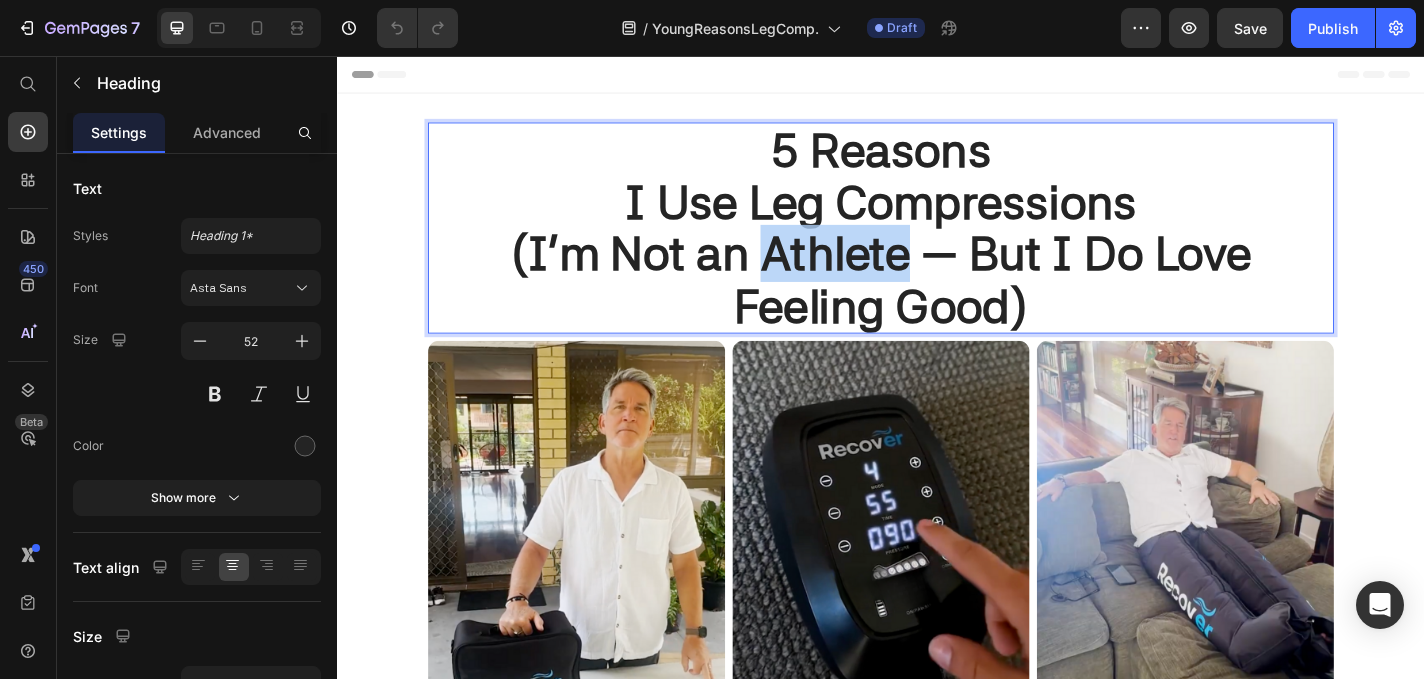 click on "(I’m Not an Athlete — But I Do Love Feeling Good)" at bounding box center [937, 302] 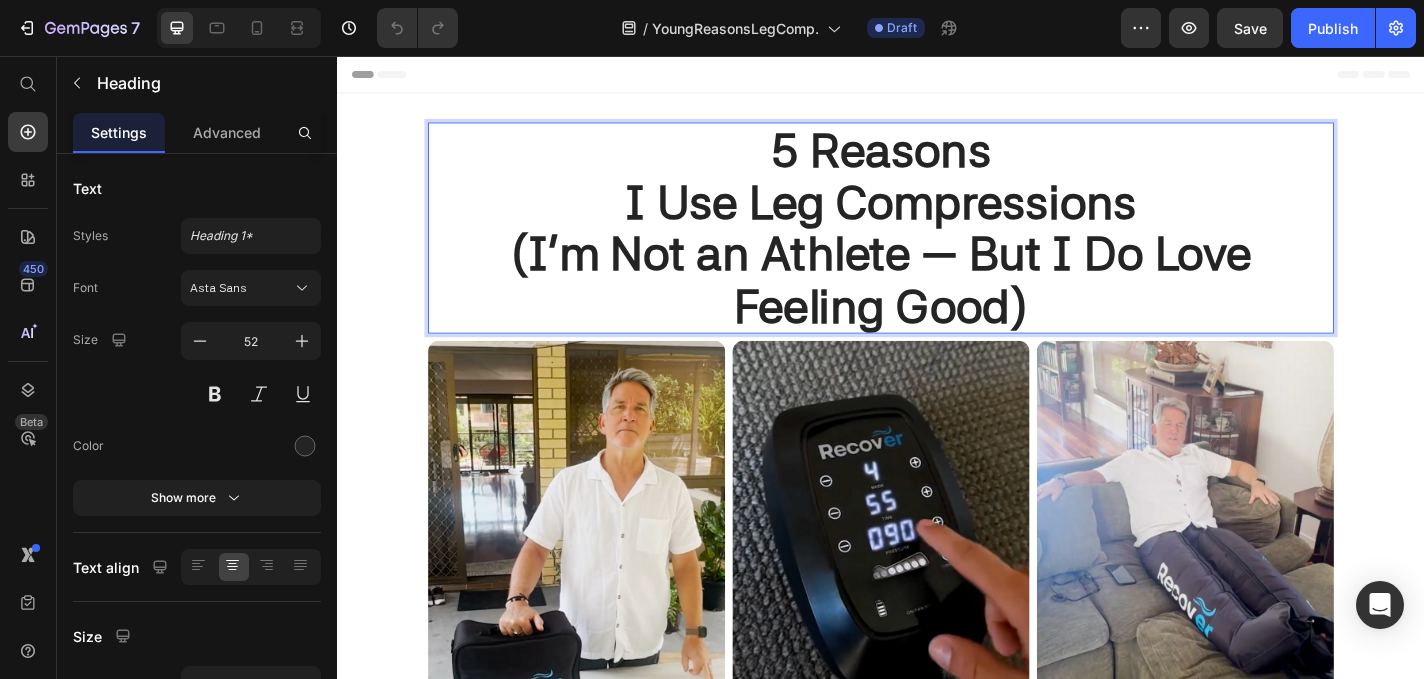 click on "(I’m Not an Athlete — But I Do Love Feeling Good)" at bounding box center (937, 302) 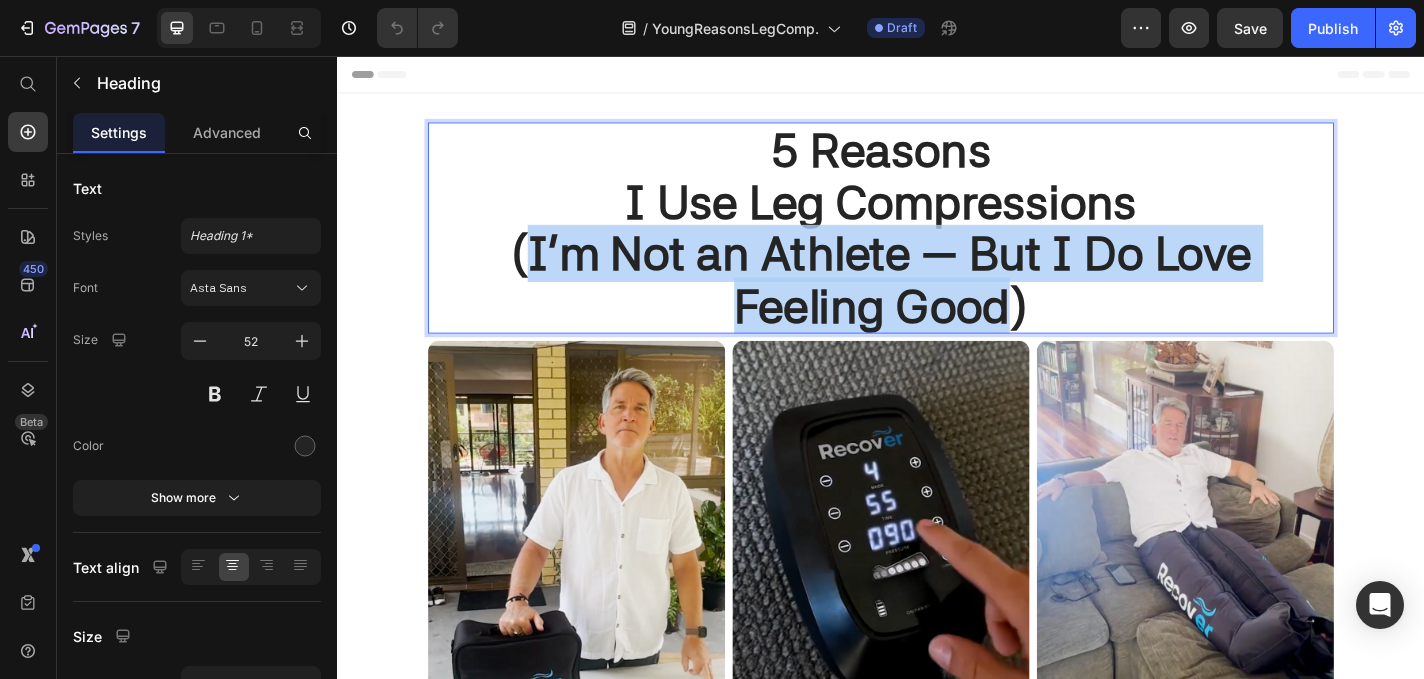 drag, startPoint x: 1085, startPoint y: 336, endPoint x: 551, endPoint y: 284, distance: 536.5259 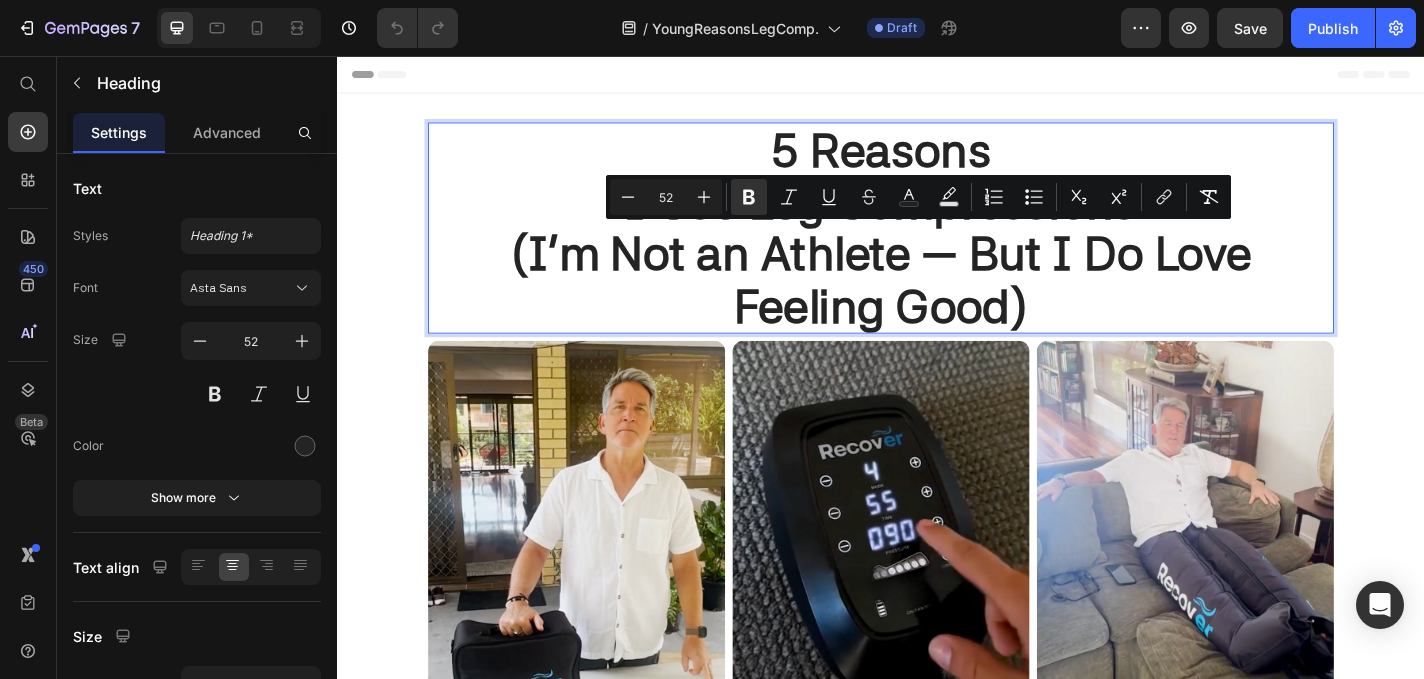 scroll, scrollTop: 0, scrollLeft: 0, axis: both 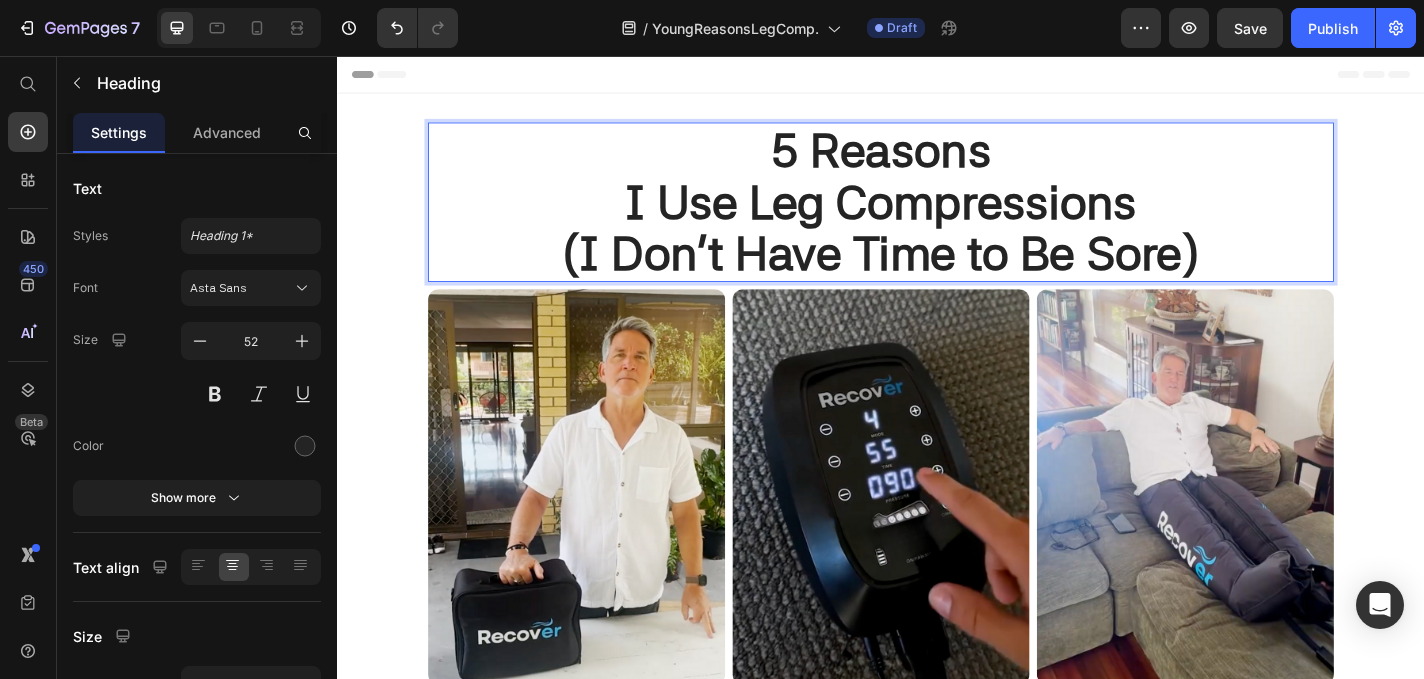 click on "I Use Leg Compressions" at bounding box center (937, 216) 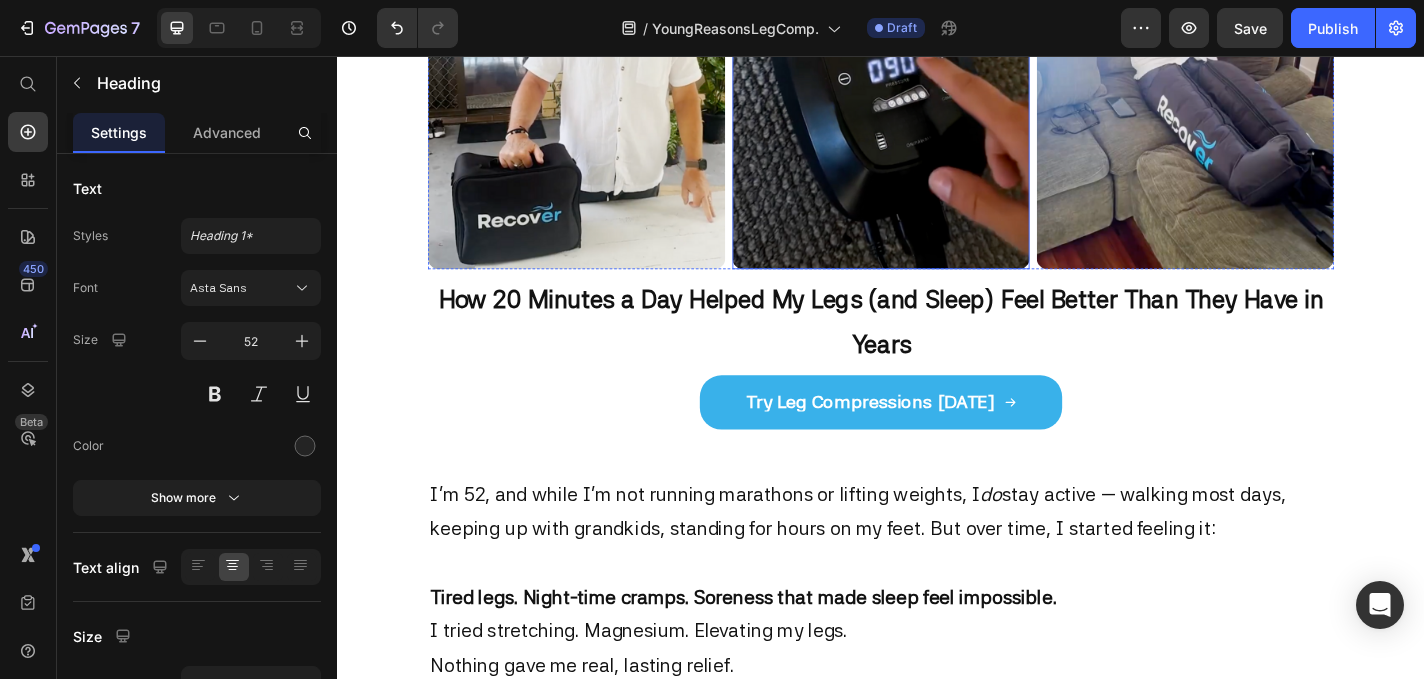 scroll, scrollTop: 565, scrollLeft: 0, axis: vertical 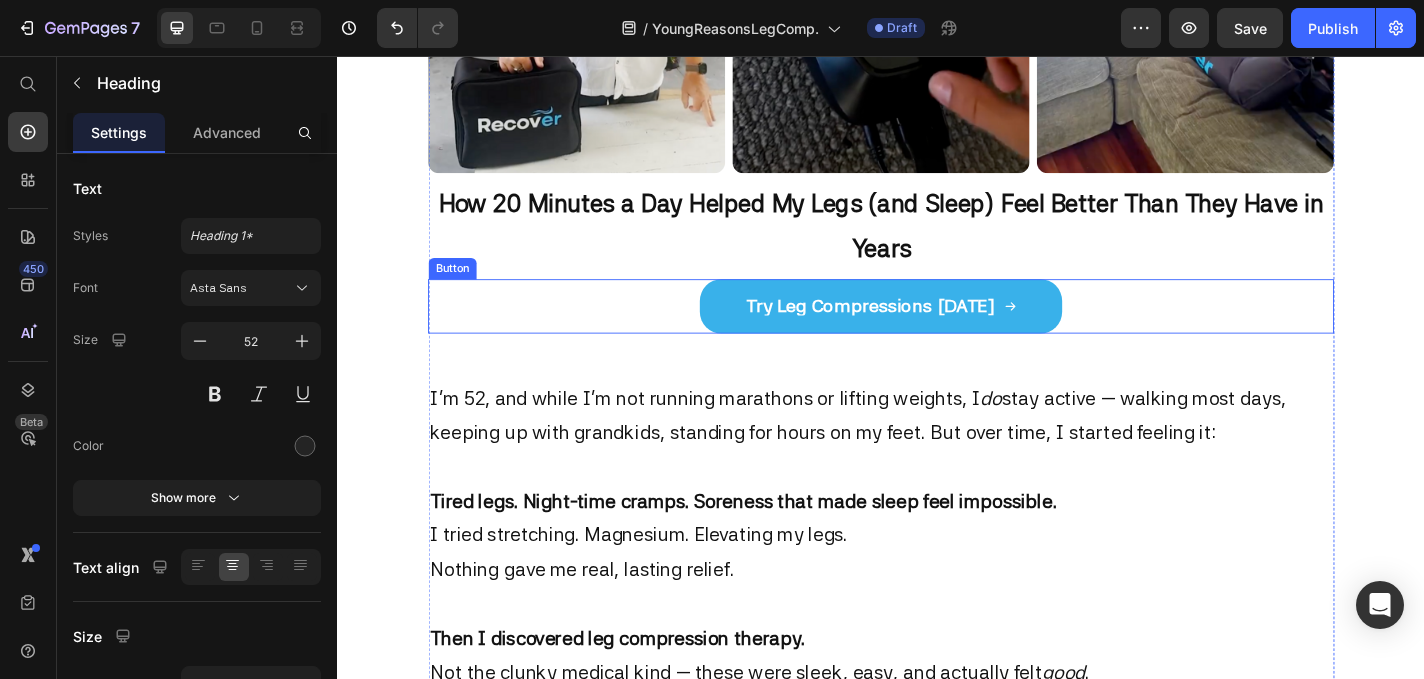 click on "How 20 Minutes a Day Helped My Legs (and Sleep) Feel Better Than They Have in Years" at bounding box center [937, 243] 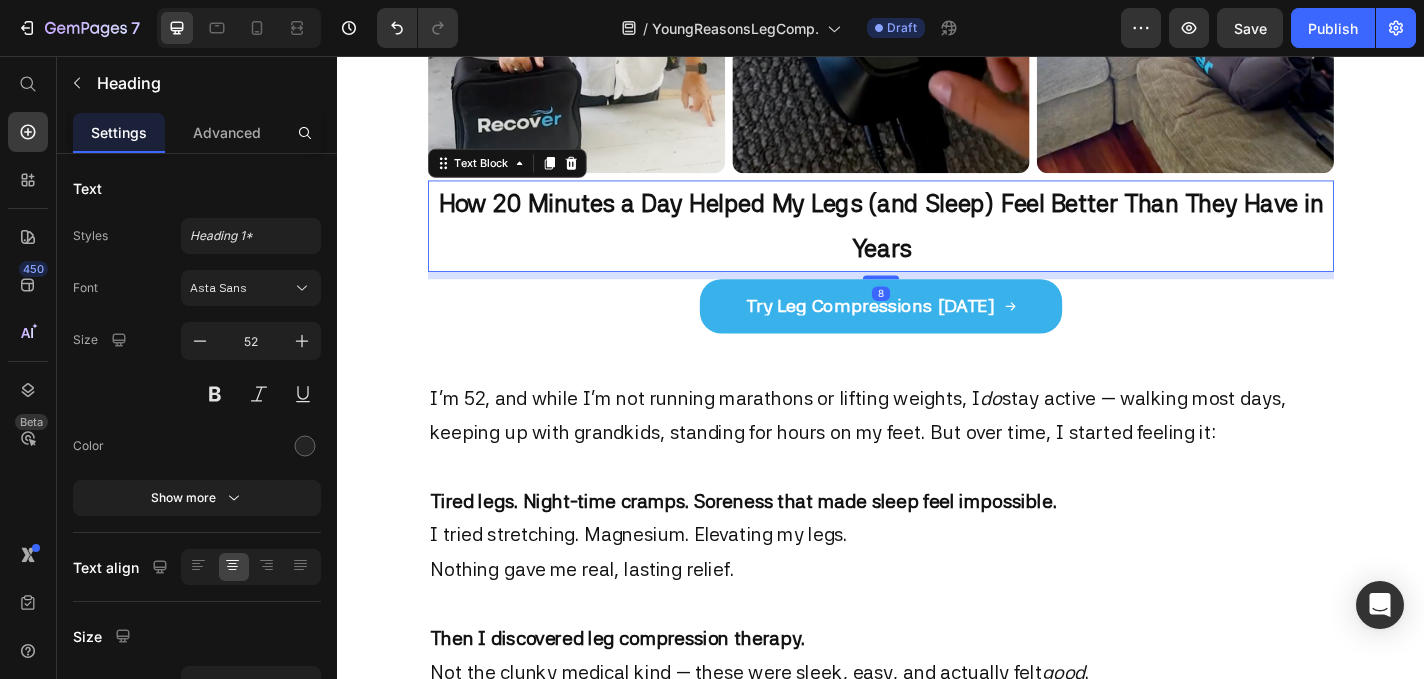 click on "How 20 Minutes a Day Helped My Legs (and Sleep) Feel Better Than They Have in Years" at bounding box center [937, 243] 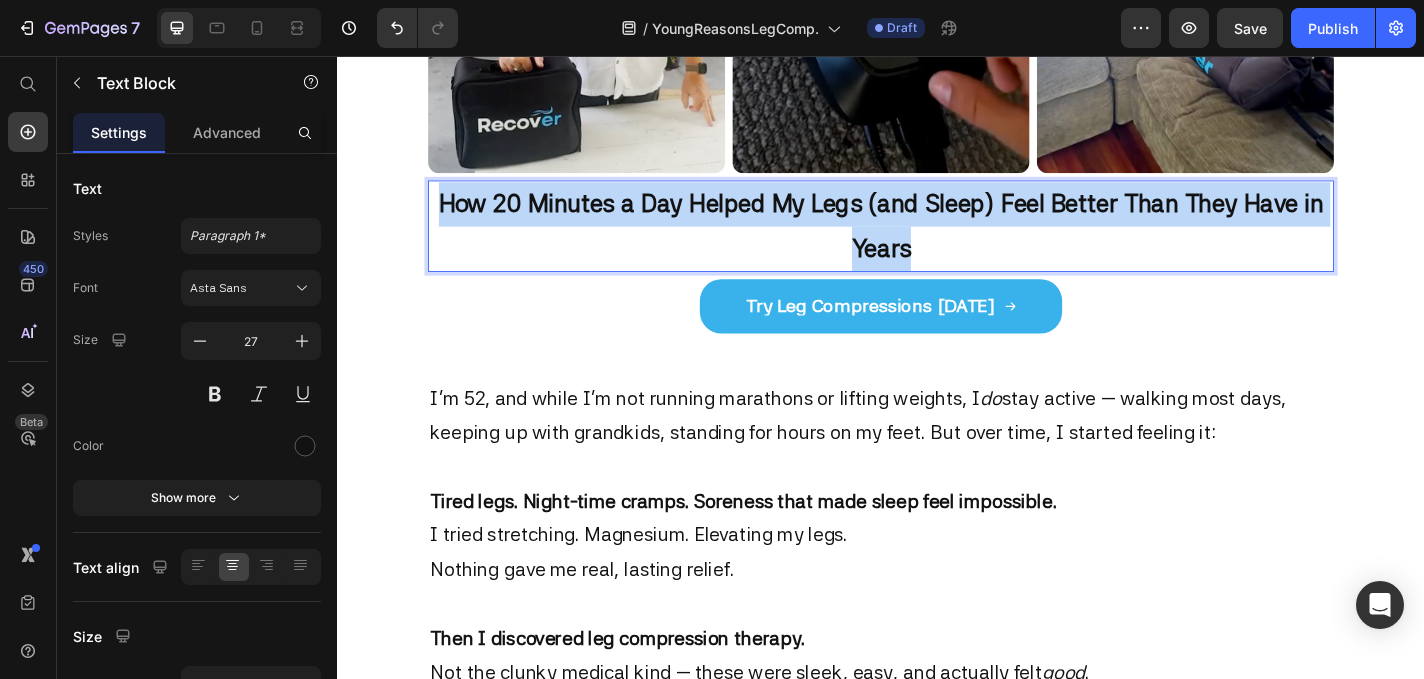 click on "How 20 Minutes a Day Helped My Legs (and Sleep) Feel Better Than They Have in Years" at bounding box center (937, 243) 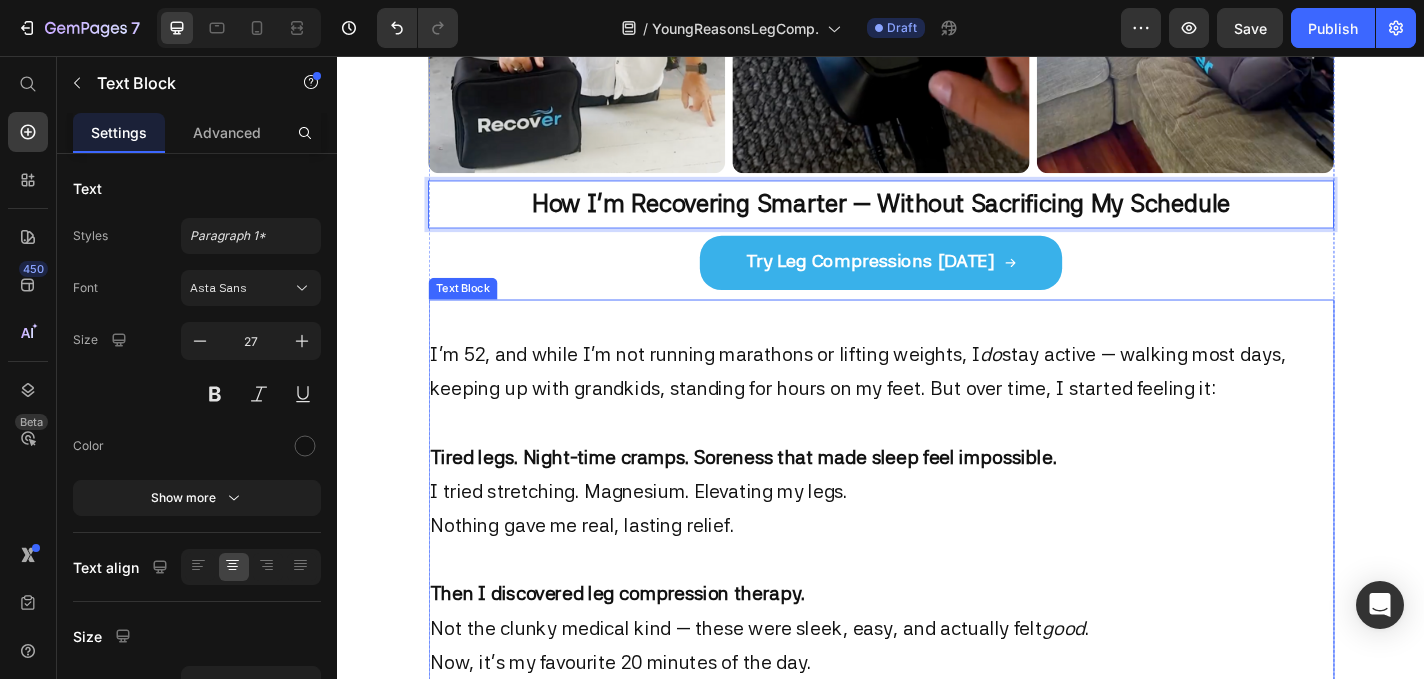 click on "I’m 52, and while I’m not running marathons or lifting weights, I  do  stay active — walking most days, keeping up with grandkids, standing for hours on my feet. But over time, I started feeling it: Tired legs. Night-time cramps. Soreness that made sleep feel impossible." at bounding box center [937, 441] 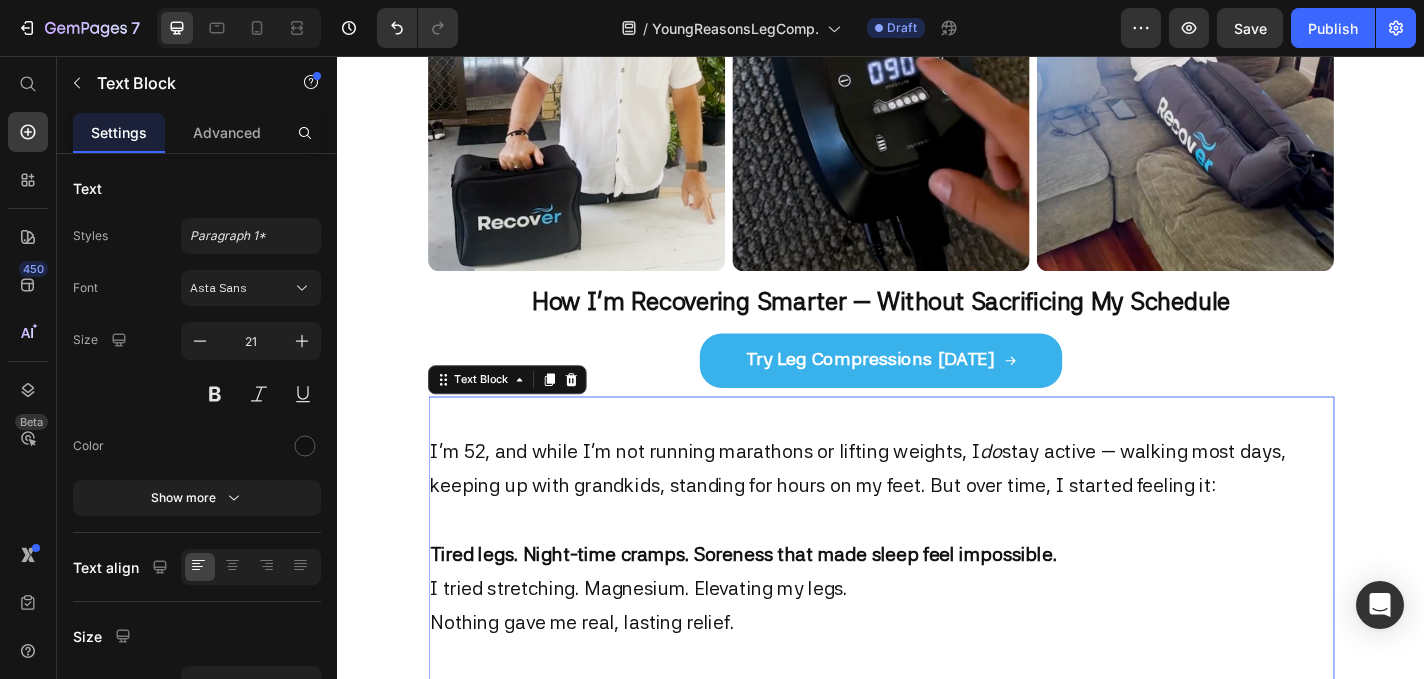 scroll, scrollTop: 362, scrollLeft: 0, axis: vertical 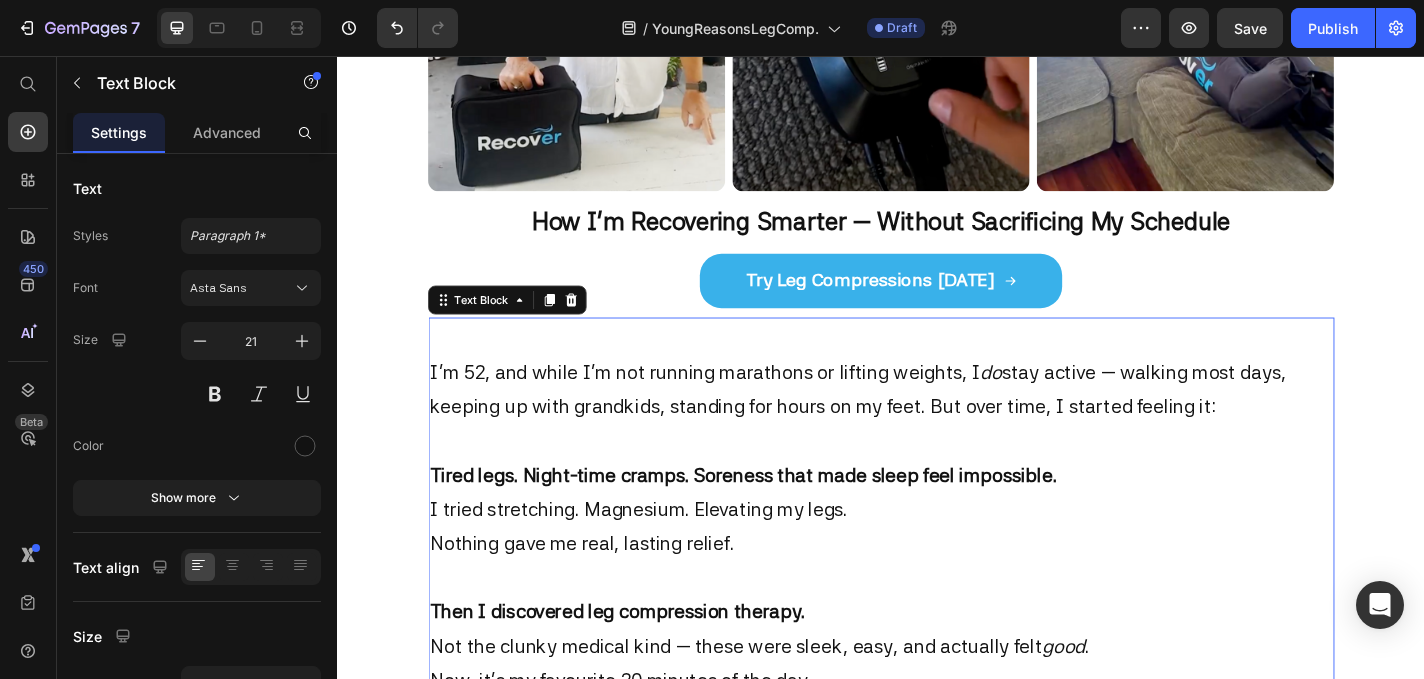 click on "I’m 52, and while I’m not running marathons or lifting weights, I  do  stay active — walking most days, keeping up with grandkids, standing for hours on my feet. But over time, I started feeling it: Tired legs. Night-time cramps. Soreness that made sleep feel impossible." at bounding box center [937, 461] 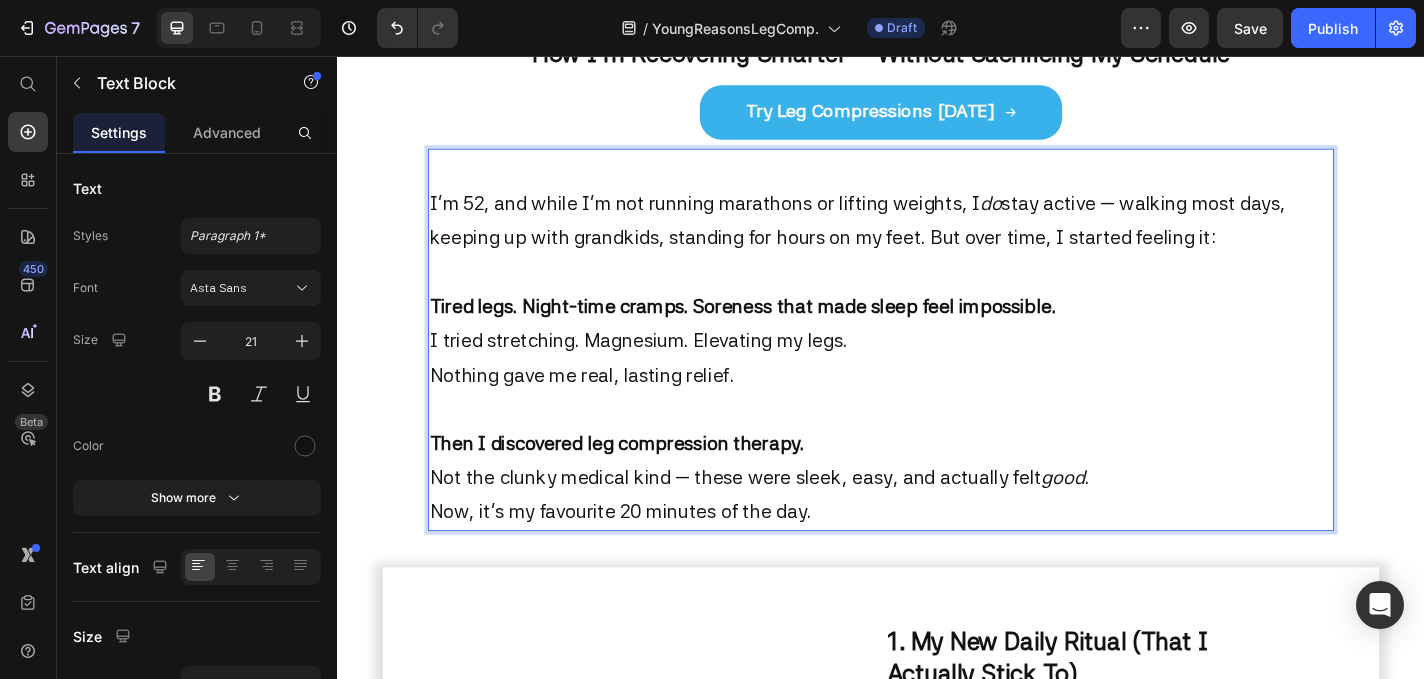 scroll, scrollTop: 767, scrollLeft: 0, axis: vertical 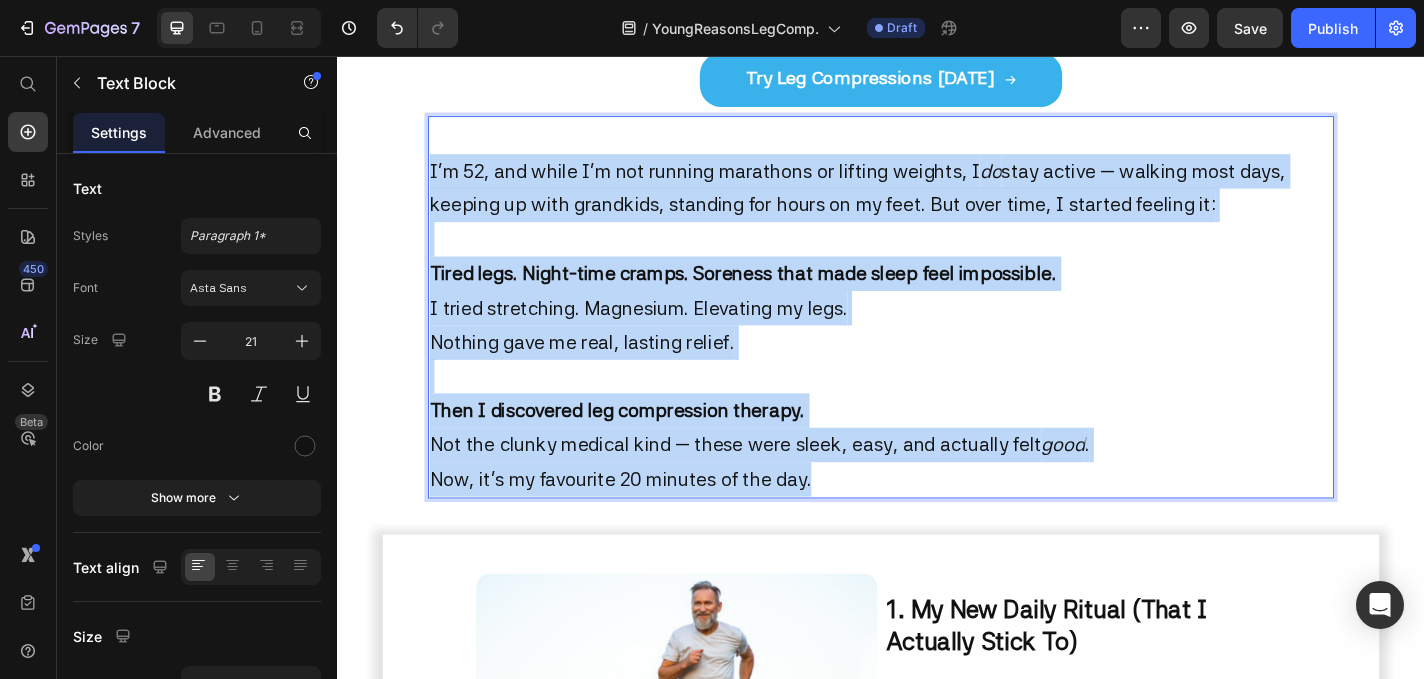 drag, startPoint x: 908, startPoint y: 511, endPoint x: 314, endPoint y: 148, distance: 696.13574 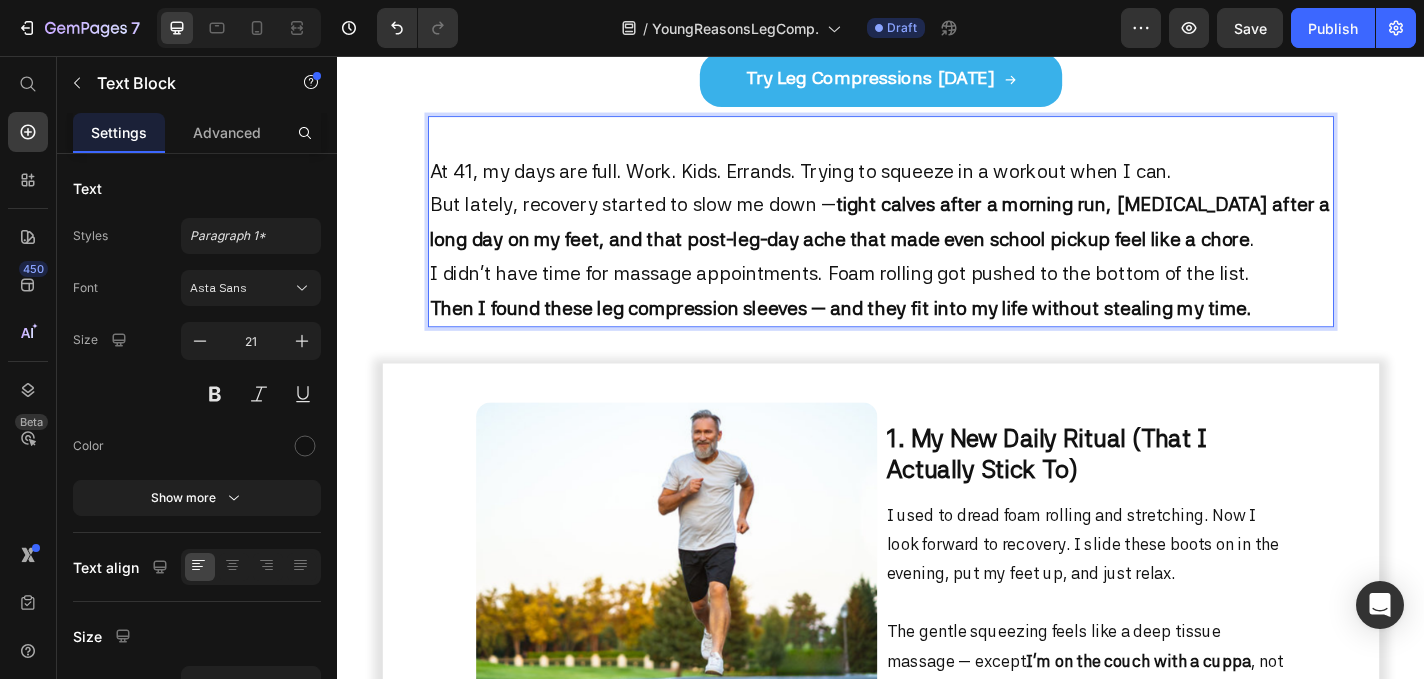 click on "At 41, my days are full. Work. Kids. Errands. Trying to squeeze in a workout when I can. But lately, recovery started to slow me down —  tight calves after a morning run, heavy legs after a long day on my feet, and that post-leg-day ache that made even school pickup feel like a chore ." at bounding box center [937, 220] 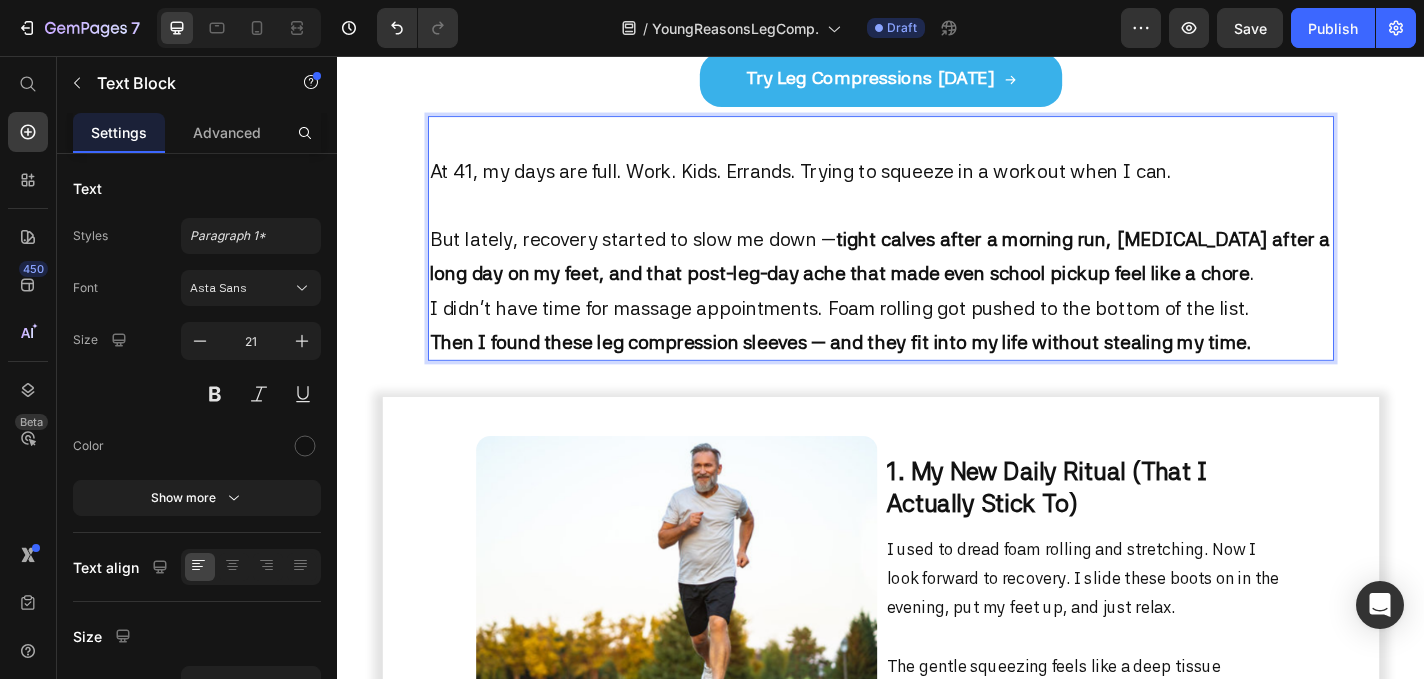 click on "At 41, my days are full. Work. Kids. Errands. Trying to squeeze in a workout when I can. ⁠⁠⁠⁠⁠⁠⁠ But lately, recovery started to slow me down —  tight calves after a morning run, heavy legs after a long day on my feet, and that post-leg-day ache that made even school pickup feel like a chore ." at bounding box center [937, 239] 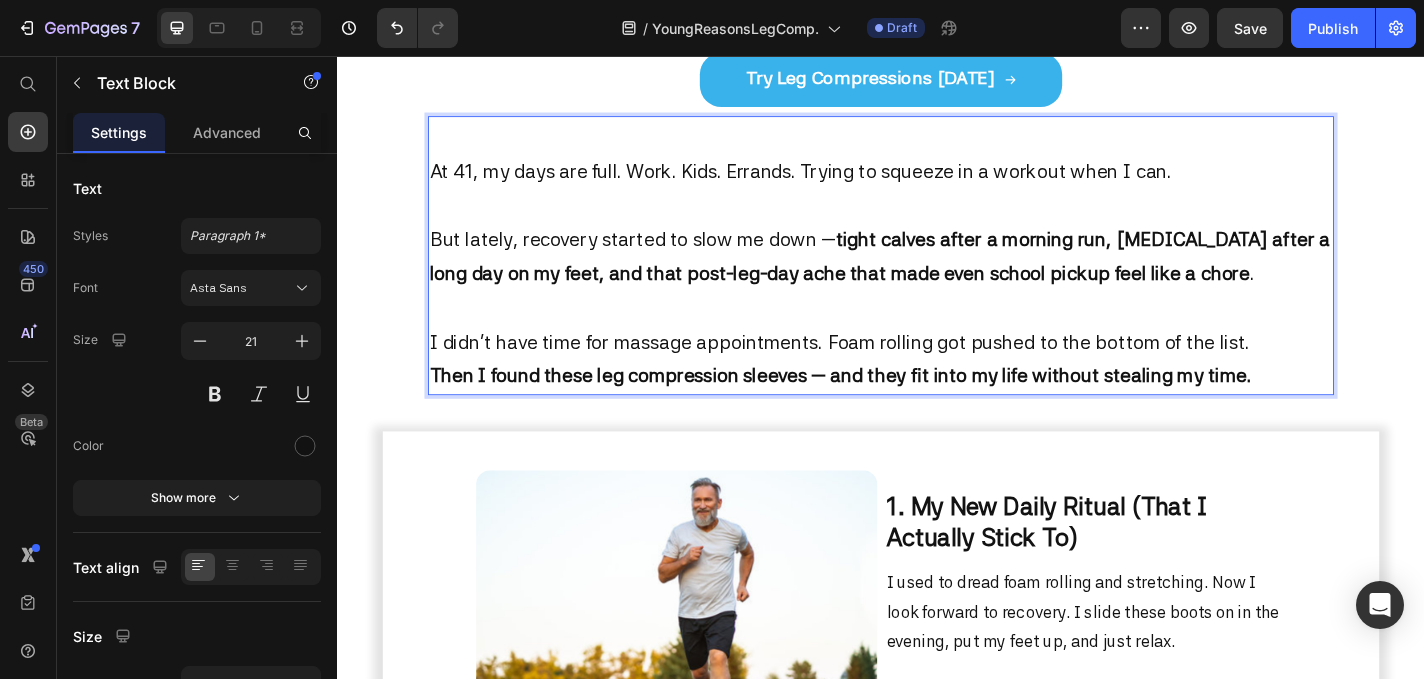 click on "I didn’t have time for massage appointments. Foam rolling got pushed to the bottom of the list. Then I found these leg compression sleeves — and they fit into my life without stealing my time." at bounding box center [937, 391] 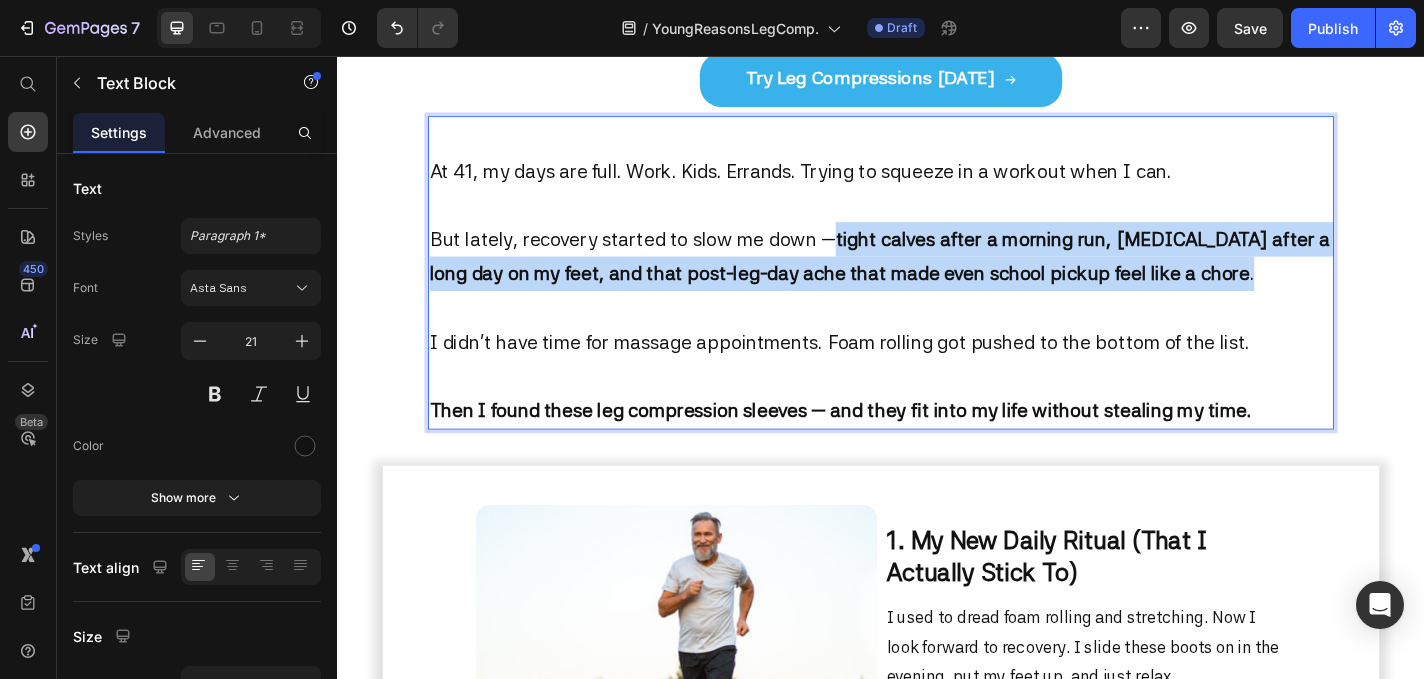 drag, startPoint x: 1300, startPoint y: 298, endPoint x: 883, endPoint y: 261, distance: 418.63828 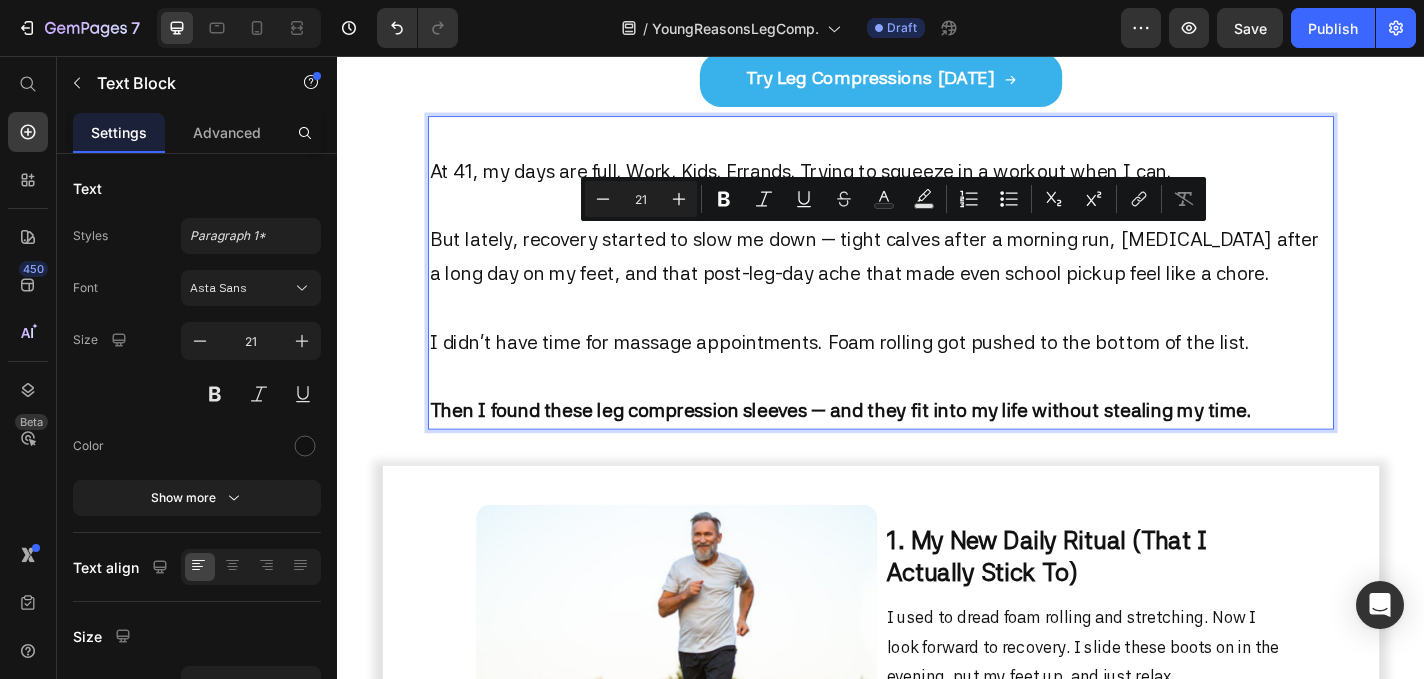 click on "At 41, my days are full. Work. Kids. Errands. Trying to squeeze in a workout when I can. But lately, recovery started to slow me down — tight calves after a morning run, heavy legs after a long day on my feet, and that post-leg-day ache that made even school pickup feel like a chore." at bounding box center [937, 258] 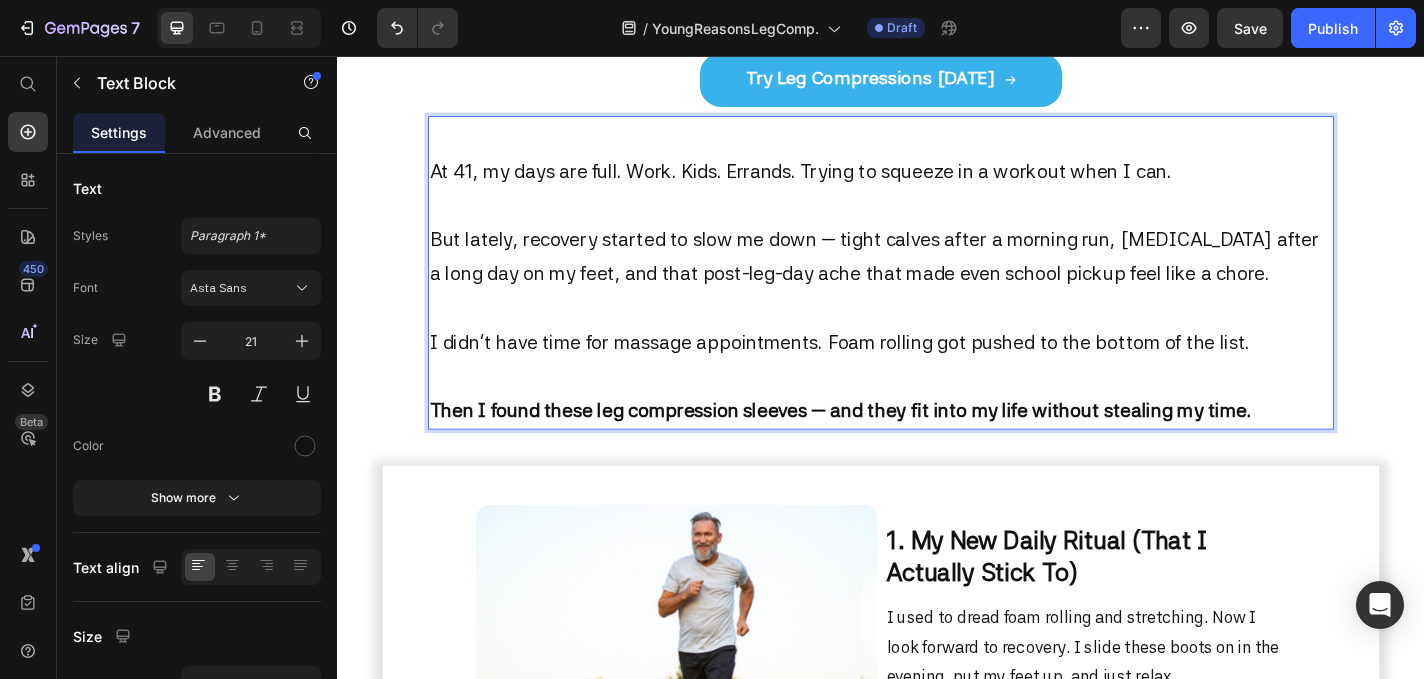 click on "At 41, my days are full. Work. Kids. Errands. Trying to squeeze in a workout when I can. But lately, recovery started to slow me down — tight calves after a morning run, heavy legs after a long day on my feet, and that post-leg-day ache that made even school pickup feel like a chore." at bounding box center [937, 258] 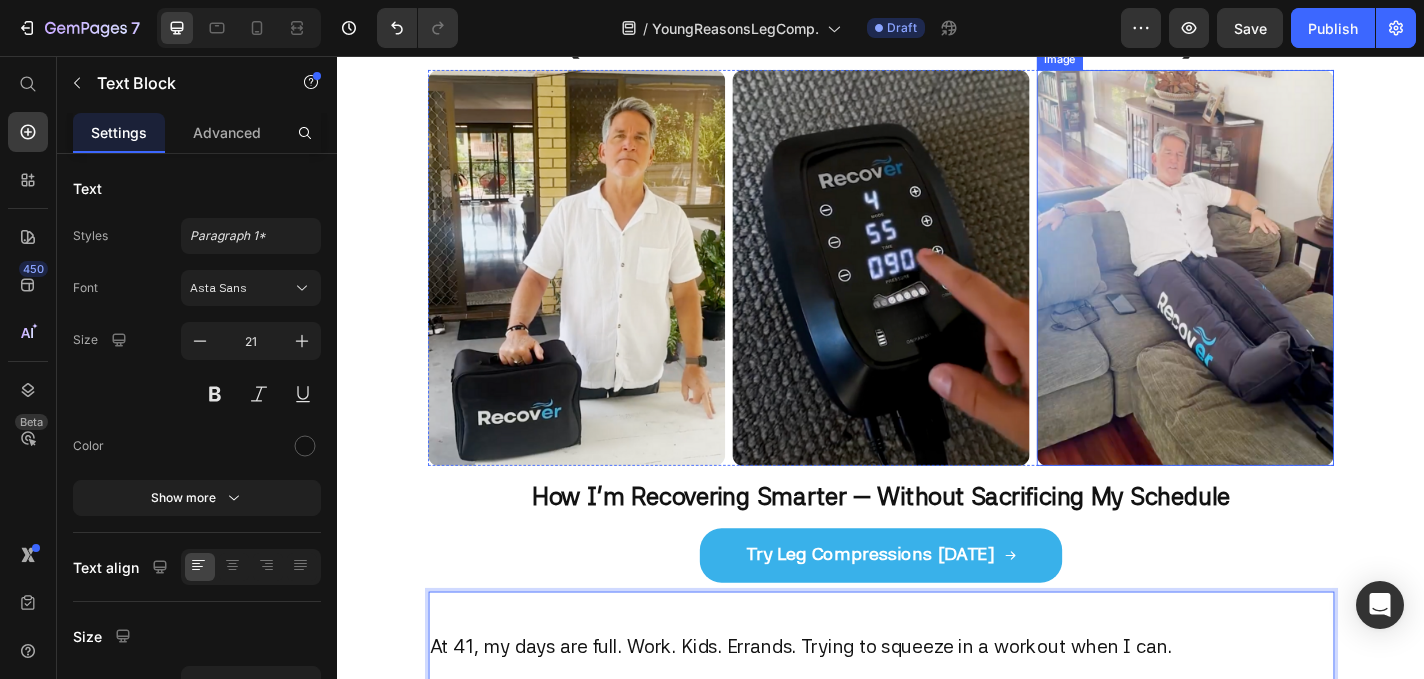 scroll, scrollTop: 281, scrollLeft: 0, axis: vertical 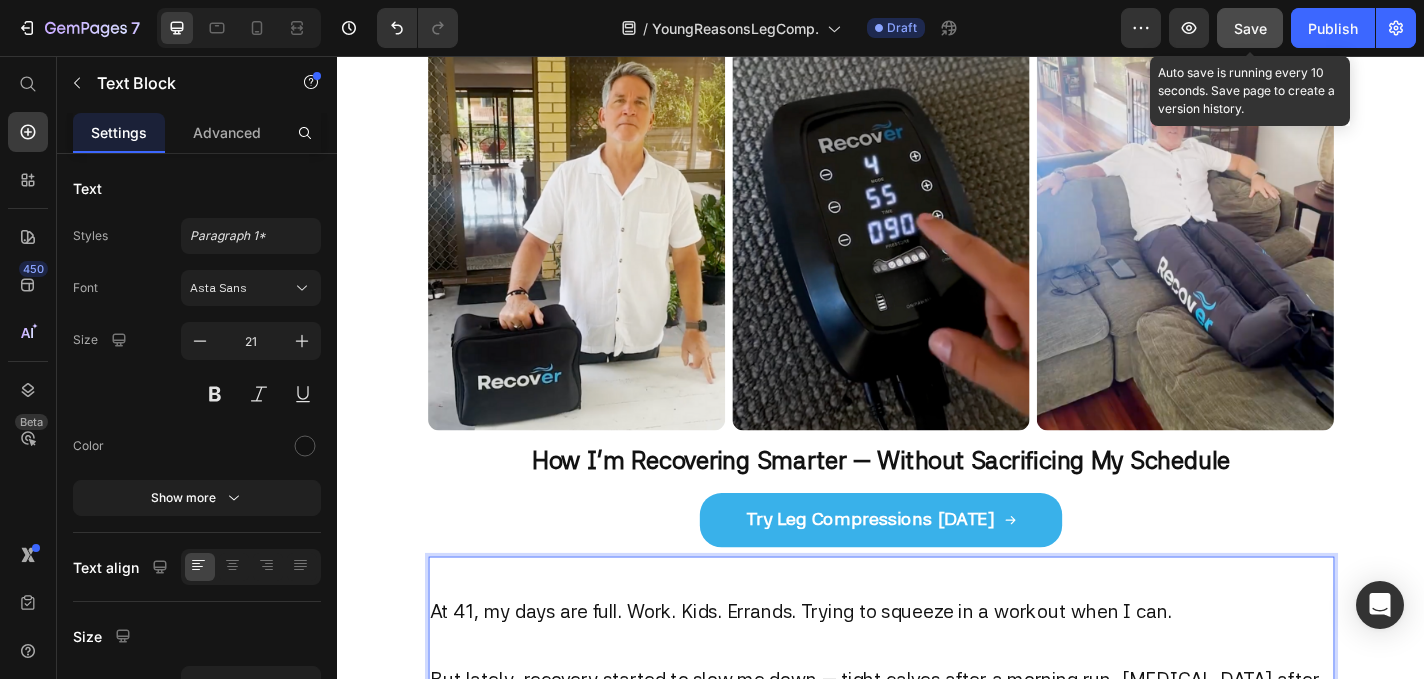 click on "Save" at bounding box center (1250, 28) 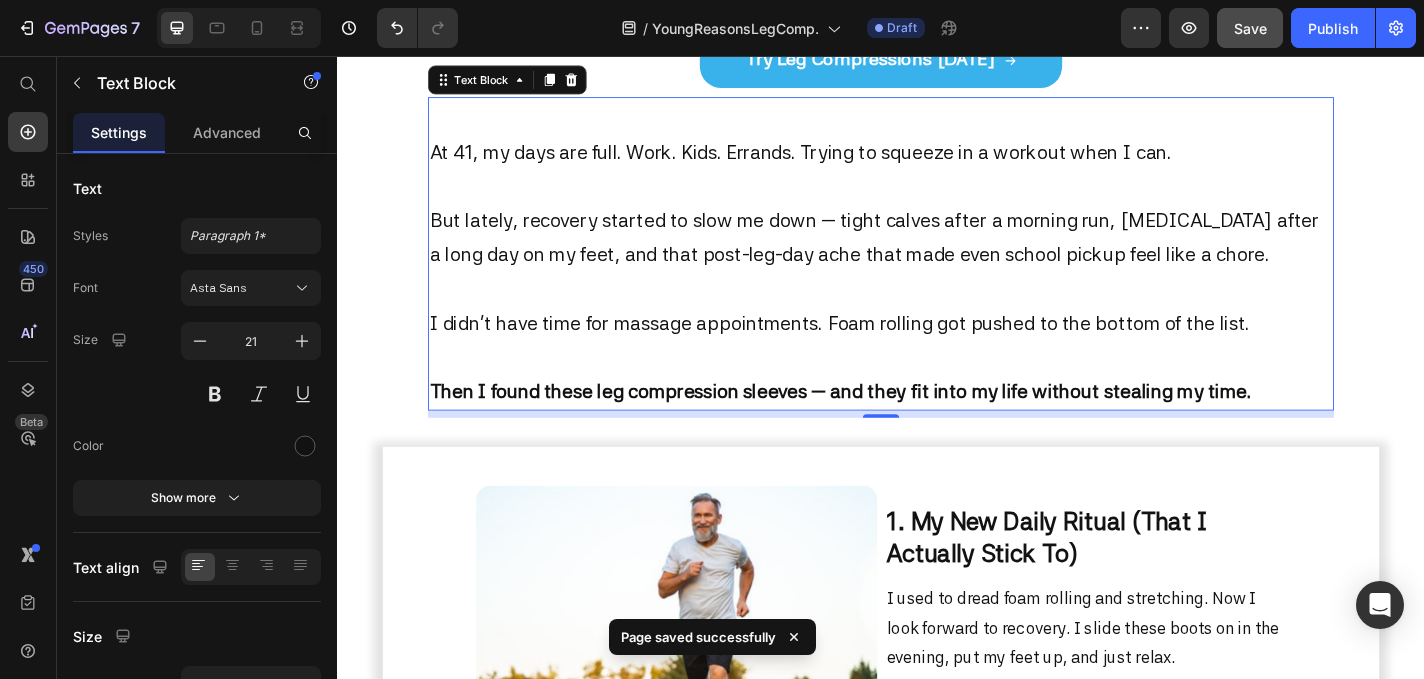 scroll, scrollTop: 769, scrollLeft: 0, axis: vertical 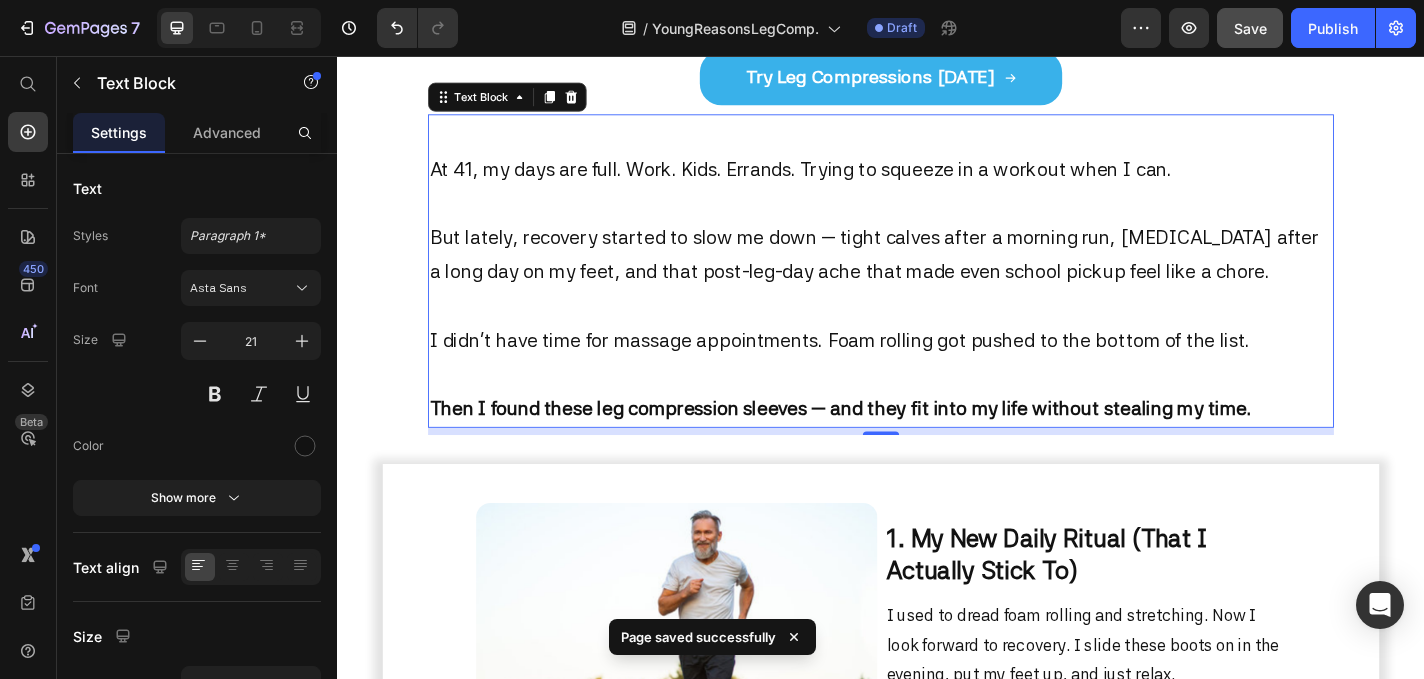 click on "At 41, my days are full. Work. Kids. Errands. Trying to squeeze in a workout when I can. But lately, recovery started to slow me down — tight calves after a morning run, heavy legs after a long day on my feet, and that post-leg-day ache that made even school pickup feel like a chore." at bounding box center [937, 256] 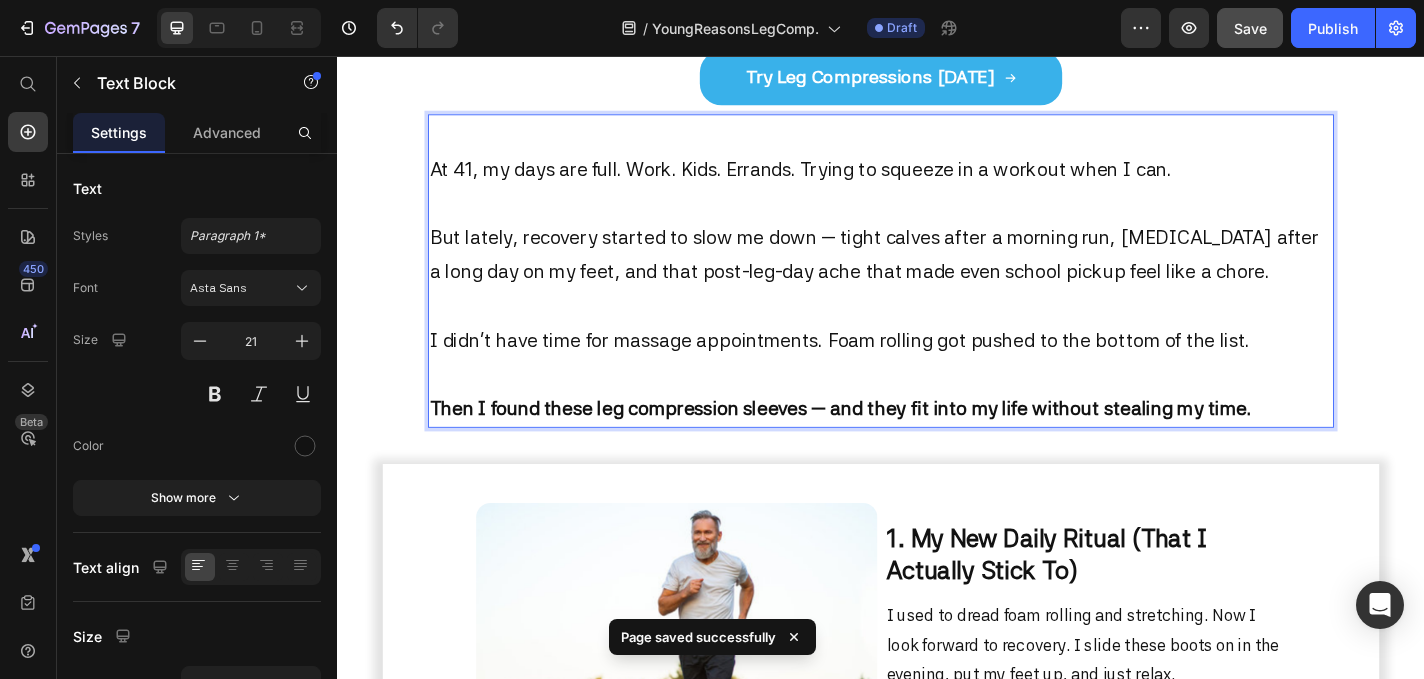 click on "At 41, my days are full. Work. Kids. Errands. Trying to squeeze in a workout when I can. But lately, recovery started to slow me down — tight calves after a morning run, heavy legs after a long day on my feet, and that post-leg-day ache that made even school pickup feel like a chore." at bounding box center [937, 256] 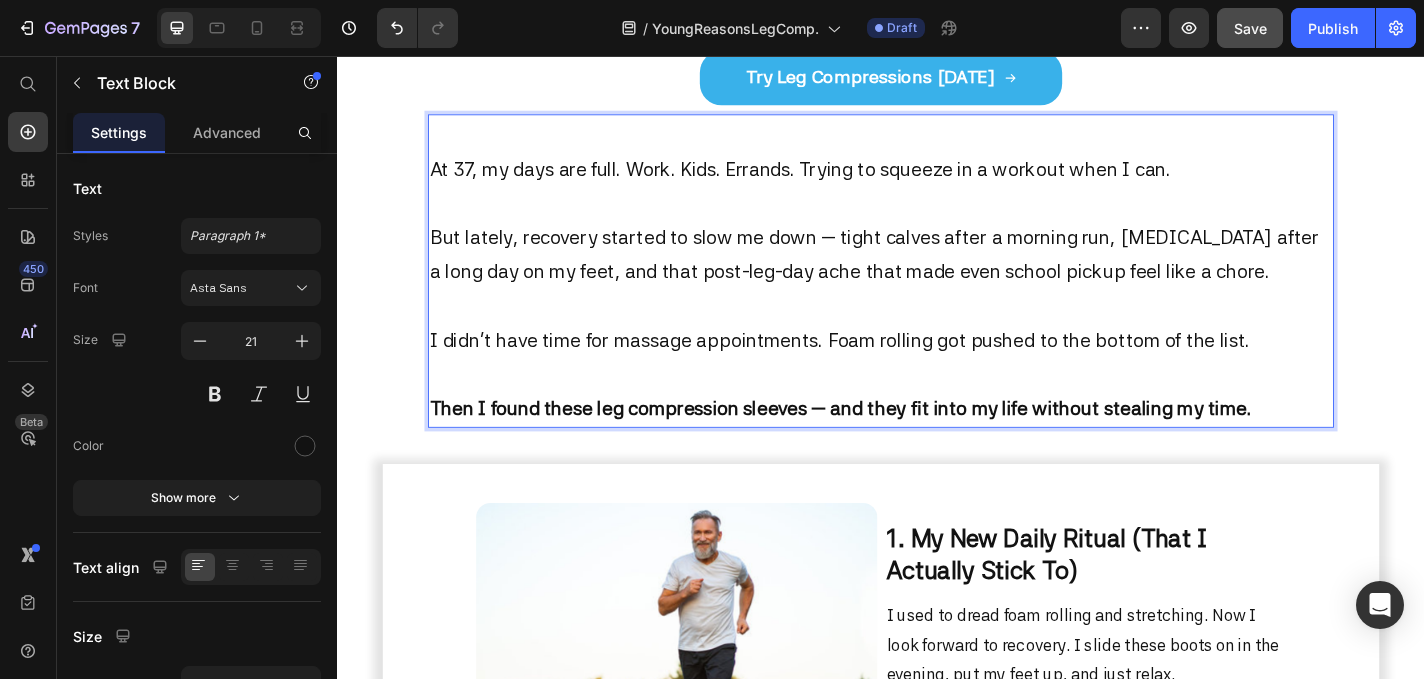 click on "At 37, my days are full. Work. Kids. Errands. Trying to squeeze in a workout when I can. But lately, recovery started to slow me down — tight calves after a morning run, heavy legs after a long day on my feet, and that post-leg-day ache that made even school pickup feel like a chore." at bounding box center [937, 256] 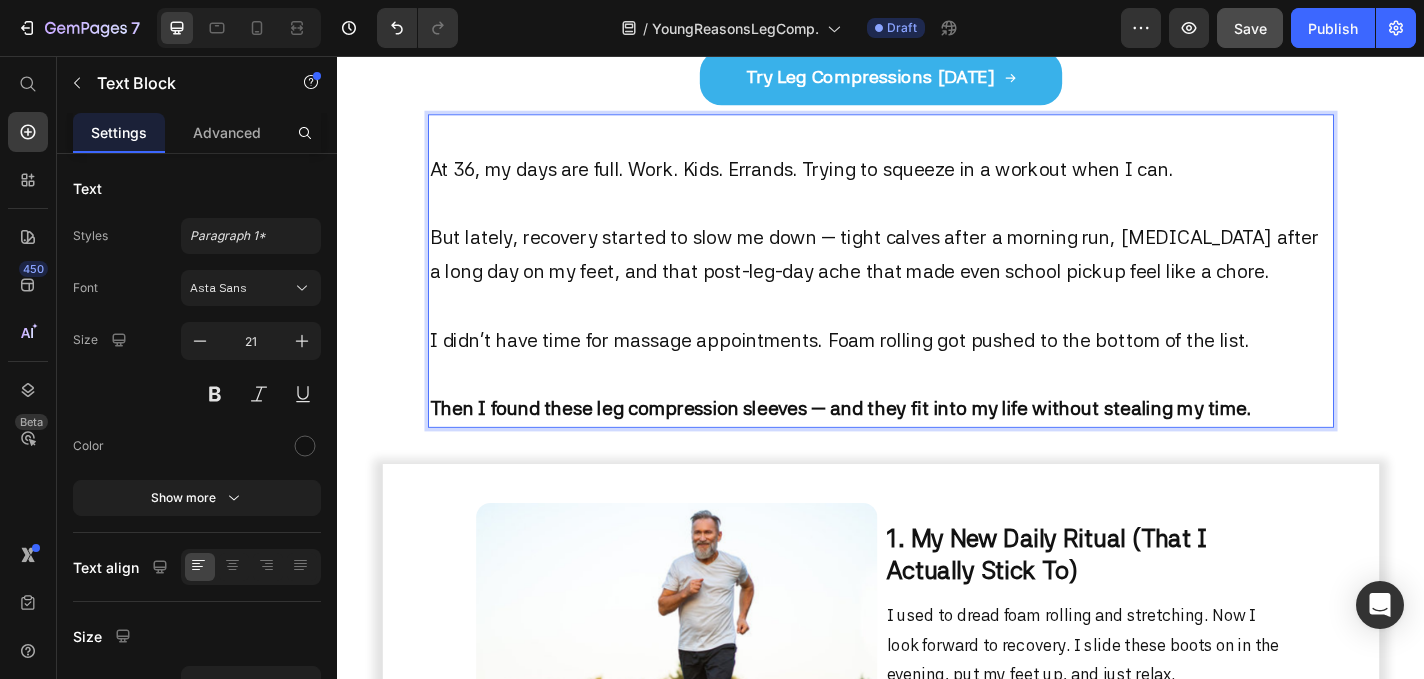 click on "At 36, my days are full. Work. Kids. Errands. Trying to squeeze in a workout when I can. But lately, recovery started to slow me down — tight calves after a morning run, heavy legs after a long day on my feet, and that post-leg-day ache that made even school pickup feel like a chore." at bounding box center (937, 256) 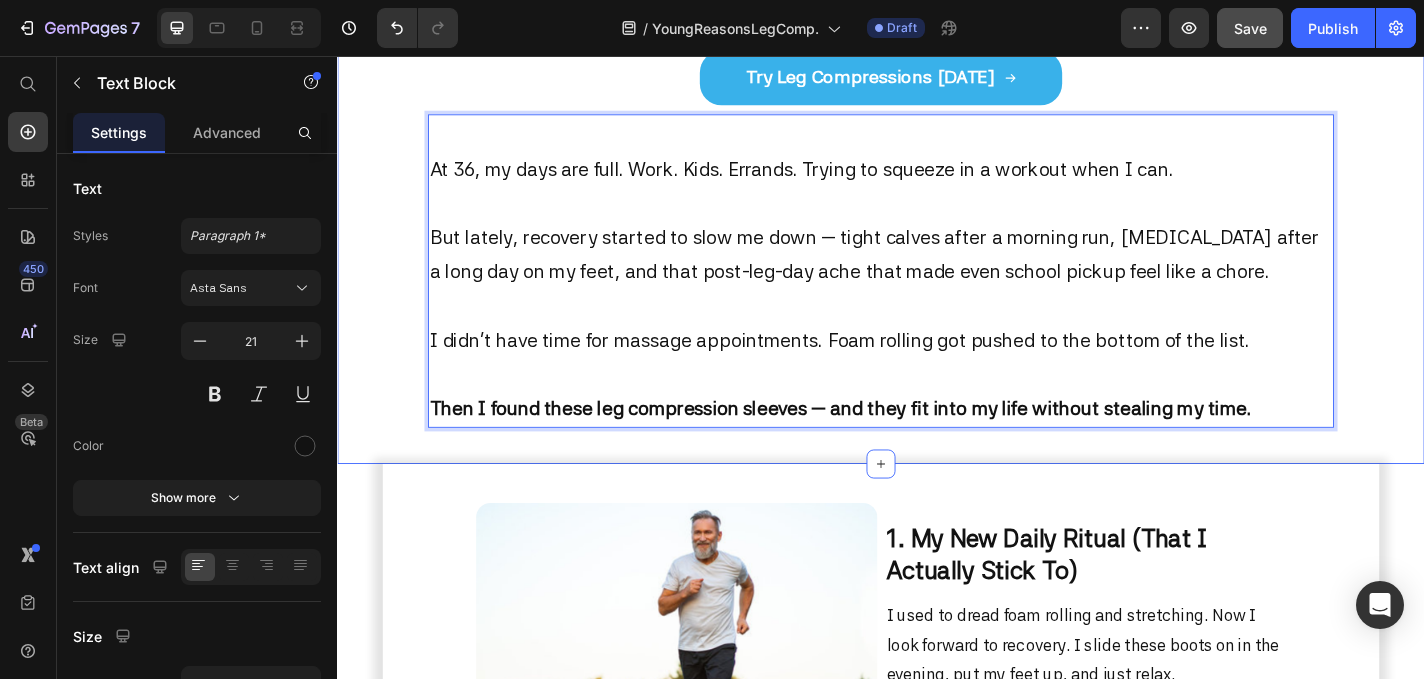 click on "⁠⁠⁠⁠⁠⁠⁠ 5 Reasons I Use Leg Compressions (I Don’t Have Time to Be Sore) Heading Image Image Image Row How I’m Recovering Smarter — Without Sacrificing My Schedule Text Block Try Leg Compressions Button
Try Leg Compressions Today Button At 36, my days are full. Work. Kids. Errands. Trying to squeeze in a workout when I can. But lately, recovery started to slow me down — tight calves after a morning run, heavy legs after a long day on my feet, and that post-leg-day ache that made even school pickup feel like a chore. I didn’t have time for massage appointments. Foam rolling got pushed to the bottom of the list. Then I found these leg compression sleeves — and they fit into my life without stealing my time. Text Block   8 Row" at bounding box center (937, -83) 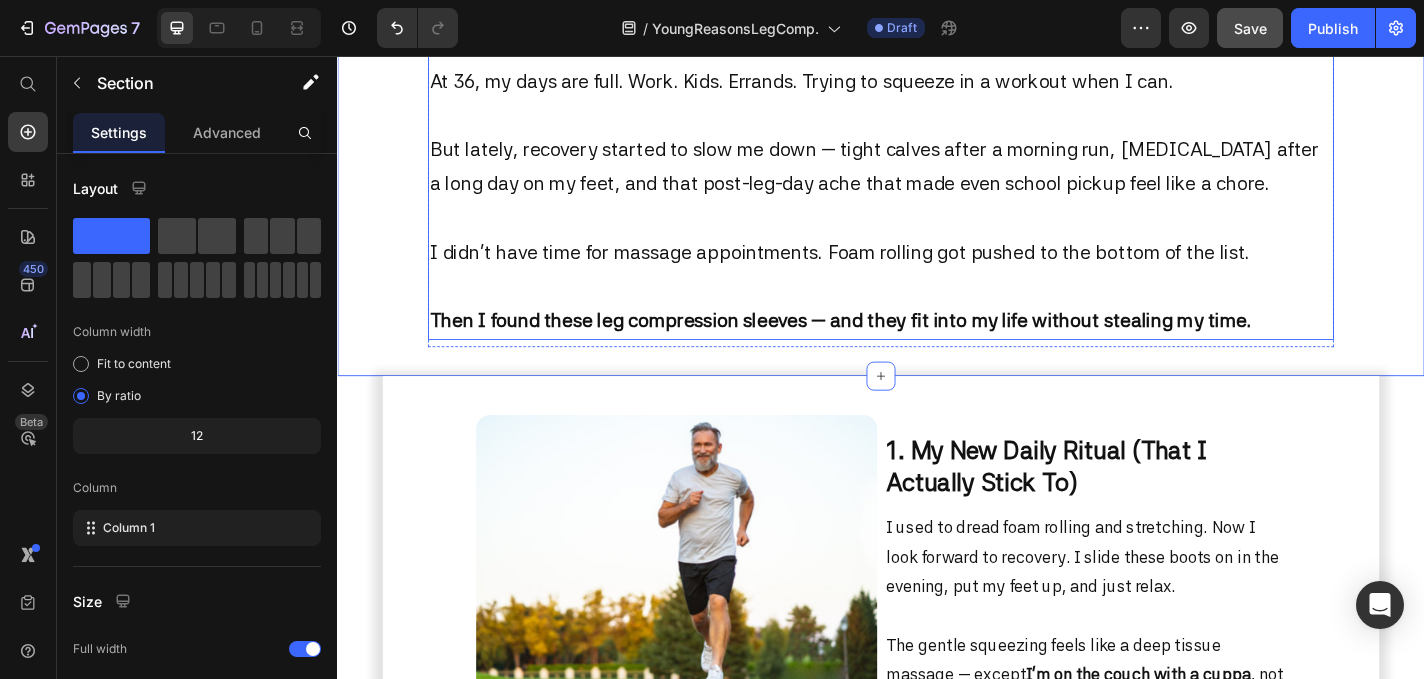 scroll, scrollTop: 877, scrollLeft: 0, axis: vertical 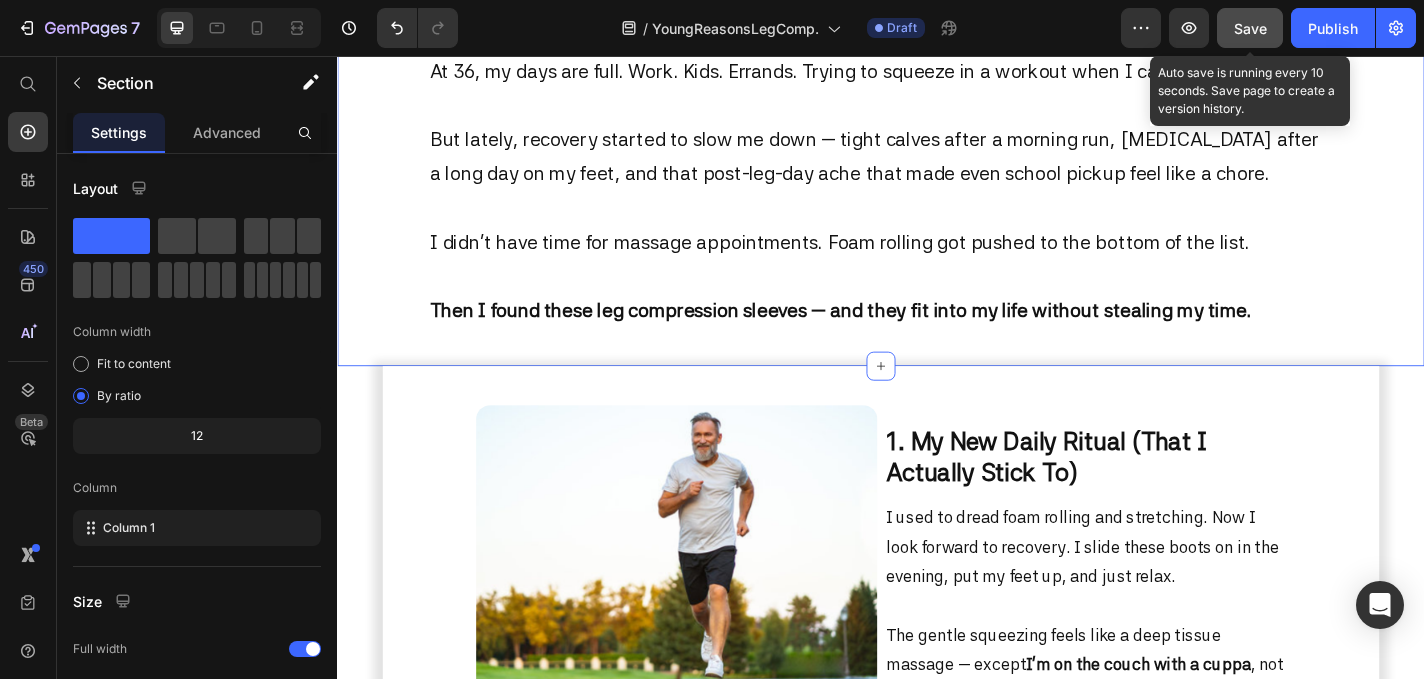 click on "Save" at bounding box center (1250, 28) 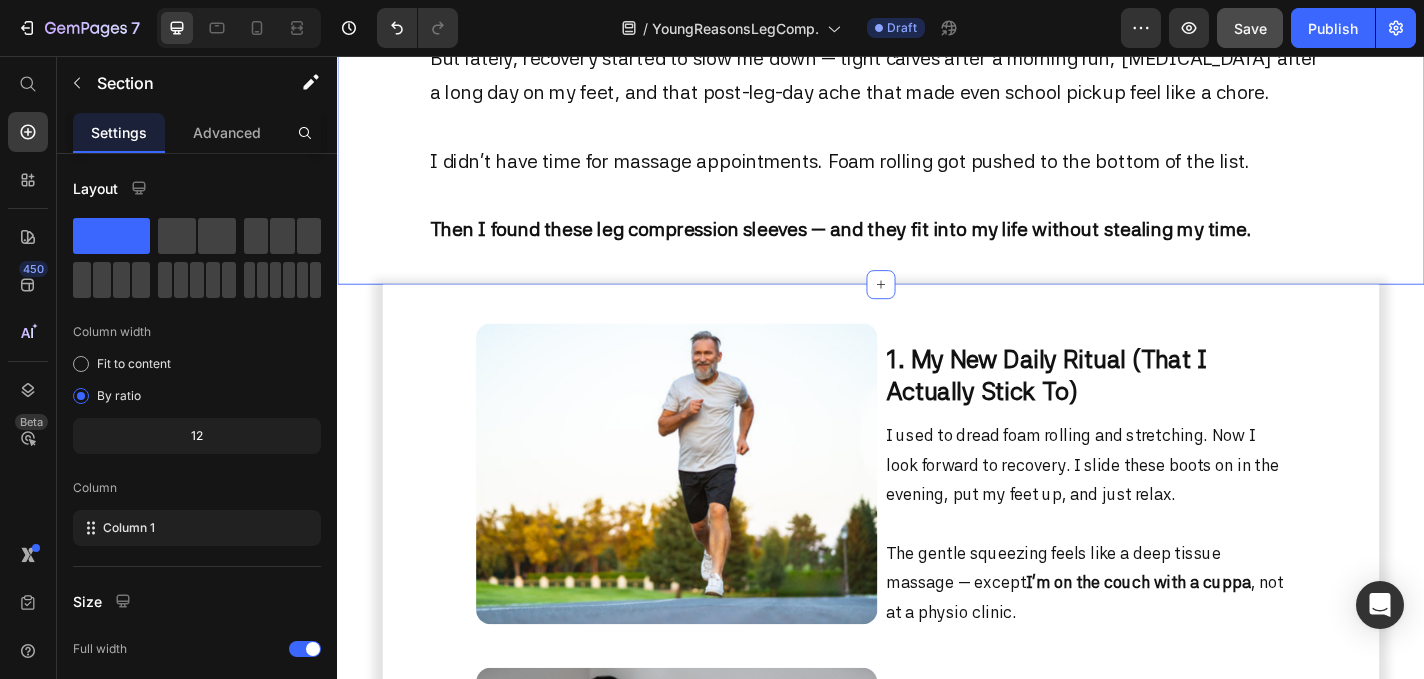 scroll, scrollTop: 1214, scrollLeft: 0, axis: vertical 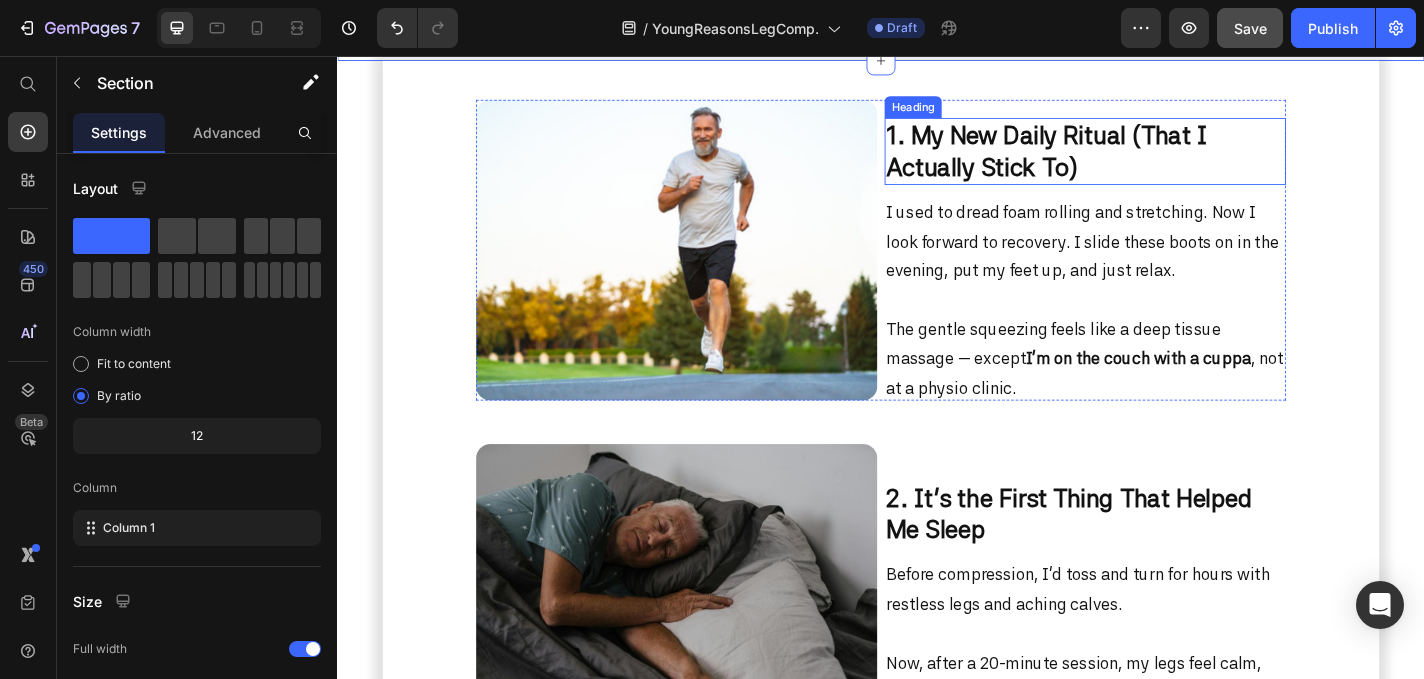 click on "1. My New Daily Ritual (That I Actually Stick To)" at bounding box center (1120, 161) 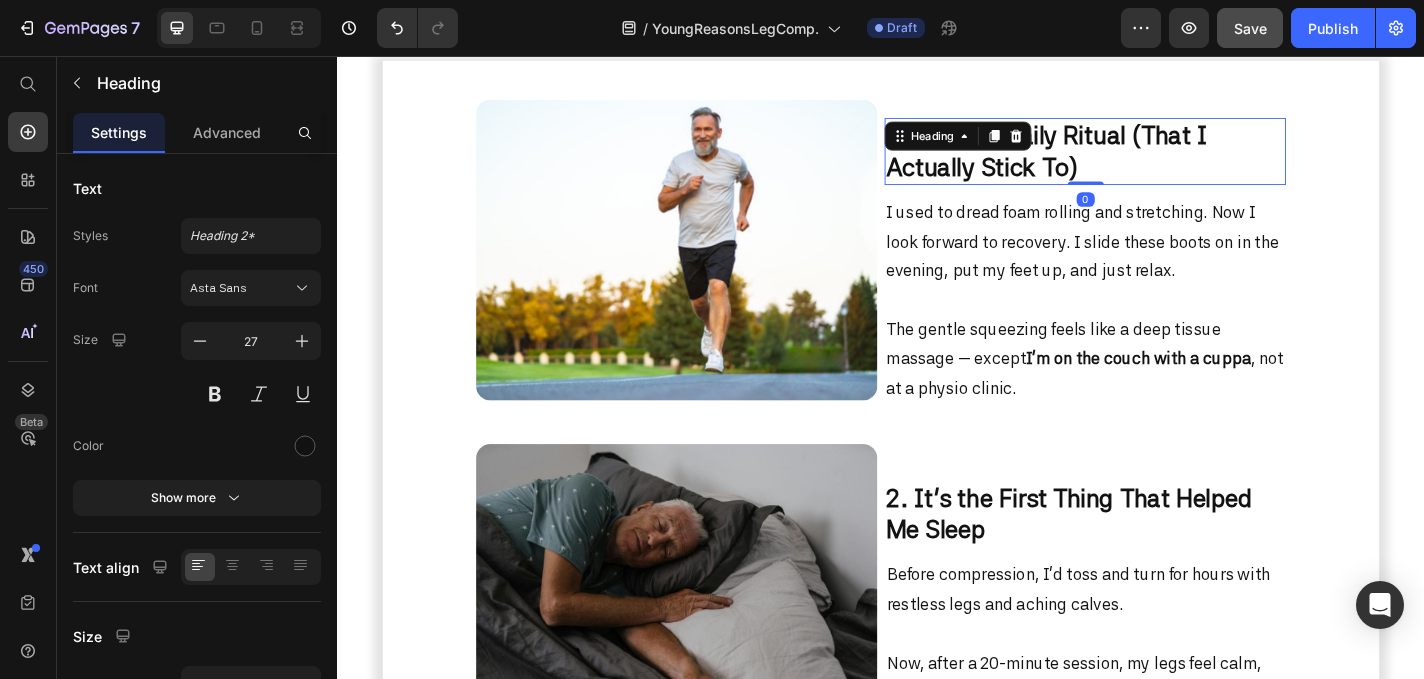 click 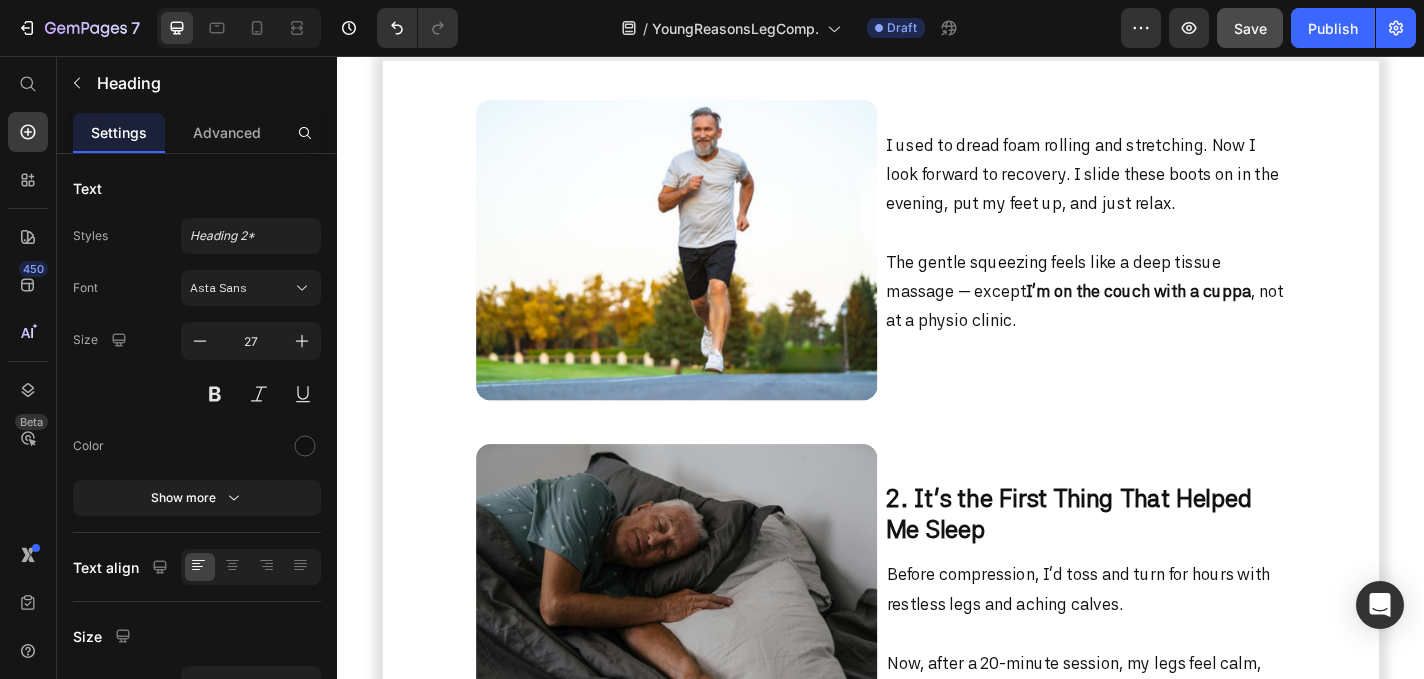 click on "I used to dread foam rolling and stretching. Now I look forward to recovery. I slide these boots on in the evening, put my feet up, and just relax. The gentle squeezing feels like a deep tissue massage — except  I’m on the couch with a cuppa , not at a physio clinic. Text Block" at bounding box center [1162, 245] 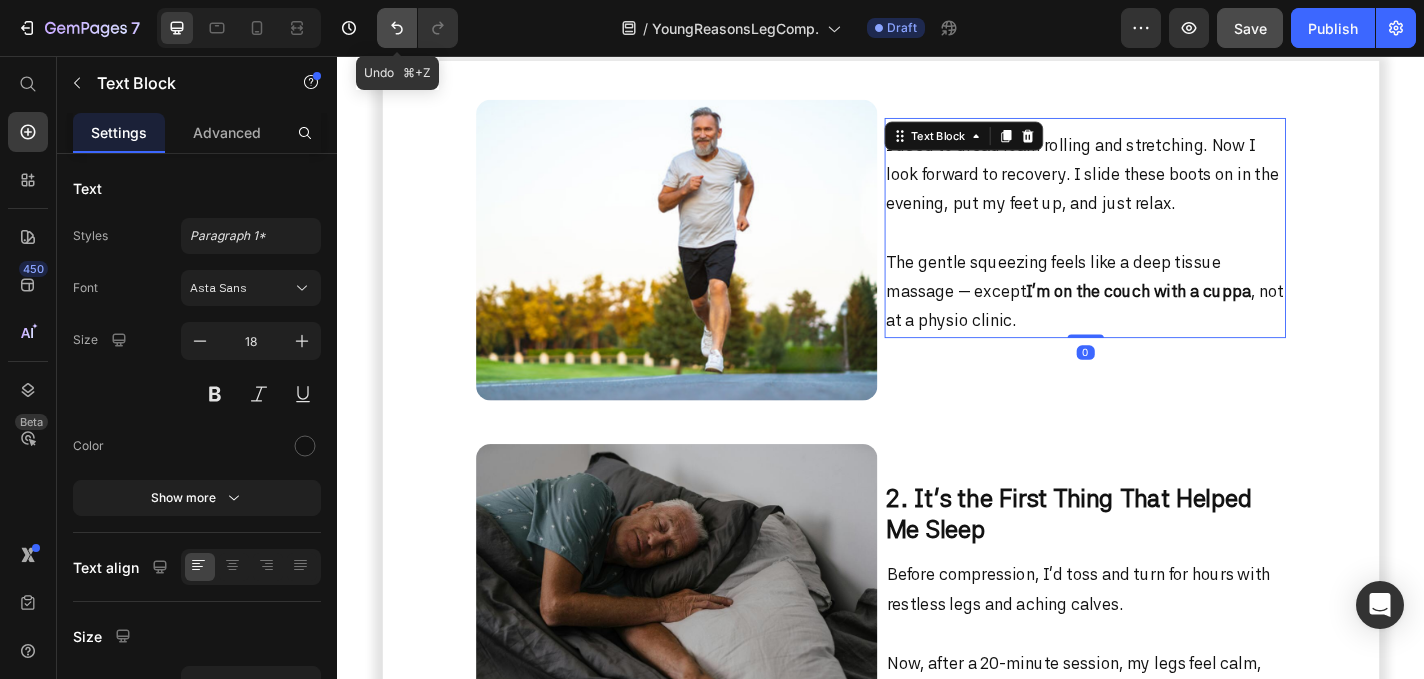 click 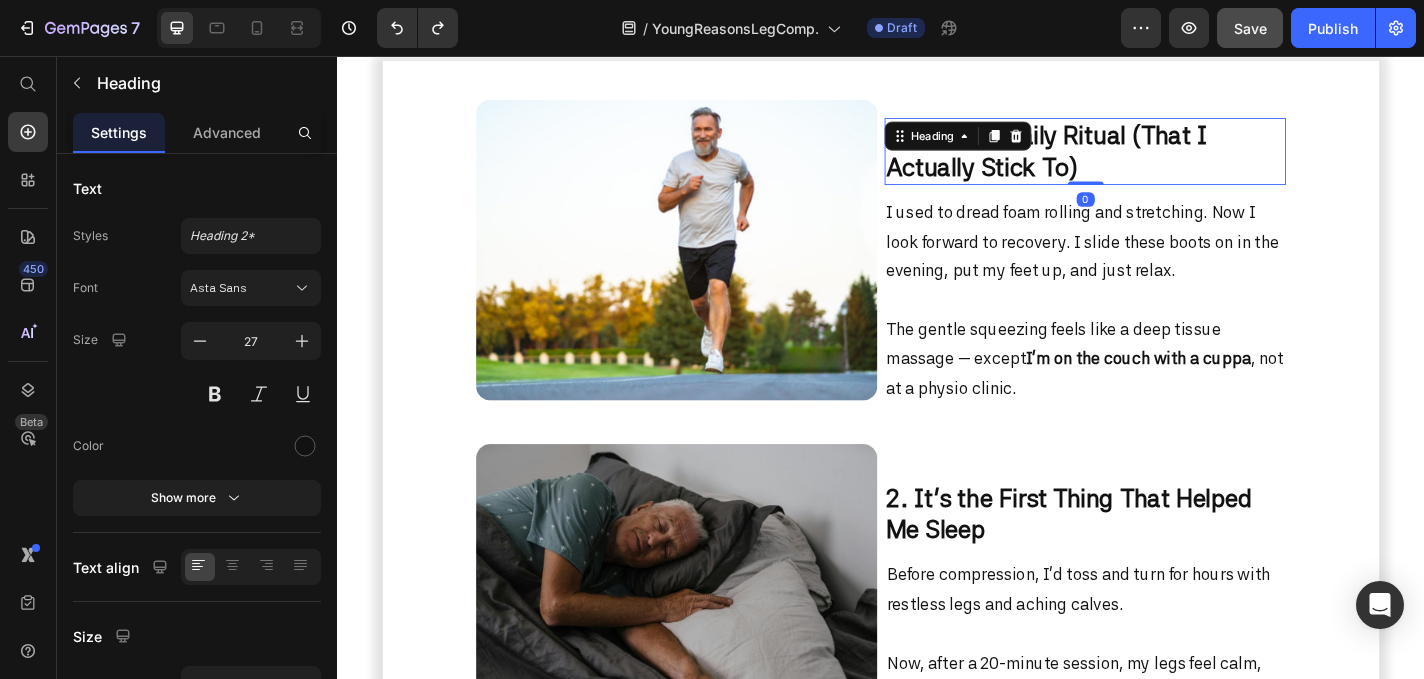 click on "1. My New Daily Ritual (That I Actually Stick To)" at bounding box center [1120, 161] 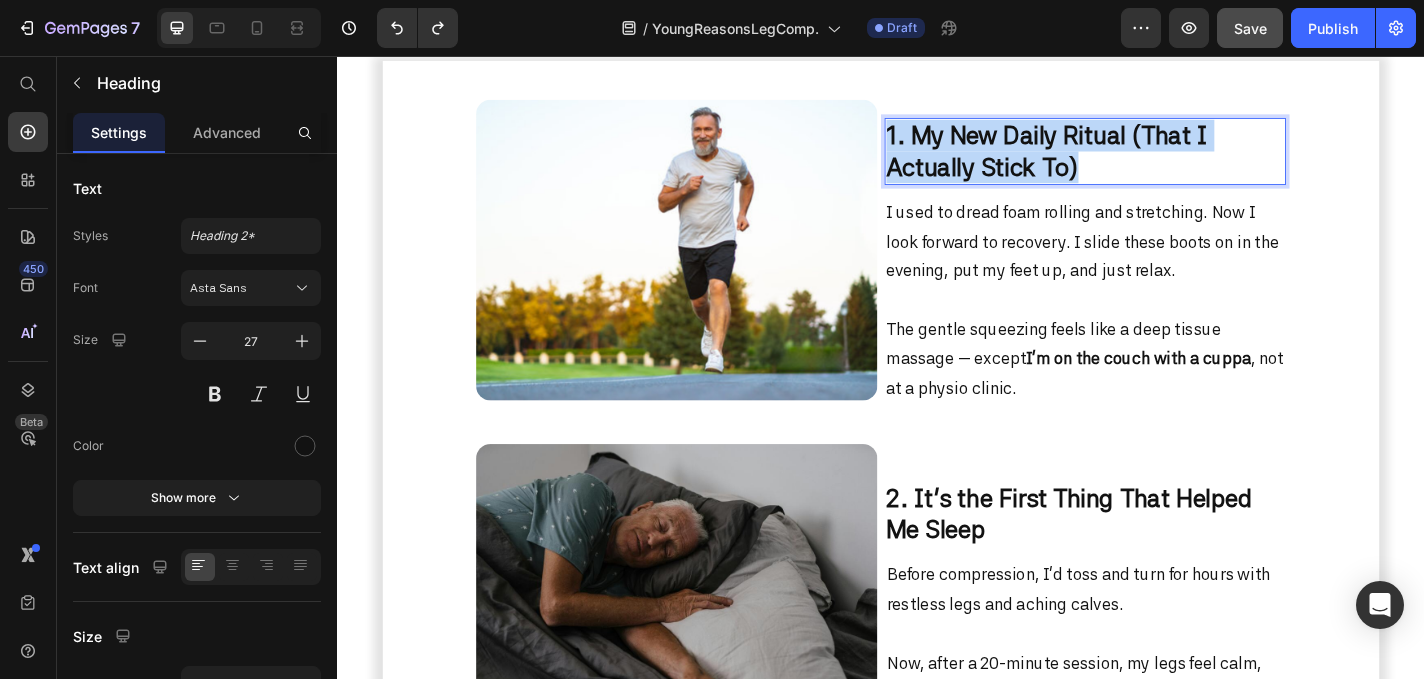 click on "1. My New Daily Ritual (That I Actually Stick To)" at bounding box center [1120, 161] 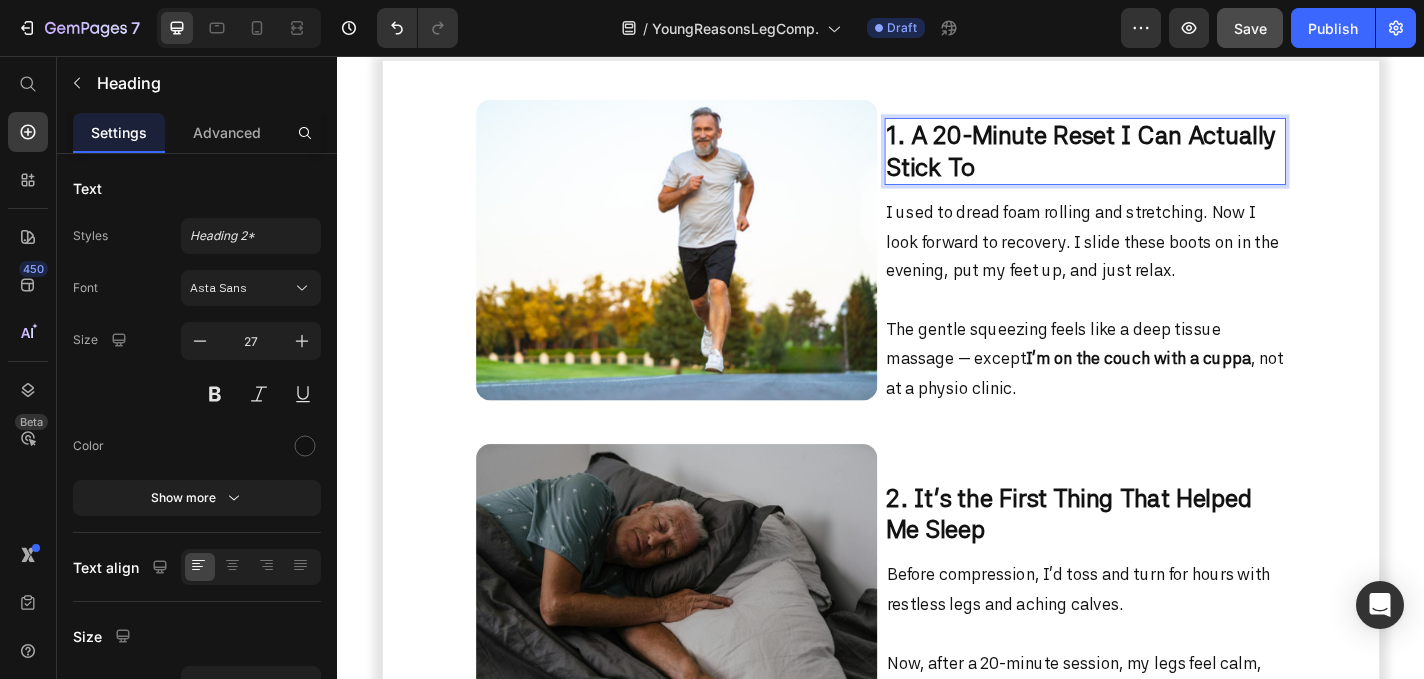 click on "I used to dread foam rolling and stretching. Now I look forward to recovery. I slide these boots on in the evening, put my feet up, and just relax. The gentle squeezing feels like a deep tissue massage — except  I’m on the couch with a cuppa , not at a physio clinic." at bounding box center (1162, 325) 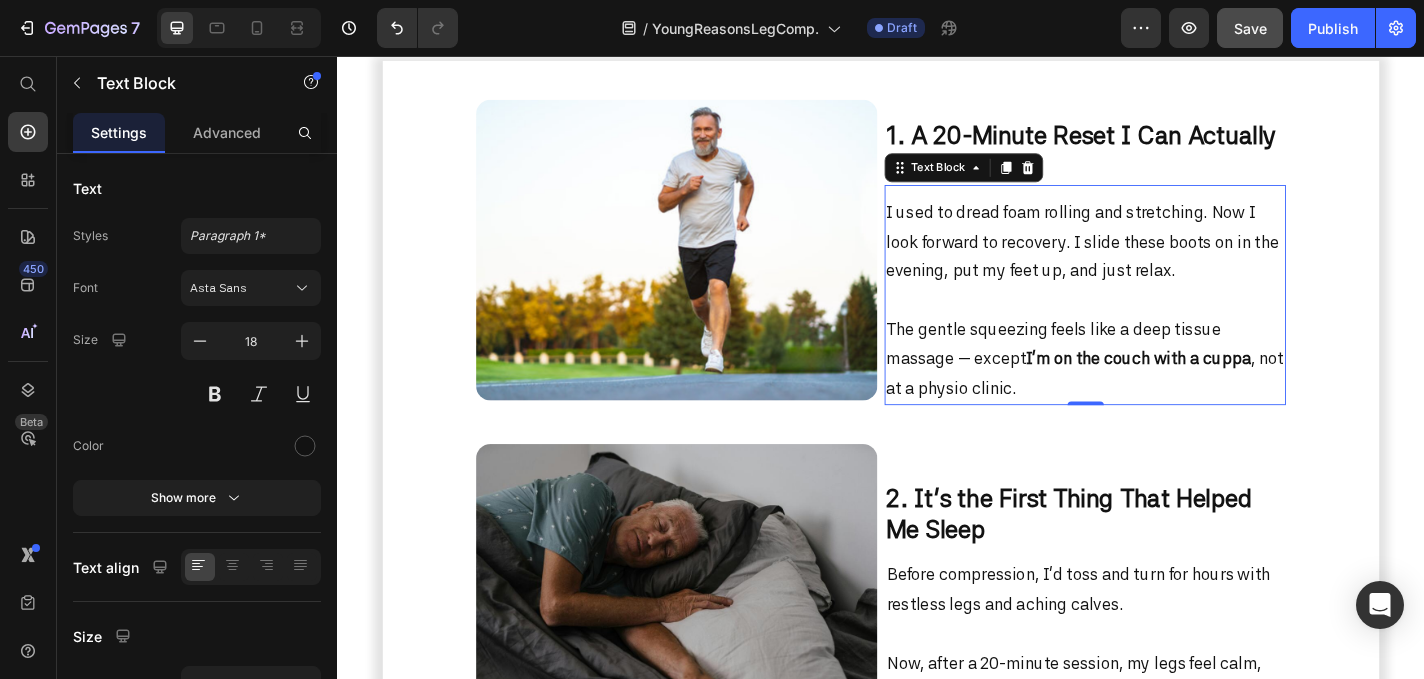 click on "I used to dread foam rolling and stretching. Now I look forward to recovery. I slide these boots on in the evening, put my feet up, and just relax. The gentle squeezing feels like a deep tissue massage — except  I’m on the couch with a cuppa , not at a physio clinic." at bounding box center (1162, 325) 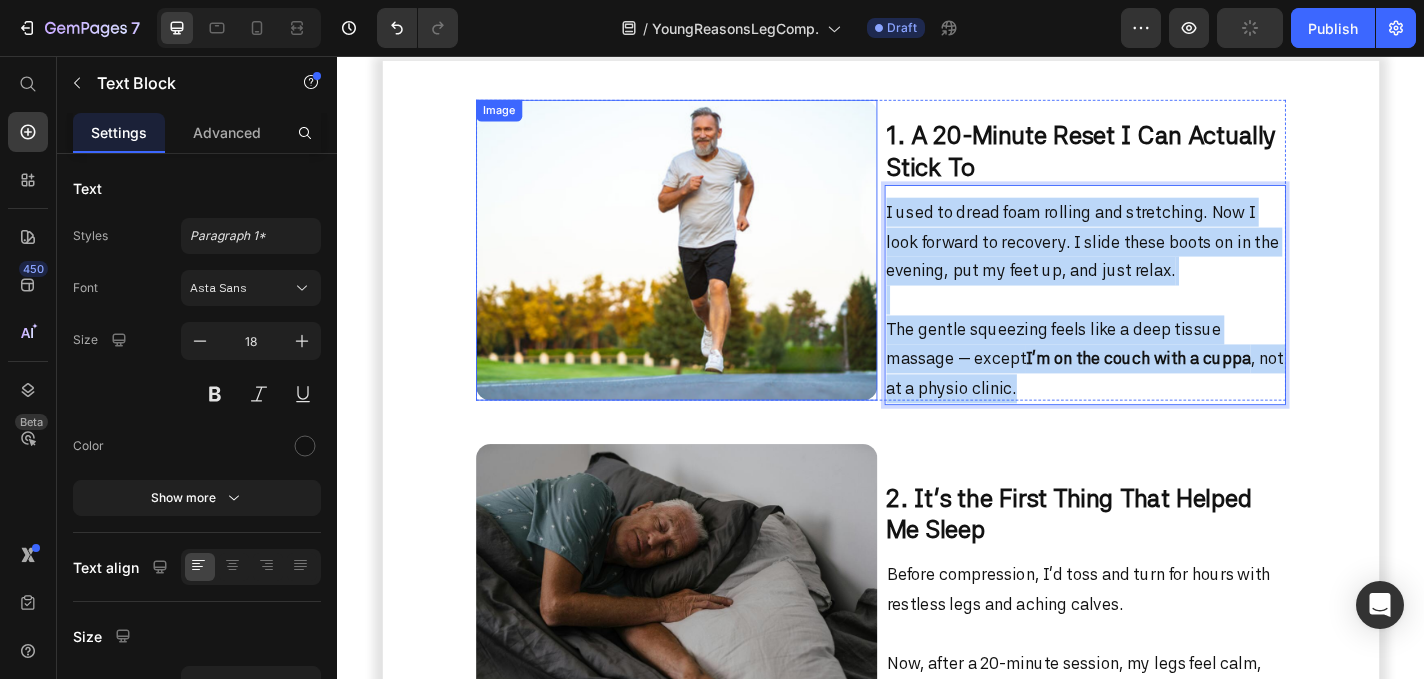 drag, startPoint x: 1121, startPoint y: 416, endPoint x: 877, endPoint y: 237, distance: 302.6169 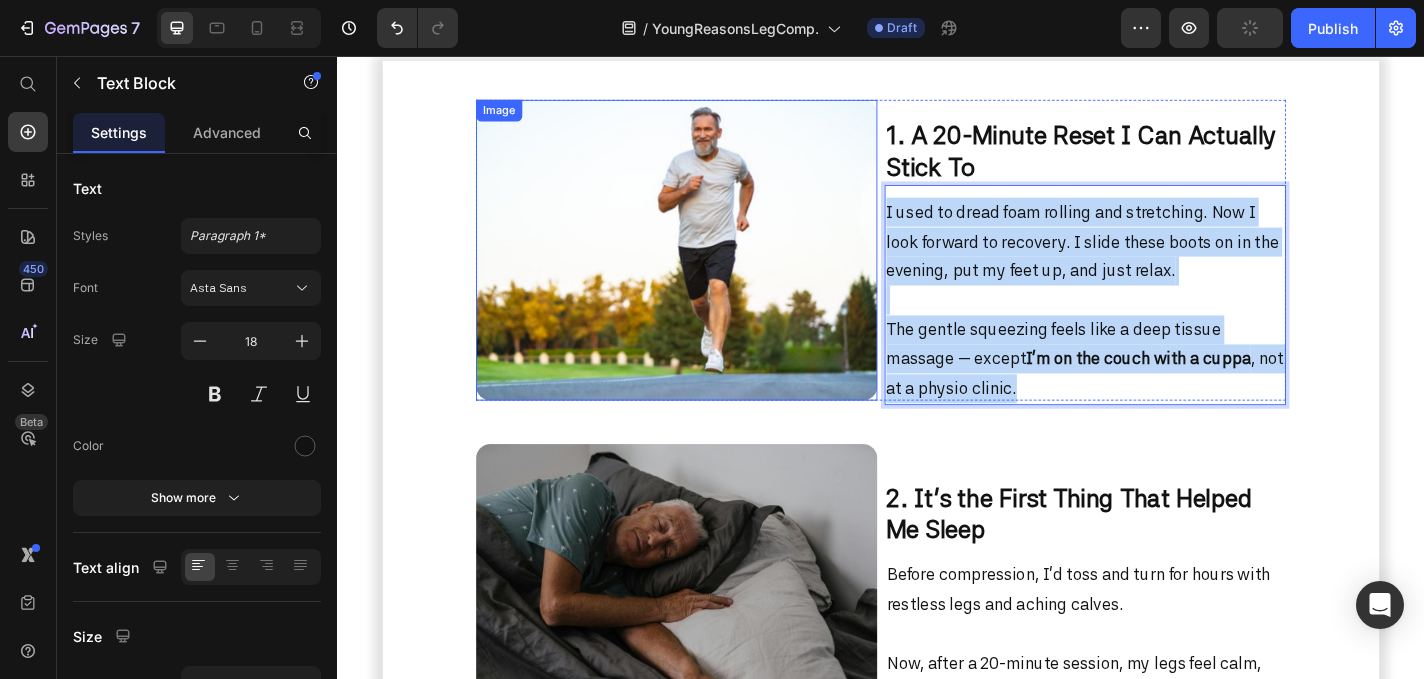 click on "Image ⁠⁠⁠⁠⁠⁠⁠ 1. A 20-Minute Reset I Can Actually Stick To Heading I used to dread foam rolling and stretching. Now I look forward to recovery. I slide these boots on in the evening, put my feet up, and just relax. The gentle squeezing feels like a deep tissue massage — except  I’m on the couch with a cuppa , not at a physio clinic. Text Block   0 Row" at bounding box center [937, 270] 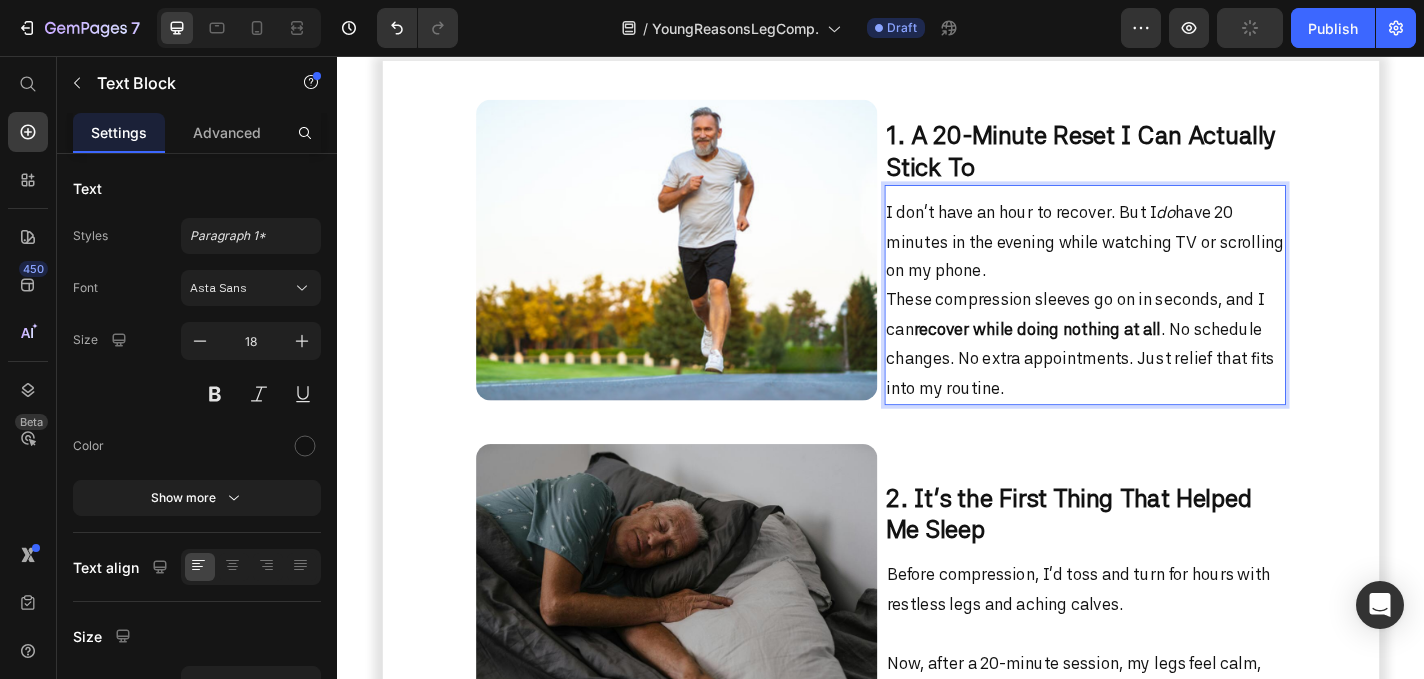 click on "I don’t have an hour to recover. But I  do  have 20 minutes in the evening while watching TV or scrolling on my phone. These compression sleeves go on in seconds, and I can  recover while doing nothing at all . No schedule changes. No extra appointments. Just relief that fits into my routine." at bounding box center [1162, 325] 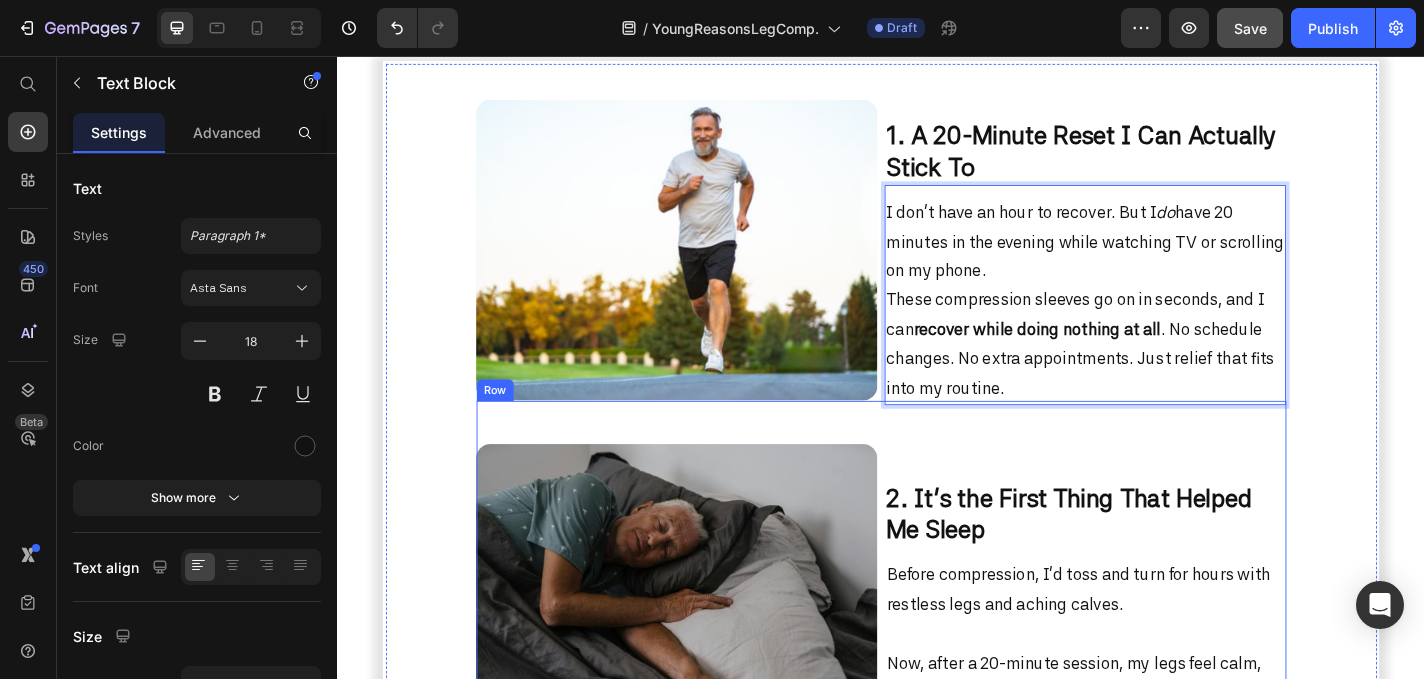 click on "2. It’s the First Thing That Helped Me Sleep Heading Before compression, I’d toss and turn for hours with restless legs and aching calves. Now, after a 20-minute session, my legs feel calm, light, and ready for bed. It’s helped me fall asleep faster — and stay asleep. Text Block" at bounding box center (1162, 650) 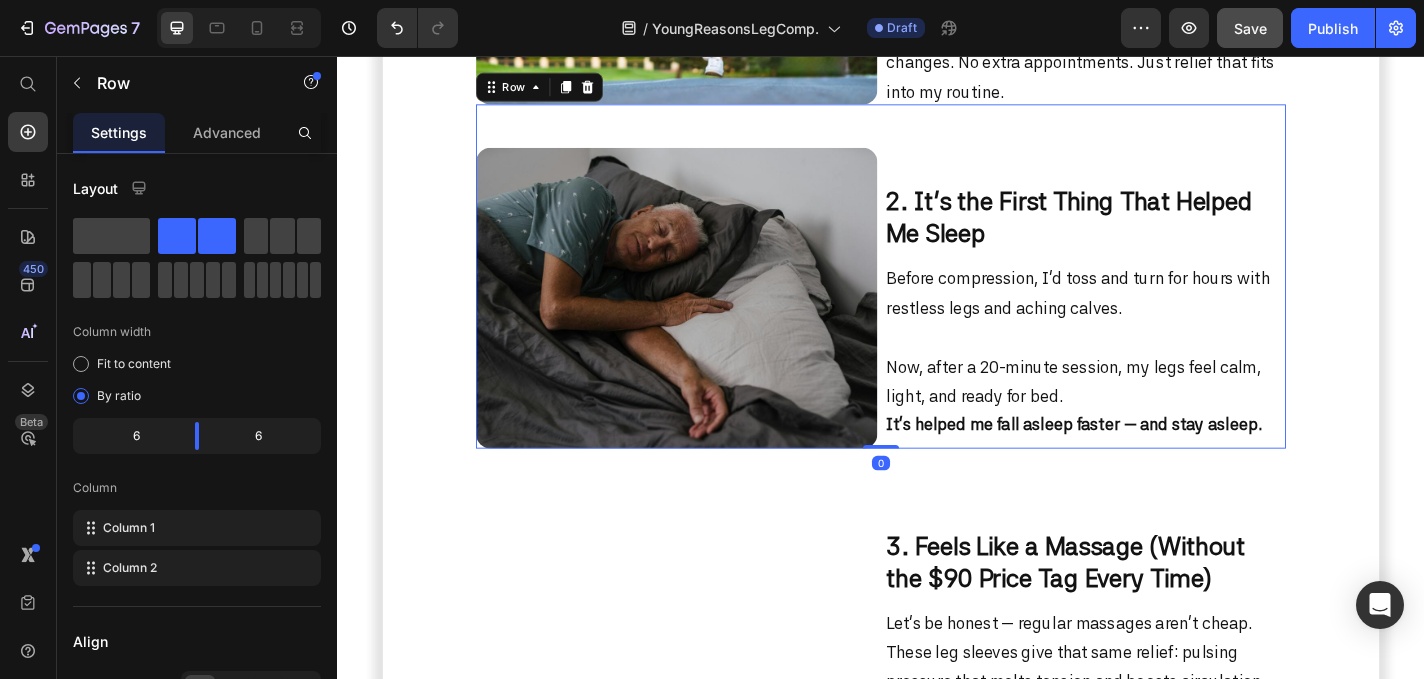 scroll, scrollTop: 1622, scrollLeft: 0, axis: vertical 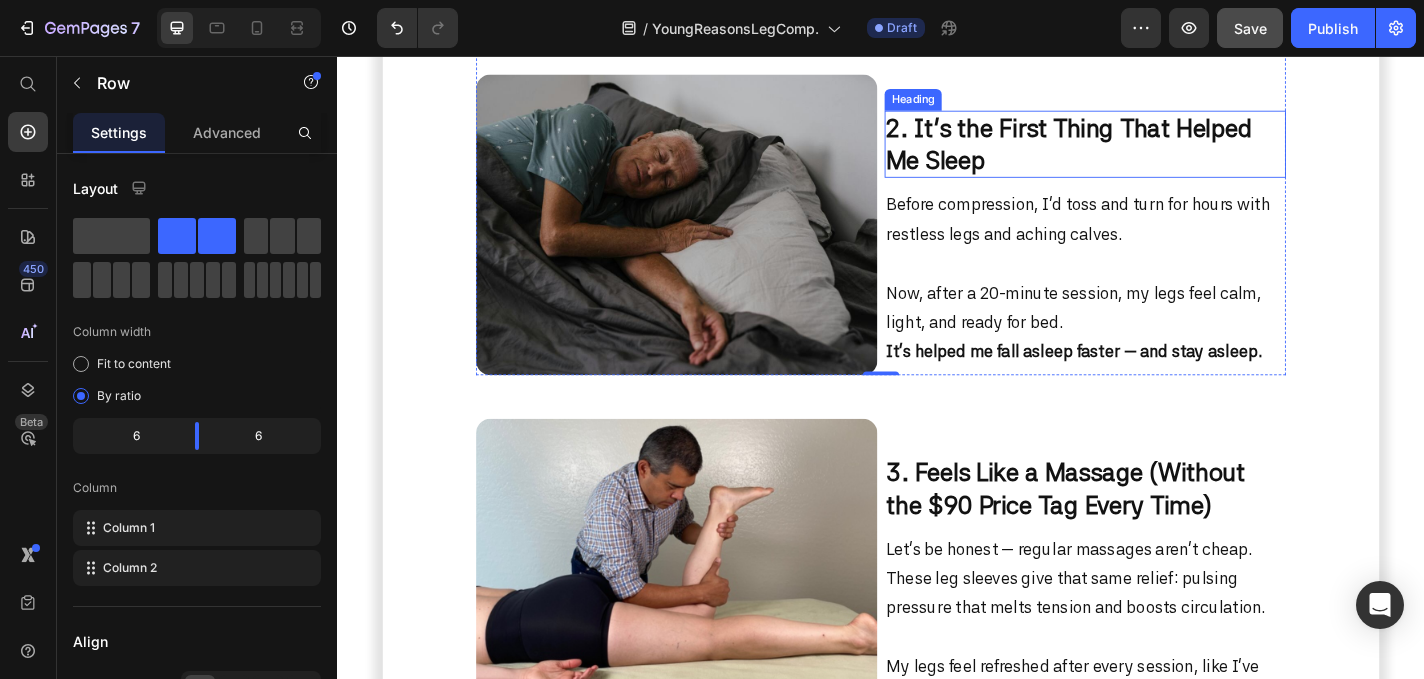 click on "2. It’s the First Thing That Helped Me Sleep" at bounding box center (1145, 153) 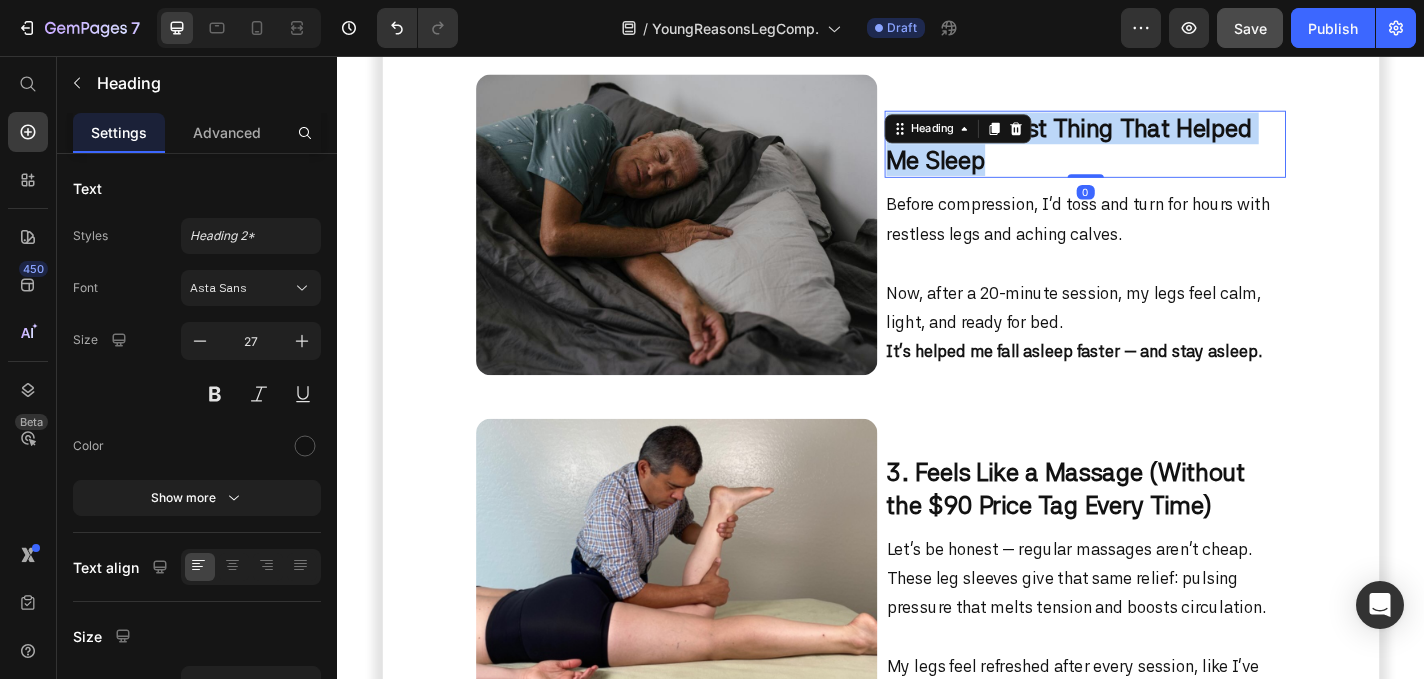 click on "2. It’s the First Thing That Helped Me Sleep" at bounding box center (1145, 153) 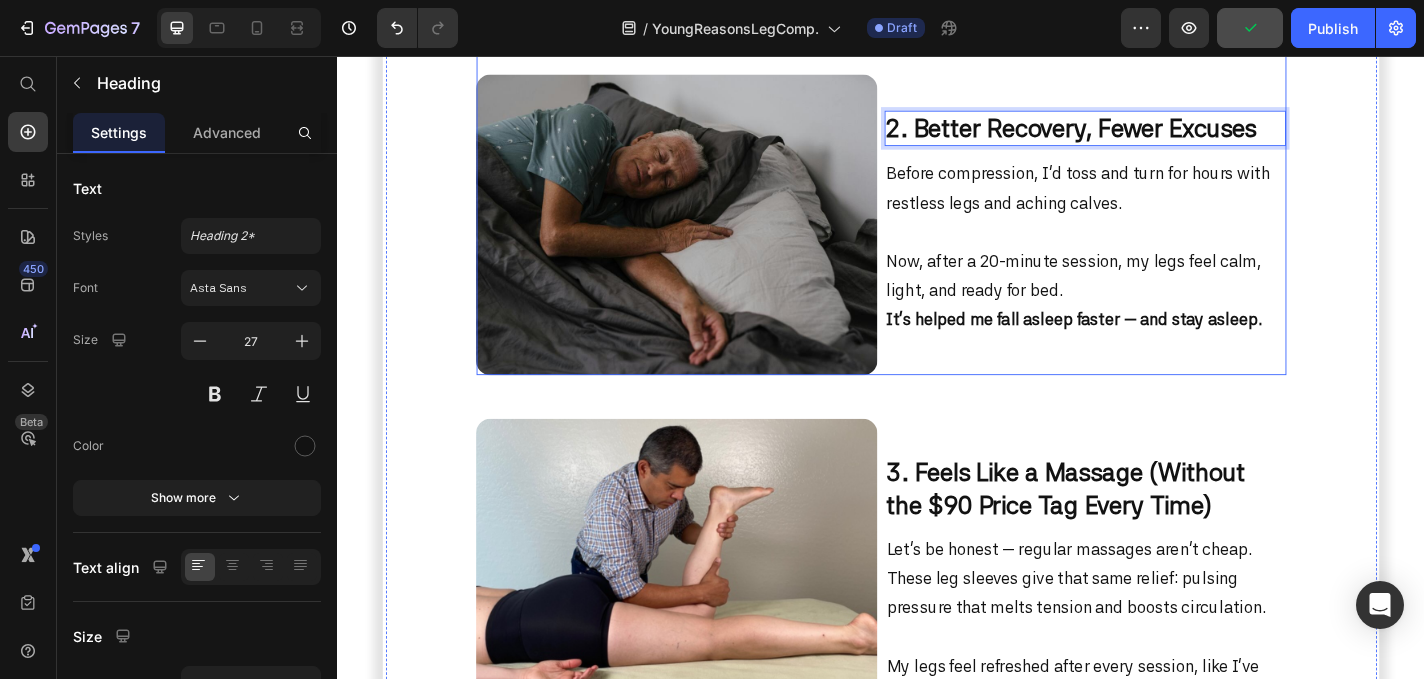 click on "Before compression, I’d toss and turn for hours with restless legs and aching calves. Now, after a 20-minute session, my legs feel calm, light, and ready for bed. It’s helped me fall asleep faster — and stay asleep." at bounding box center (1162, 266) 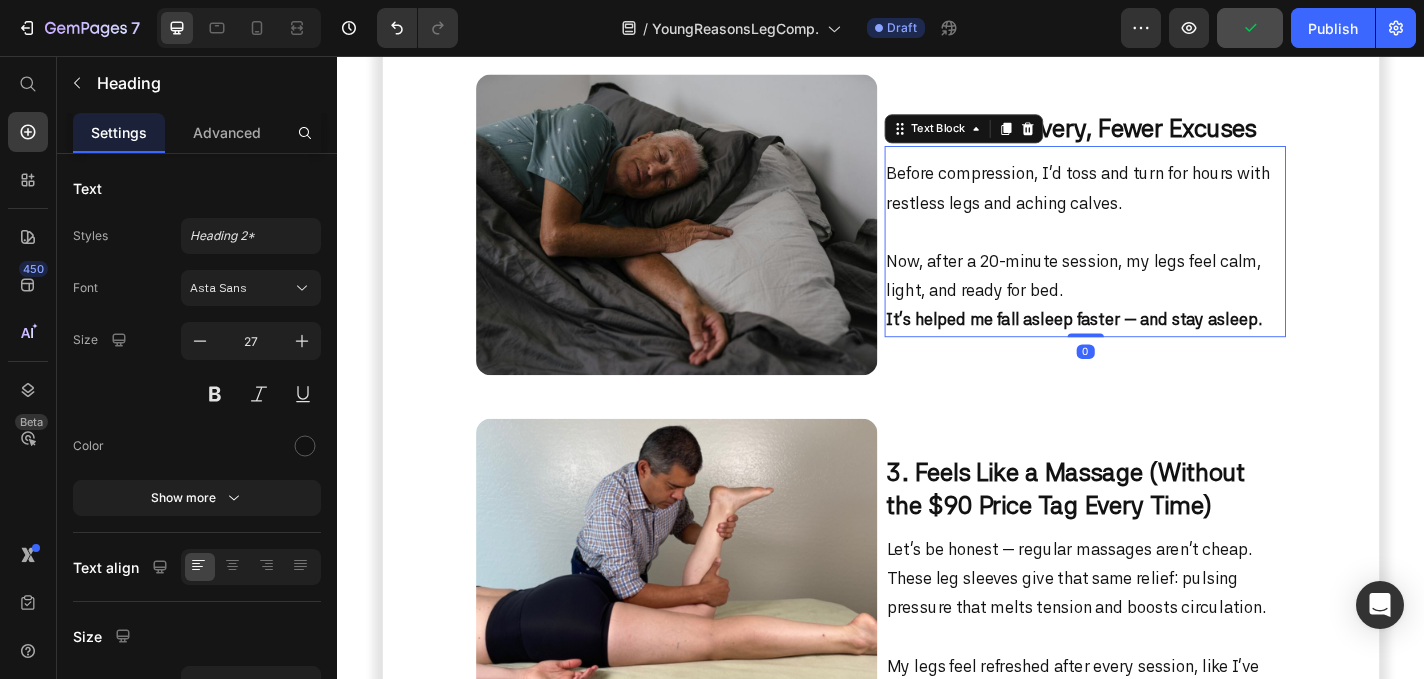 click on "Before compression, I’d toss and turn for hours with restless legs and aching calves. Now, after a 20-minute session, my legs feel calm, light, and ready for bed. It’s helped me fall asleep faster — and stay asleep." at bounding box center (1162, 266) 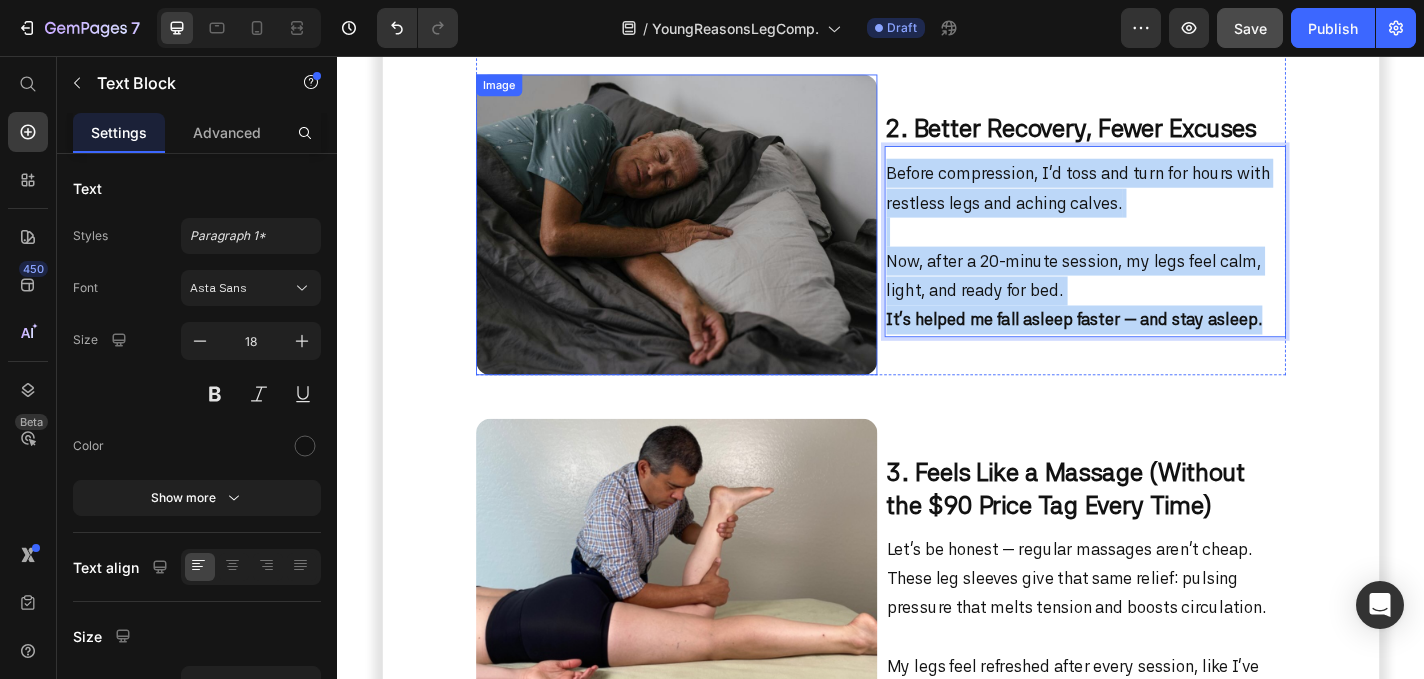 drag, startPoint x: 1369, startPoint y: 352, endPoint x: 910, endPoint y: 194, distance: 485.4328 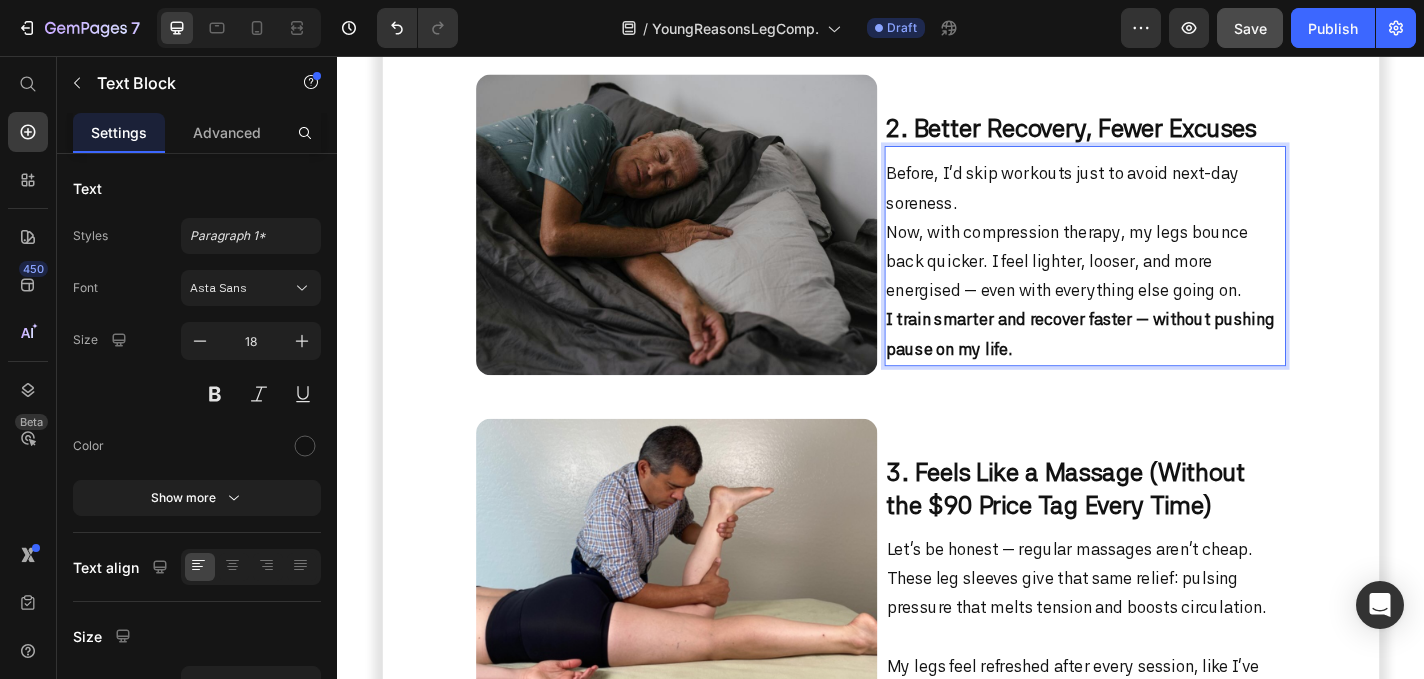 click on "Before, I’d skip workouts just to avoid next-day soreness. Now, with compression therapy, my legs bounce back quicker. I feel lighter, looser, and more energised — even with everything else going on. I train smarter and recover faster — without pushing pause on my life." at bounding box center (1162, 282) 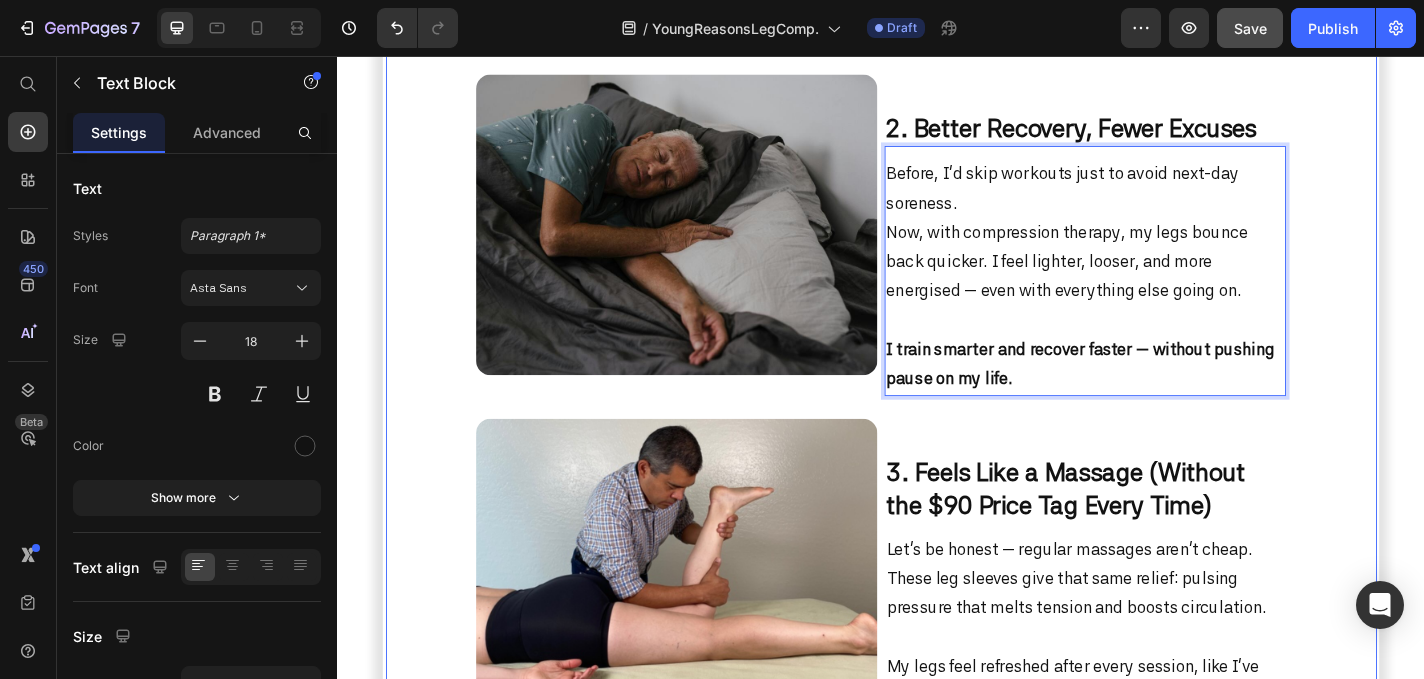 click on "Image ⁠⁠⁠⁠⁠⁠⁠ 1. A 20-Minute Reset I Can Actually Stick To Heading I don’t have an hour to recover. But I  do  have 20 minutes in the evening while watching TV or scrolling on my phone. These compression sleeves go on in seconds, and I can  recover while doing nothing at all . No schedule changes. No extra appointments. Just relief that fits into my routine. Text Block Row Image ⁠⁠⁠⁠⁠⁠⁠ 2. Better Recovery, Fewer Excuses Heading Before, I’d skip workouts just to avoid next-day soreness. Now, with compression therapy, my legs bounce back quicker. I feel lighter, looser, and more energised — even with everything else going on. ⁠⁠⁠⁠⁠⁠⁠ I train smarter and recover faster — without pushing pause on my life. Text Block   0 Row Image 3. Feels Like a Massage (Without the $90 Price Tag Every Time) Heading Let’s be honest — regular massages aren’t cheap. These leg sleeves give that same relief: pulsing pressure that melts tension and boosts circulation. Text Block" at bounding box center (937, 622) 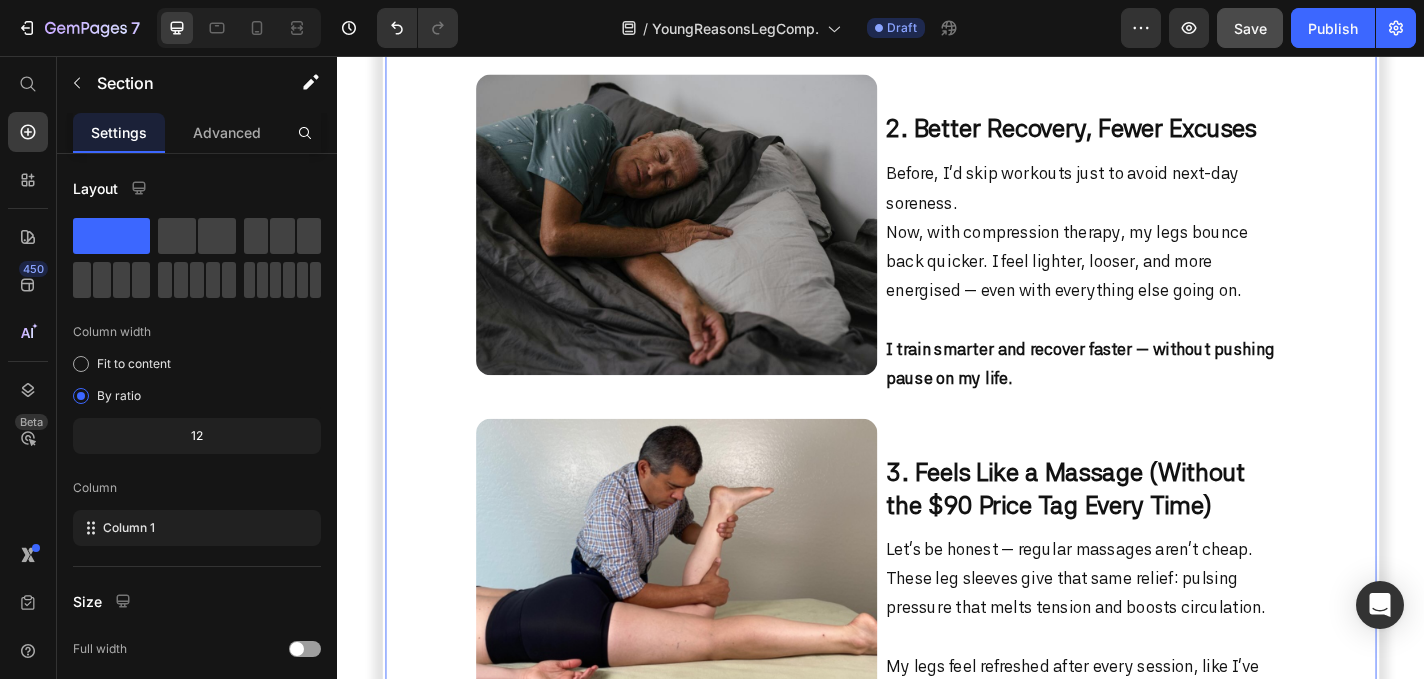 scroll, scrollTop: 1783, scrollLeft: 0, axis: vertical 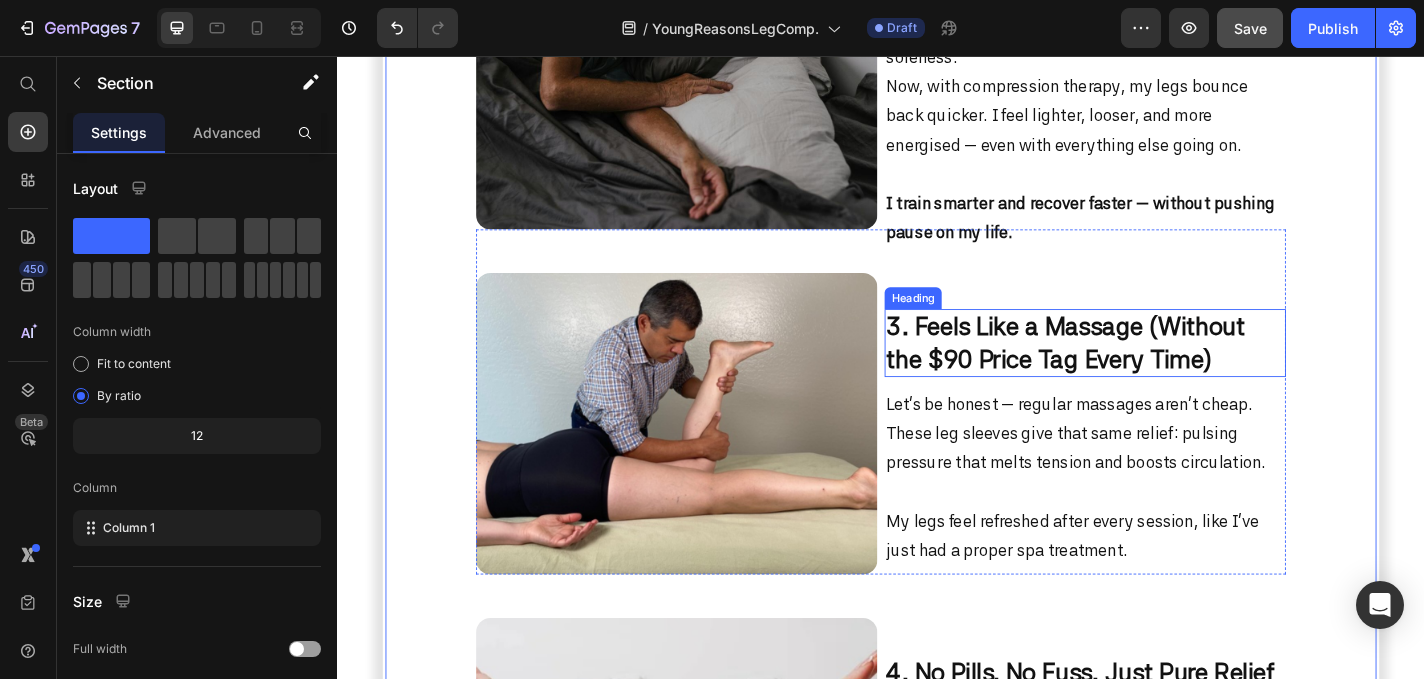 click on "3. Feels Like a Massage (Without the $90 Price Tag Every Time)" at bounding box center (1141, 372) 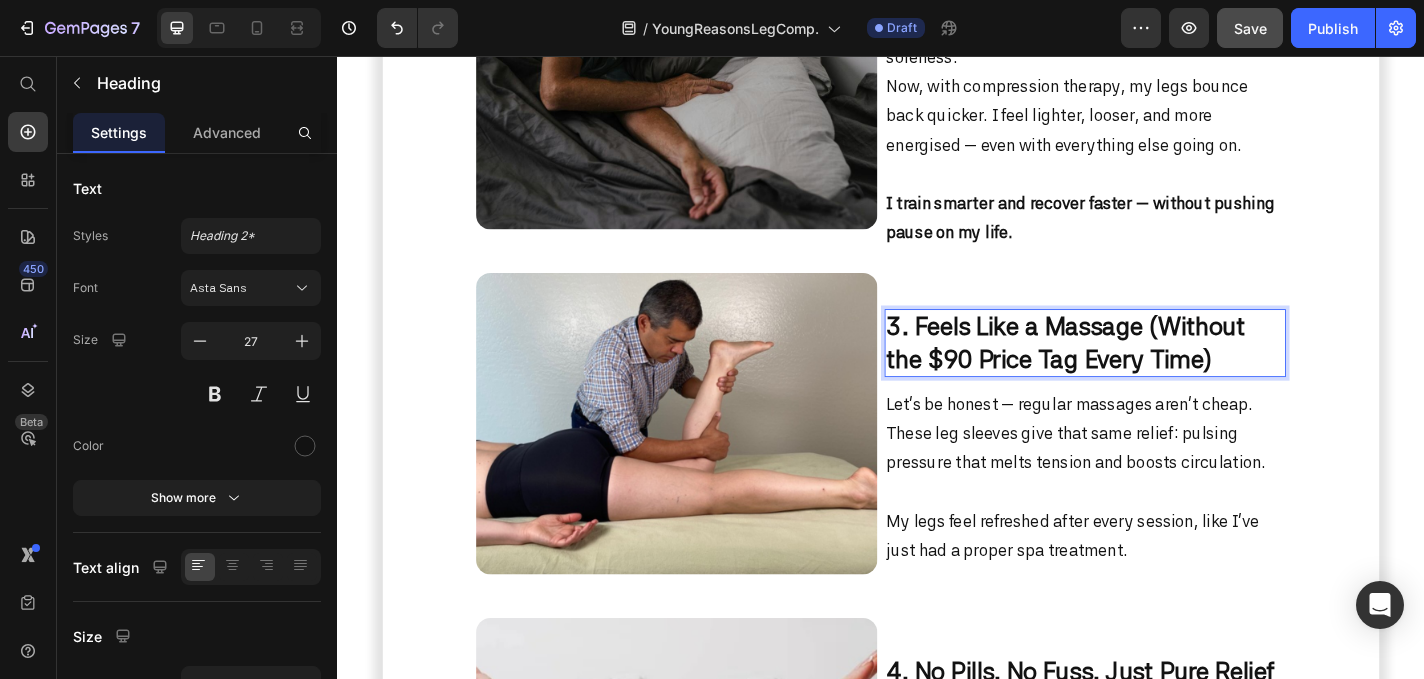 click on "3. Feels Like a Massage (Without the $90 Price Tag Every Time)" at bounding box center [1141, 372] 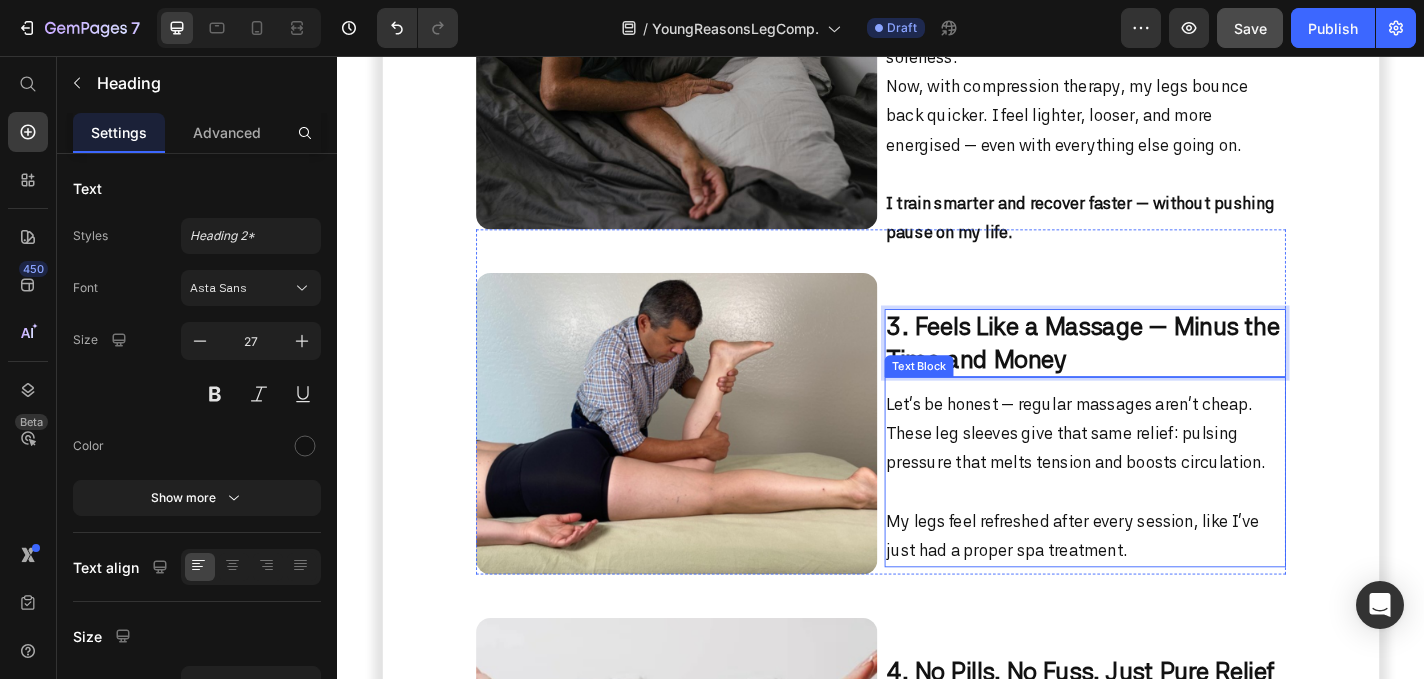 click on "Let’s be honest — regular massages aren’t cheap. These leg sleeves give that same relief: pulsing pressure that melts tension and boosts circulation. My legs feel refreshed after every session, like I’ve just had a proper spa treatment." at bounding box center [1162, 521] 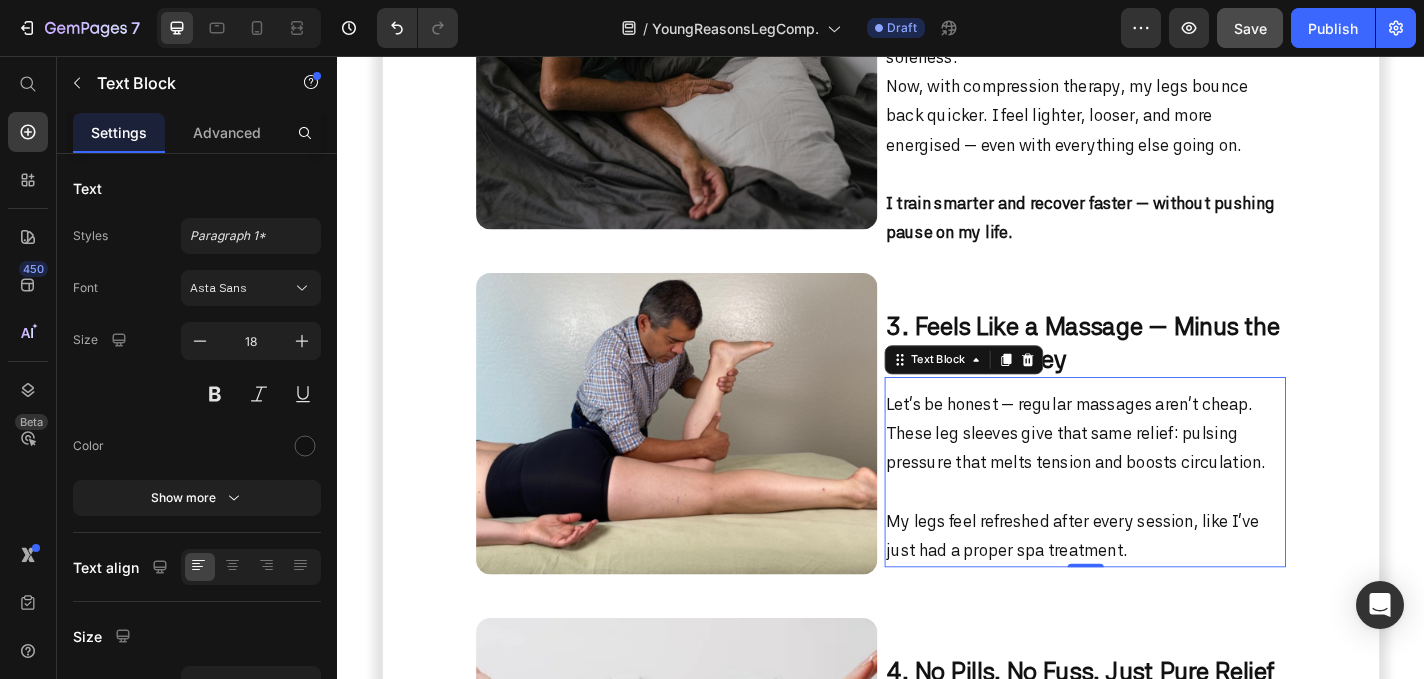 click on "Let’s be honest — regular massages aren’t cheap. These leg sleeves give that same relief: pulsing pressure that melts tension and boosts circulation. My legs feel refreshed after every session, like I’ve just had a proper spa treatment." at bounding box center (1162, 521) 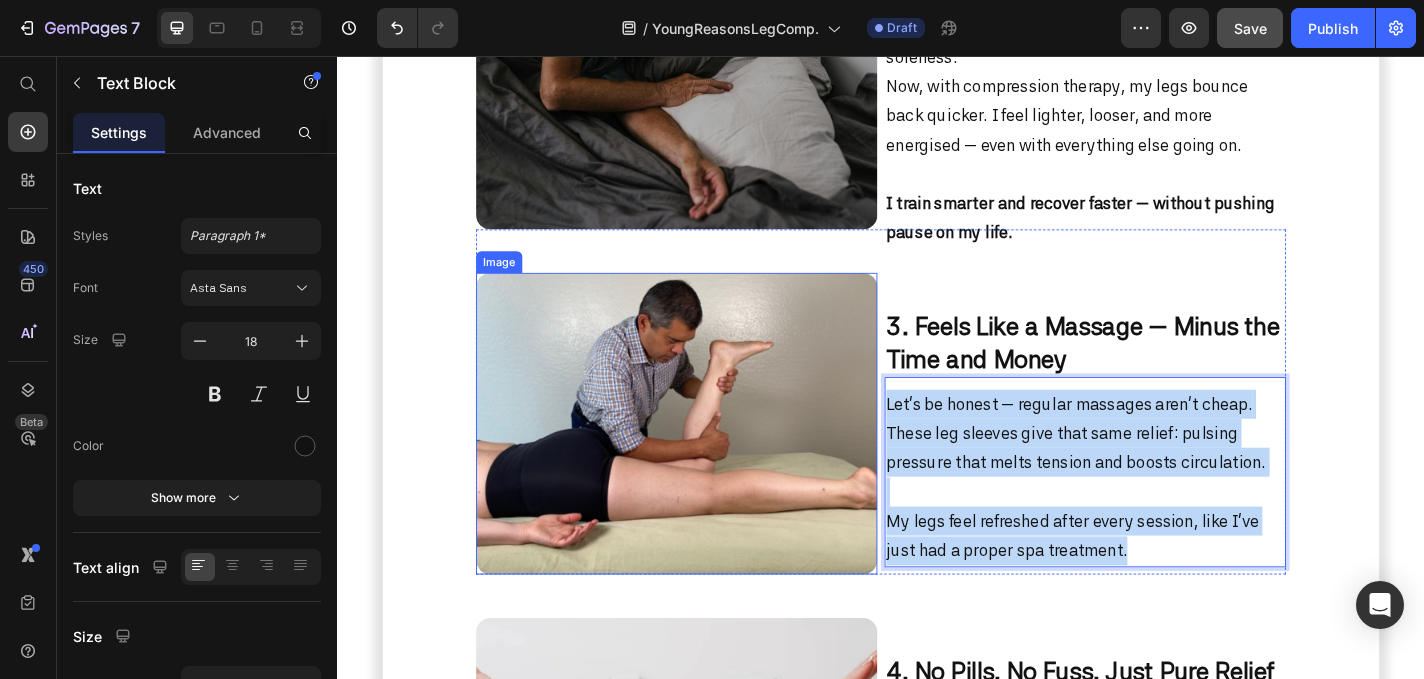 drag, startPoint x: 1244, startPoint y: 603, endPoint x: 770, endPoint y: 352, distance: 536.3553 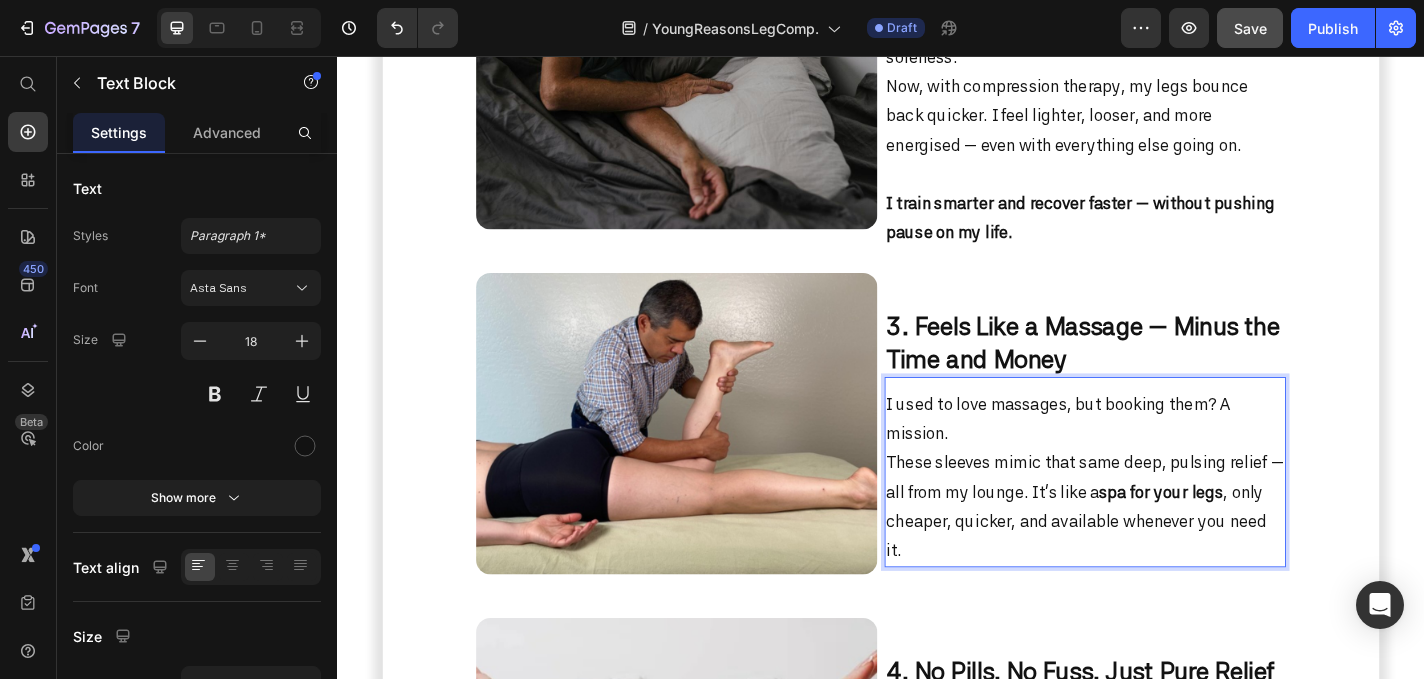 click on "I used to love massages, but booking them? A mission. These sleeves mimic that same deep, pulsing relief — all from my lounge. It’s like a  spa for your legs , only cheaper, quicker, and available whenever you need it." at bounding box center [1162, 521] 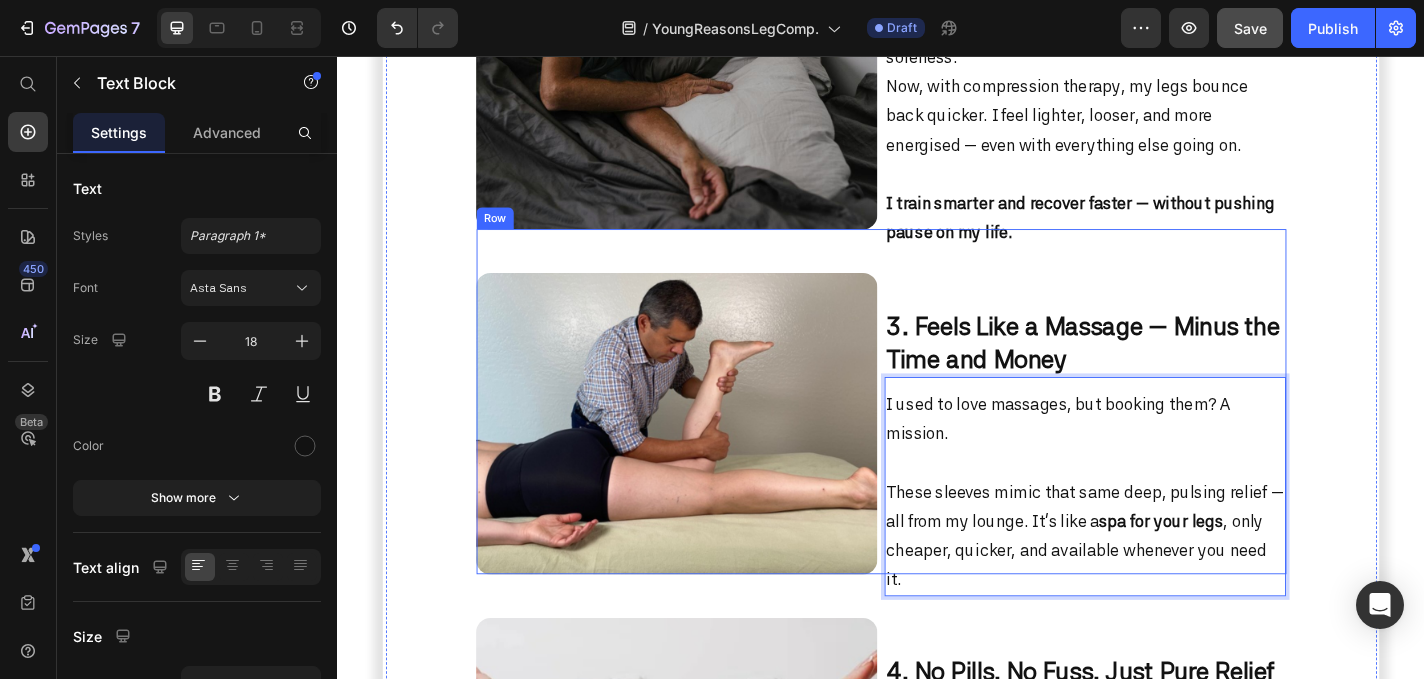 click on "⁠⁠⁠⁠⁠⁠⁠ 3. Feels Like a Massage — Minus the Time and Money Heading I used to love massages, but booking them? A mission. ⁠⁠⁠⁠⁠⁠⁠ These sleeves mimic that same deep, pulsing relief — all from my lounge. It’s like a  spa for your legs , only cheaper, quicker, and available whenever you need it. Text Block   0" at bounding box center (1162, 461) 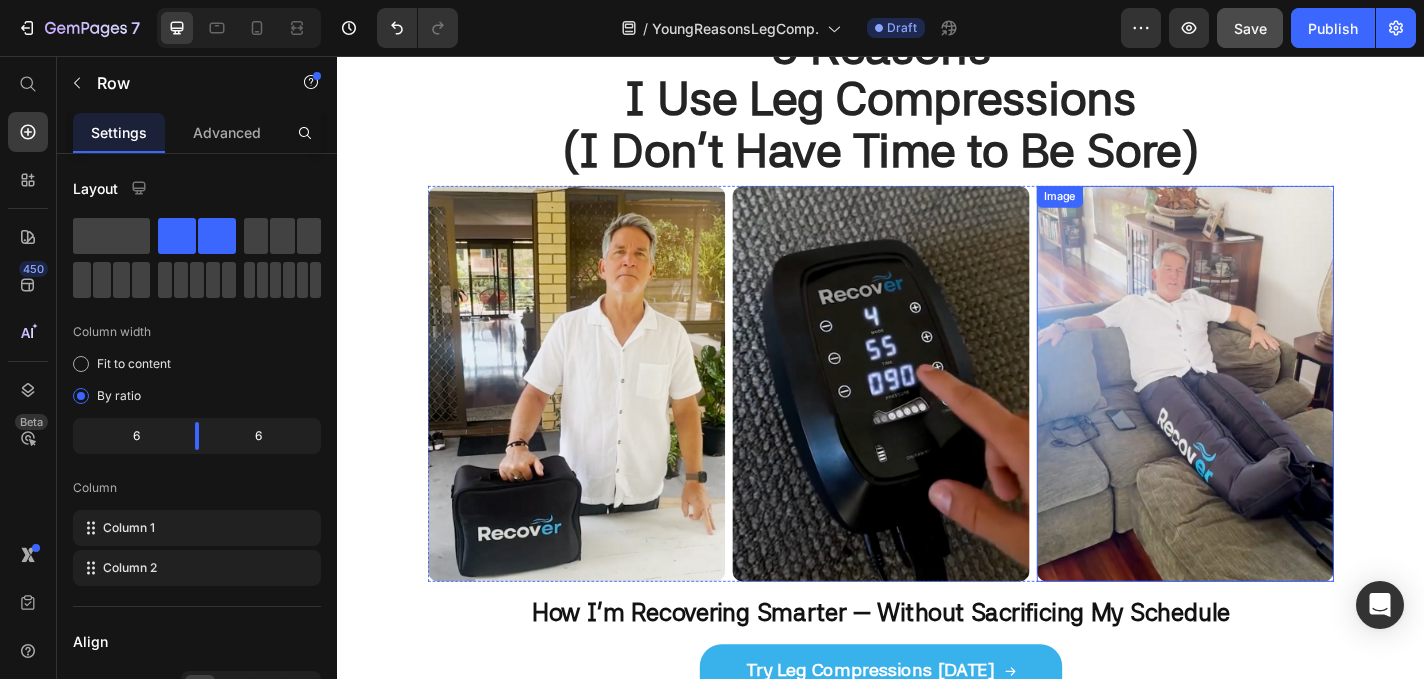 scroll, scrollTop: 0, scrollLeft: 0, axis: both 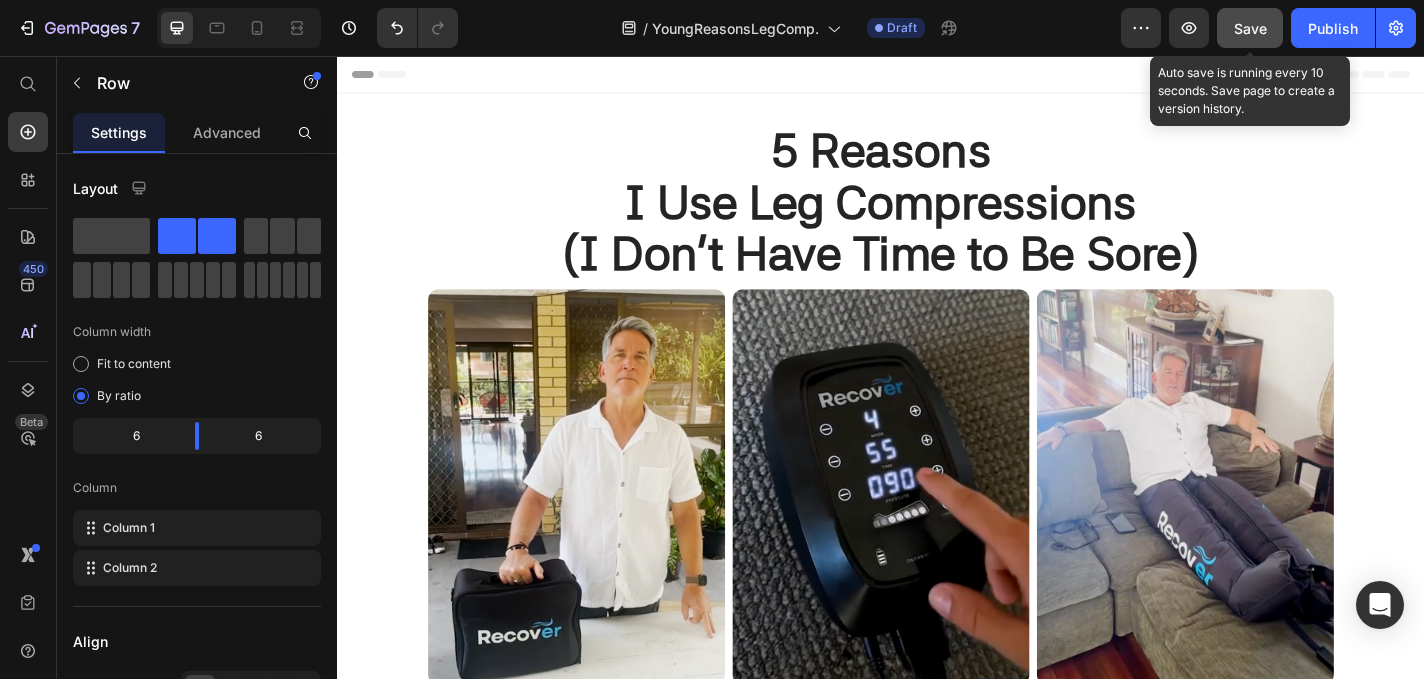 click on "Save" 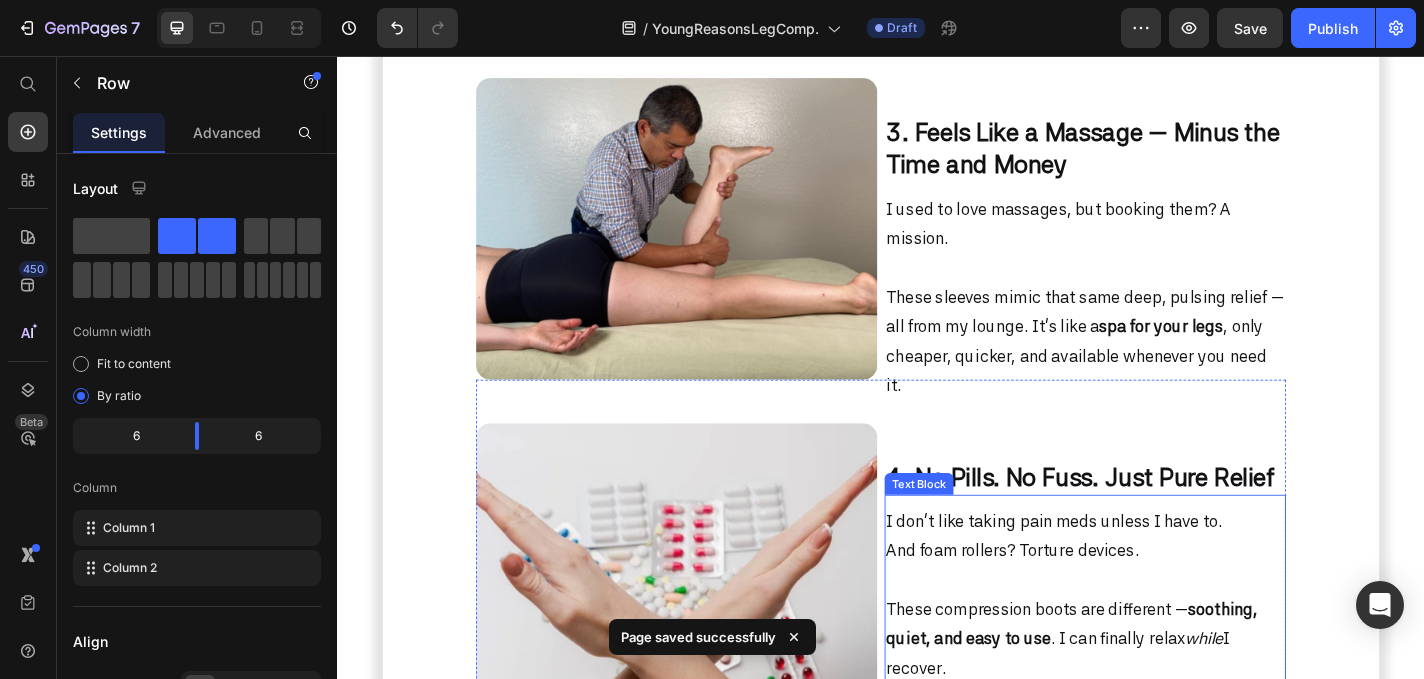 scroll, scrollTop: 2053, scrollLeft: 0, axis: vertical 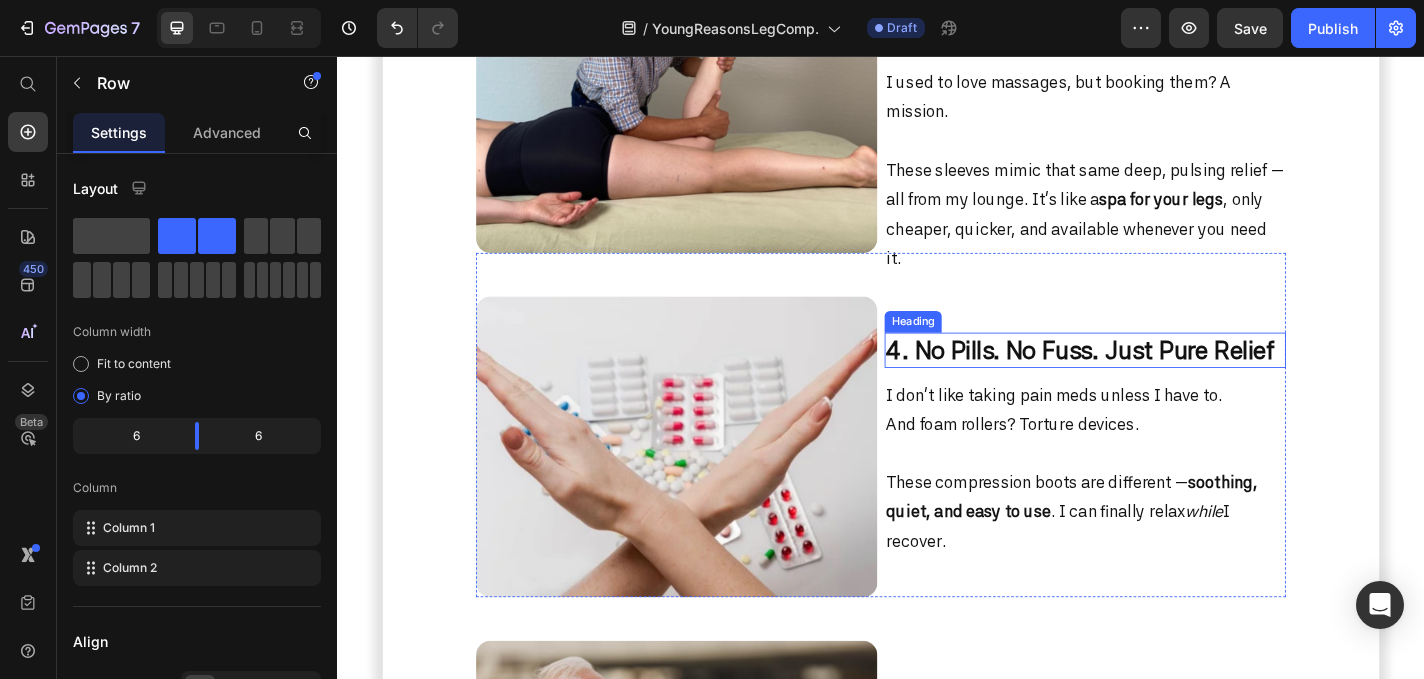 click on "4. No Pills. No Fuss. Just Pure Relief" at bounding box center (1157, 380) 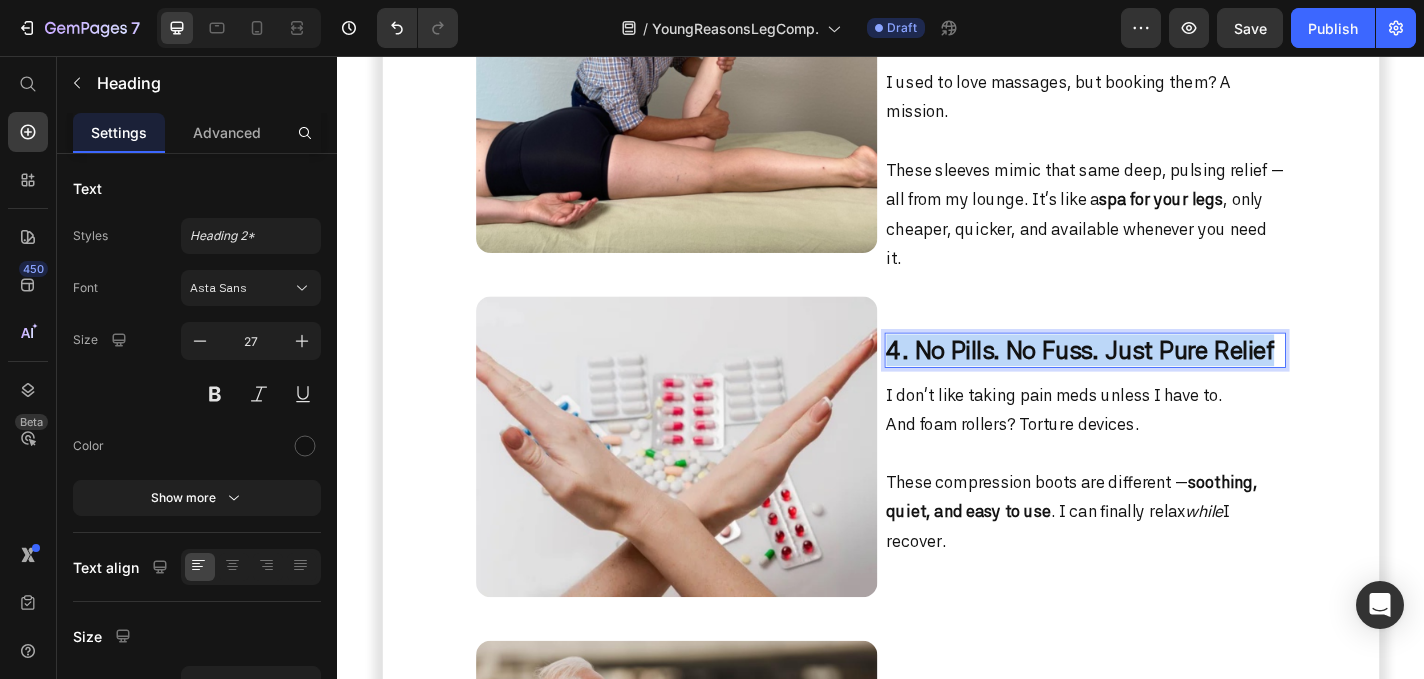 click on "4. No Pills. No Fuss. Just Pure Relief" at bounding box center [1157, 380] 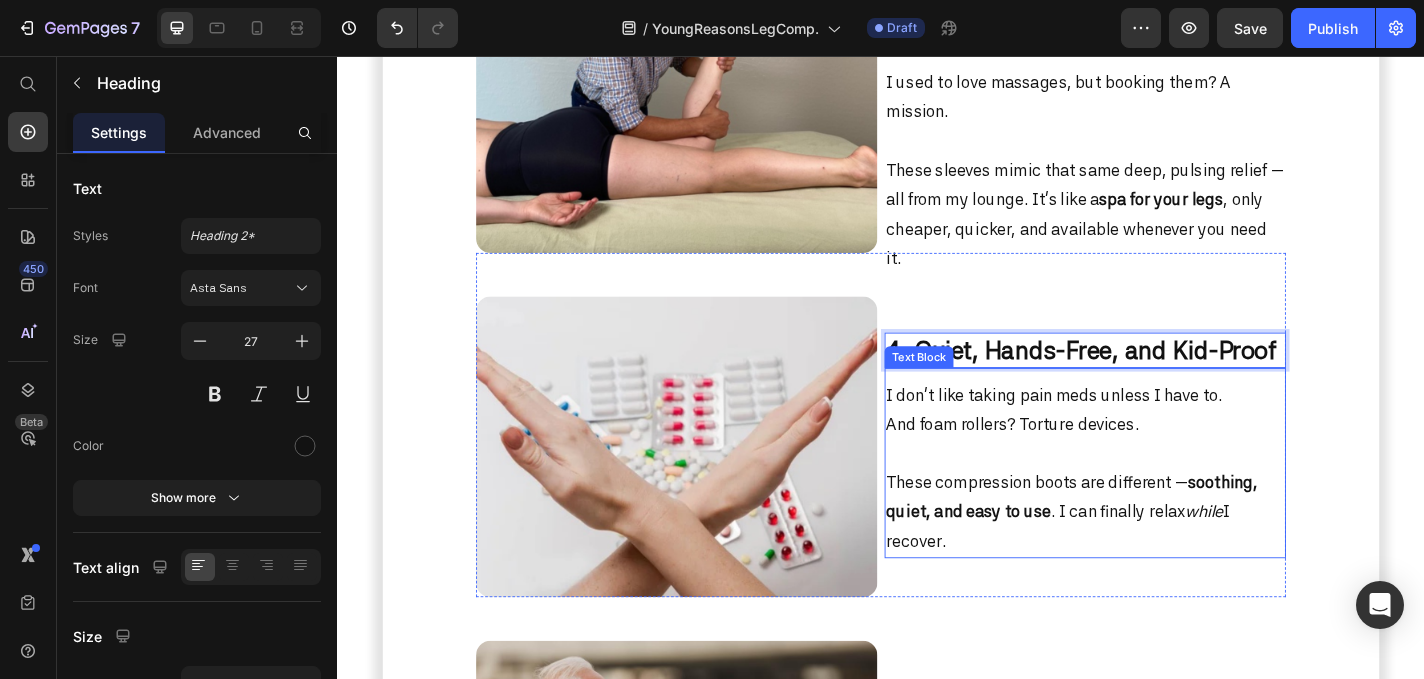 click on "I don’t like taking pain meds unless I have to. And foam rollers? Torture devices. These compression boots are different —  soothing, quiet, and easy to use . I can finally relax  while  I recover." at bounding box center [1162, 511] 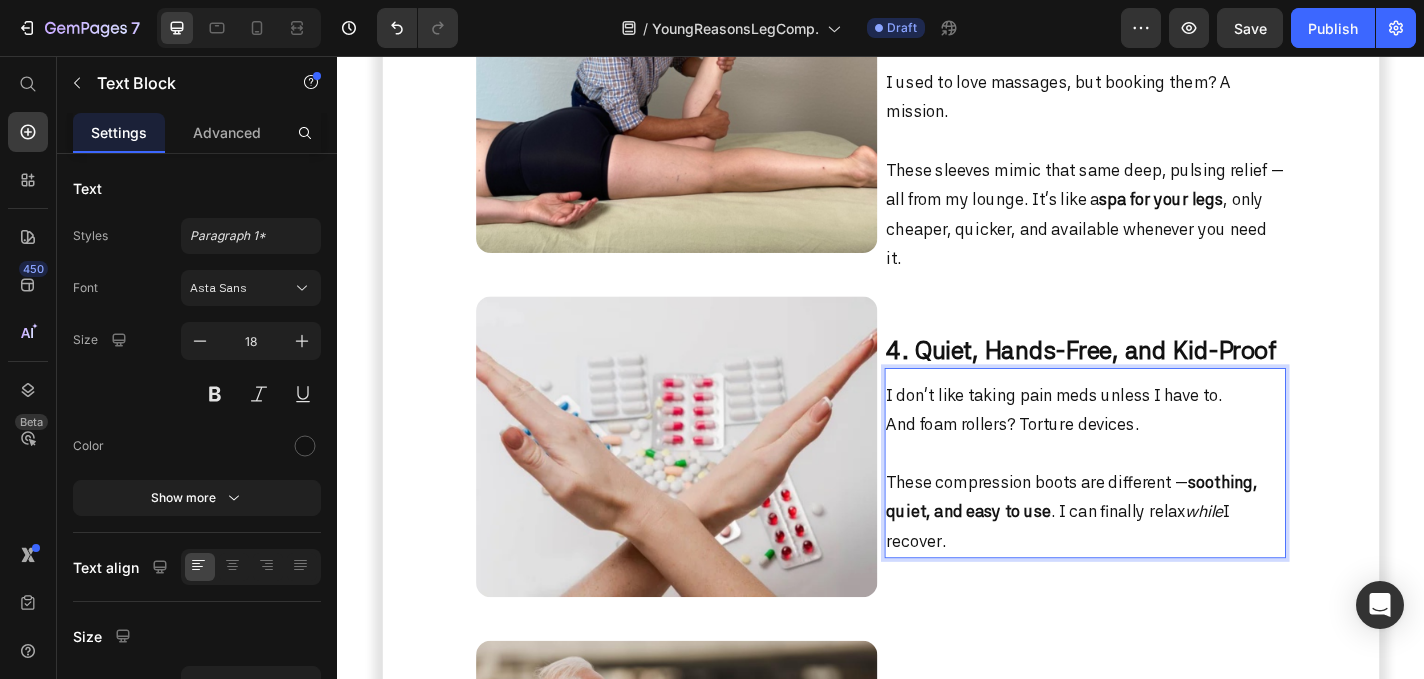 click on "I don’t like taking pain meds unless I have to. And foam rollers? Torture devices. These compression boots are different —  soothing, quiet, and easy to use . I can finally relax  while  I recover." at bounding box center (1162, 511) 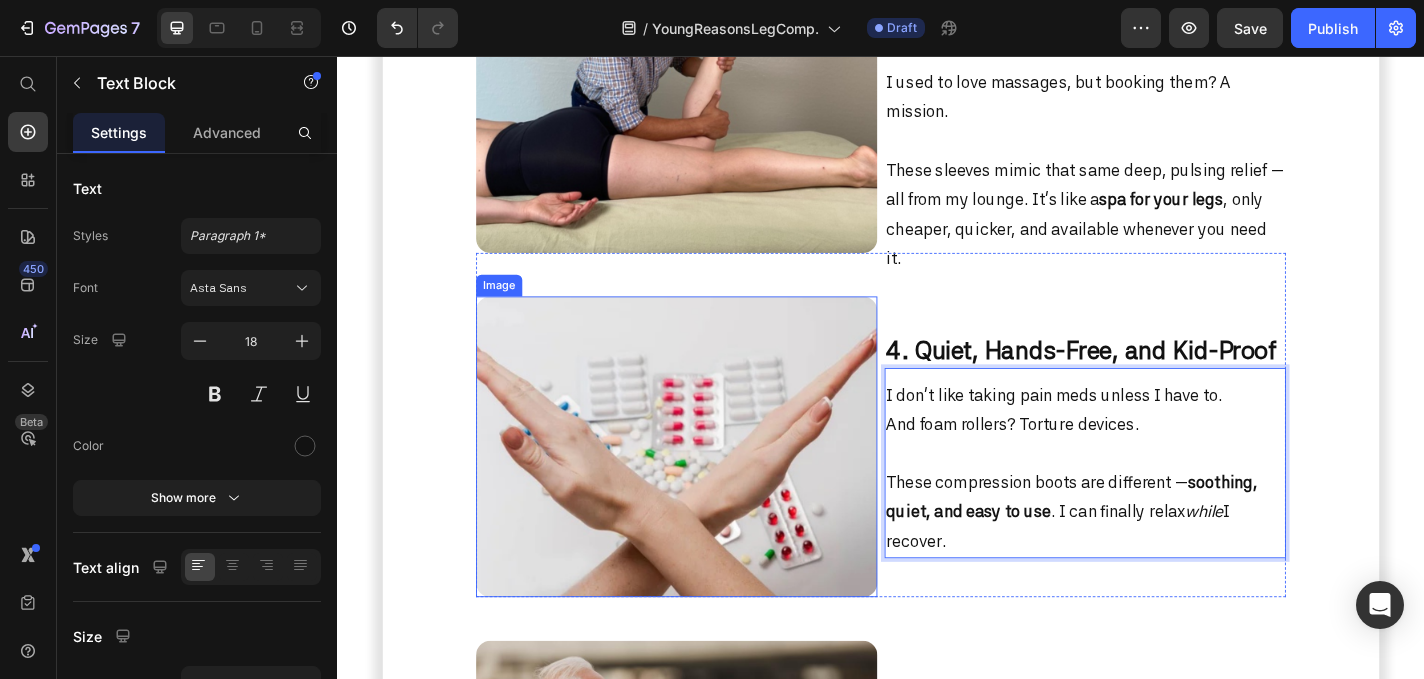 drag, startPoint x: 1038, startPoint y: 593, endPoint x: 889, endPoint y: 367, distance: 270.69724 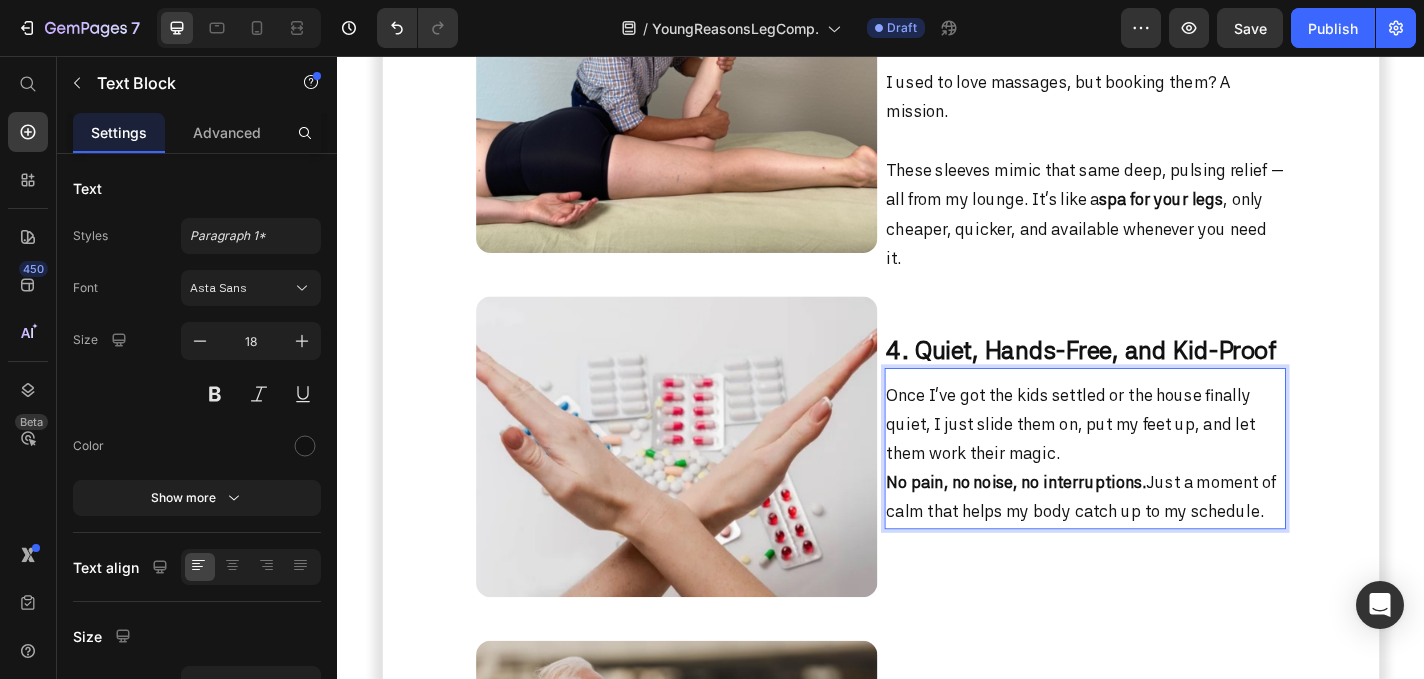 click on "Once I’ve got the kids settled or the house finally quiet, I just slide them on, put my feet up, and let them work their magic. No pain, no noise, no interruptions.  Just a moment of calm that helps my body catch up to my schedule." at bounding box center [1162, 495] 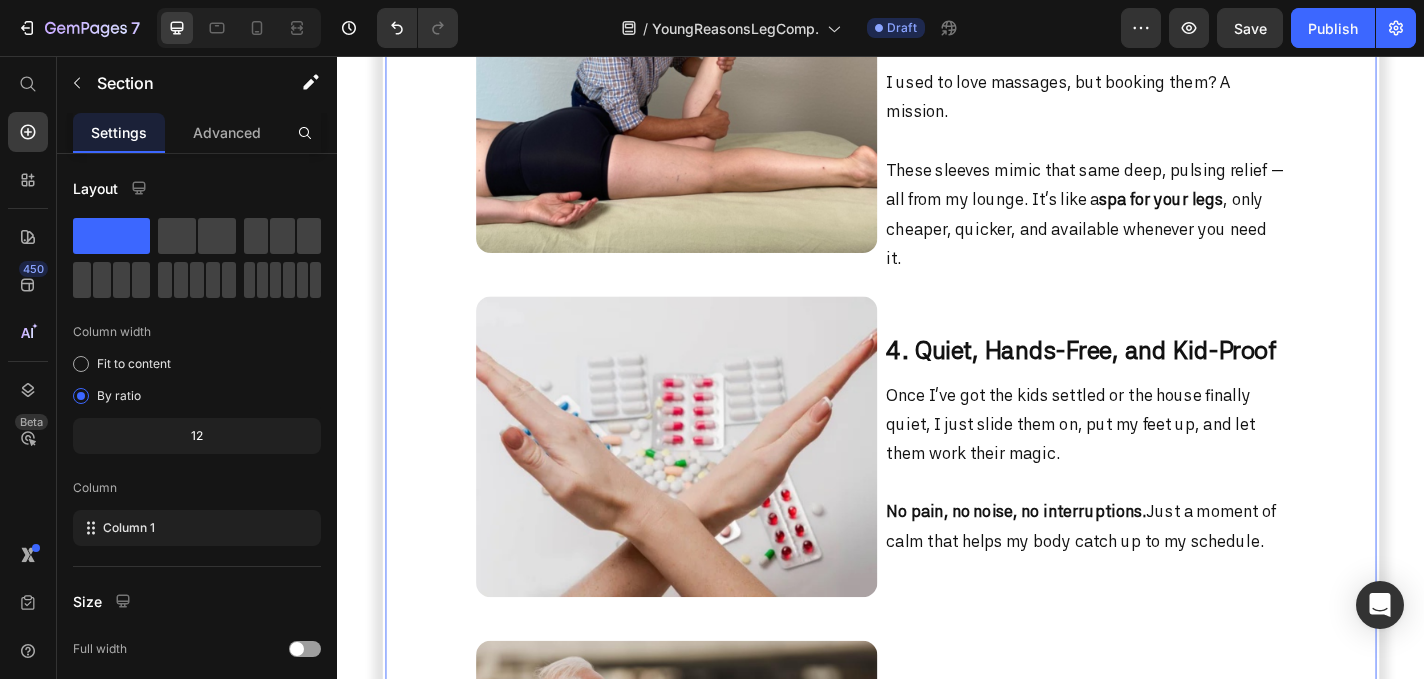 click on "Image 1. A 20-Minute Reset I Can Actually Stick To Heading I don’t have an hour to recover. But I  do  have 20 minutes in the evening while watching TV or scrolling on my phone. These compression sleeves go on in seconds, and I can  recover while doing nothing at all . No schedule changes. No extra appointments. Just relief that fits into my routine. Text Block Row Image 2. Better Recovery, Fewer Excuses Heading Before, I’d skip workouts just to avoid next-day soreness. Now, with compression therapy, my legs bounce back quicker. I feel lighter, looser, and more energised — even with everything else going on. I train smarter and recover faster — without pushing pause on my life. Text Block Row Image 3. Feels Like a Massage — Minus the Time and Money Heading I used to love massages, but booking them? A mission. These sleeves mimic that same deep, pulsing relief — all from my lounge. It’s like a  spa for your legs , only cheaper, quicker, and available whenever you need it. Text Block Row Image Row" at bounding box center (937, 106) 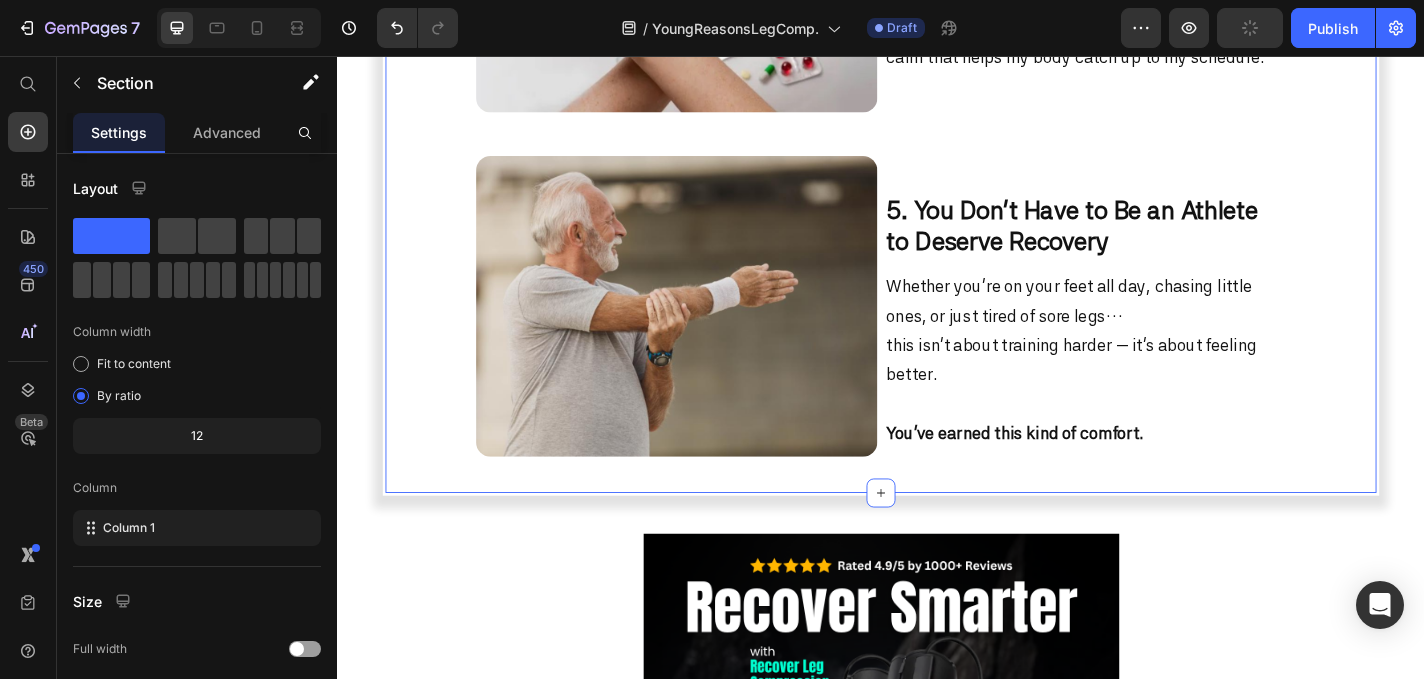scroll, scrollTop: 2686, scrollLeft: 0, axis: vertical 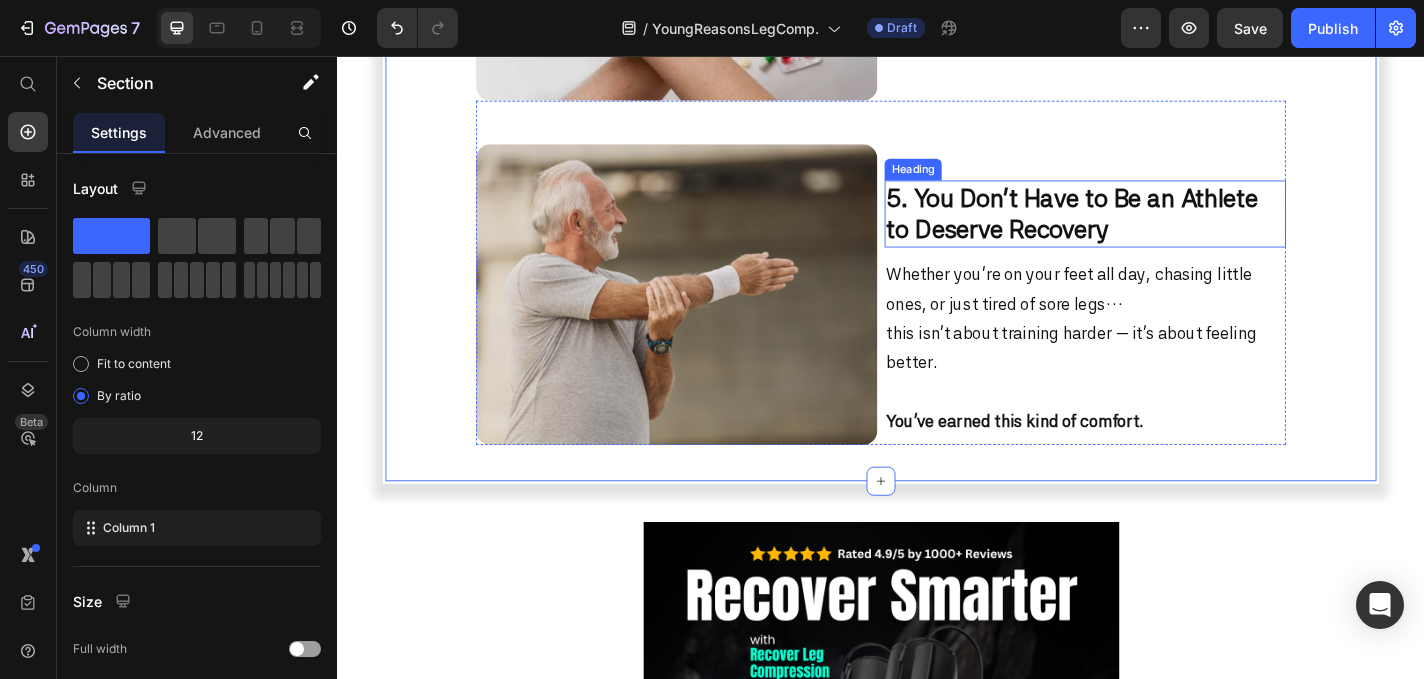 click on "5. You Don’t Have to Be an Athlete to Deserve Recovery" at bounding box center [1148, 230] 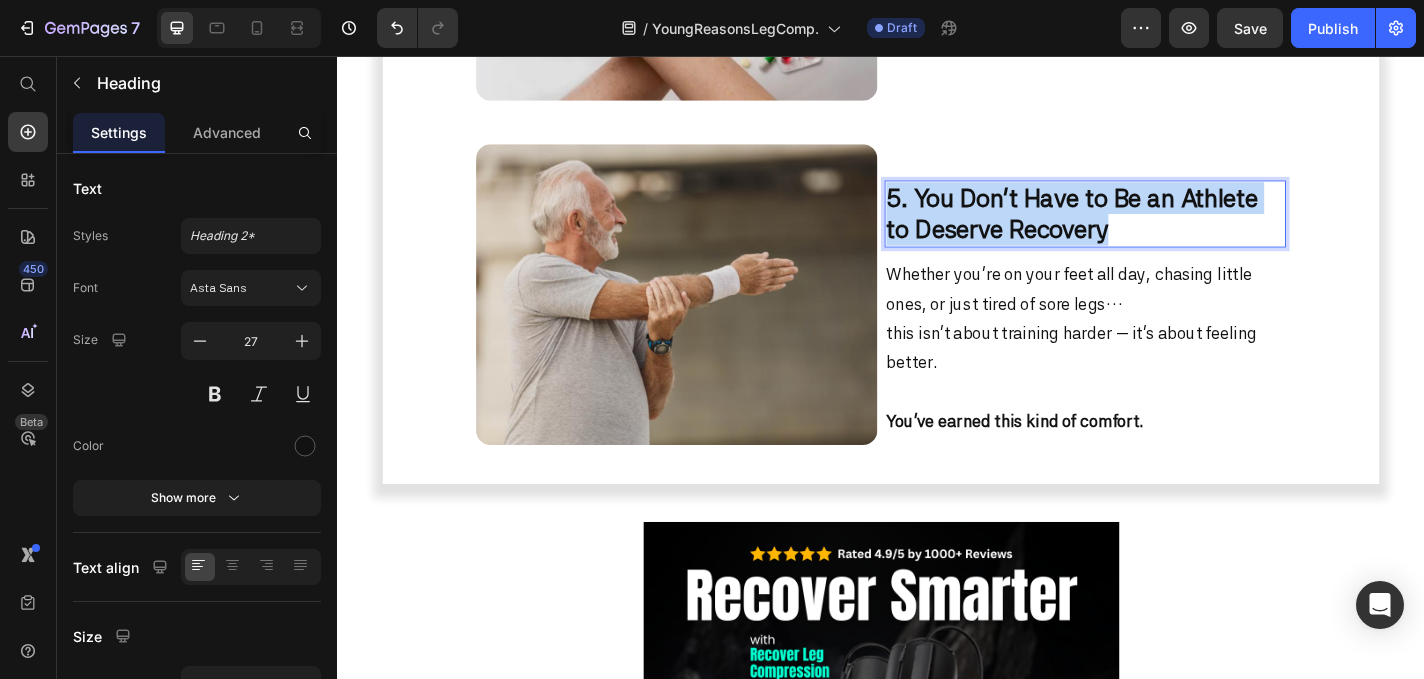 click on "5. You Don’t Have to Be an Athlete to Deserve Recovery" at bounding box center (1148, 230) 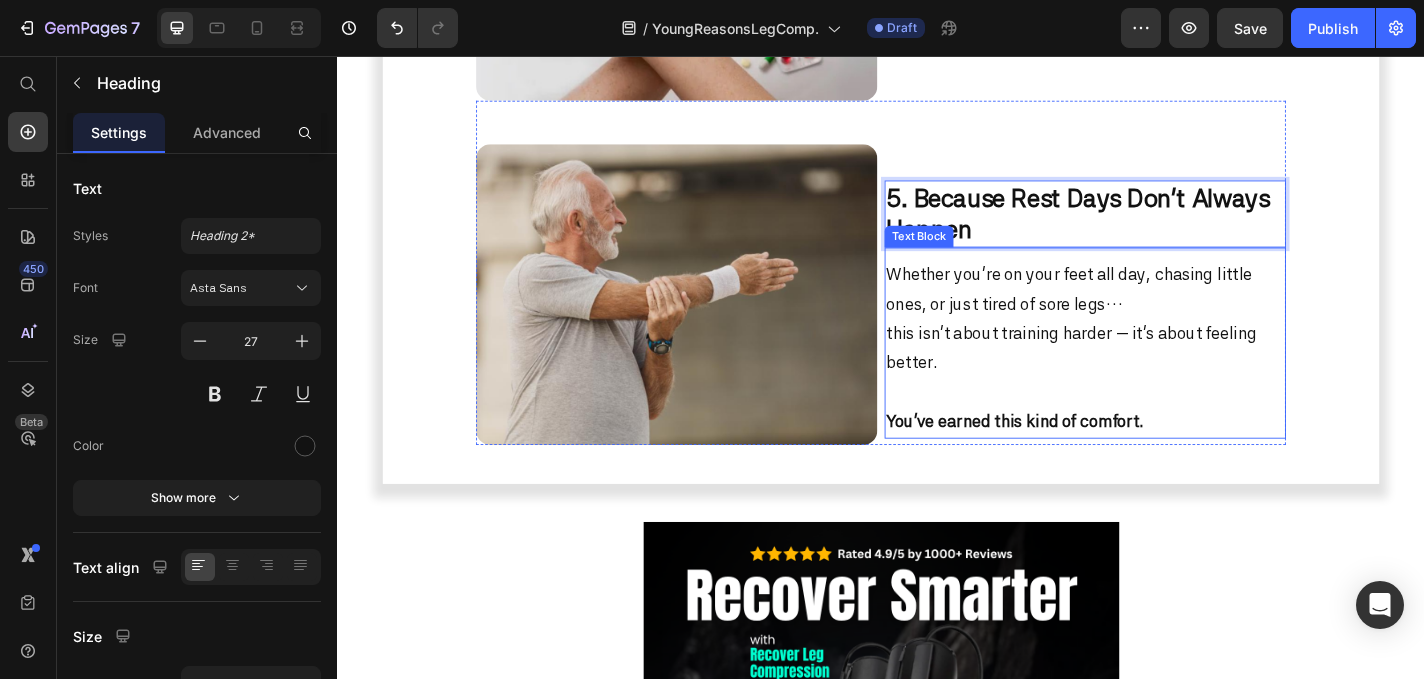 click on "Whether you’re on your feet all day, chasing little ones, or just tired of sore legs… this isn’t about training harder — it’s about feeling better. You’ve earned this kind of comfort." at bounding box center (1162, 378) 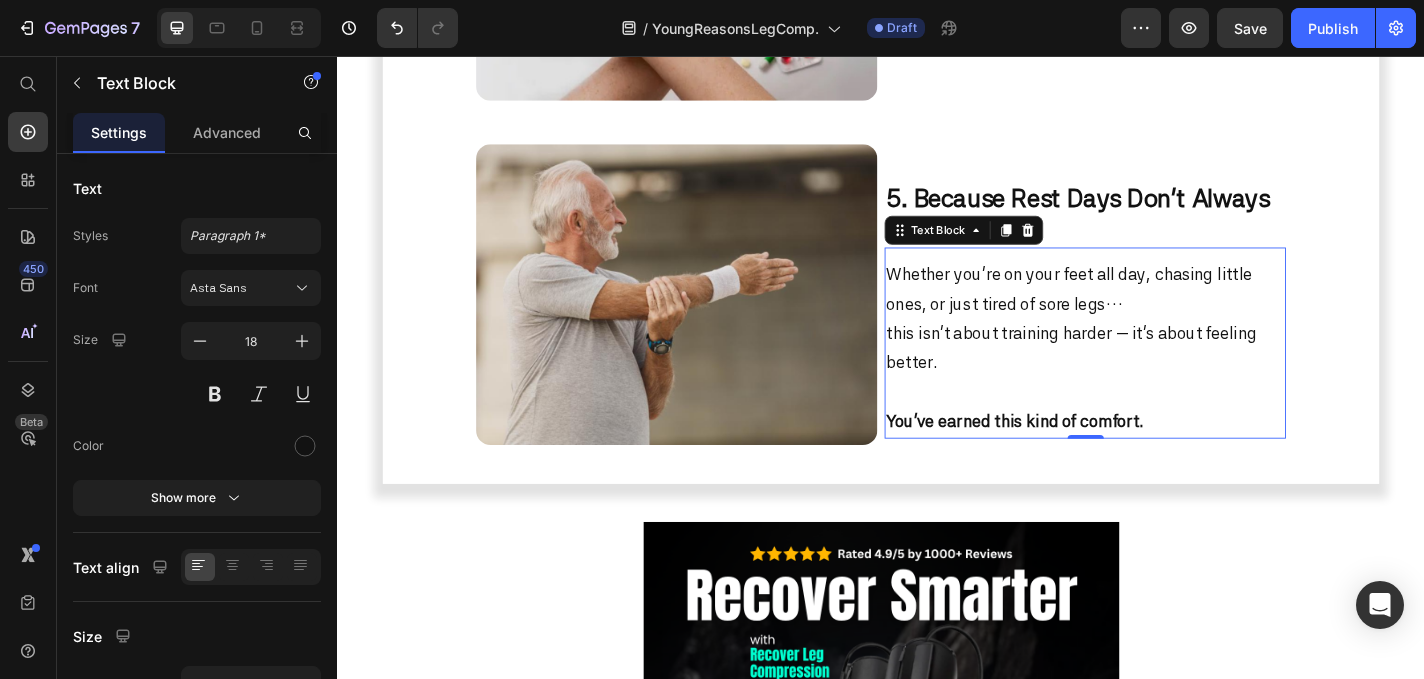 click on "Whether you’re on your feet all day, chasing little ones, or just tired of sore legs… this isn’t about training harder — it’s about feeling better. You’ve earned this kind of comfort." at bounding box center (1162, 378) 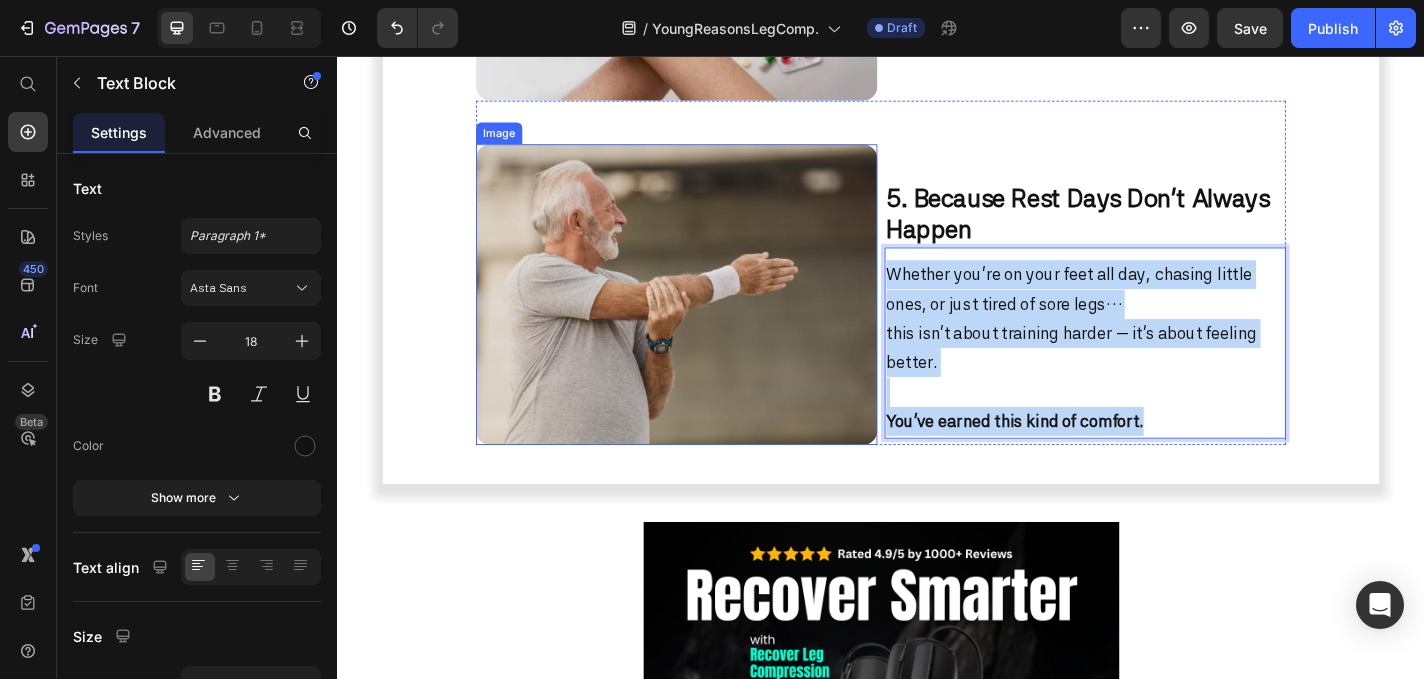 drag, startPoint x: 1278, startPoint y: 461, endPoint x: 904, endPoint y: 298, distance: 407.9767 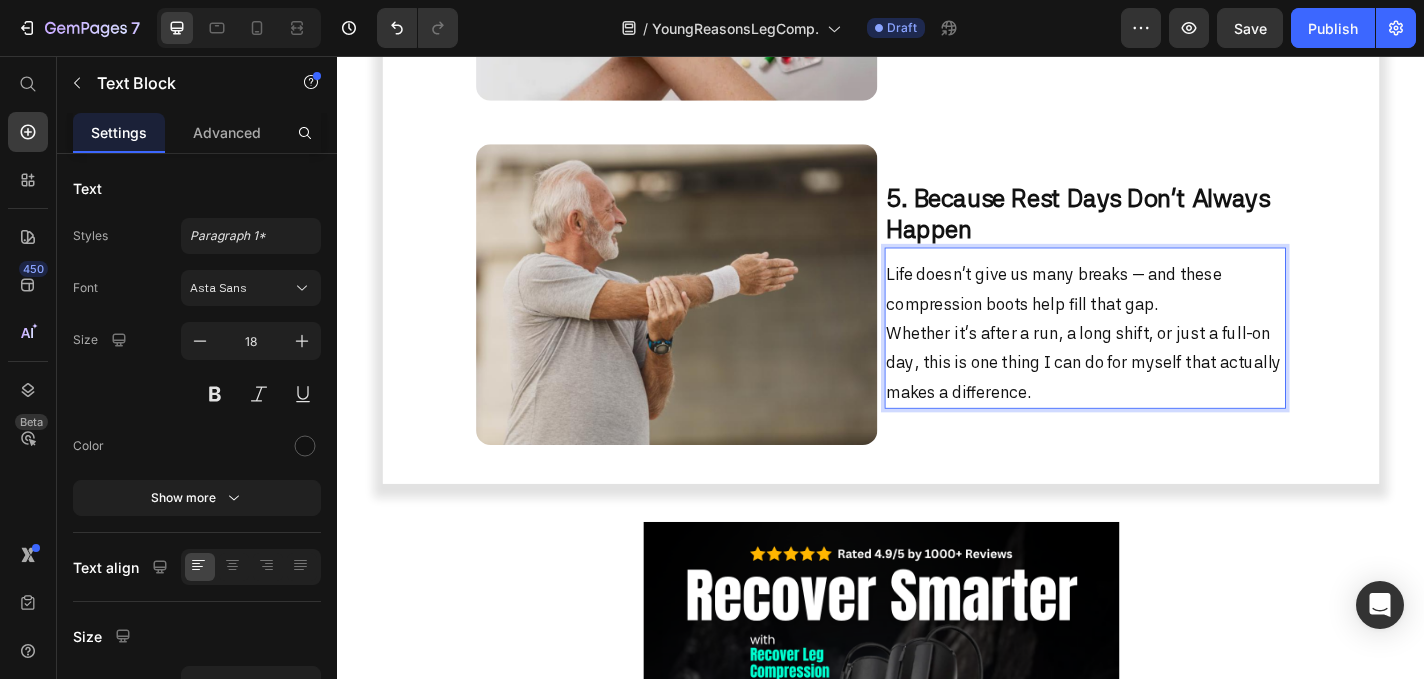 drag, startPoint x: 1097, startPoint y: 340, endPoint x: 1111, endPoint y: 340, distance: 14 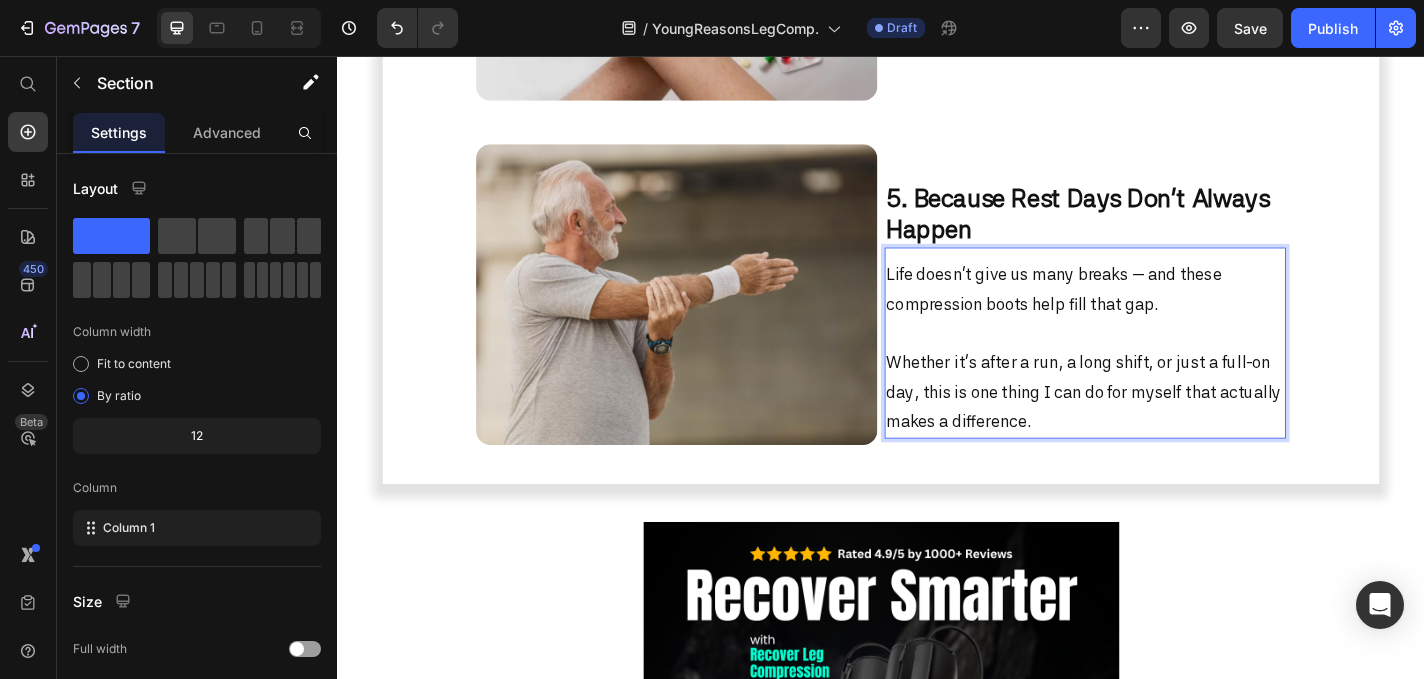 click on "Image 1. A 20-Minute Reset I Can Actually Stick To Heading I don’t have an hour to recover. But I  do  have 20 minutes in the evening while watching TV or scrolling on my phone. These compression sleeves go on in seconds, and I can  recover while doing nothing at all . No schedule changes. No extra appointments. Just relief that fits into my routine. Text Block Row Image 2. Better Recovery, Fewer Excuses Heading Before, I’d skip workouts just to avoid next-day soreness. Now, with compression therapy, my legs bounce back quicker. I feel lighter, looser, and more energised — even with everything else going on. I train smarter and recover faster — without pushing pause on my life. Text Block Row Image 3. Feels Like a Massage — Minus the Time and Money Heading I used to love massages, but booking them? A mission. These sleeves mimic that same deep, pulsing relief — all from my lounge. It’s like a  spa for your legs , only cheaper, quicker, and available whenever you need it. Text Block Row Image Row" at bounding box center [937, -442] 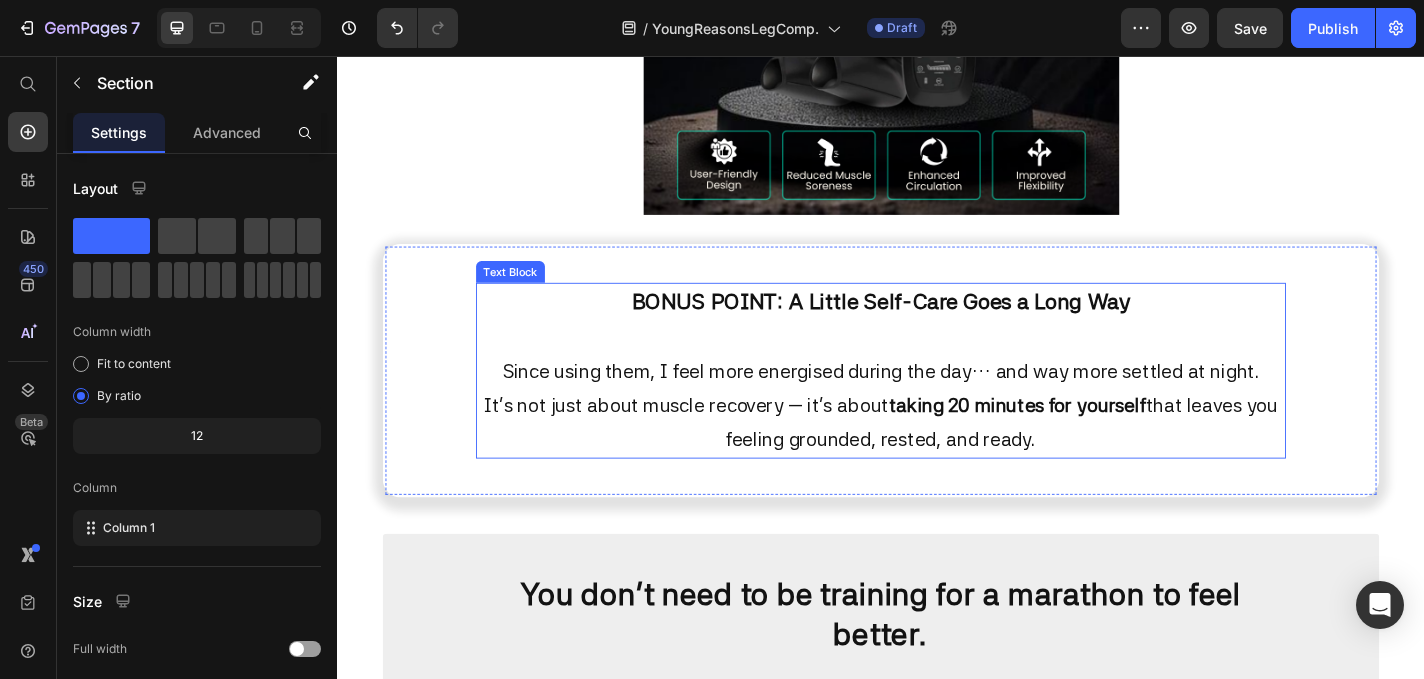 scroll, scrollTop: 3491, scrollLeft: 0, axis: vertical 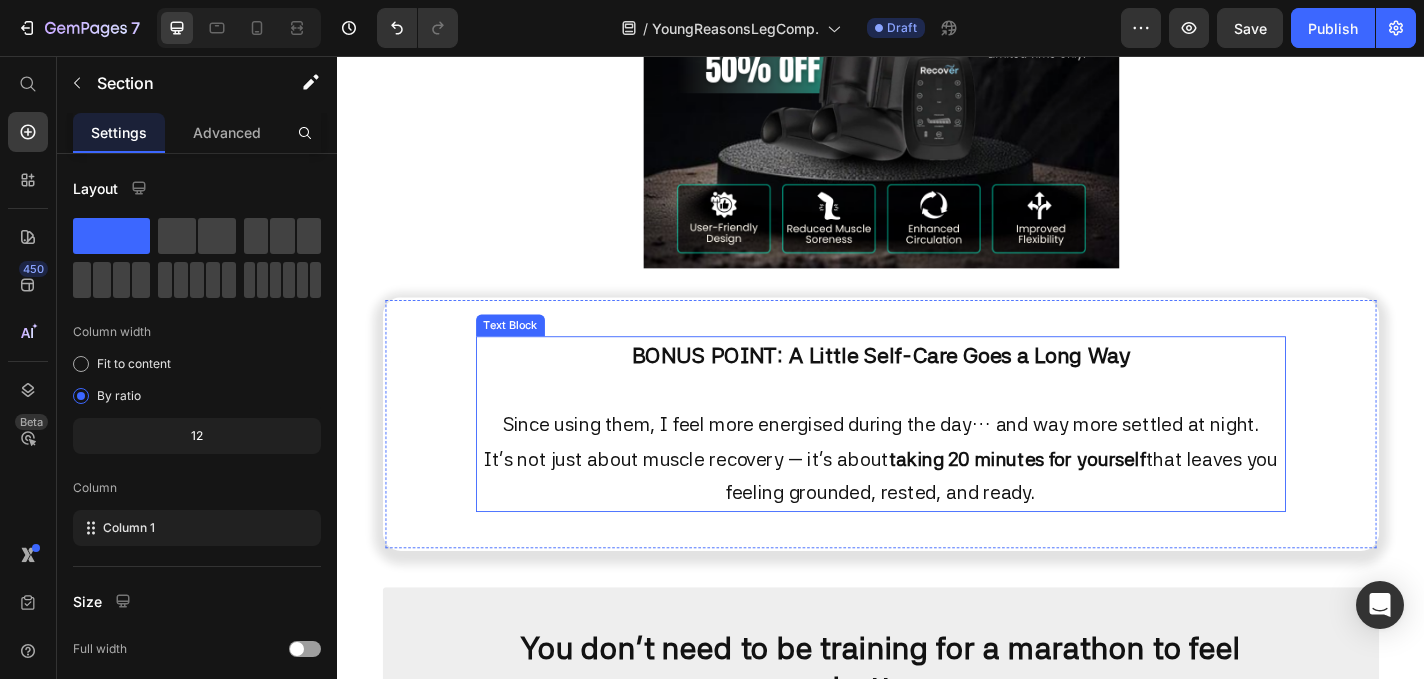 click on "BONUS POINT: A Little Self-Care Goes a Long Way" at bounding box center [937, 385] 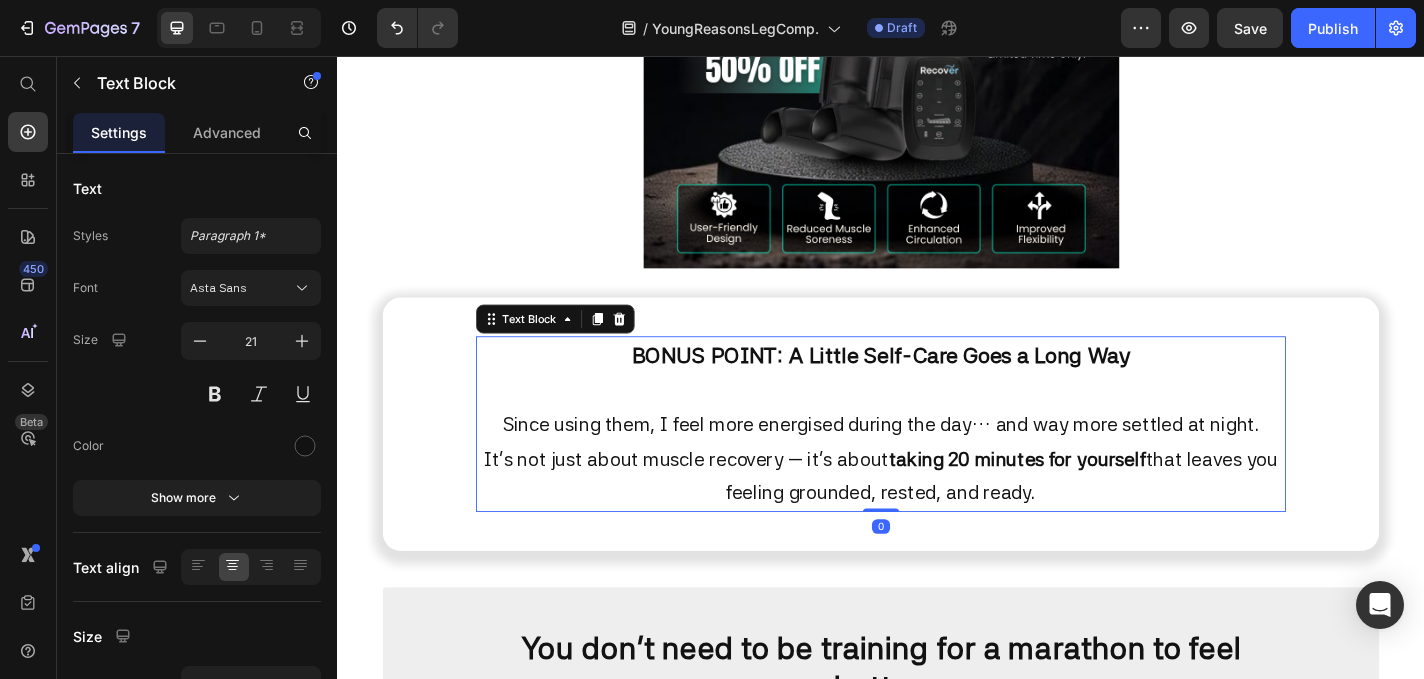 click on "BONUS POINT: A Little Self-Care Goes a Long Way" at bounding box center [937, 385] 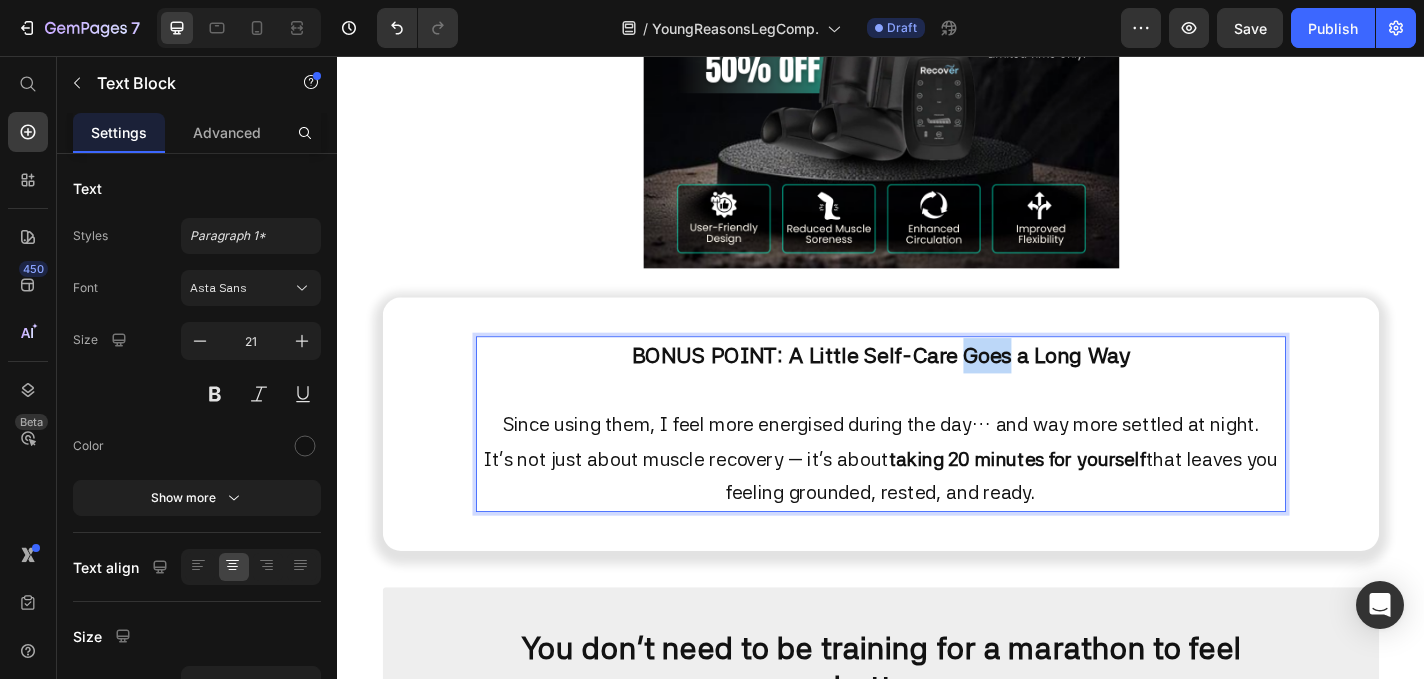 drag, startPoint x: 1227, startPoint y: 389, endPoint x: 838, endPoint y: 382, distance: 389.063 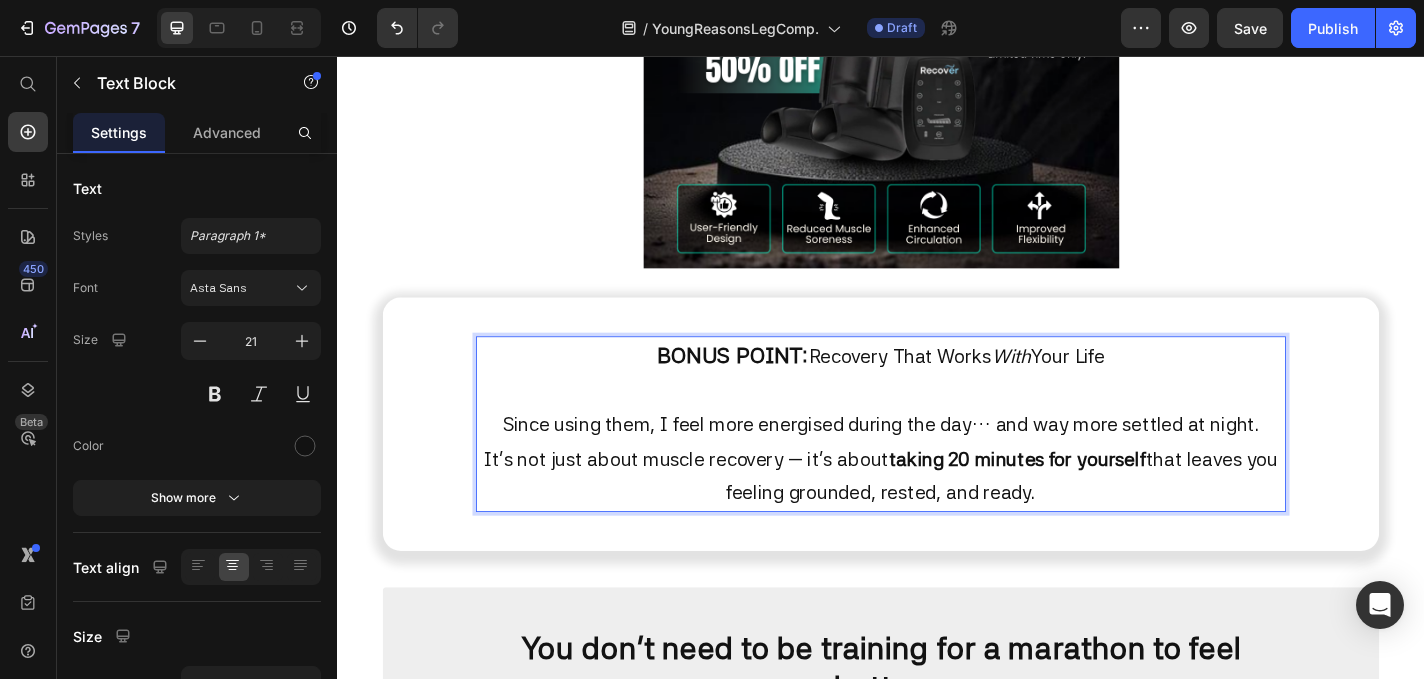 click on "BONUS POINT:  Recovery That Works  With  Your Life  Since using them, I feel more energised during the day… and way more settled at night. It’s not just about muscle recovery — it’s about  taking 20 minutes for yourself  that leaves you feeling grounded, rested, and ready." at bounding box center [937, 462] 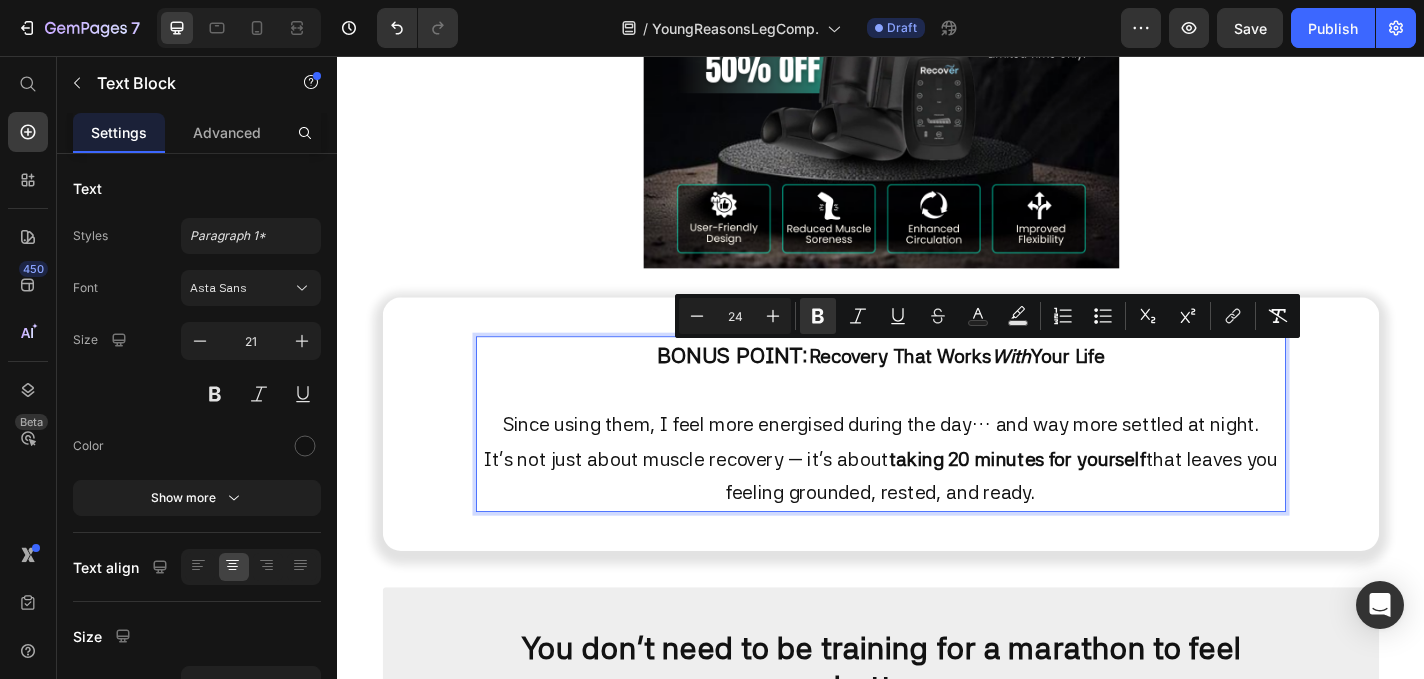 click on "BONUS POINT:" at bounding box center (773, 385) 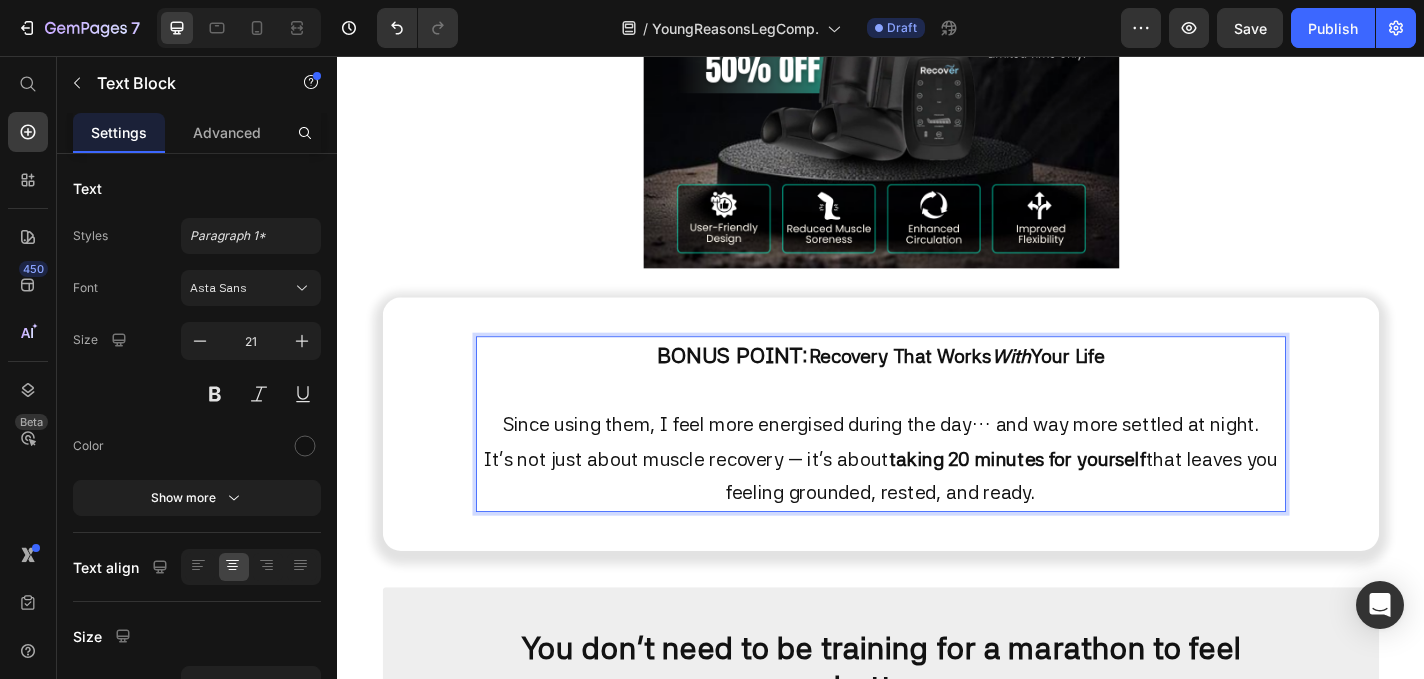 click on "BONUS POINT:" at bounding box center (773, 385) 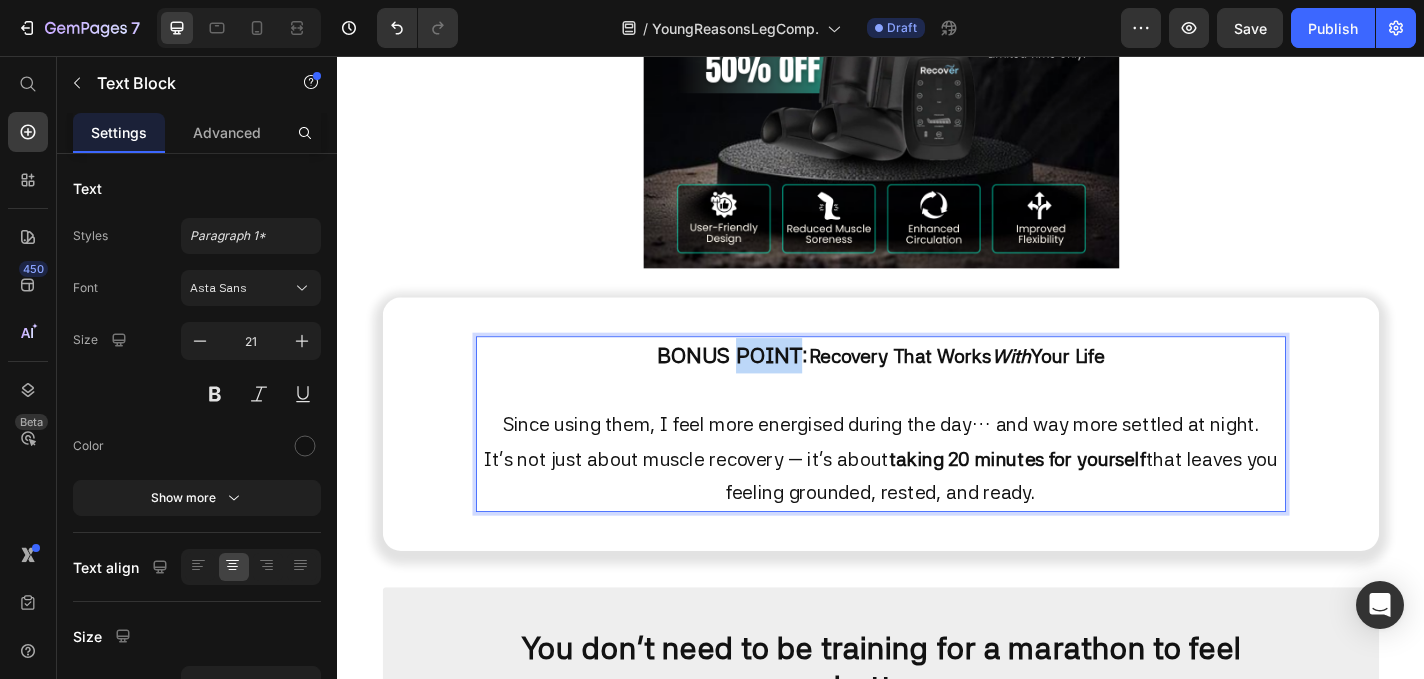 click on "BONUS POINT:" at bounding box center [773, 385] 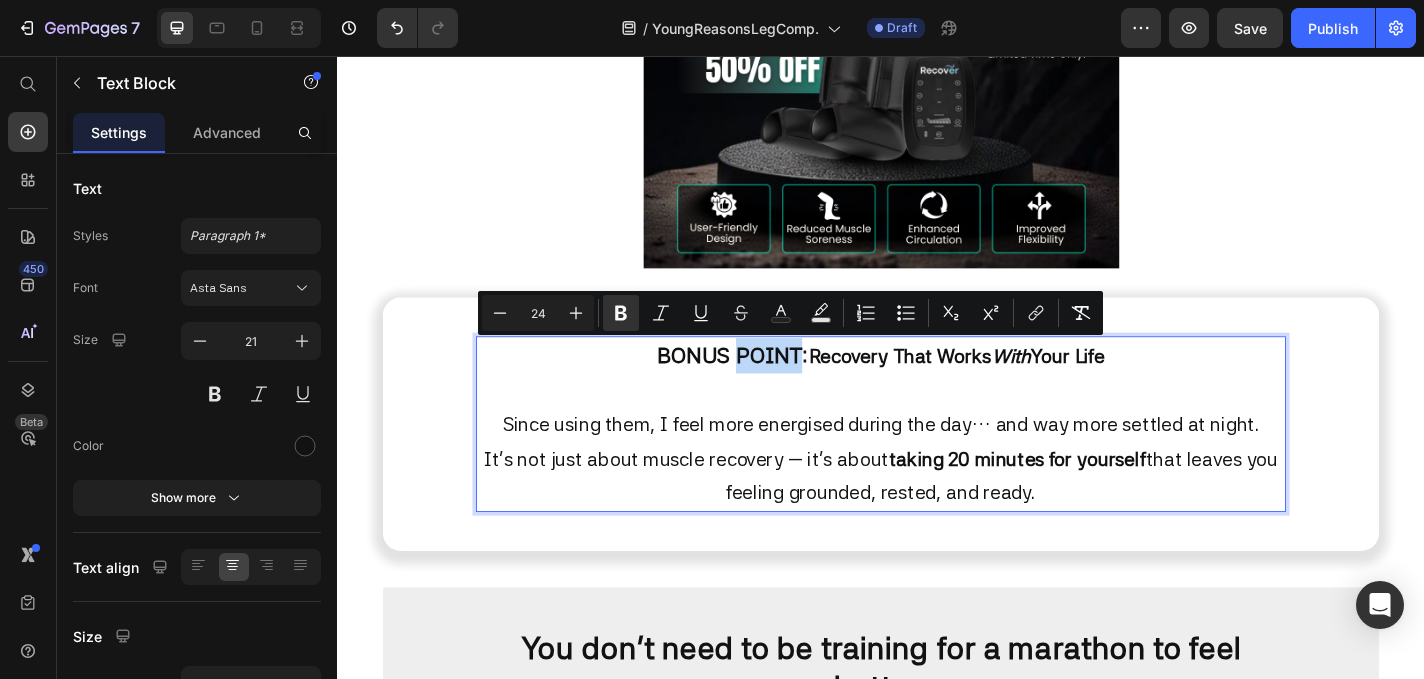 type on "21" 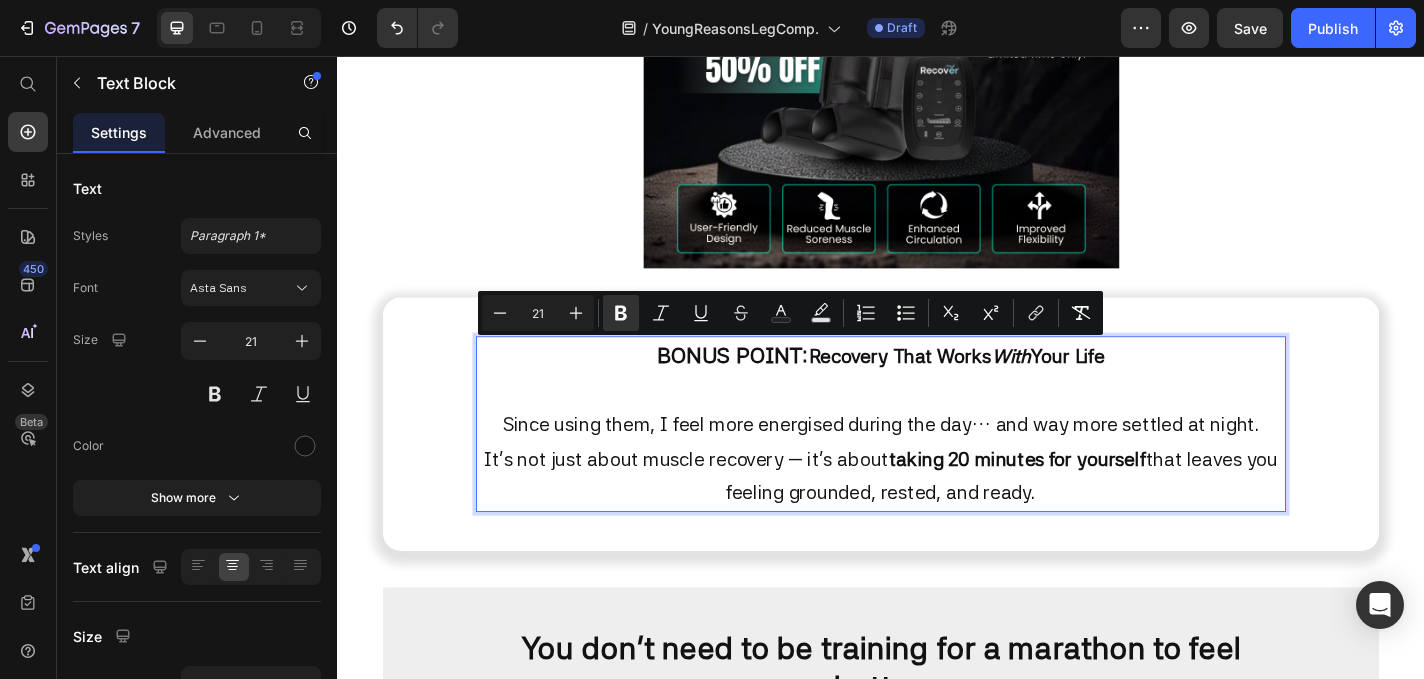 click on "Recovery That Works" at bounding box center [958, 386] 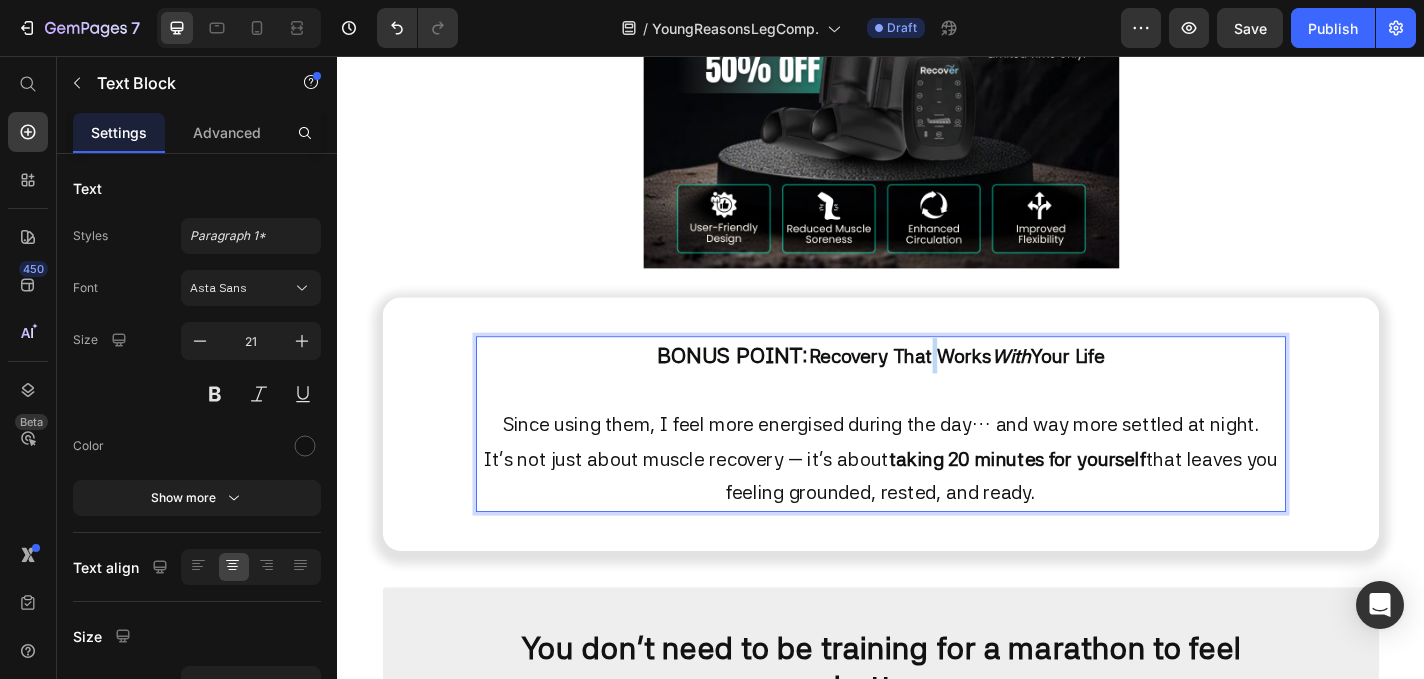 click on "Recovery That Works" at bounding box center (958, 386) 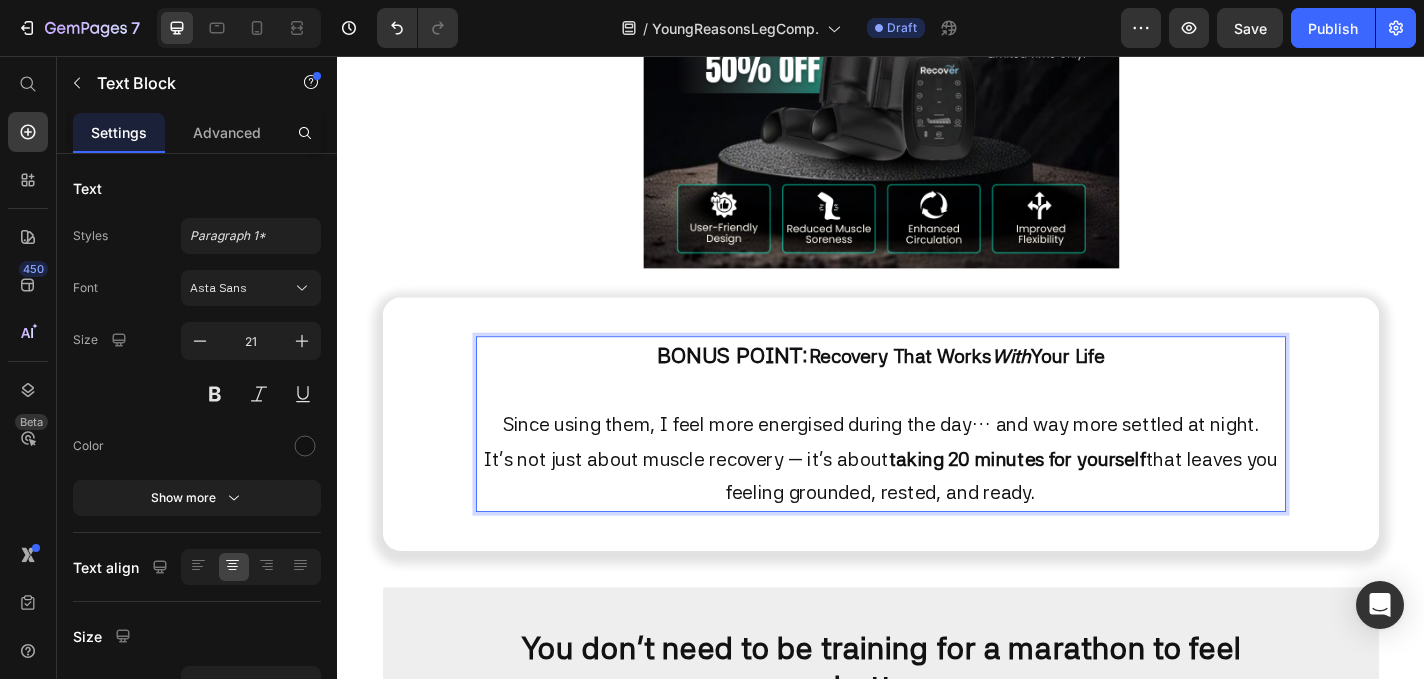 click on "BONUS POINT:  Recovery That Works  With  Your Life  Since using them, I feel more energised during the day… and way more settled at night. It’s not just about muscle recovery — it’s about  taking 20 minutes for yourself  that leaves you feeling grounded, rested, and ready." at bounding box center [937, 462] 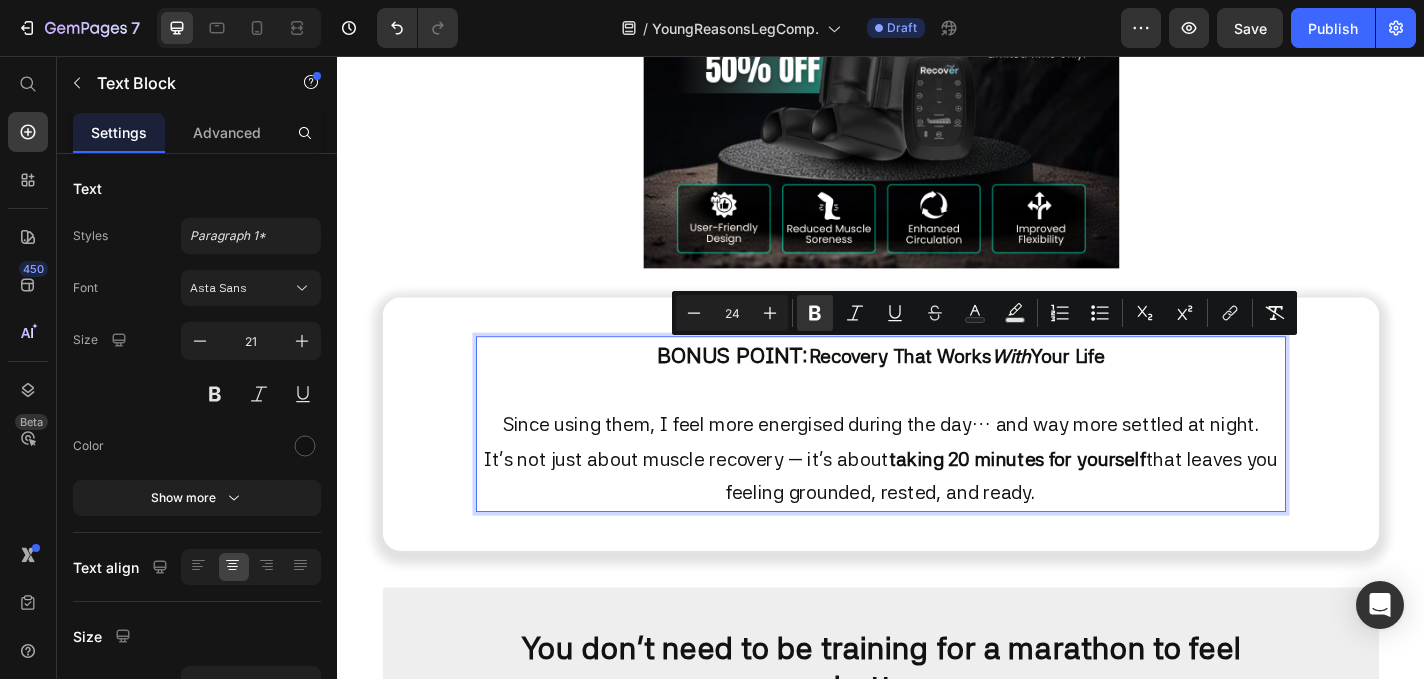type on "21" 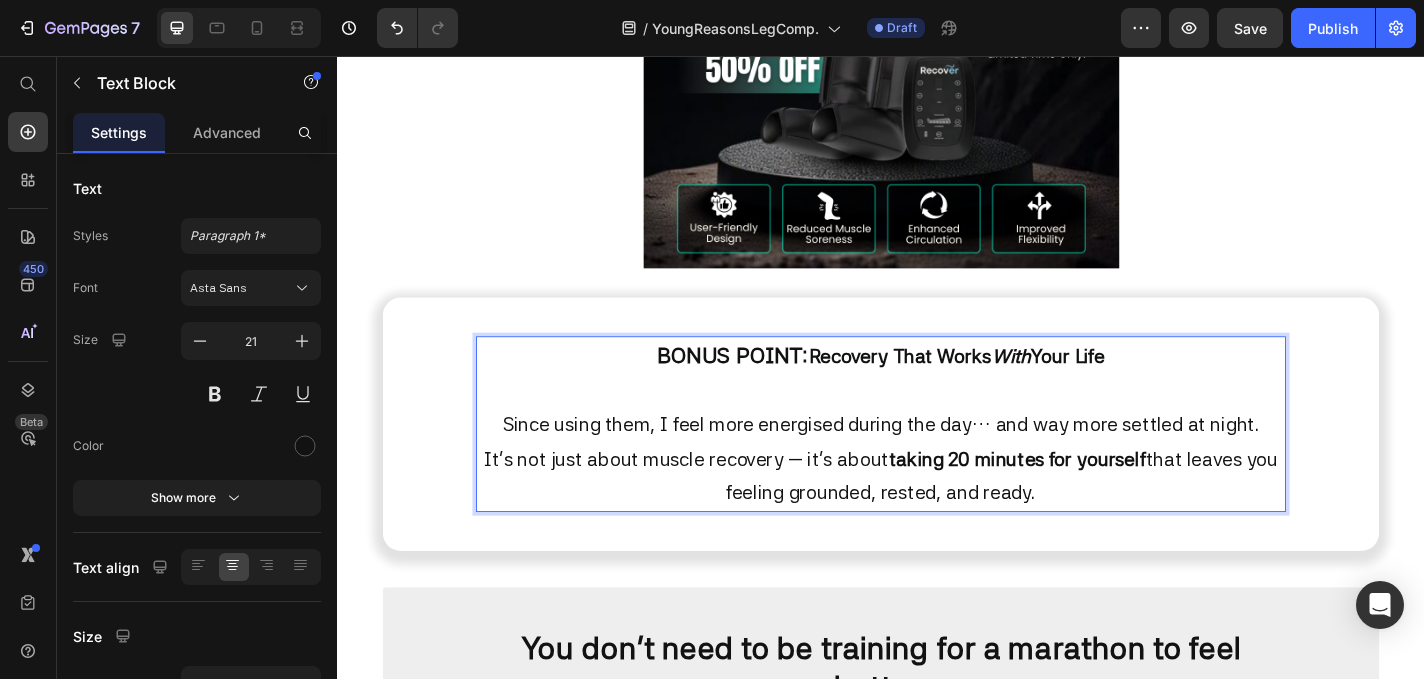 drag, startPoint x: 1189, startPoint y: 399, endPoint x: 861, endPoint y: 391, distance: 328.09753 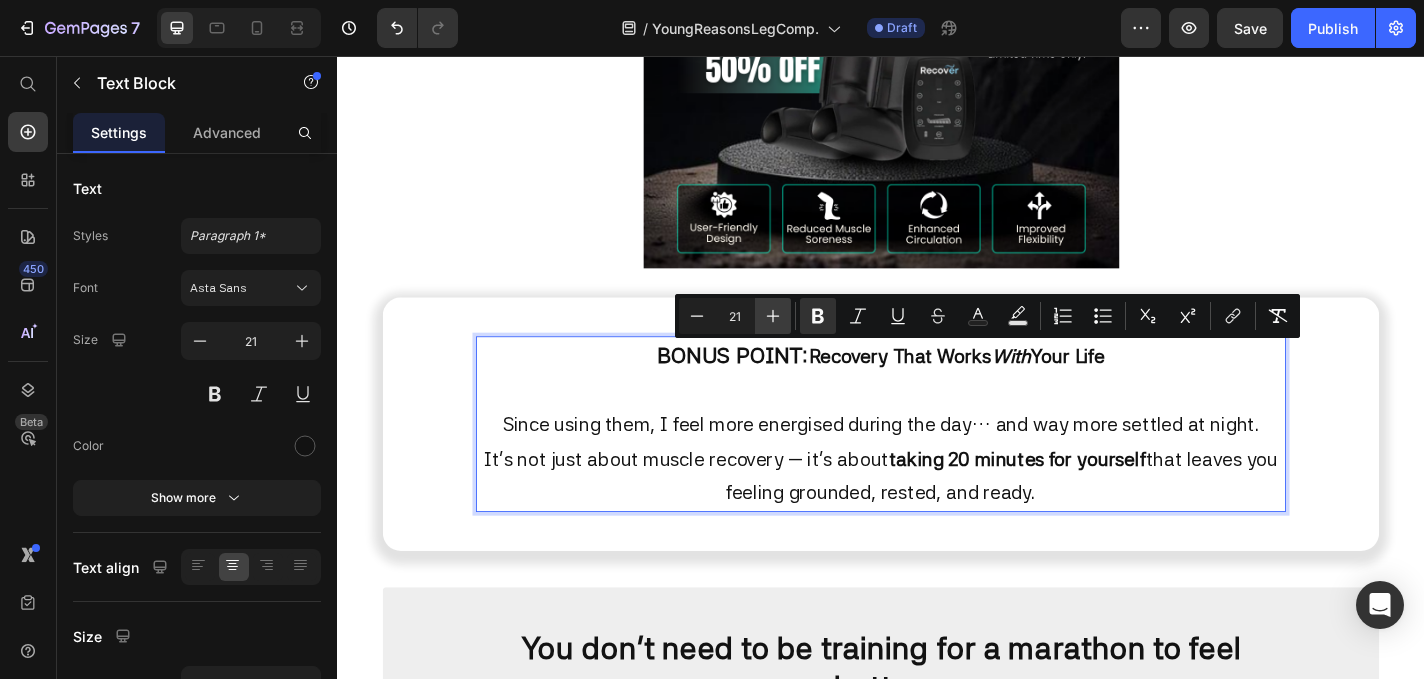 click on "Plus" at bounding box center (773, 316) 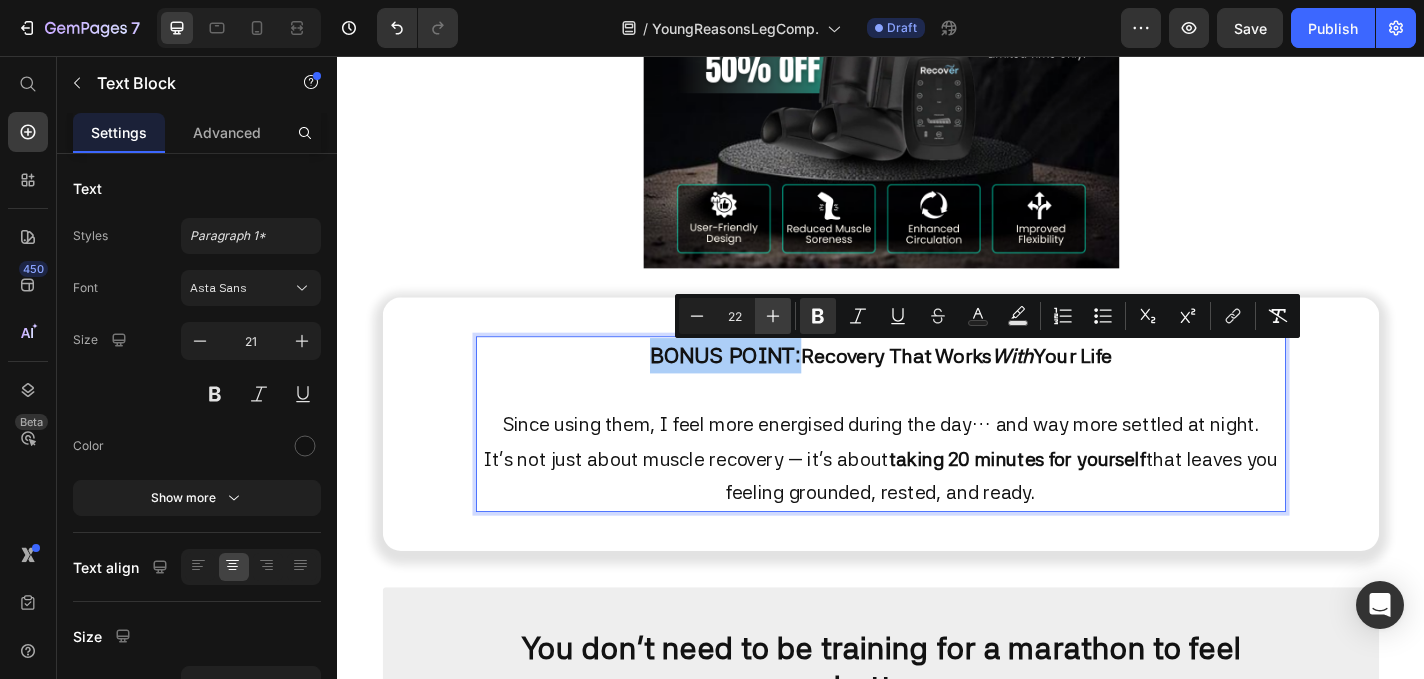 click on "Plus" at bounding box center (773, 316) 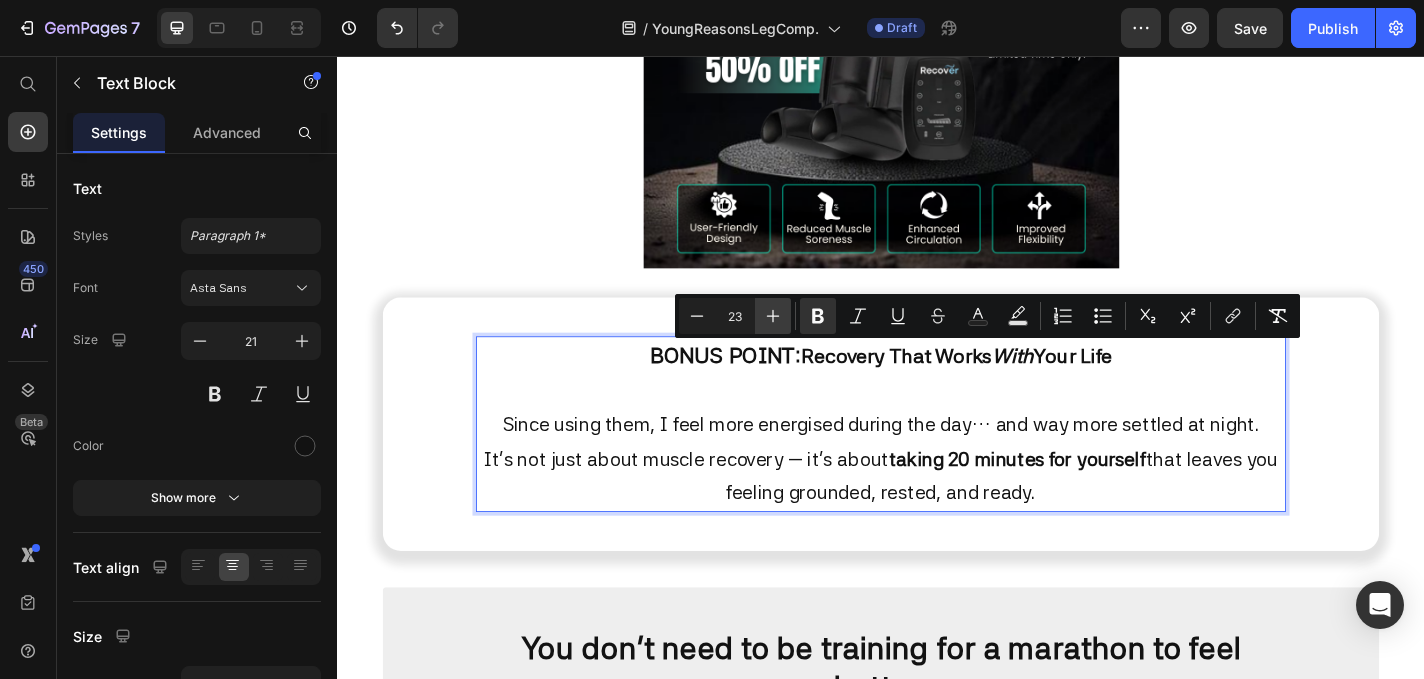 click on "Plus" at bounding box center (773, 316) 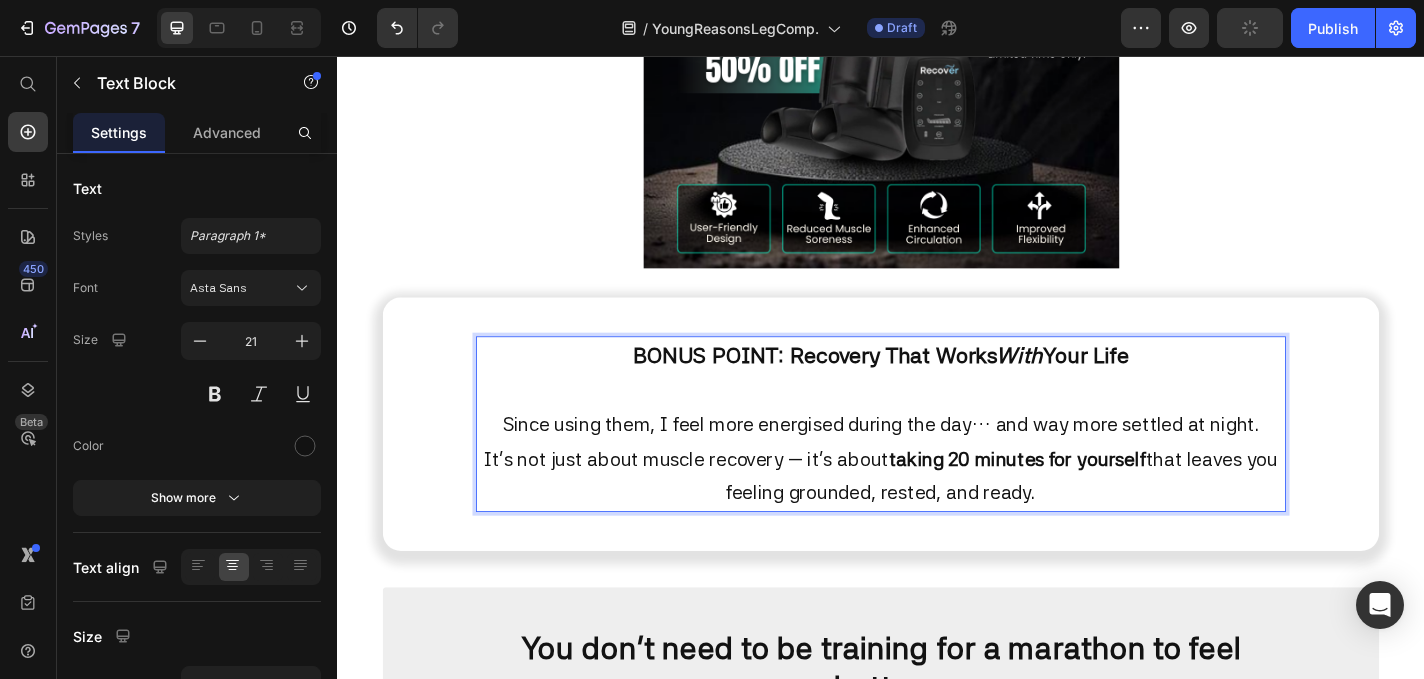 click on "BONUS POINT: Recovery That Works  With  Your Life  Since using them, I feel more energised during the day… and way more settled at night. It’s not just about muscle recovery — it’s about  taking 20 minutes for yourself  that leaves you feeling grounded, rested, and ready." at bounding box center [937, 462] 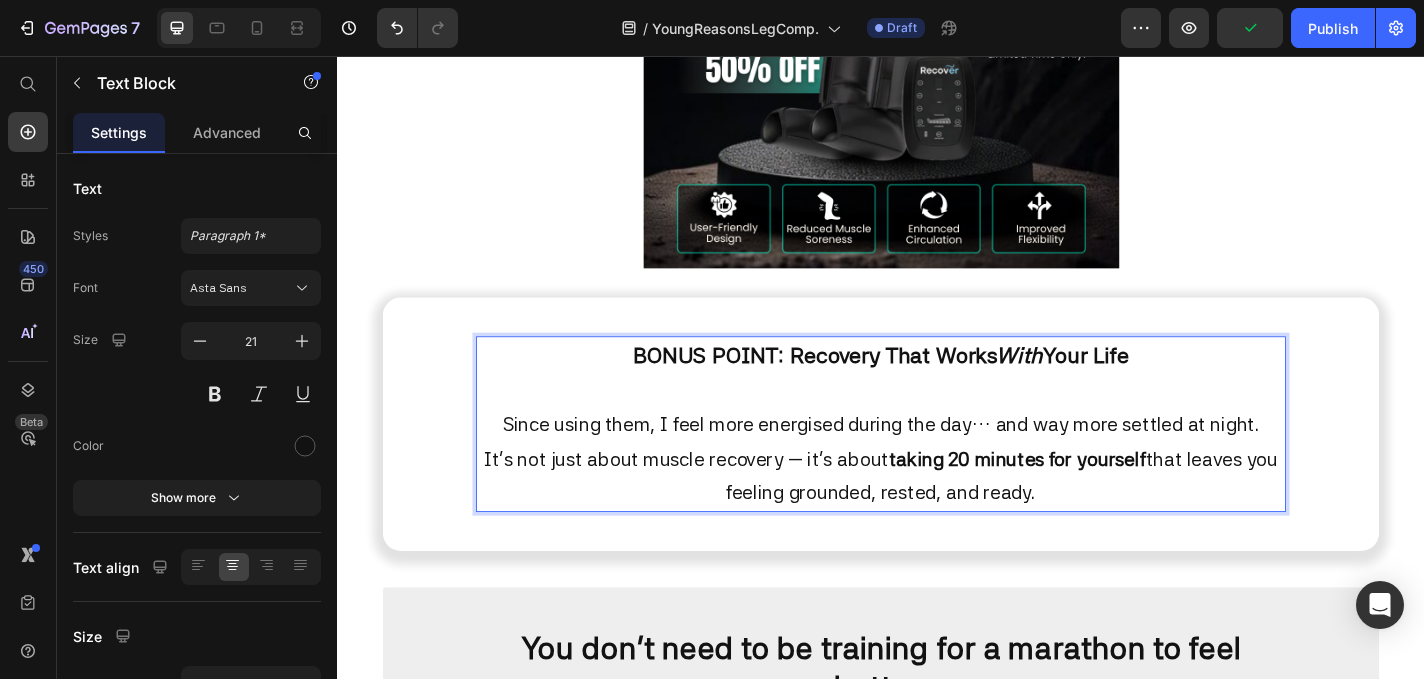 click on "BONUS POINT: Recovery That Works  With  Your Life ⁠⁠⁠⁠⁠⁠⁠  Since using them, I feel more energised during the day… and way more settled at night. It’s not just about muscle recovery — it’s about  taking 20 minutes for yourself  that leaves you feeling grounded, rested, and ready." at bounding box center (937, 462) 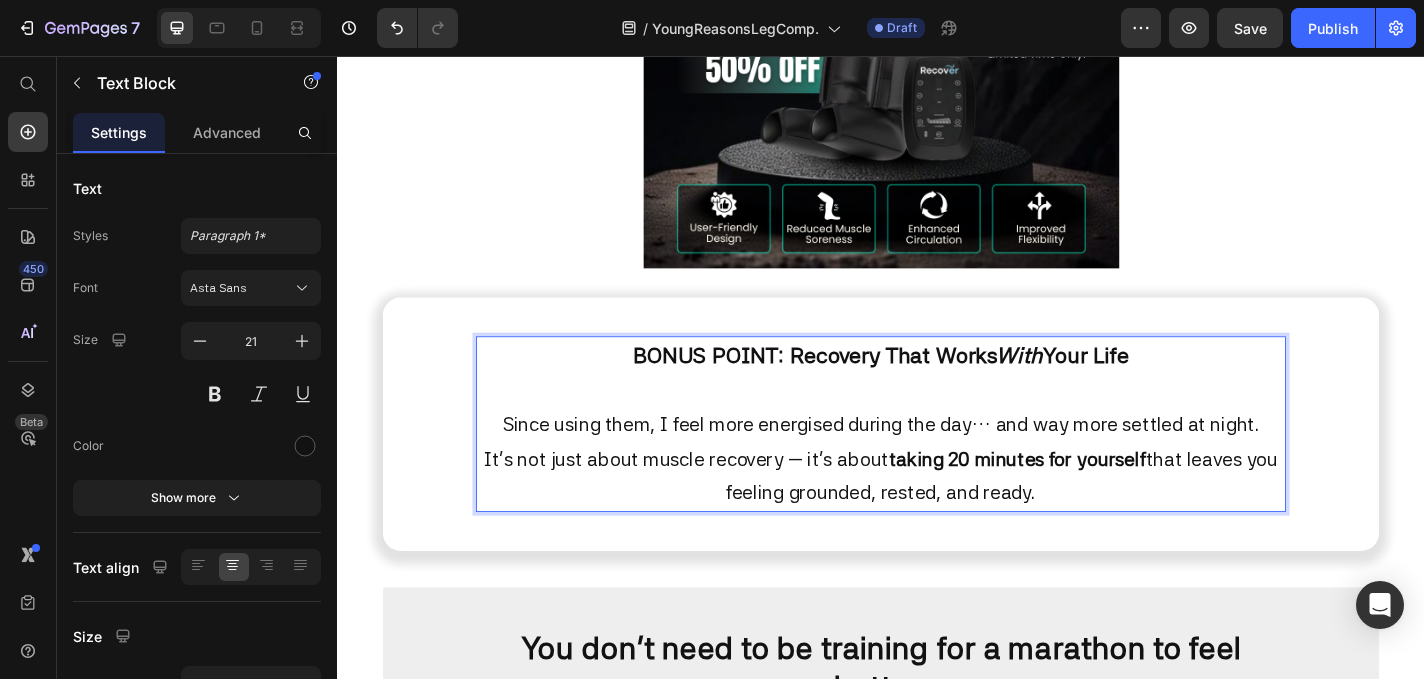 drag, startPoint x: 1118, startPoint y: 541, endPoint x: 507, endPoint y: 465, distance: 615.70856 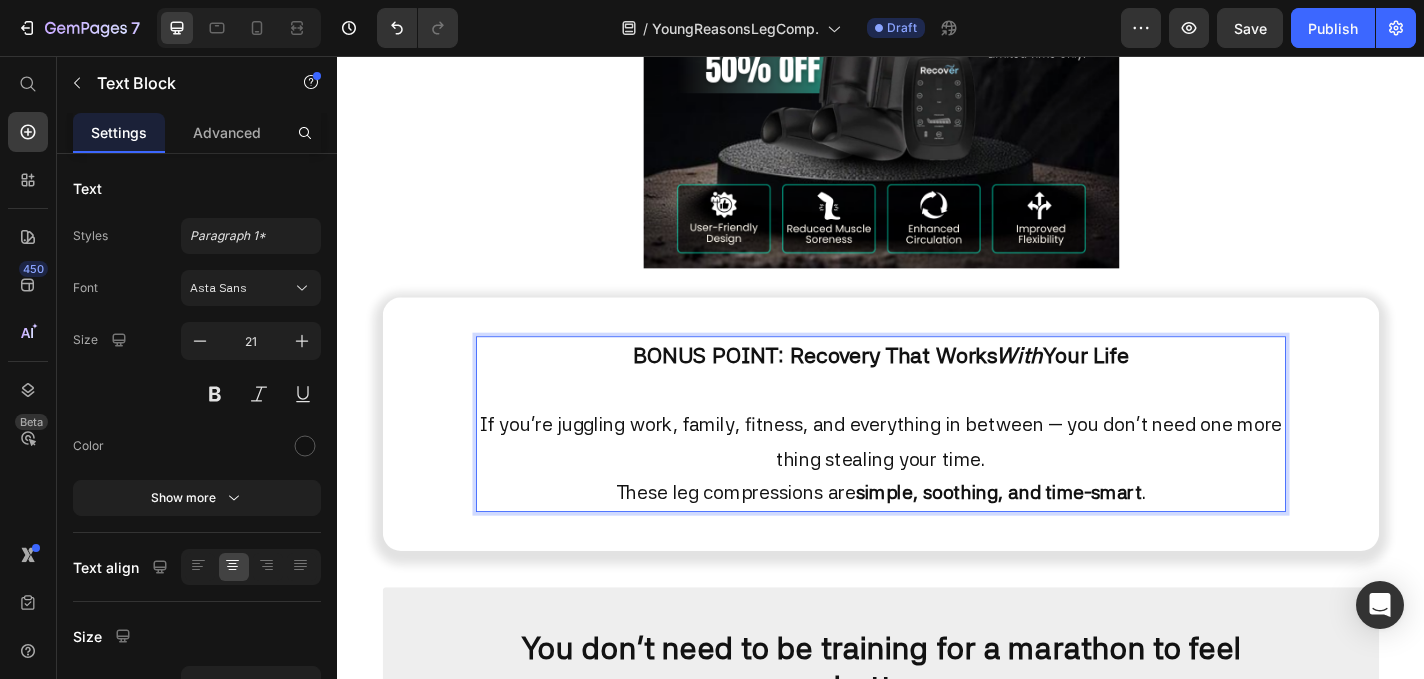 click on "BONUS POINT: Recovery That Works  With  Your Life If you’re juggling work, family, fitness, and everything in between — you don’t need one more thing stealing your time. These leg compressions are  simple, soothing, and time-smart ." at bounding box center [937, 462] 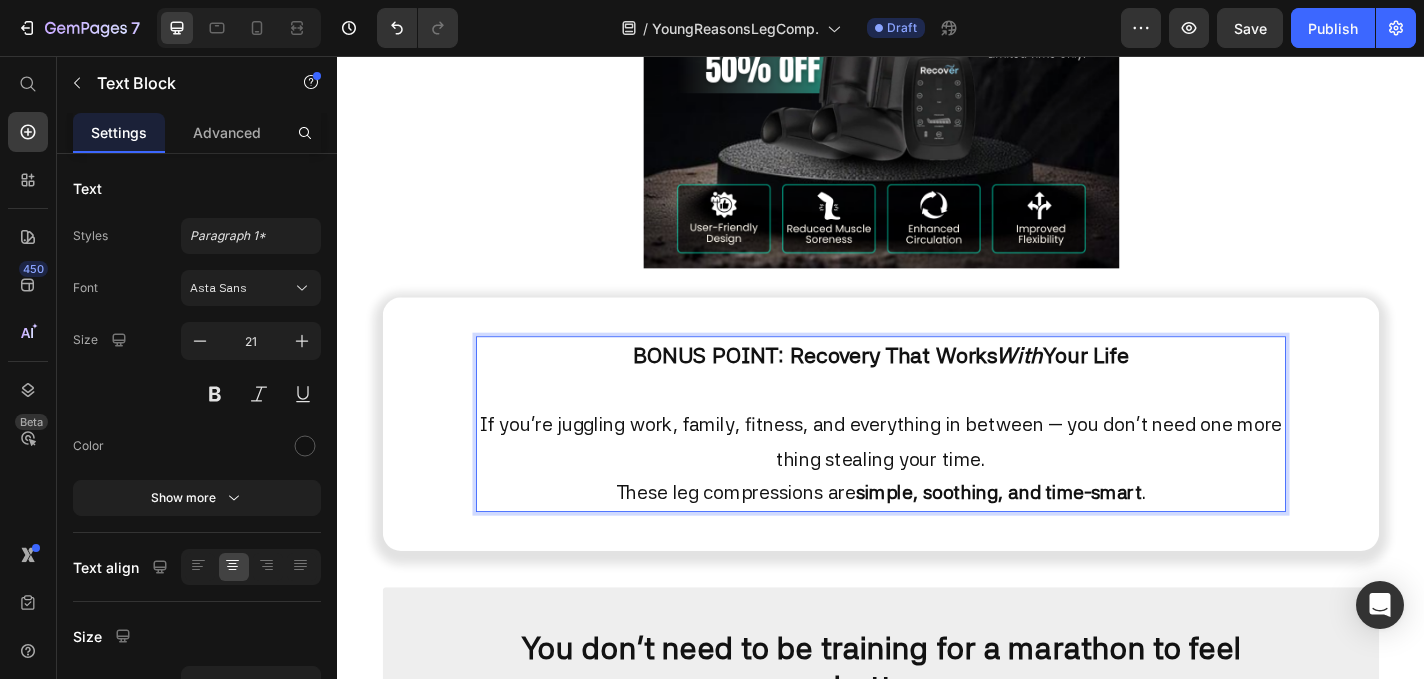 click on "BONUS POINT: Recovery That Works  With  Your Life If you’re juggling work, family, fitness, and everything in between — you don’t need one more thing stealing your time. These leg compressions are  simple, soothing, and time-smart ." at bounding box center [937, 462] 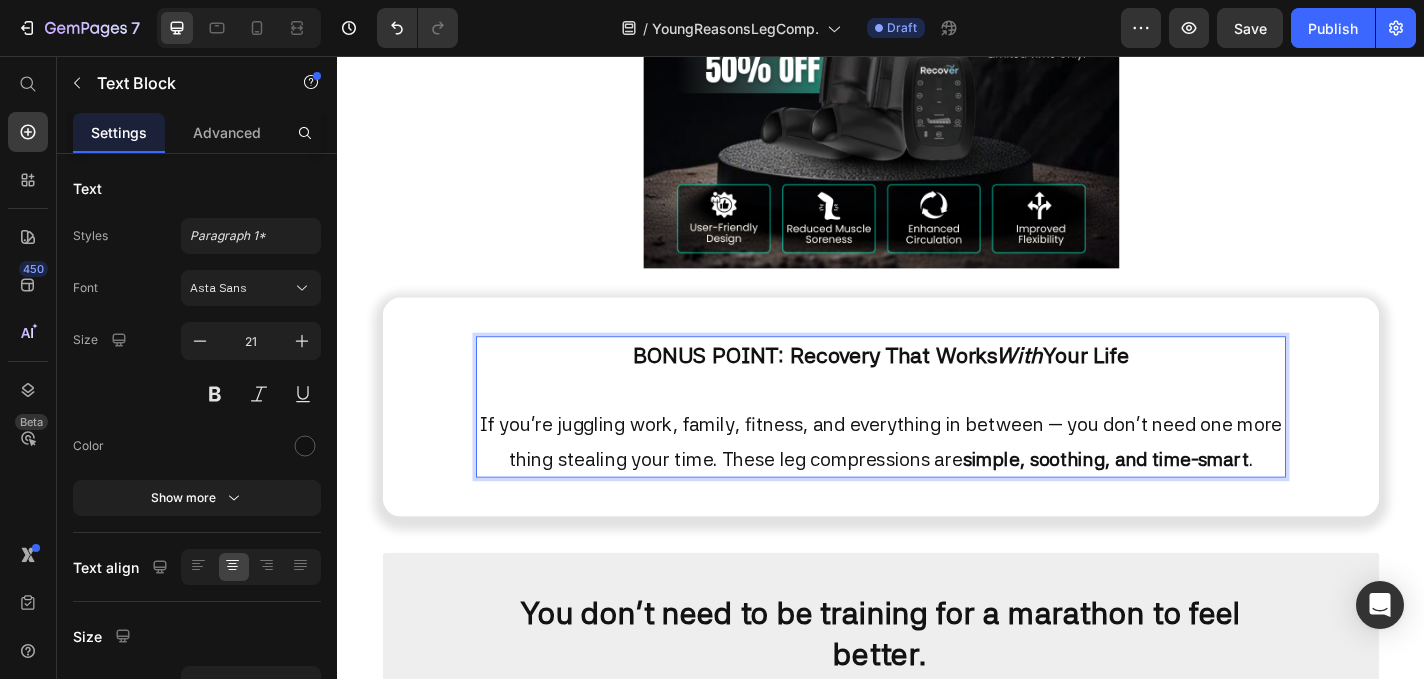 click on "BONUS POINT: Recovery That Works  With  Your Life If you’re juggling work, family, fitness, and everything in between — you don’t need one more thing stealing your time. These leg compressions are  simple, soothing, and time-smart . Text Block   0 Section 6" at bounding box center [937, 443] 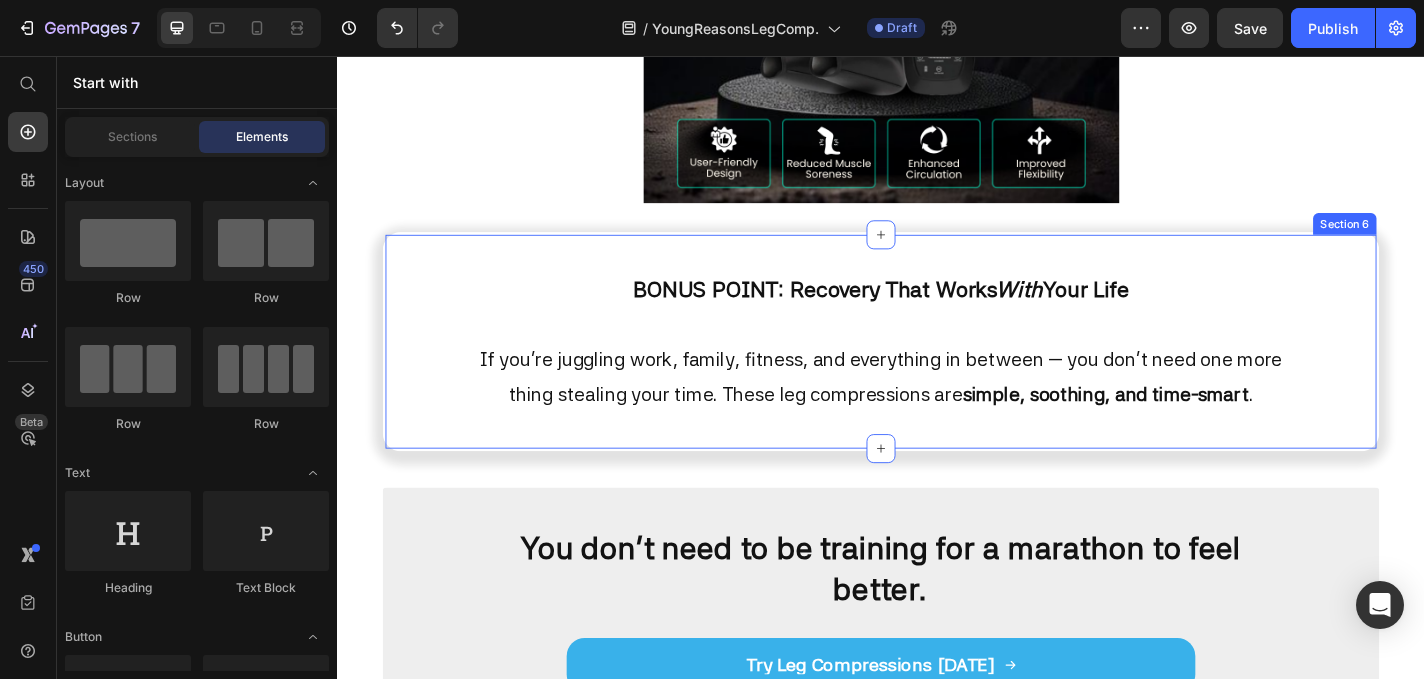 scroll, scrollTop: 3667, scrollLeft: 0, axis: vertical 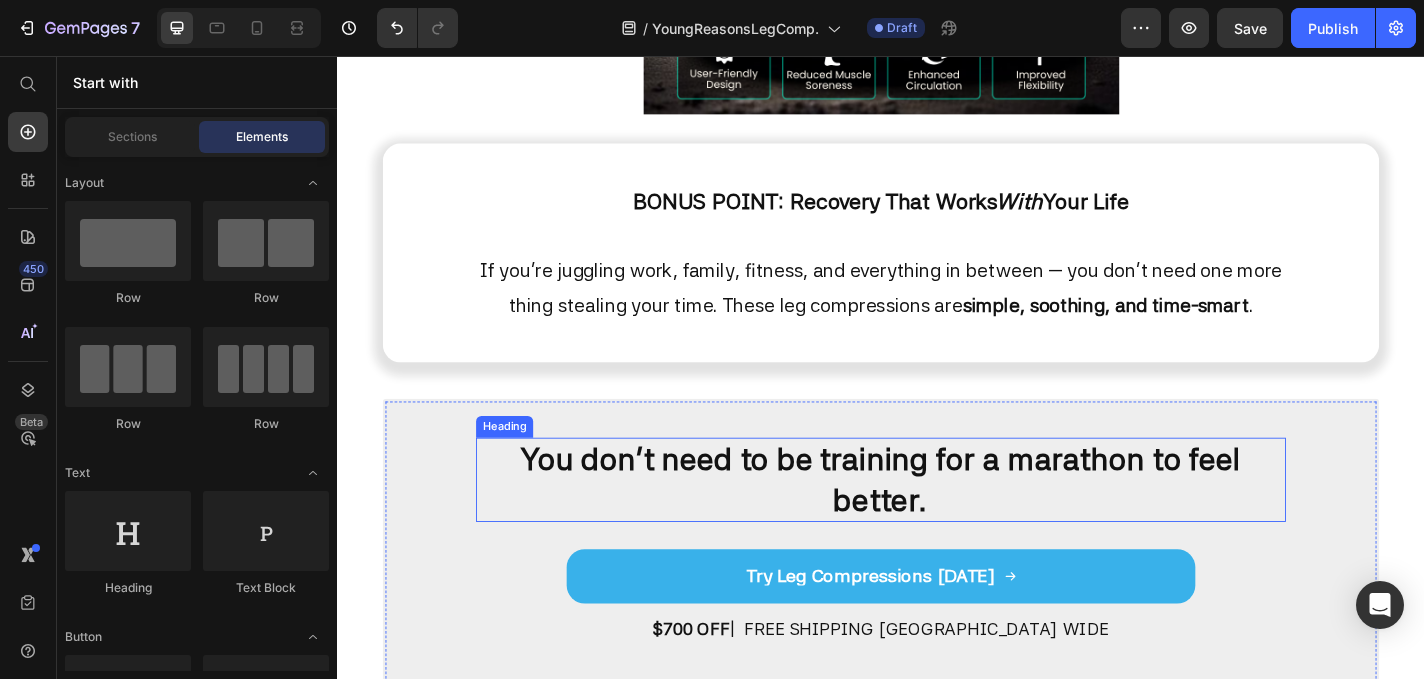 click on "You don’t need to be training for a marathon to feel better." at bounding box center (937, 523) 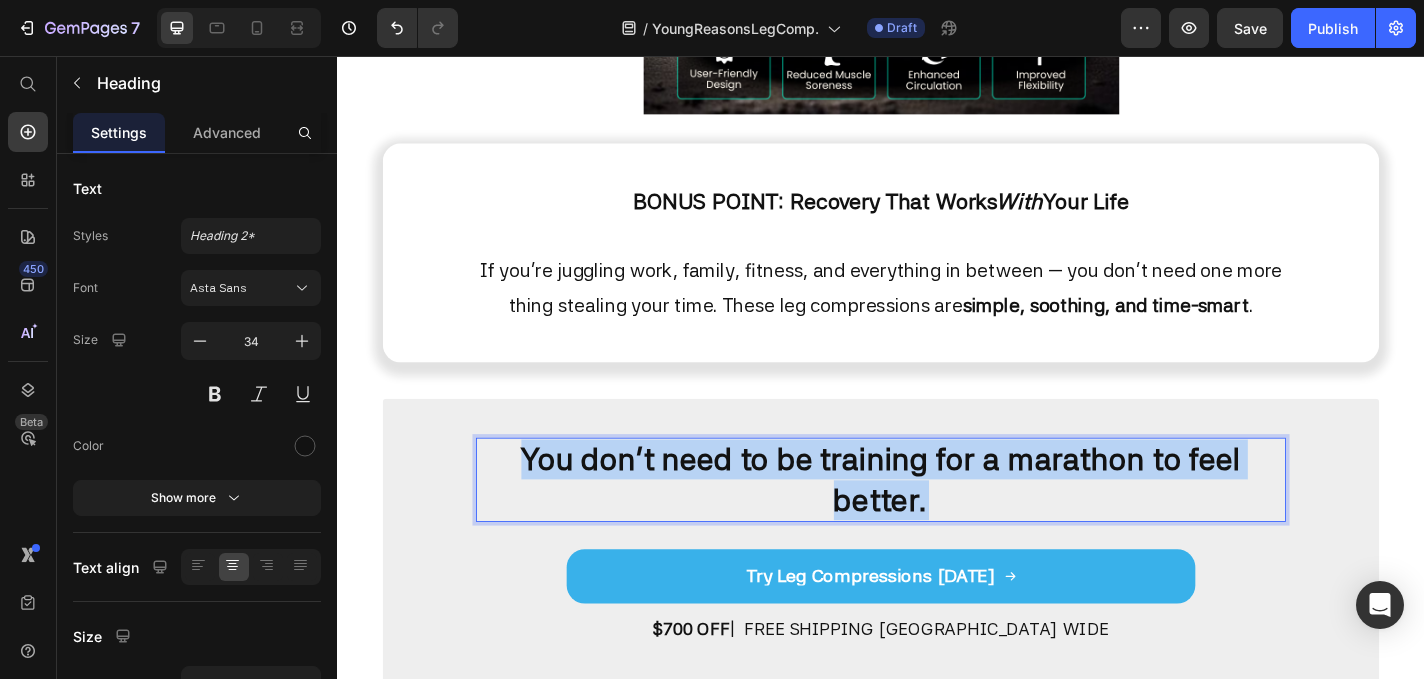 click on "You don’t need to be training for a marathon to feel better." at bounding box center (937, 523) 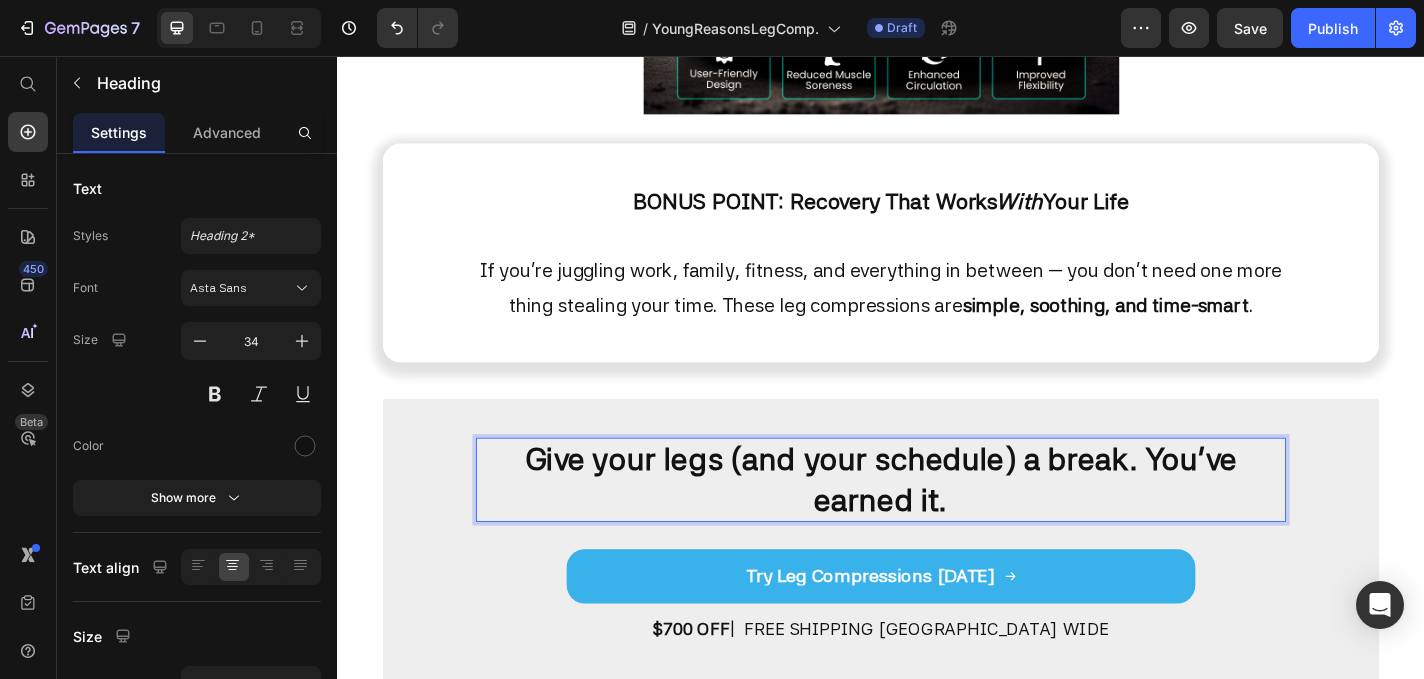 click on "Give your legs (and your schedule) a break. You’ve earned it." at bounding box center [937, 523] 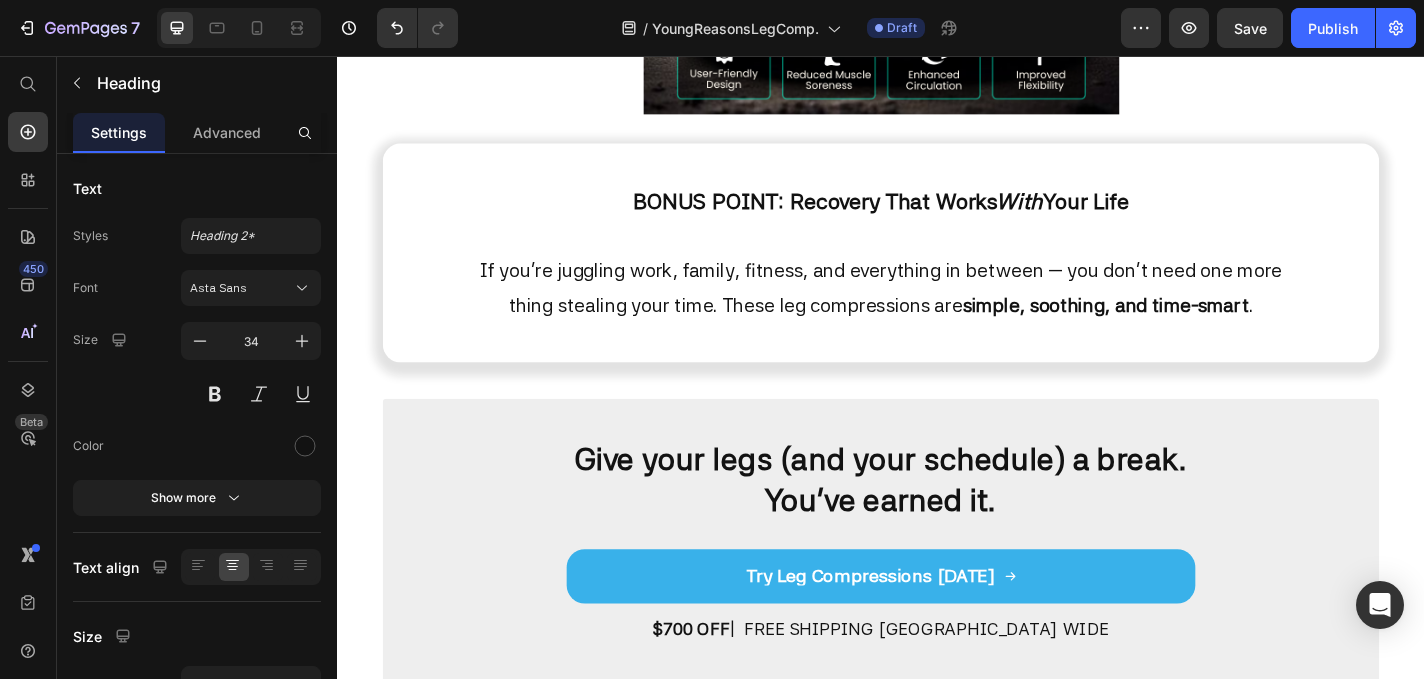 click on "Sticky Product Images Recover Leg Compressions Product Title $799.95 Product Price Row This product has only default variant Product Variants & Swatches 1 Product Quantity Try Leg Compressions Product Cart Button Row Product Sticky Image Section 5 BONUS POINT: Recovery That Works  With  Your Life If you’re juggling work, family, fitness, and everything in between — you don’t need one more thing stealing your time. These leg compressions are  simple, soothing, and time-smart . Text Block Section 6 ⁠⁠⁠⁠⁠⁠⁠ Give your legs (and your schedule) a break. You’ve earned it. Heading Try Leg Compressions Button
Try Leg Compressions Today Button $700 OFF   |  FREE SHIPPING AUSTRALIA WIDE Text Block Section 7 Root" at bounding box center [937, -1410] 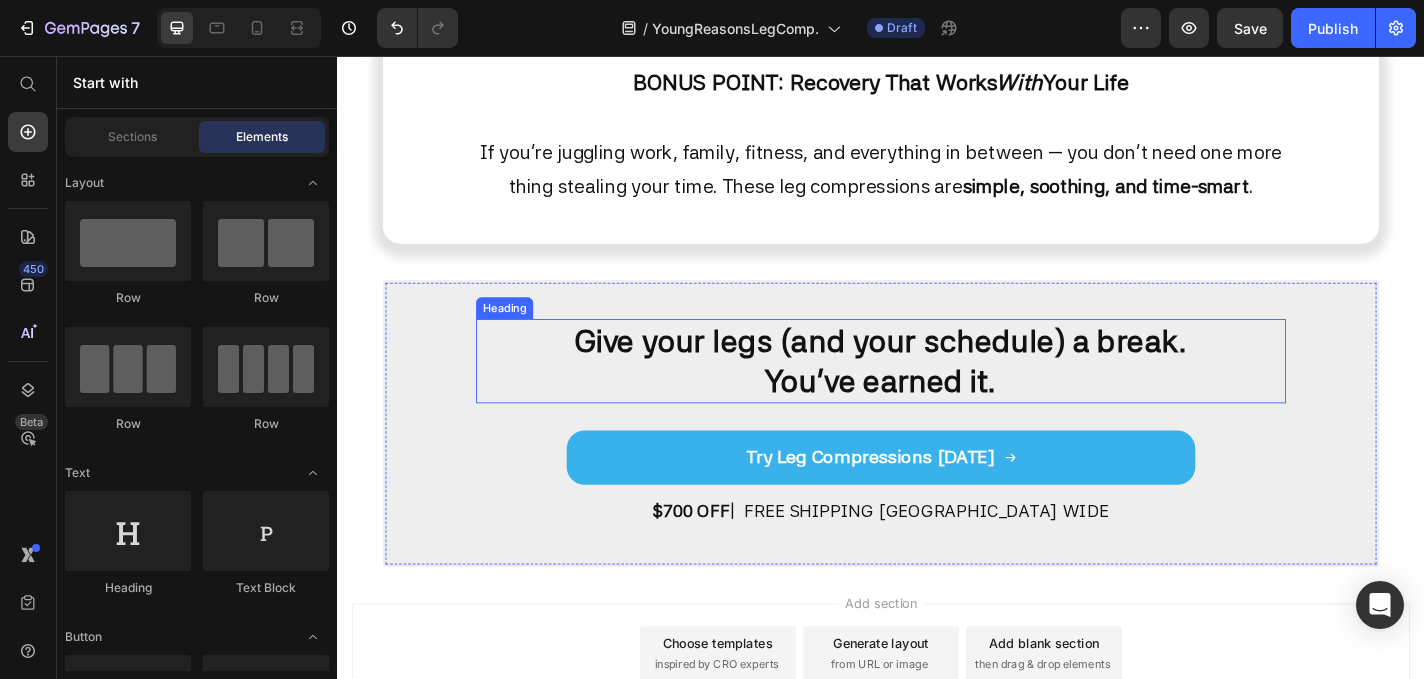 scroll, scrollTop: 3914, scrollLeft: 0, axis: vertical 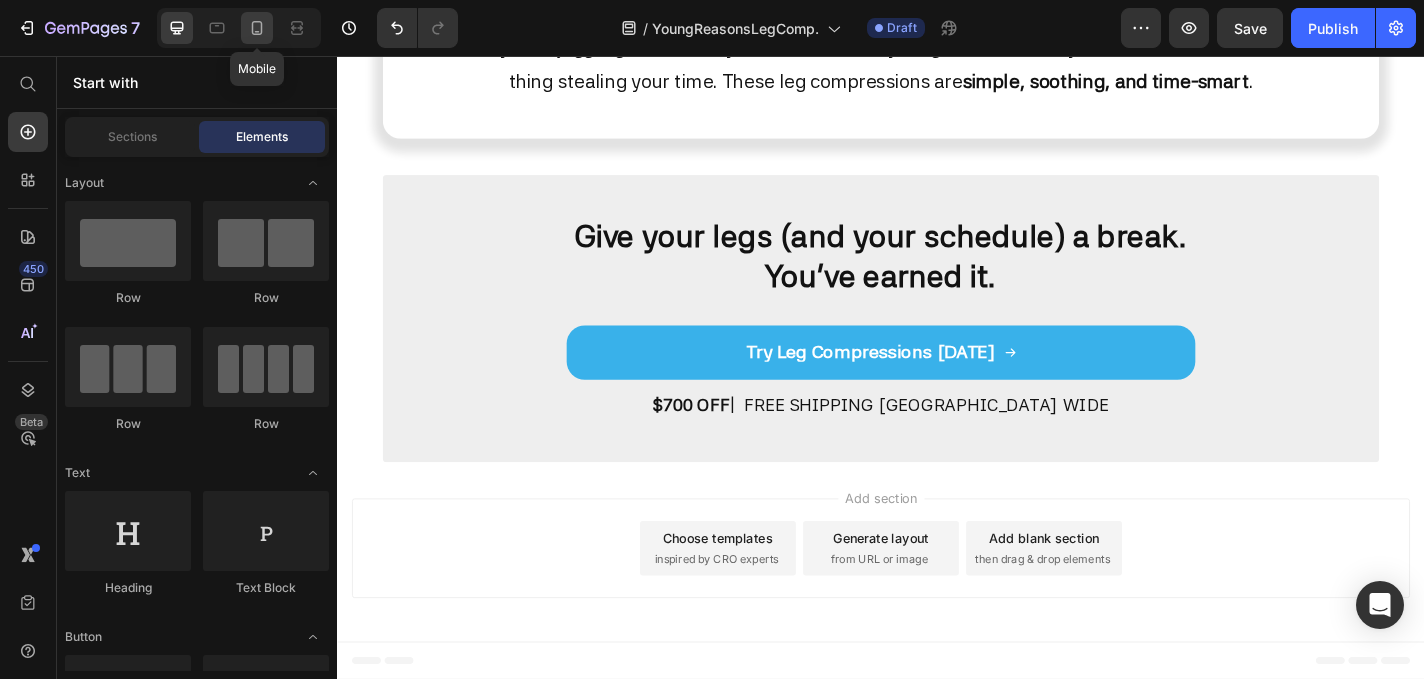 click 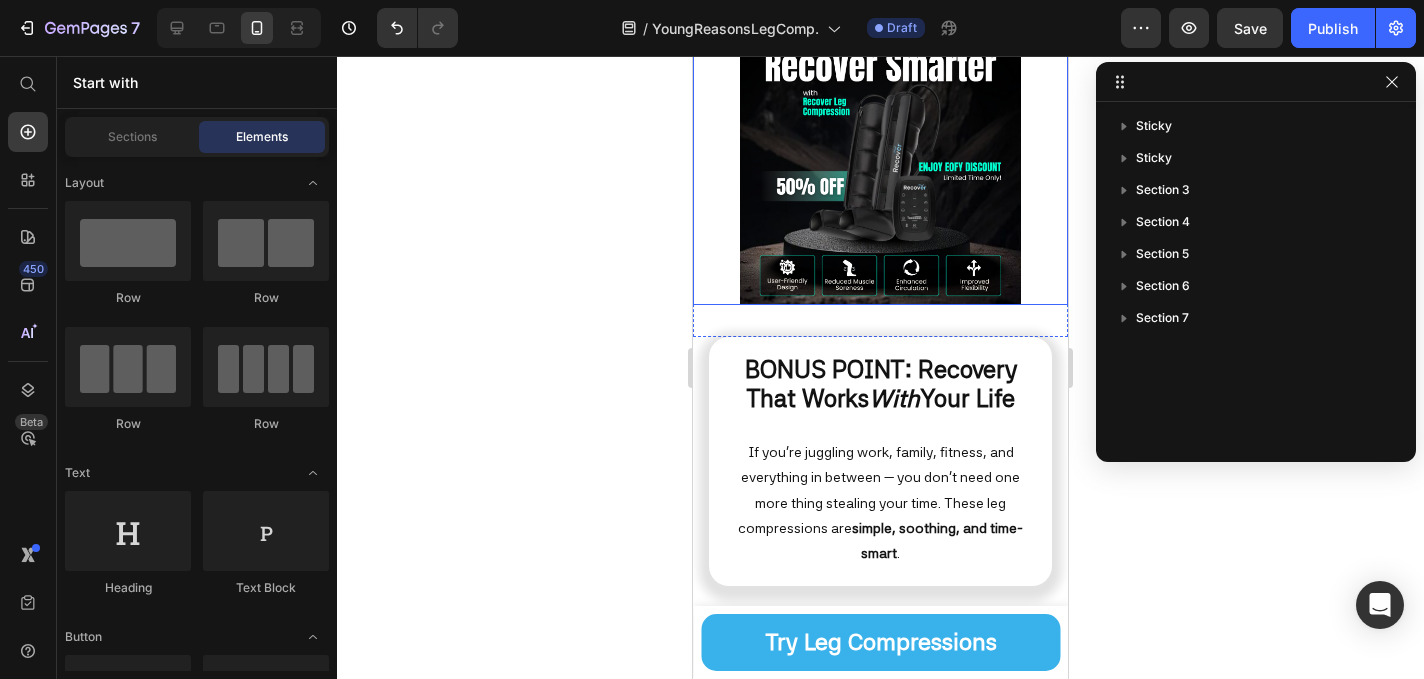 scroll, scrollTop: 4739, scrollLeft: 0, axis: vertical 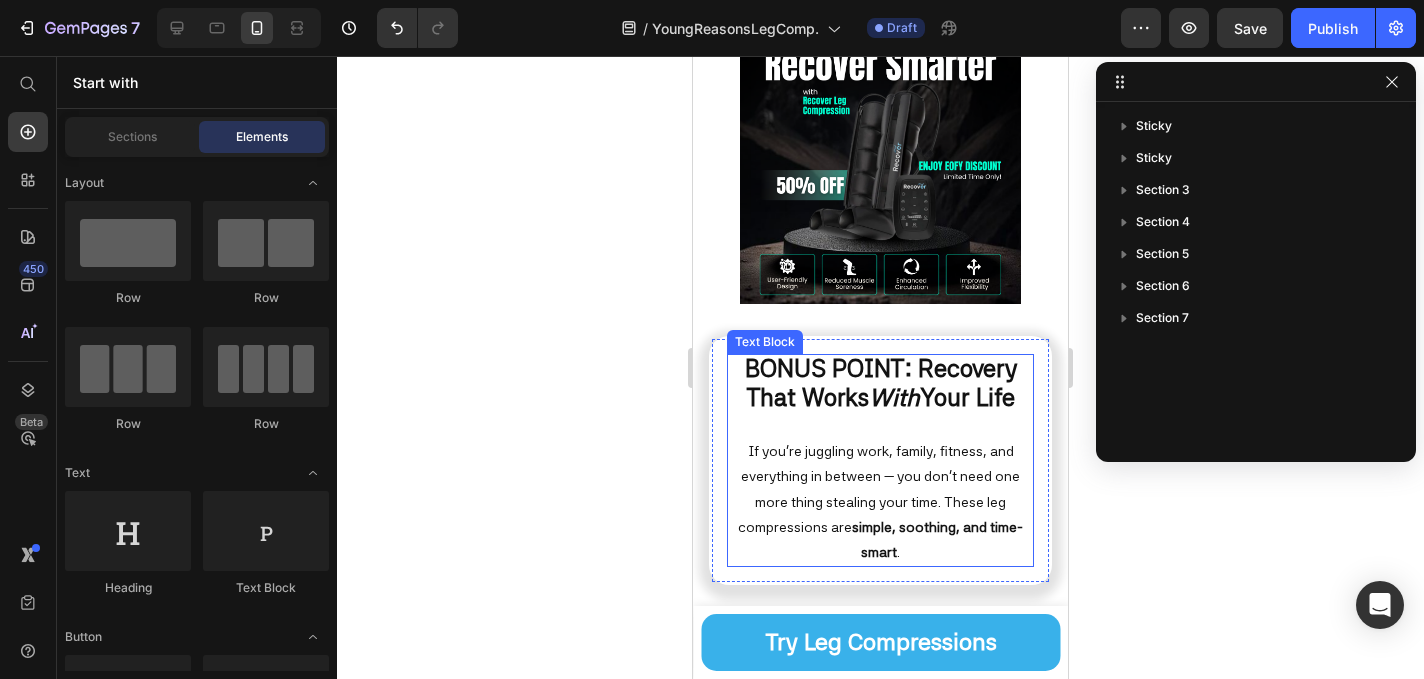 click on "BONUS POINT: Recovery That Works" at bounding box center (881, 383) 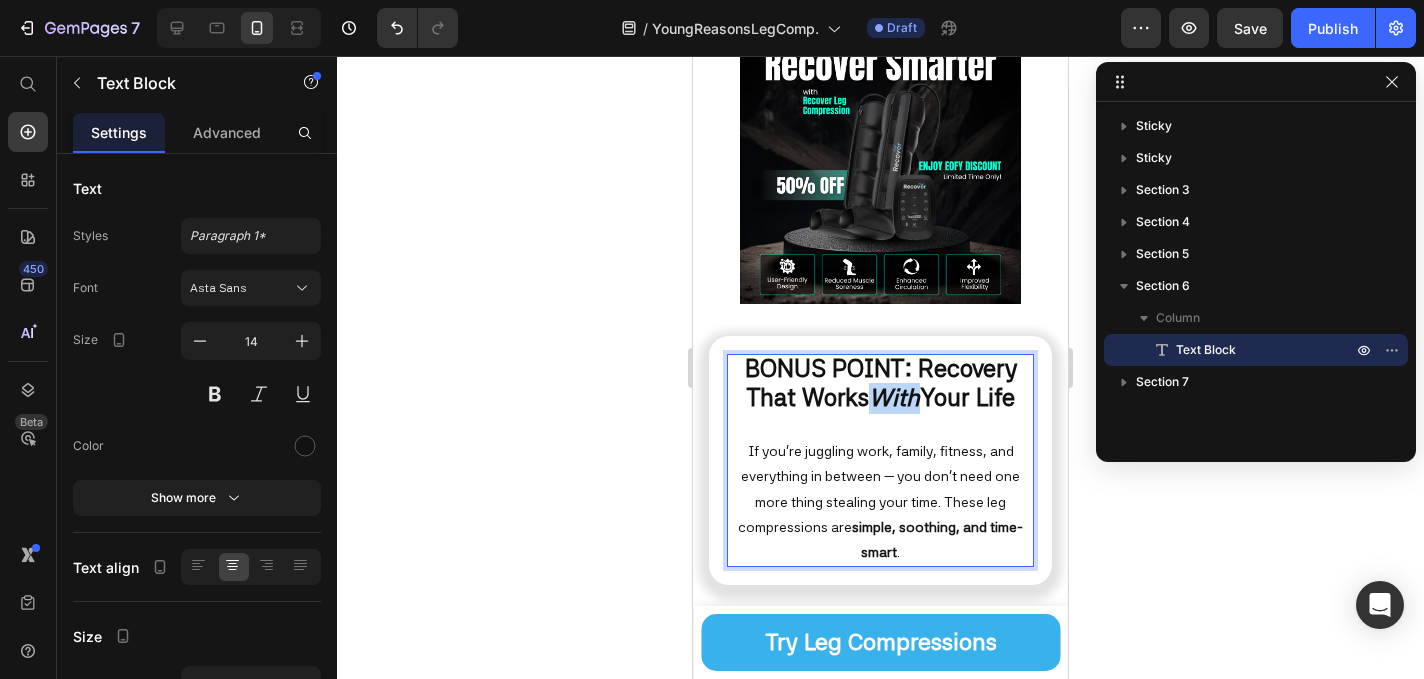 click on "With" at bounding box center [894, 397] 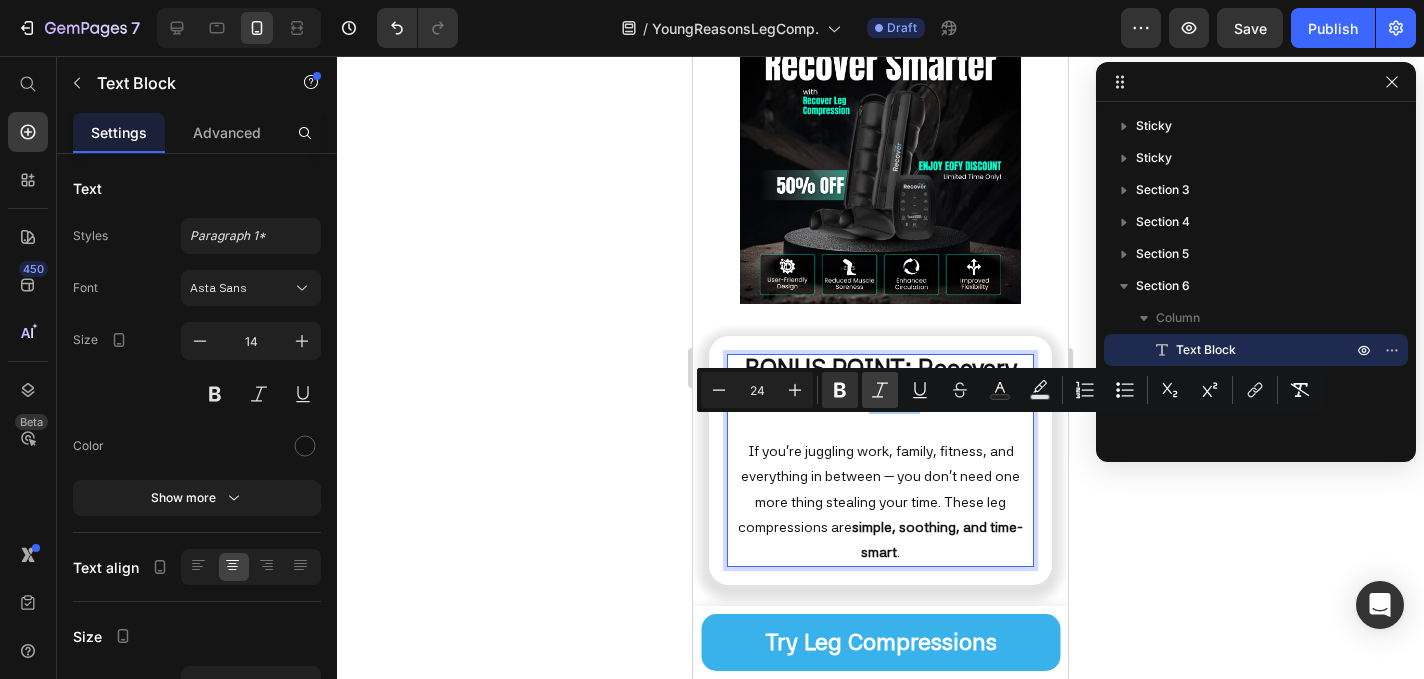 click 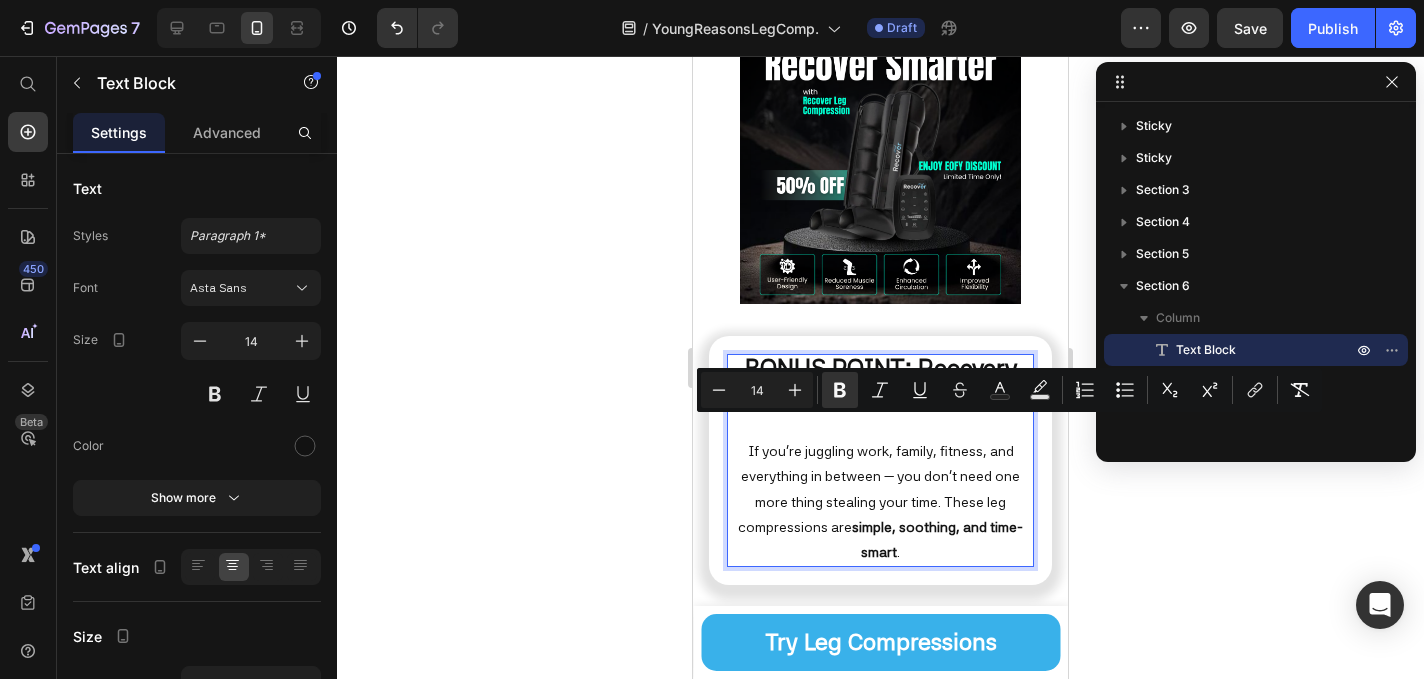 click on "BONUS POINT: Recovery That Works With Your Life If you’re juggling work, family, fitness, and everything in between — you don’t need one more thing stealing your time. These leg compressions are  simple, soothing, and time-smart ." at bounding box center [880, 461] 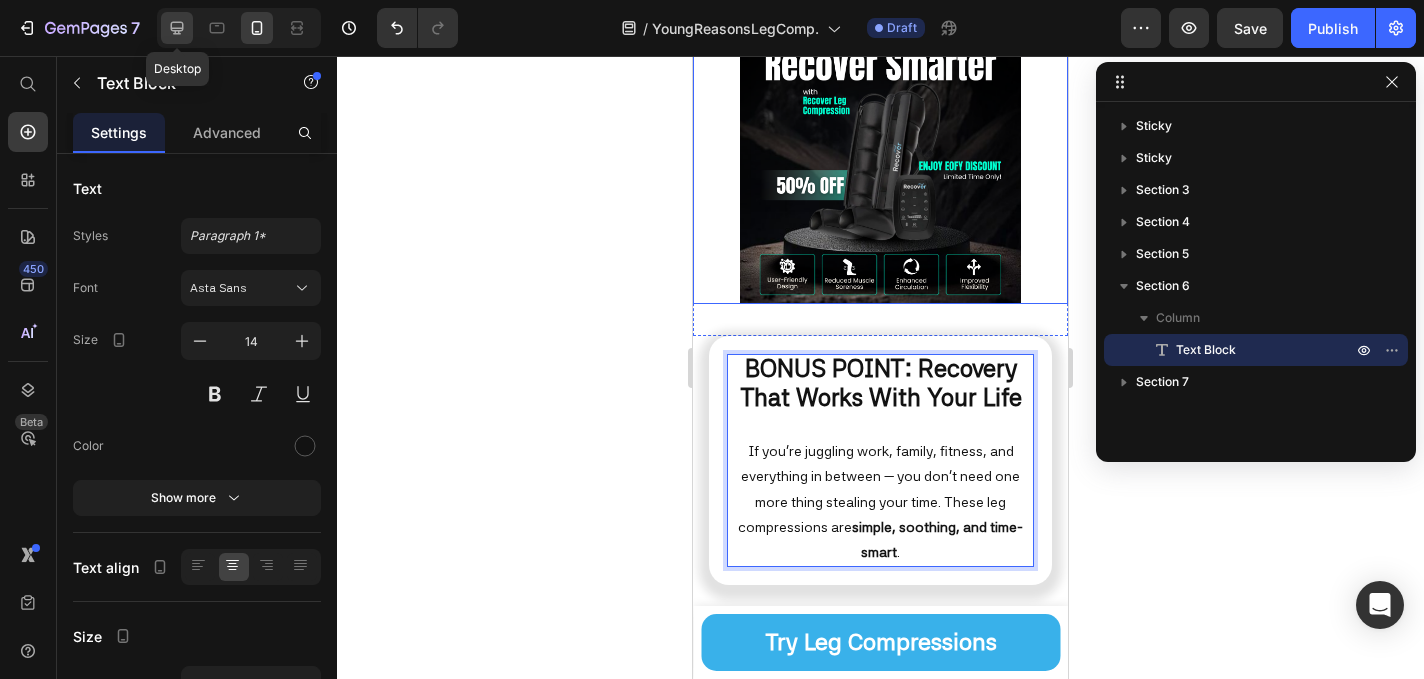 click 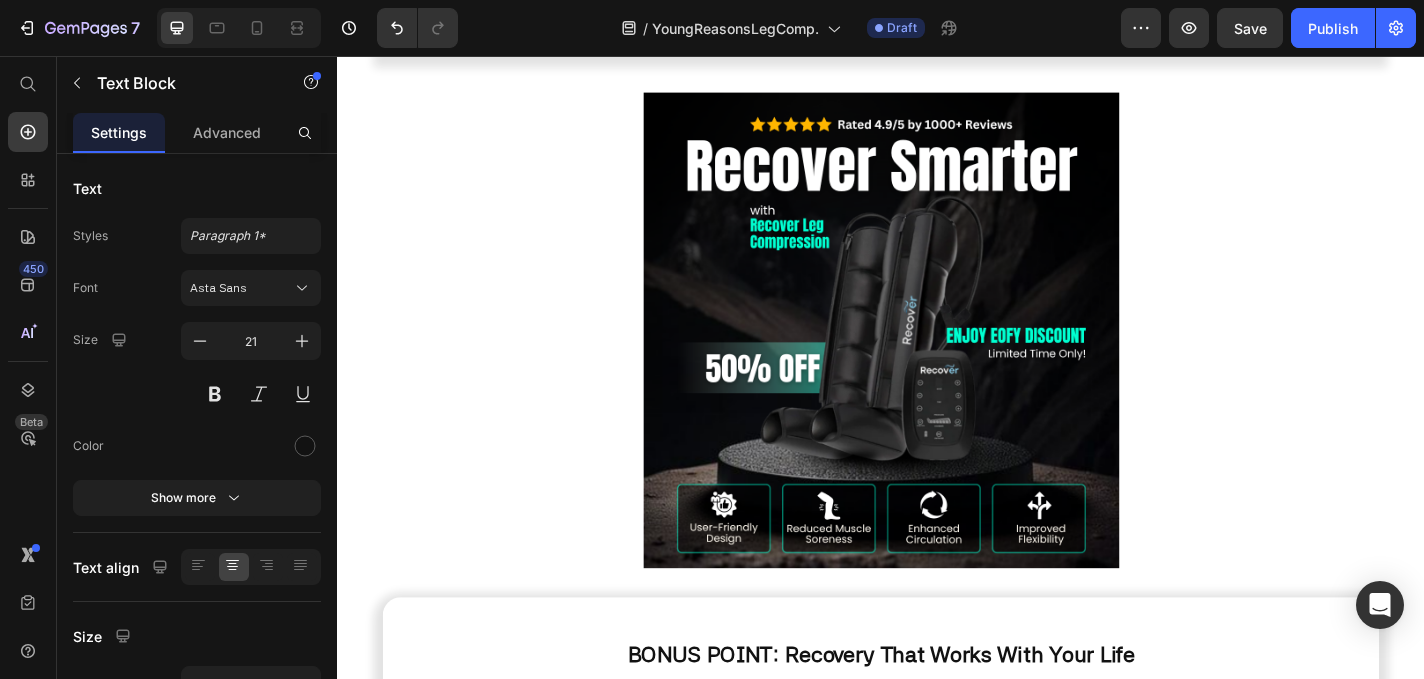 scroll, scrollTop: 3914, scrollLeft: 0, axis: vertical 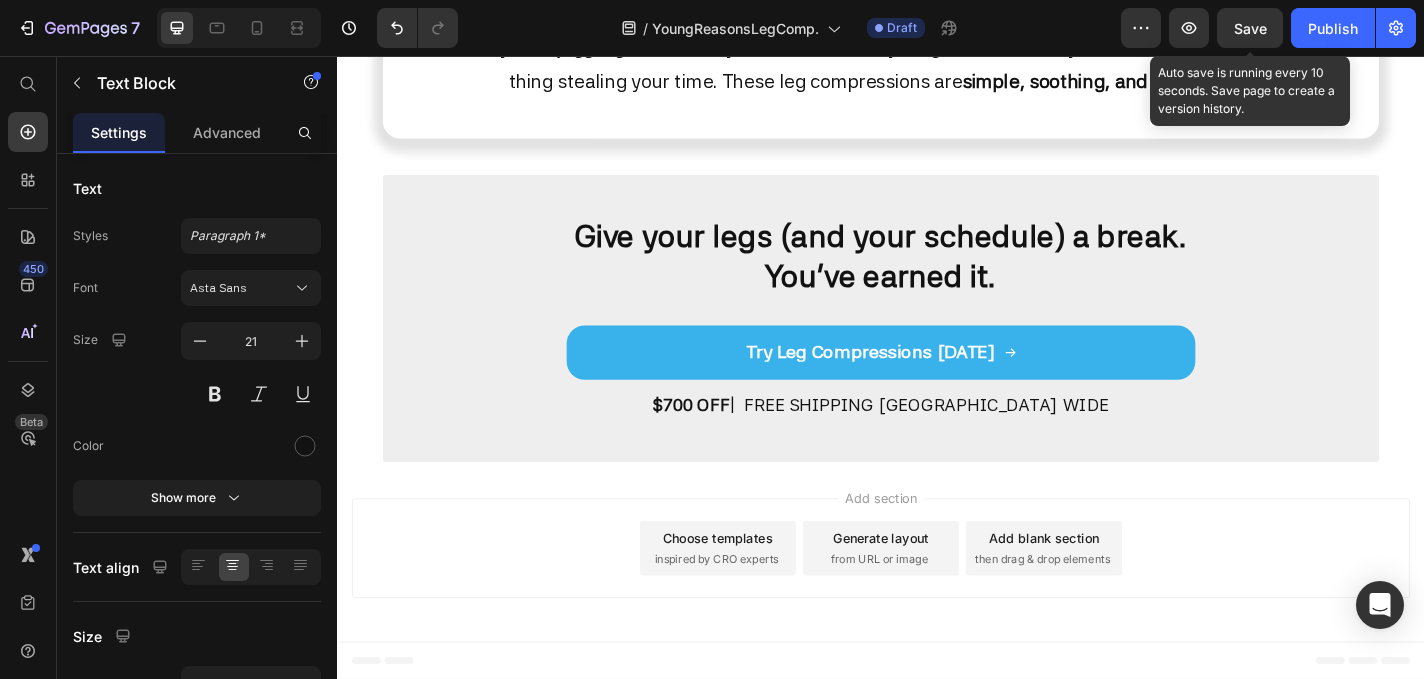 click on "Save" at bounding box center [1250, 28] 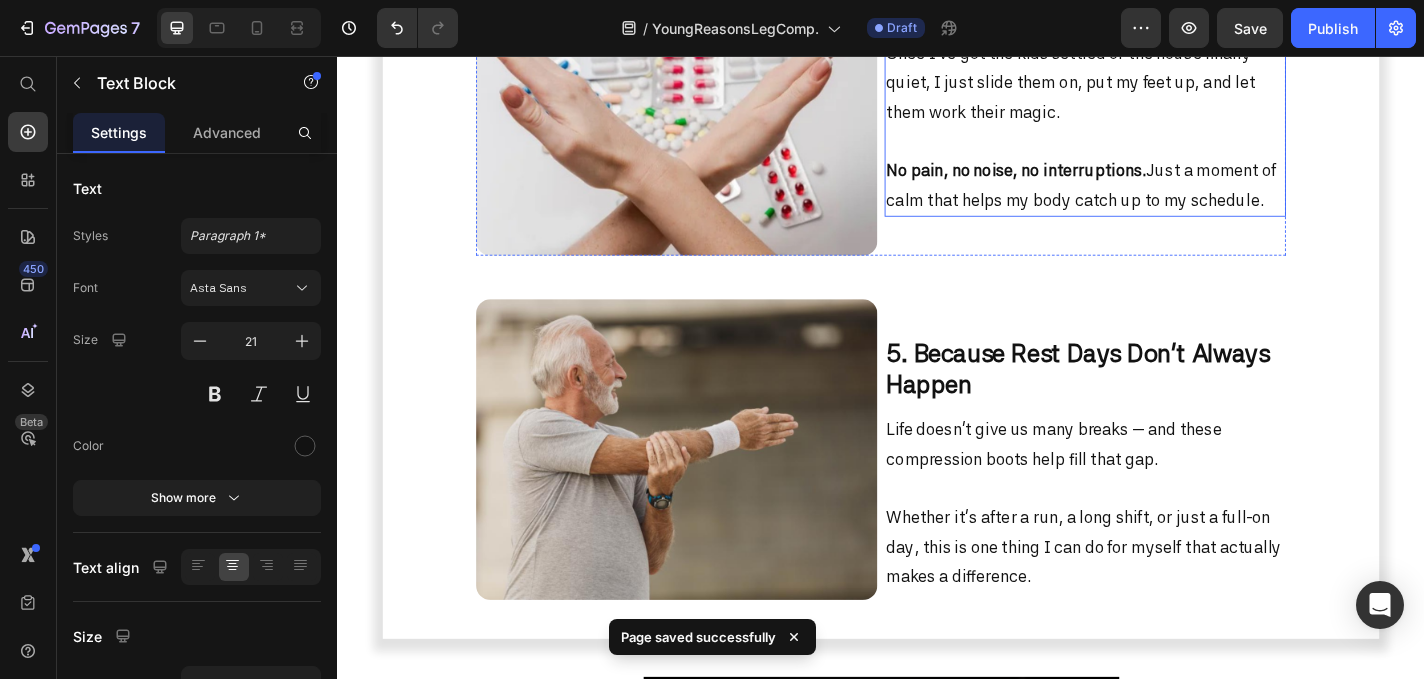 scroll, scrollTop: 2520, scrollLeft: 0, axis: vertical 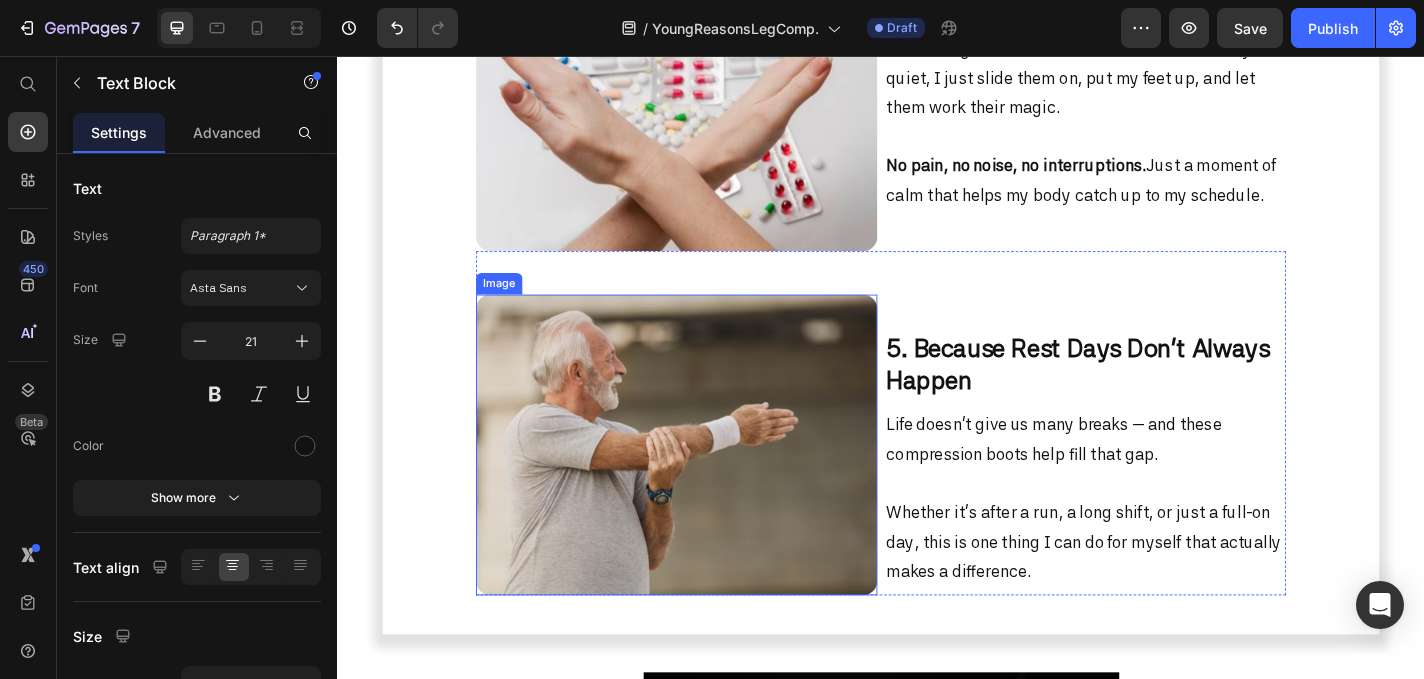 click at bounding box center [711, 485] 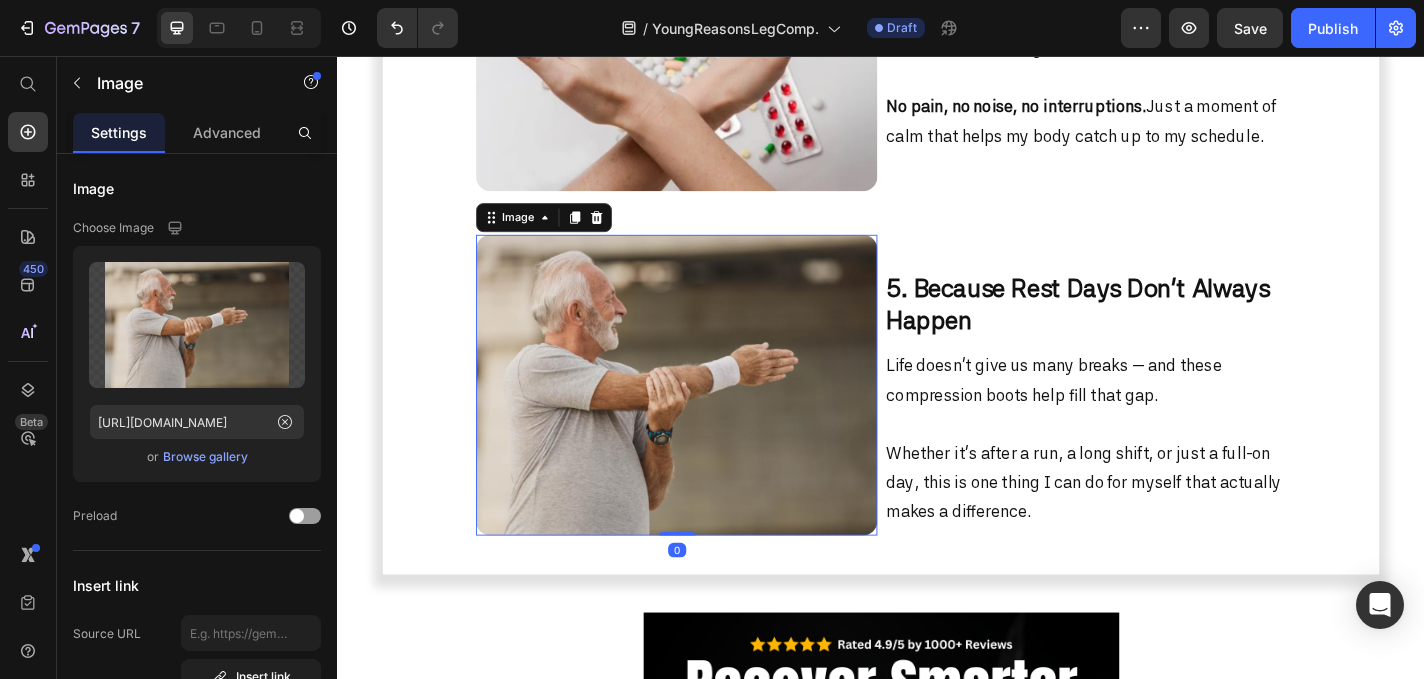 scroll, scrollTop: 2610, scrollLeft: 0, axis: vertical 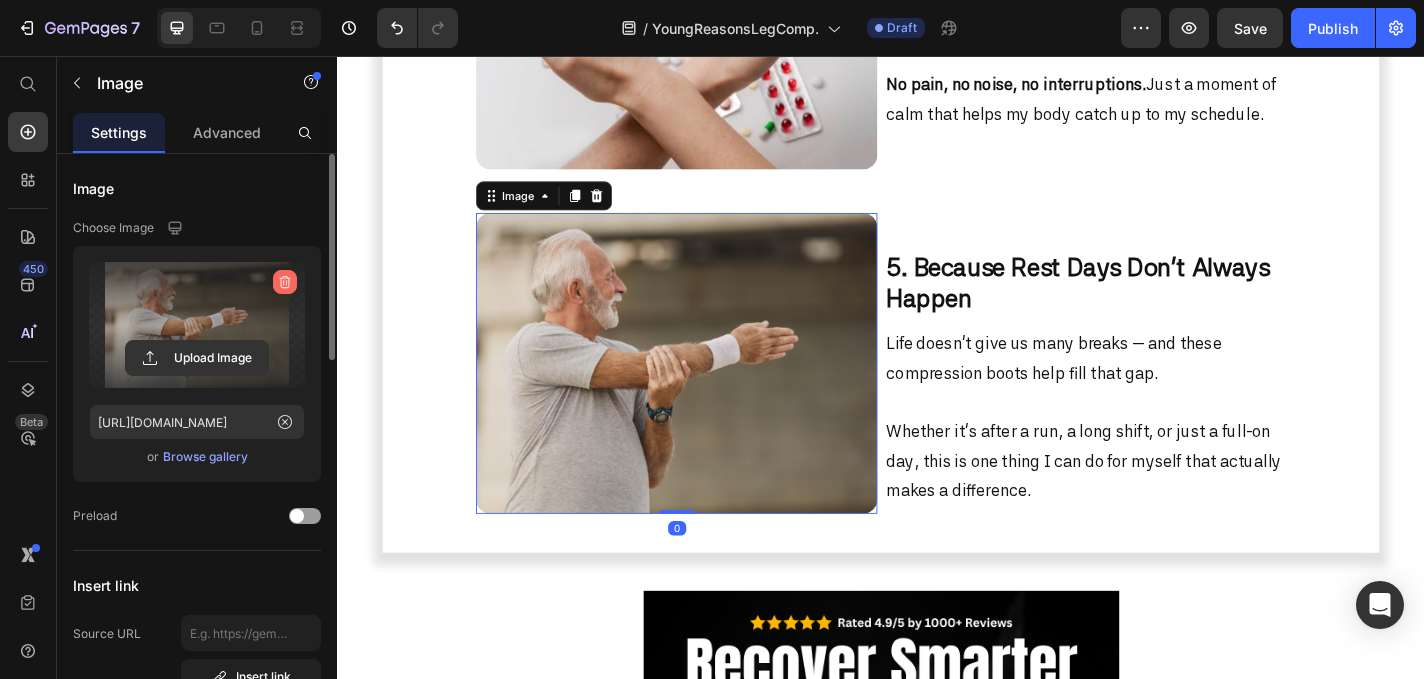 click 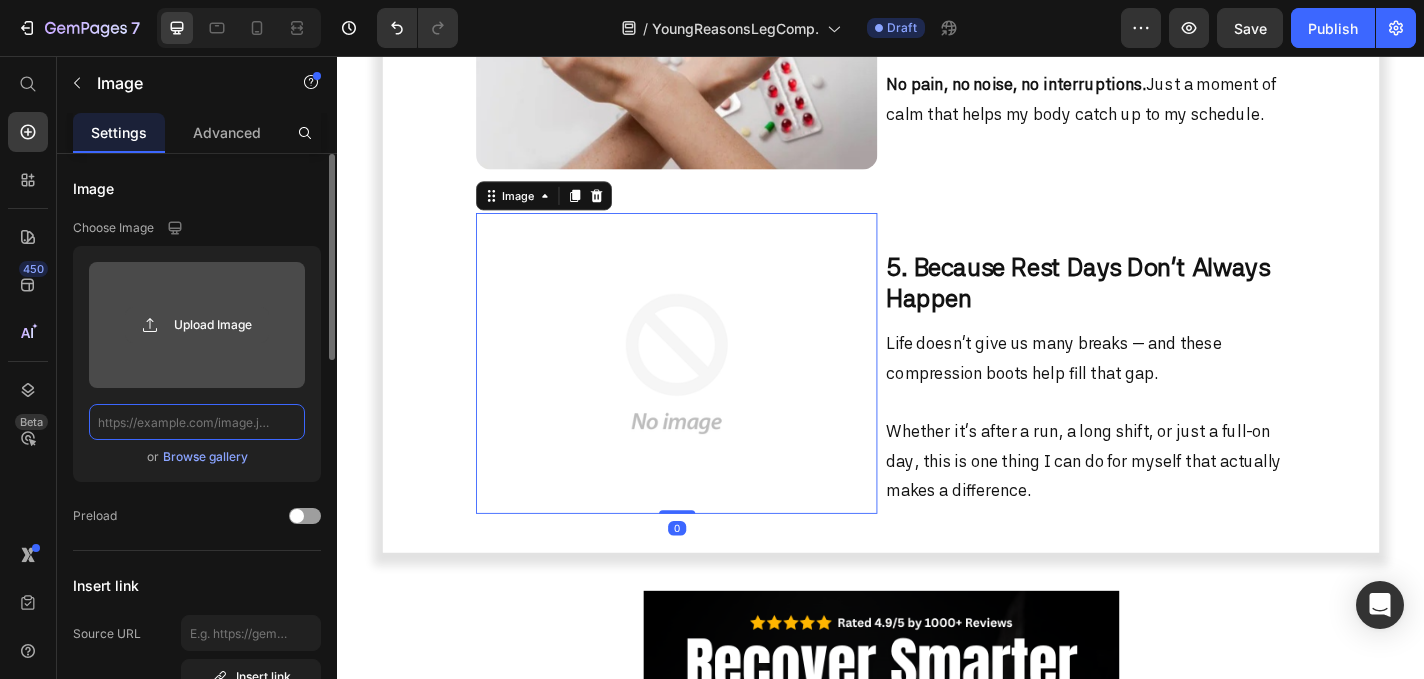 scroll, scrollTop: 0, scrollLeft: 0, axis: both 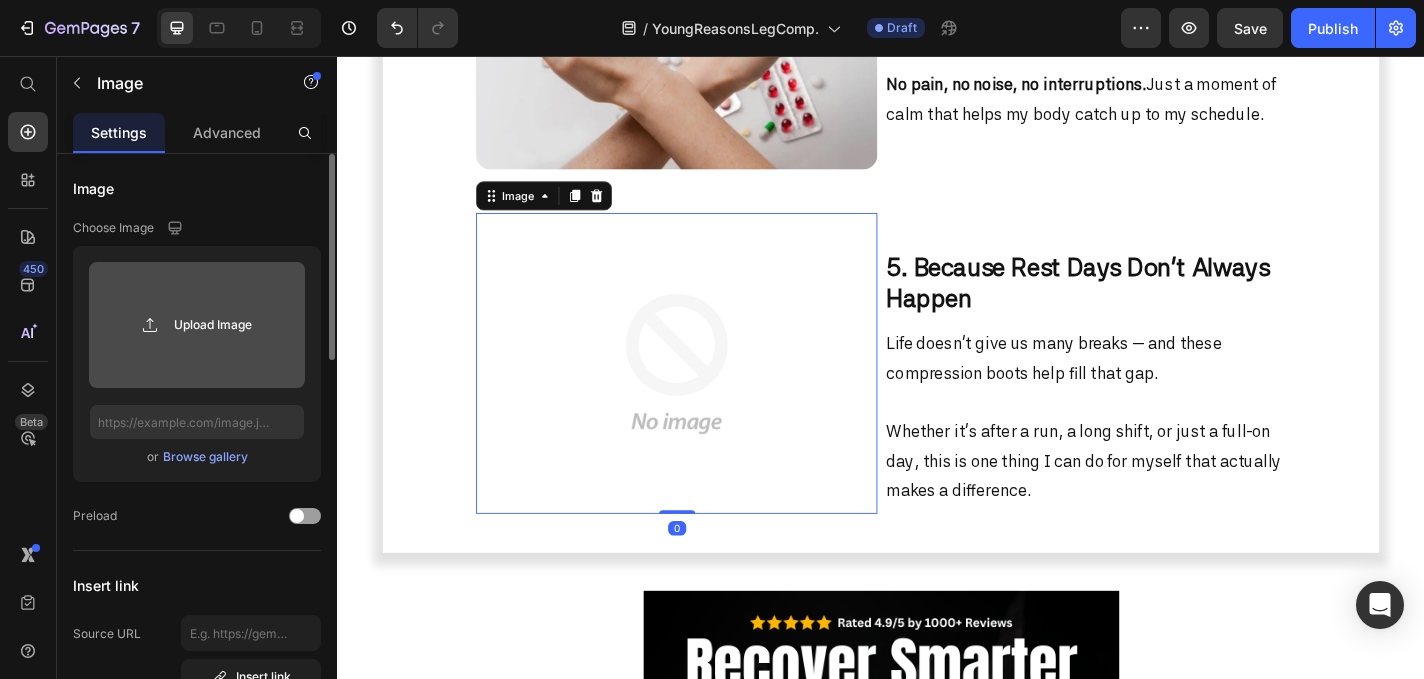 click 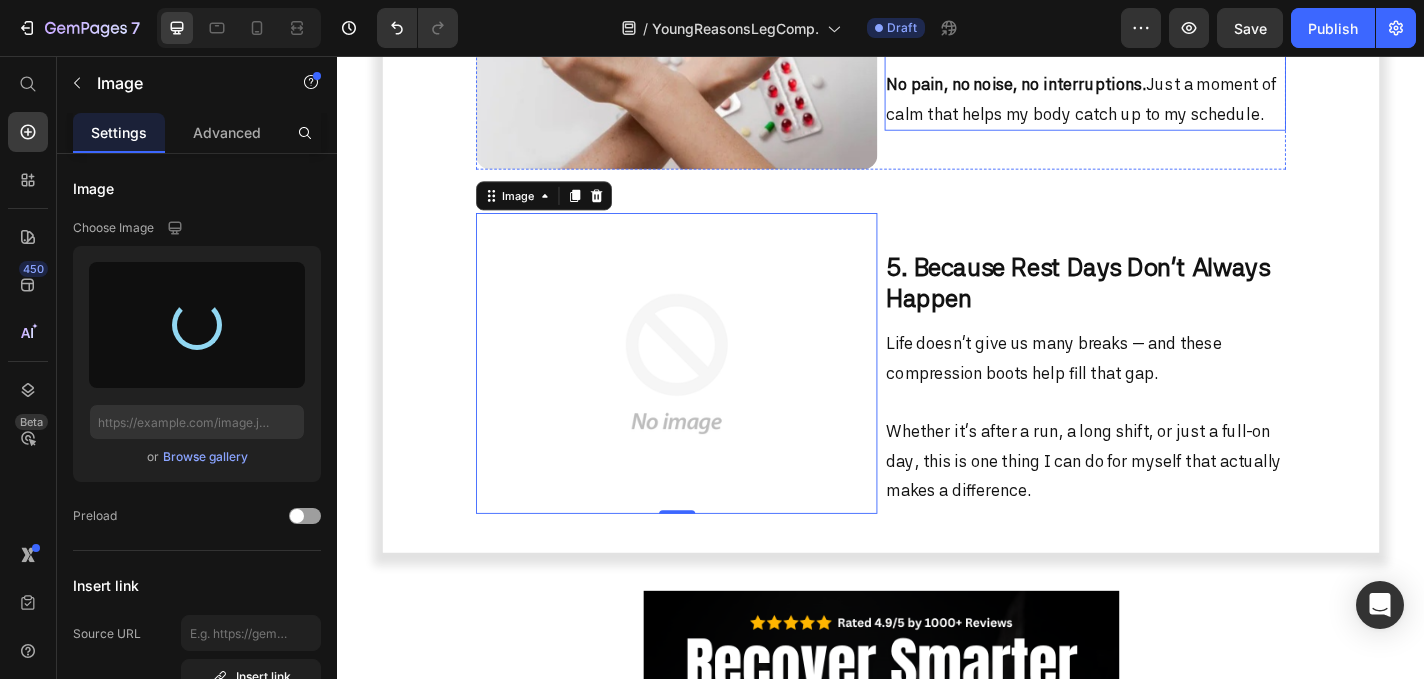 type on "https://cdn.shopify.com/s/files/1/0750/6365/6733/files/gempages_560827941194302320-d7ed5a70-6d86-4939-ab10-0e37d56388fb.webp" 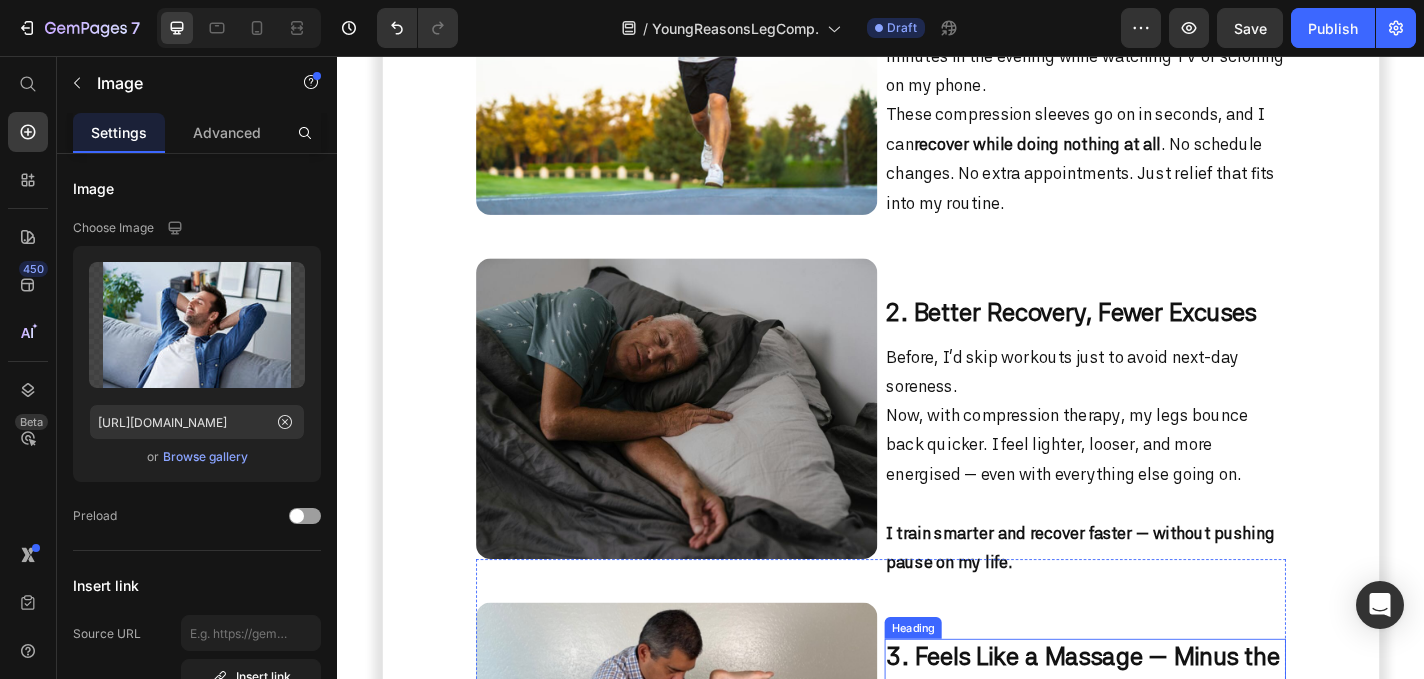 scroll, scrollTop: 1461, scrollLeft: 0, axis: vertical 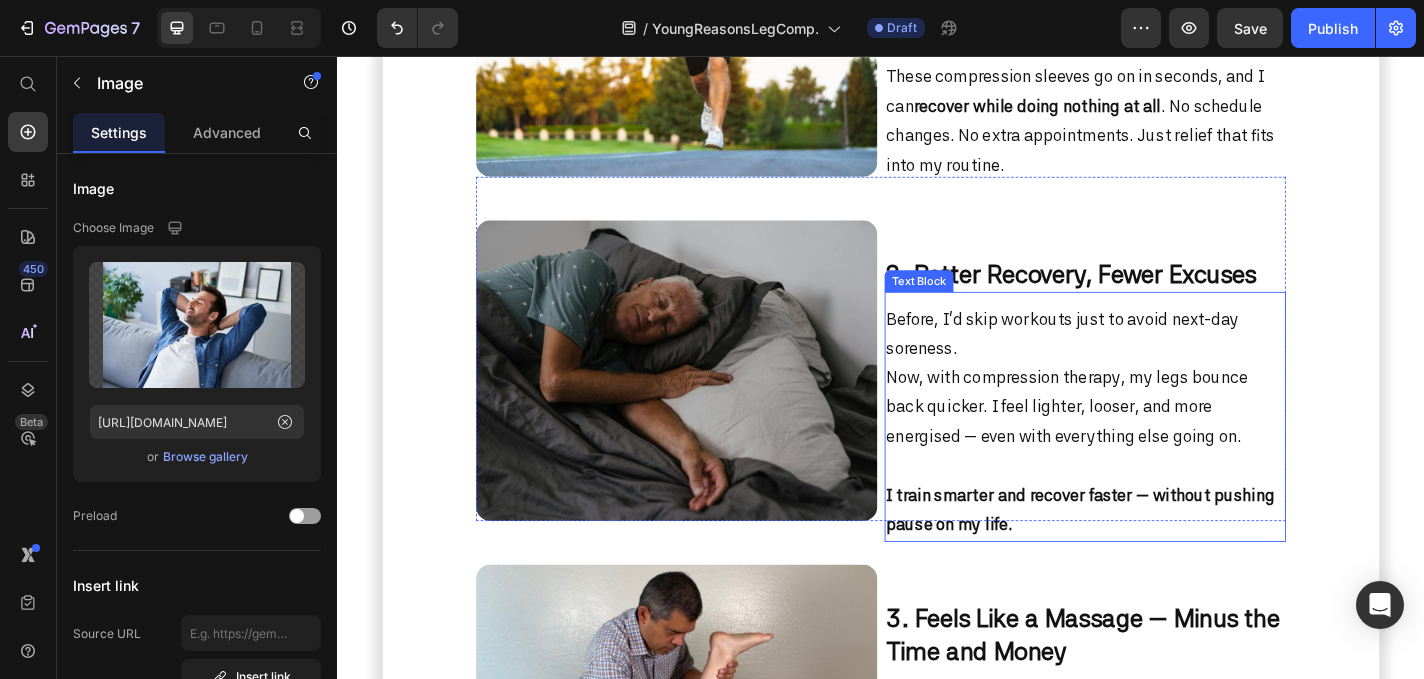 click on "Before, I’d skip workouts just to avoid next-day soreness. Now, with compression therapy, my legs bounce back quicker. I feel lighter, looser, and more energised — even with everything else going on. I train smarter and recover faster — without pushing pause on my life." at bounding box center [1162, 459] 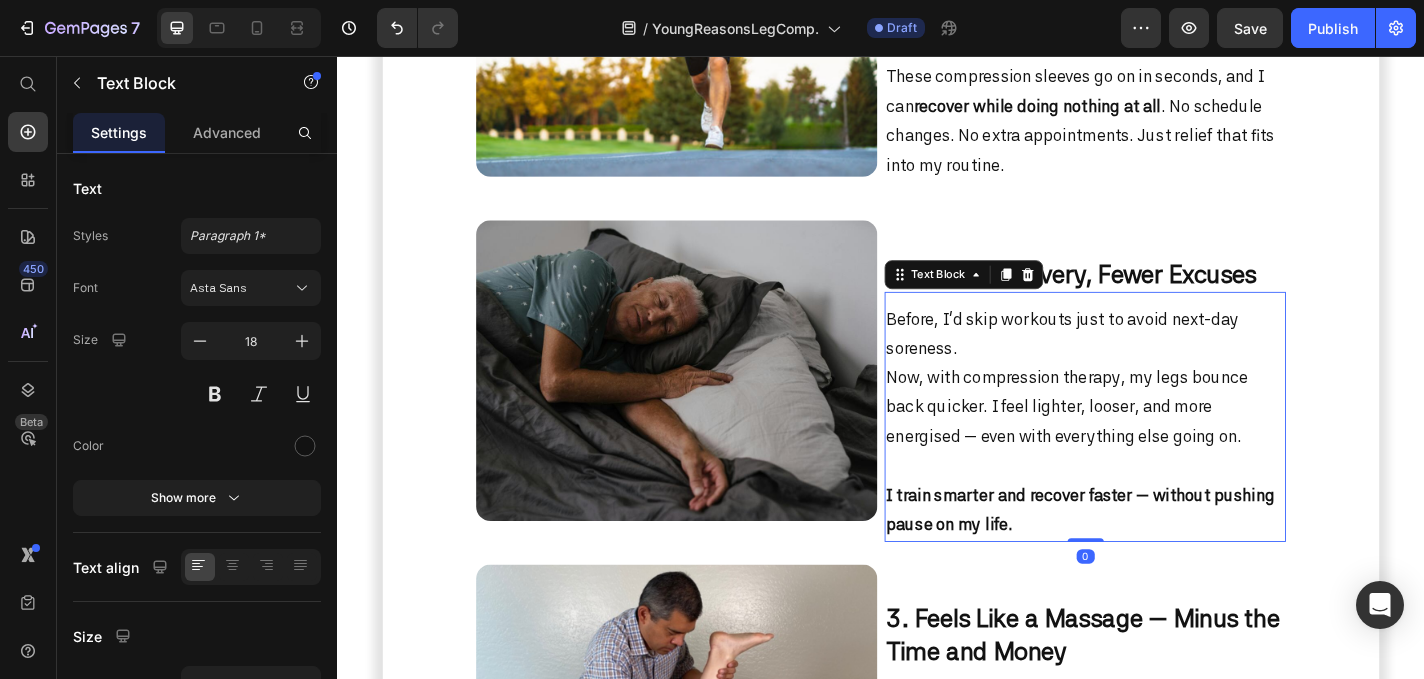 click on "Before, I’d skip workouts just to avoid next-day soreness. Now, with compression therapy, my legs bounce back quicker. I feel lighter, looser, and more energised — even with everything else going on. I train smarter and recover faster — without pushing pause on my life." at bounding box center [1162, 459] 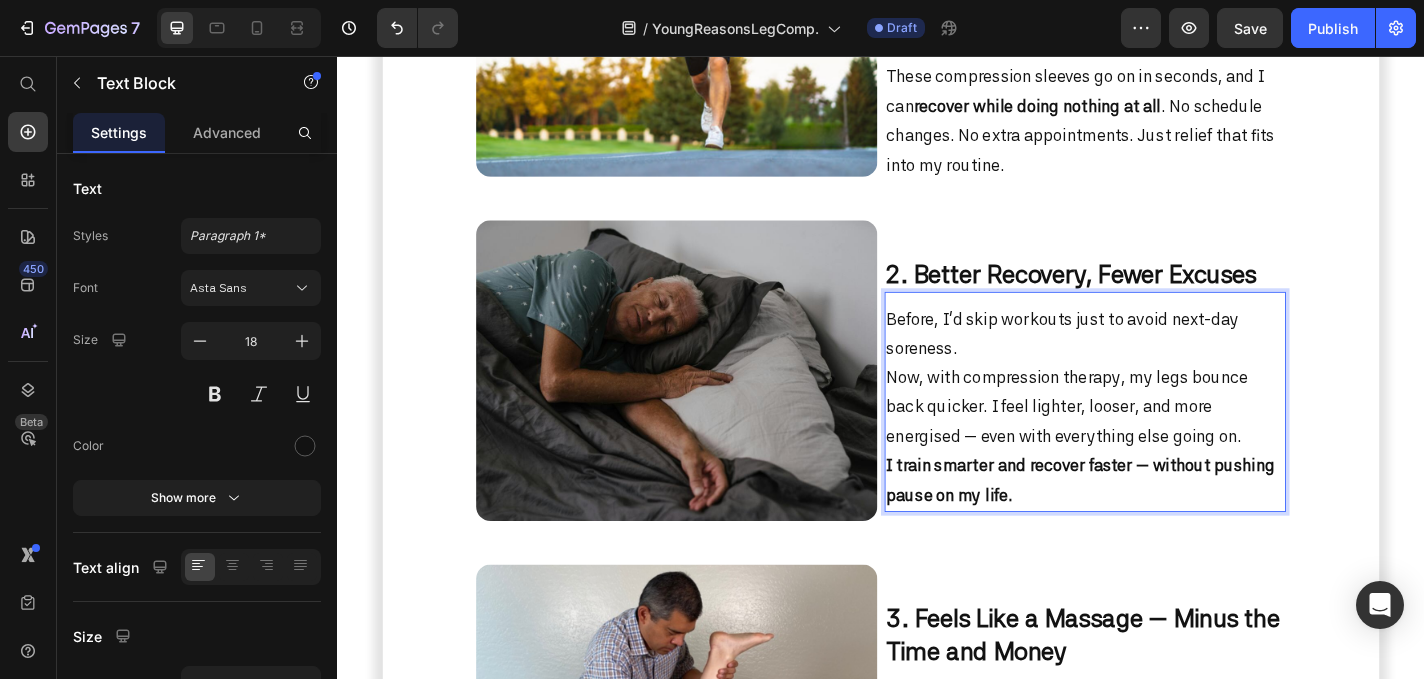 click on "Before, I’d skip workouts just to avoid next-day soreness. Now, with compression therapy, my legs bounce back quicker. I feel lighter, looser, and more energised — even with everything else going on. I train smarter and recover faster — without pushing pause on my life." at bounding box center (1162, 443) 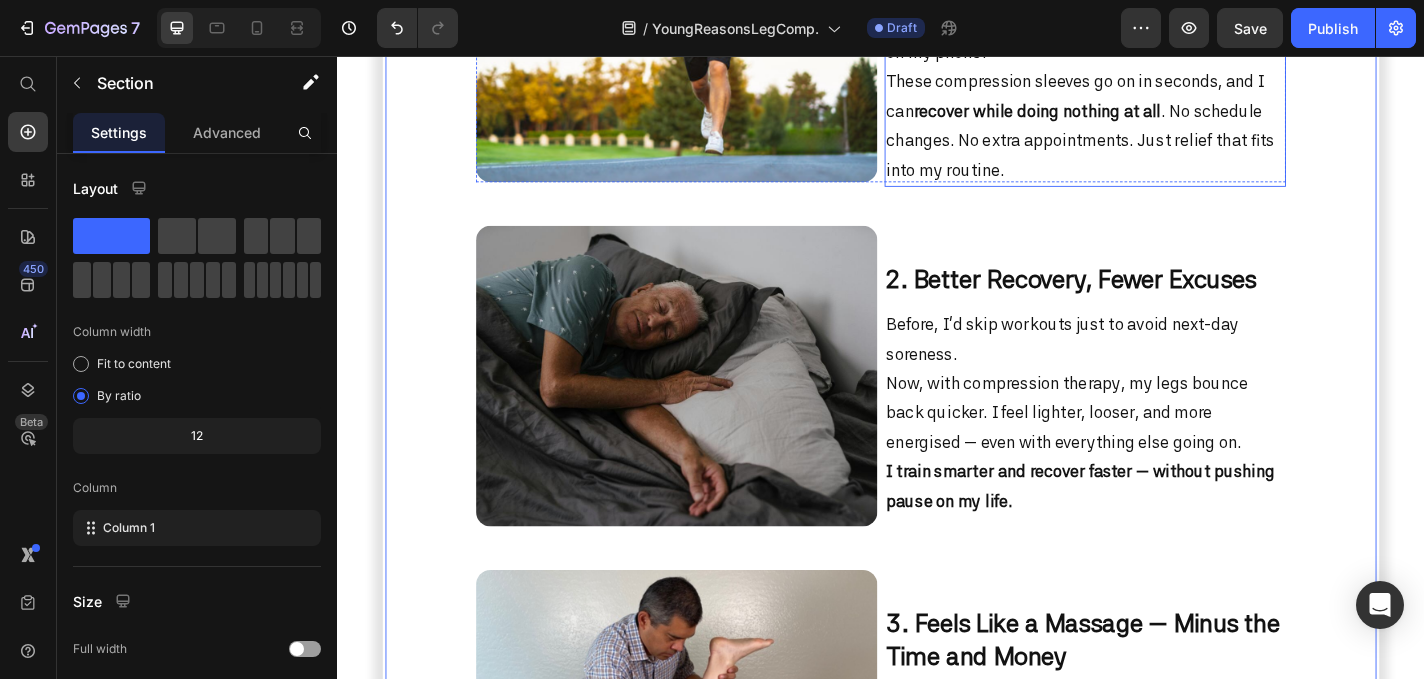 scroll, scrollTop: 1442, scrollLeft: 0, axis: vertical 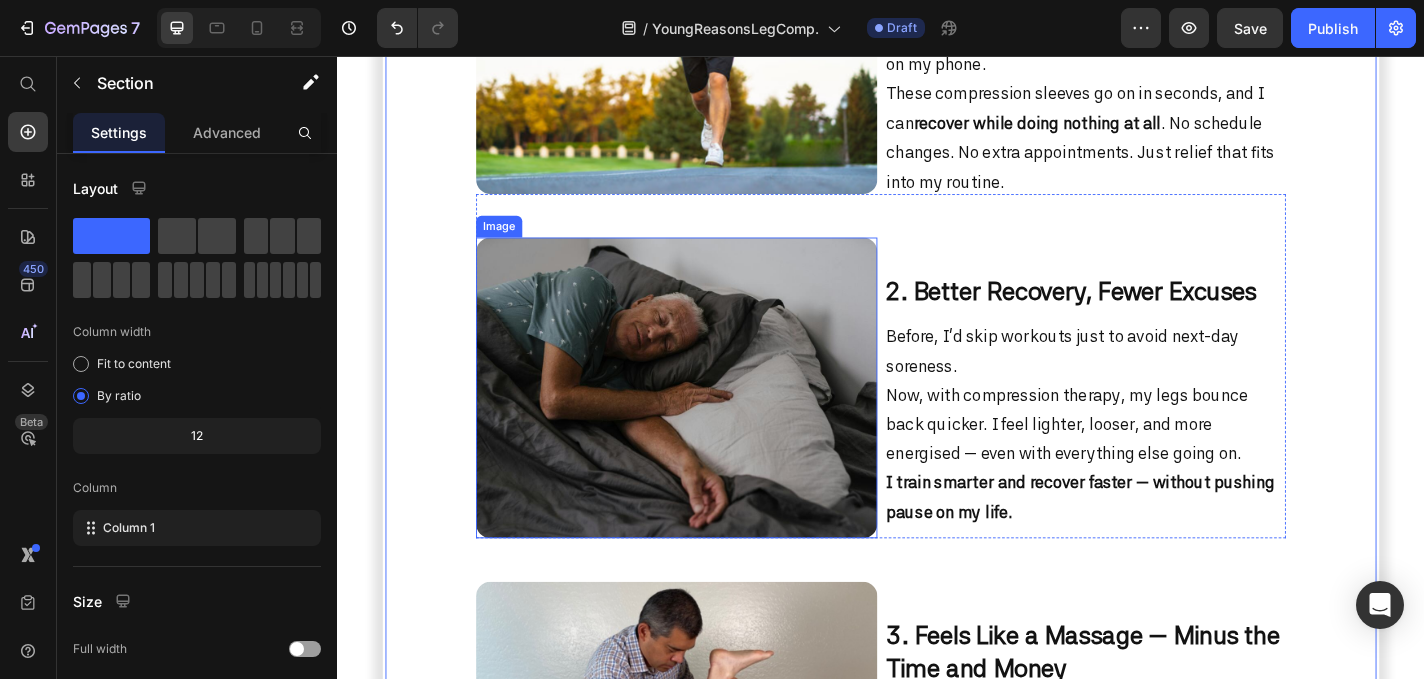 click at bounding box center [711, 422] 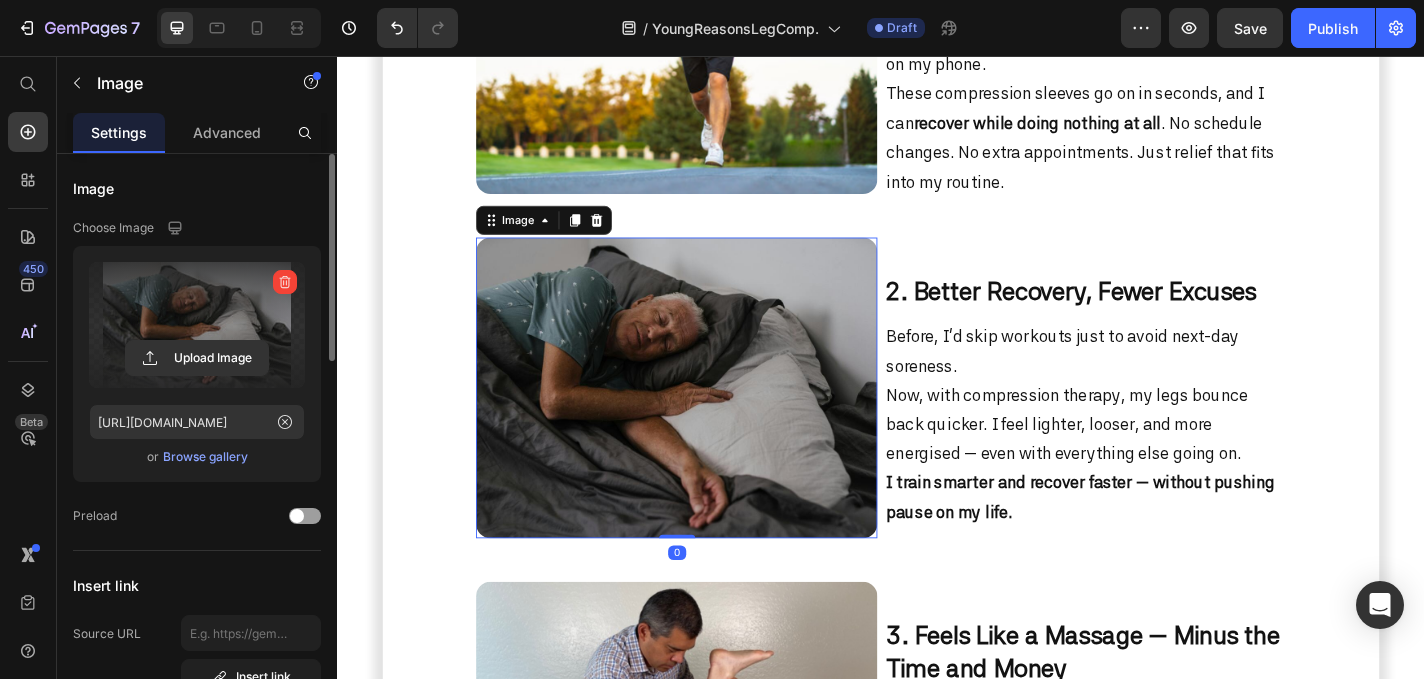 click on "Upload Image" at bounding box center [197, 325] 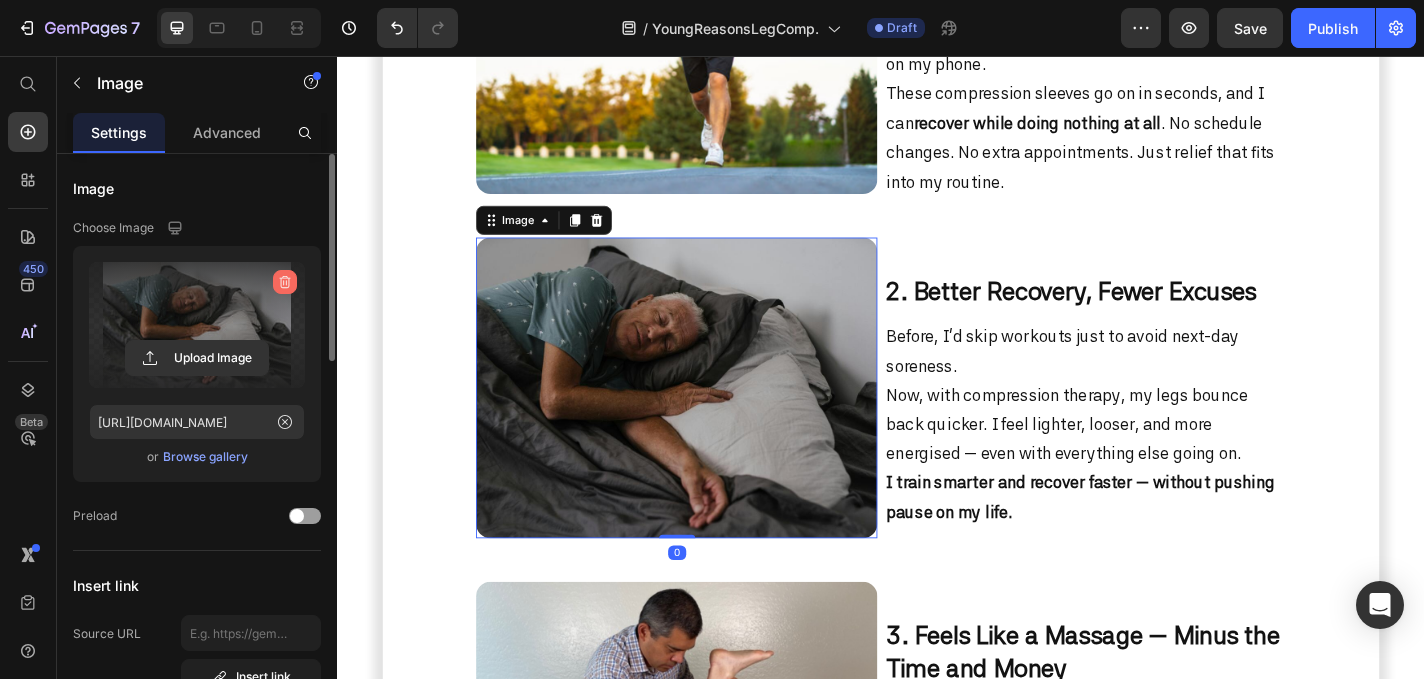 click 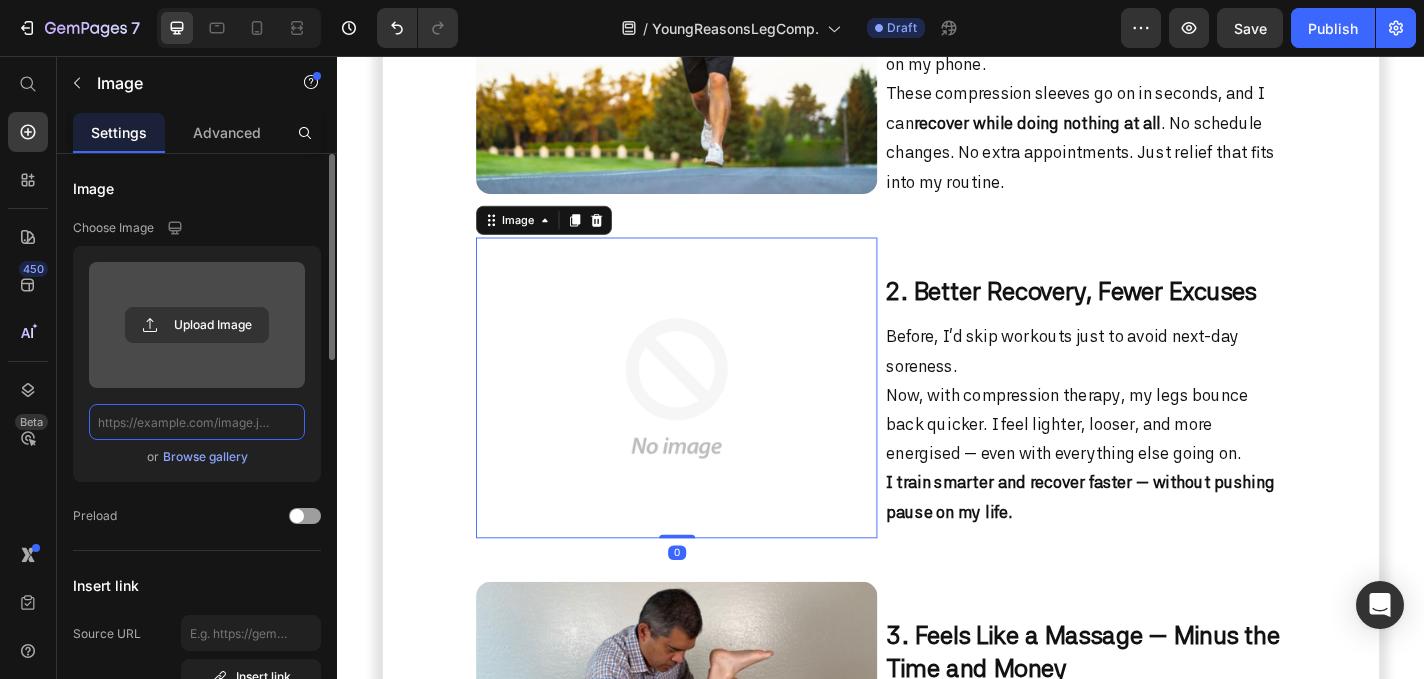 scroll, scrollTop: 0, scrollLeft: 0, axis: both 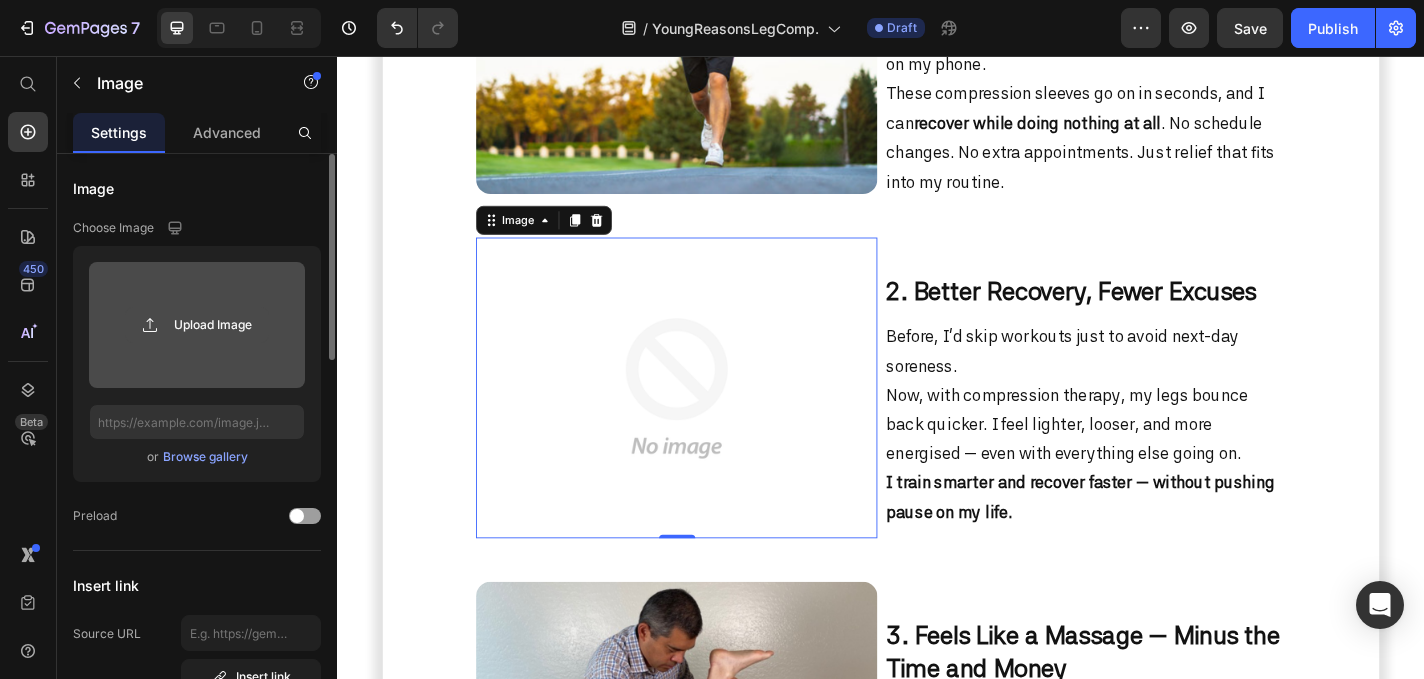 click 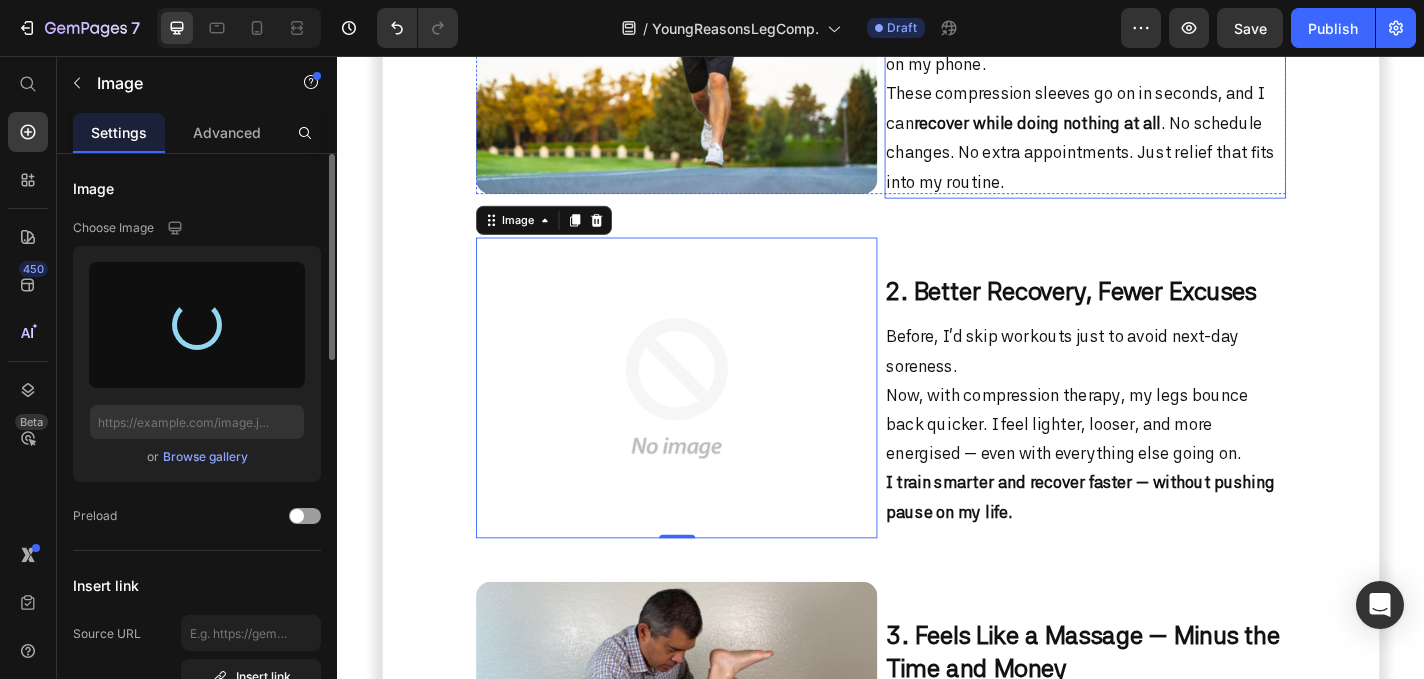 type on "https://cdn.shopify.com/s/files/1/0750/6365/6733/files/gempages_560827941194302320-d7a991e8-7c5f-4cca-9097-42fd19d4c3a7.jpg" 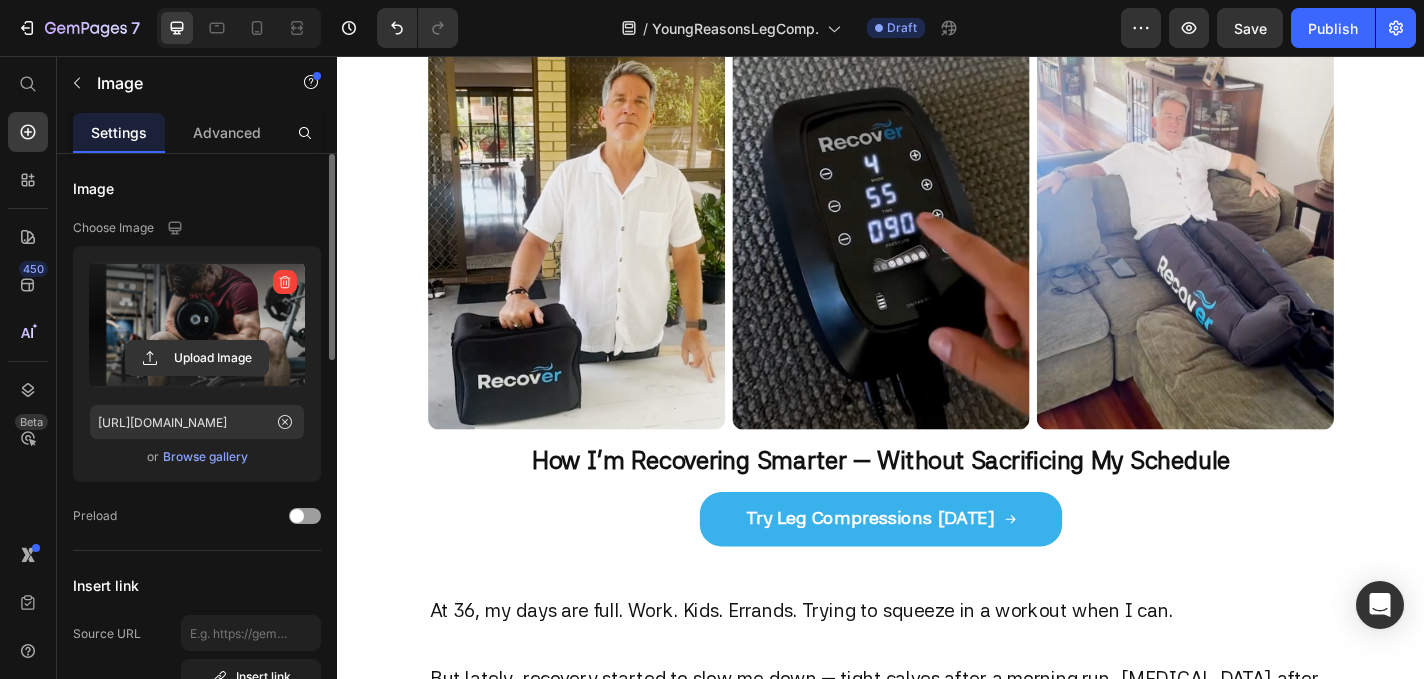 scroll, scrollTop: 45, scrollLeft: 0, axis: vertical 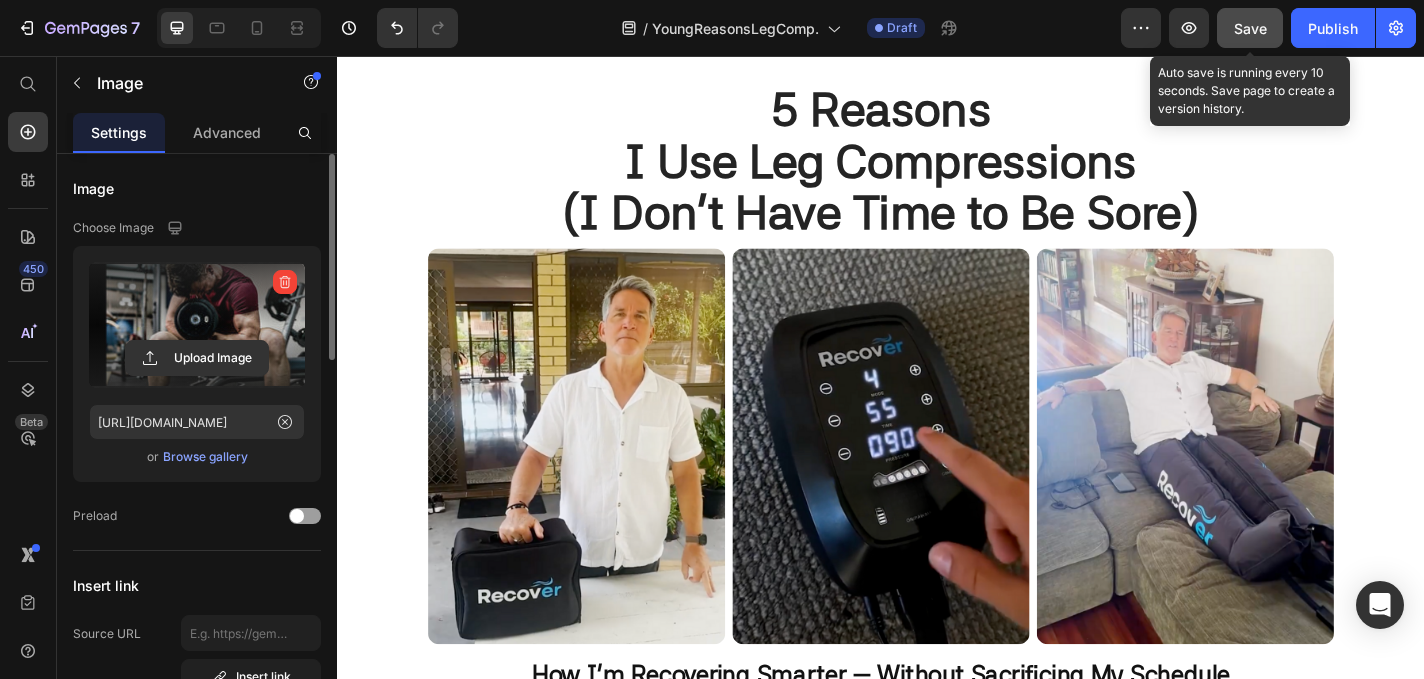 click on "Save" 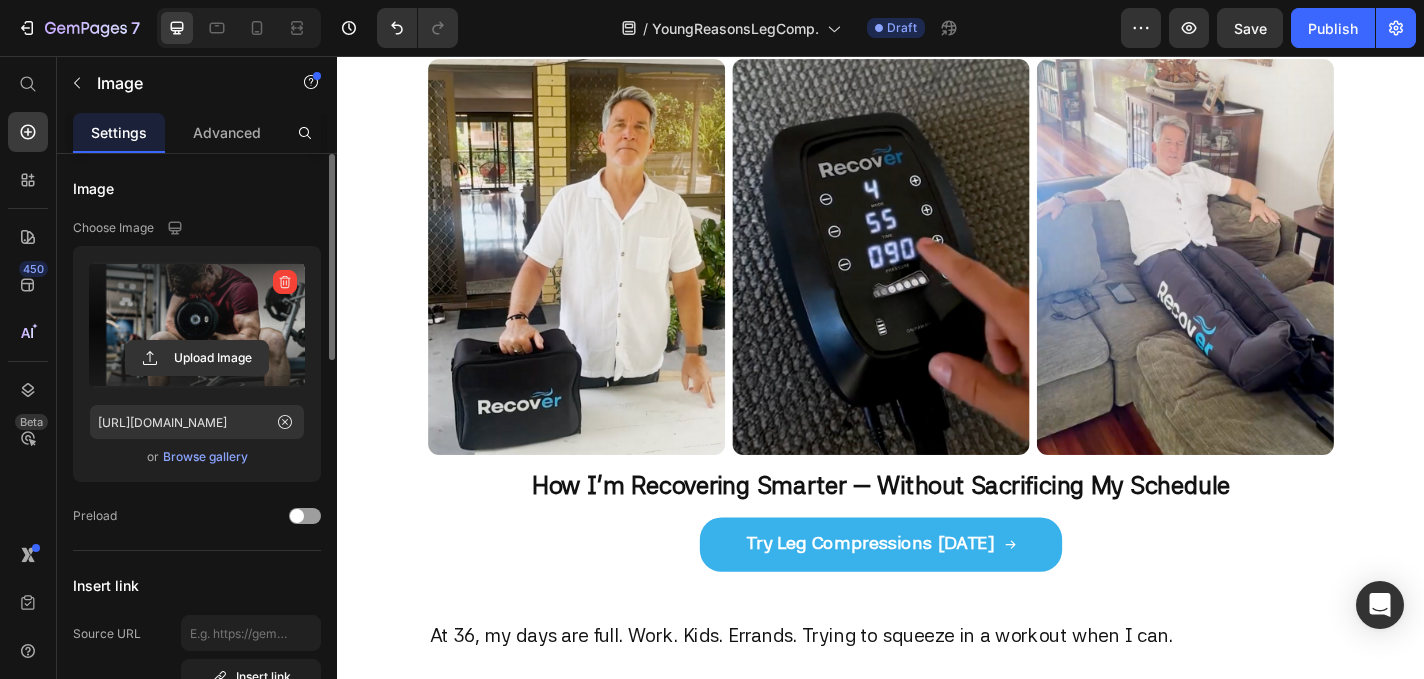 scroll, scrollTop: 0, scrollLeft: 0, axis: both 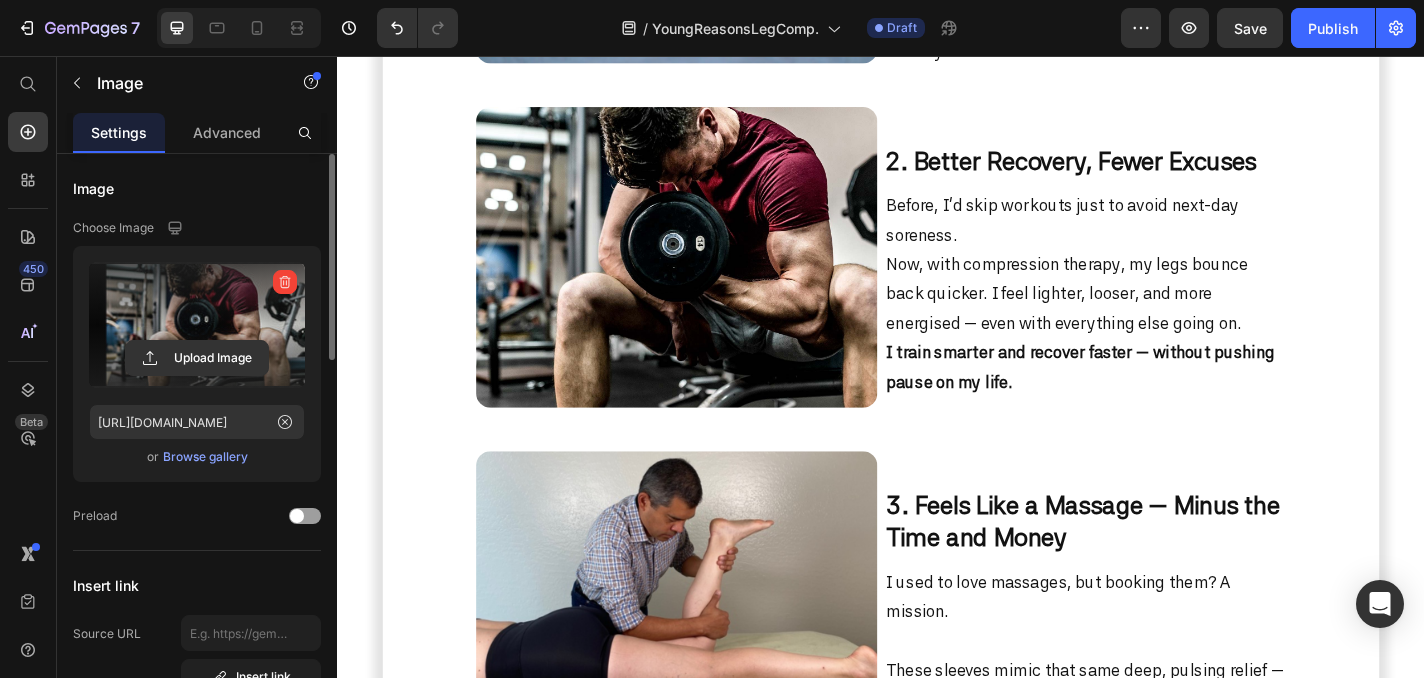 click on "Save" at bounding box center [1250, 28] 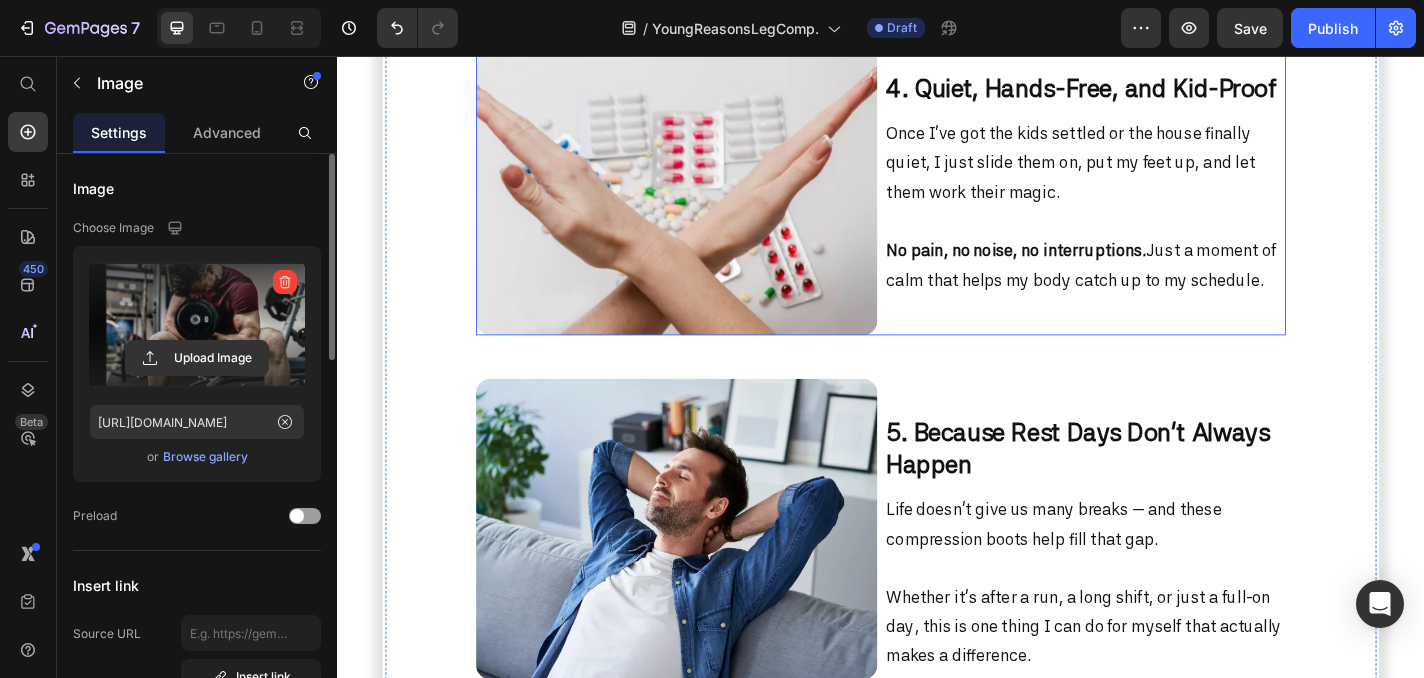 scroll, scrollTop: 2352, scrollLeft: 0, axis: vertical 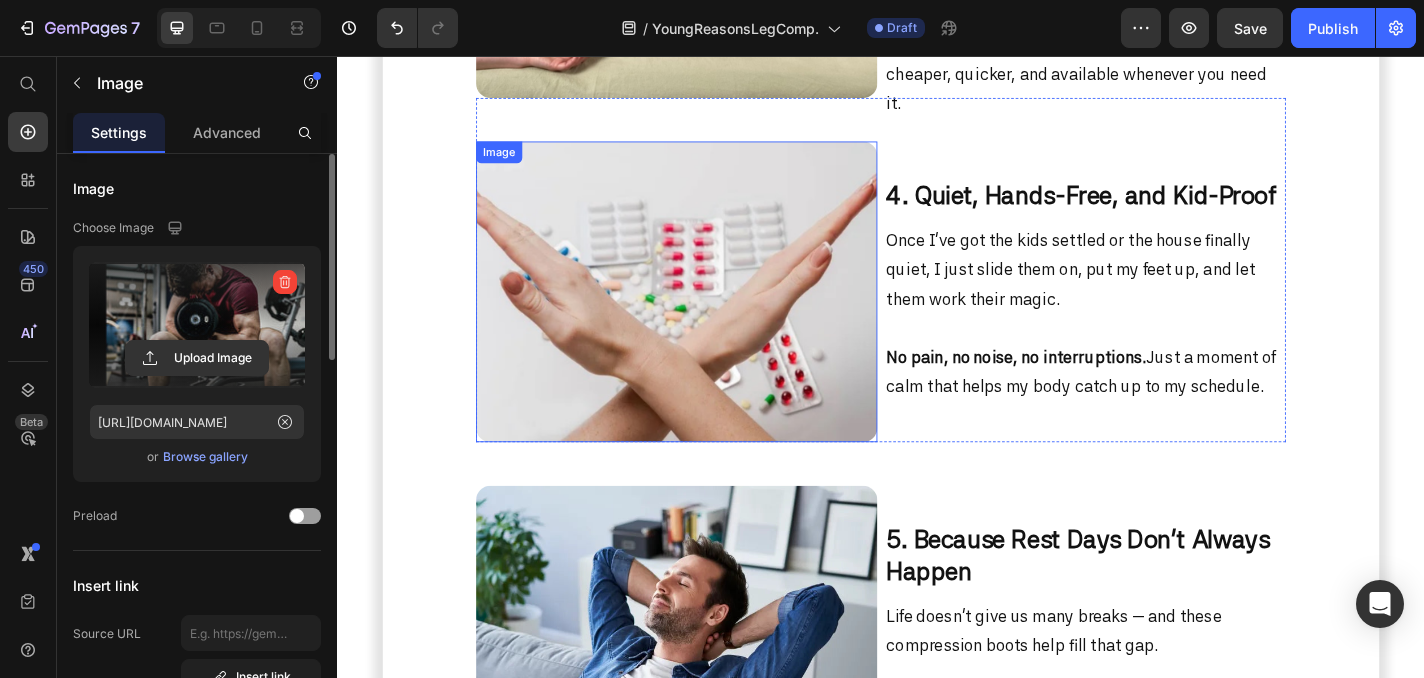 click at bounding box center [711, 316] 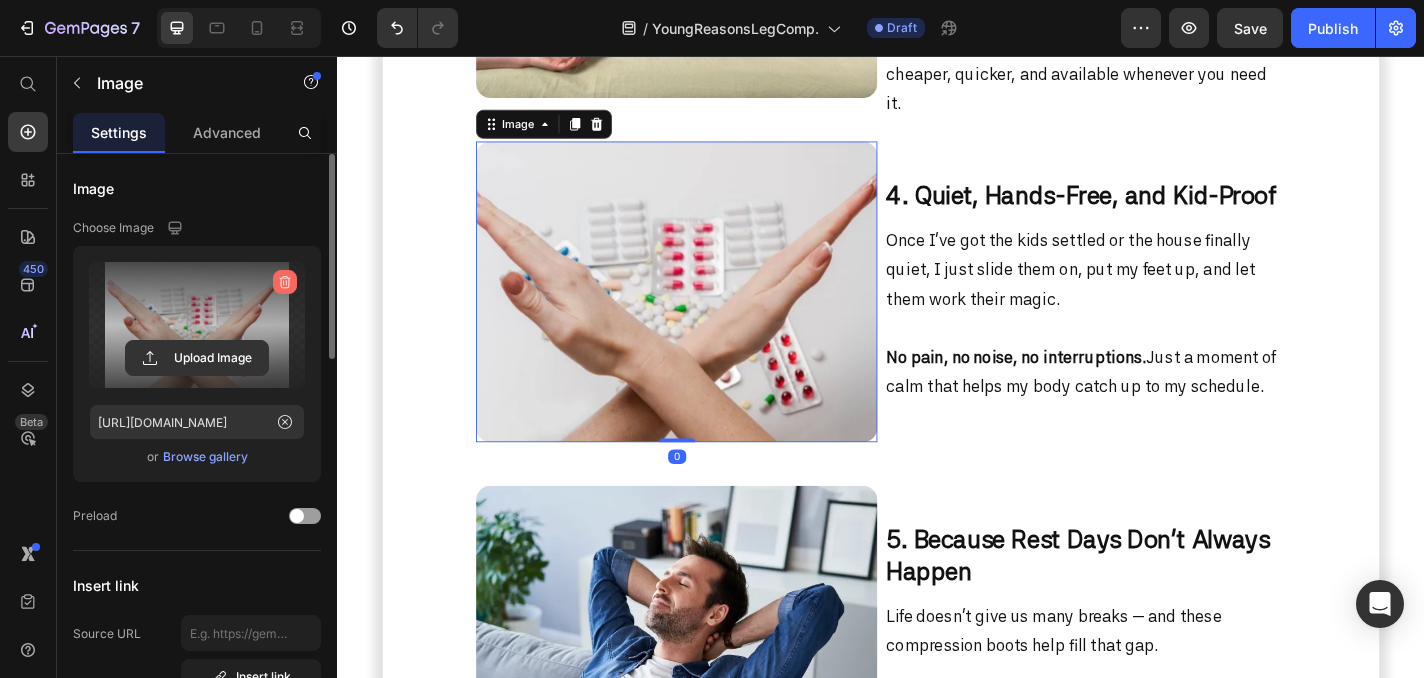 click 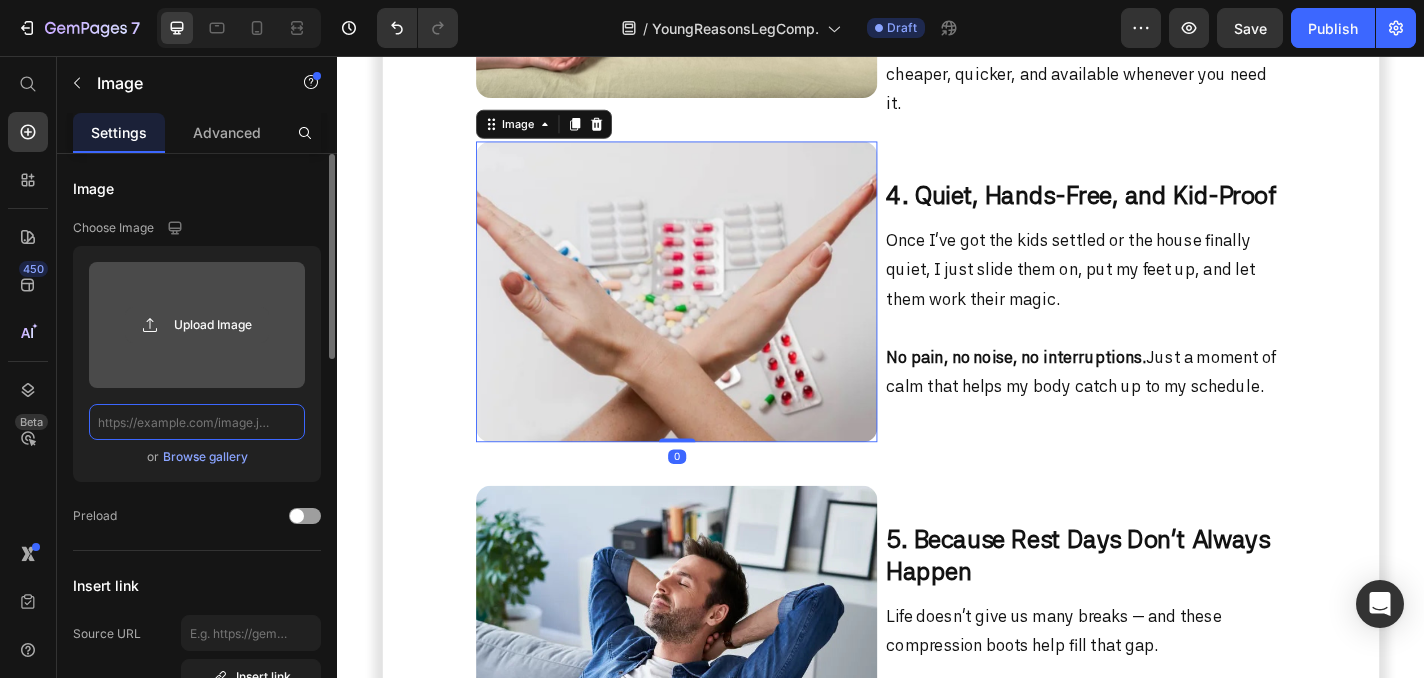 scroll, scrollTop: 0, scrollLeft: 0, axis: both 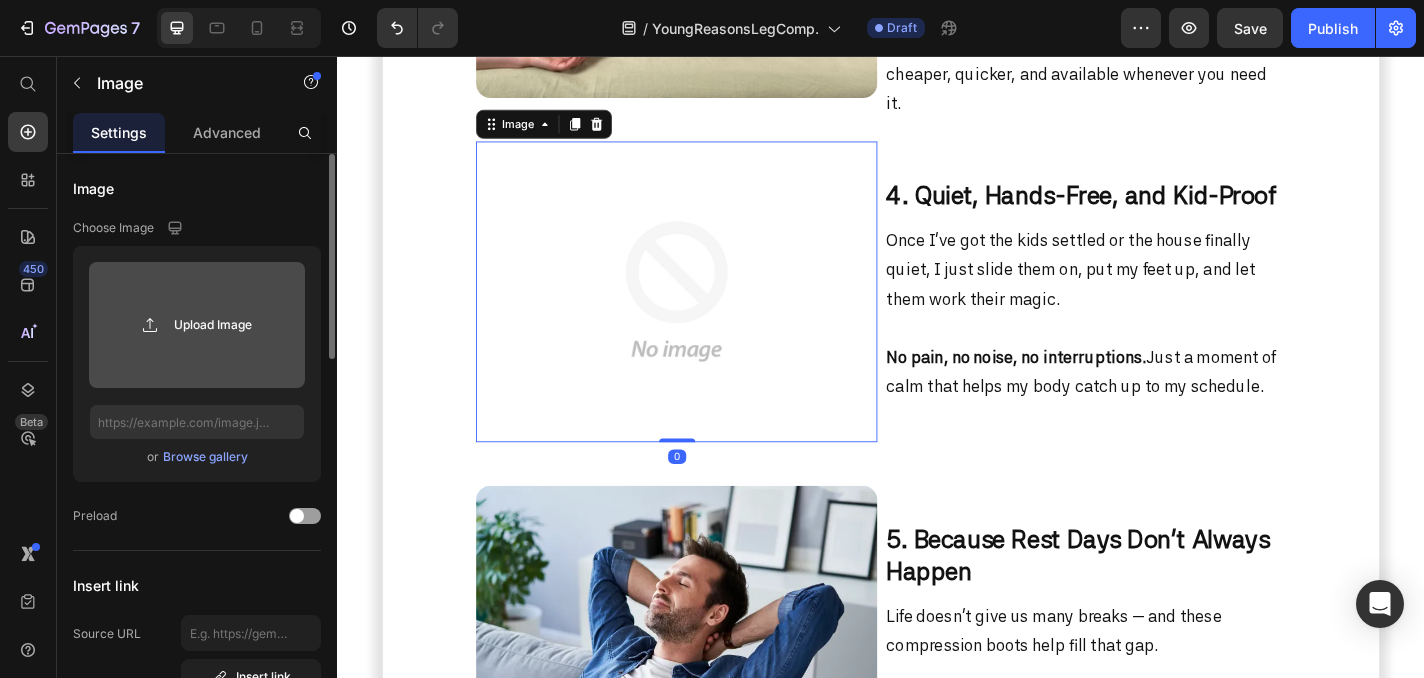 click 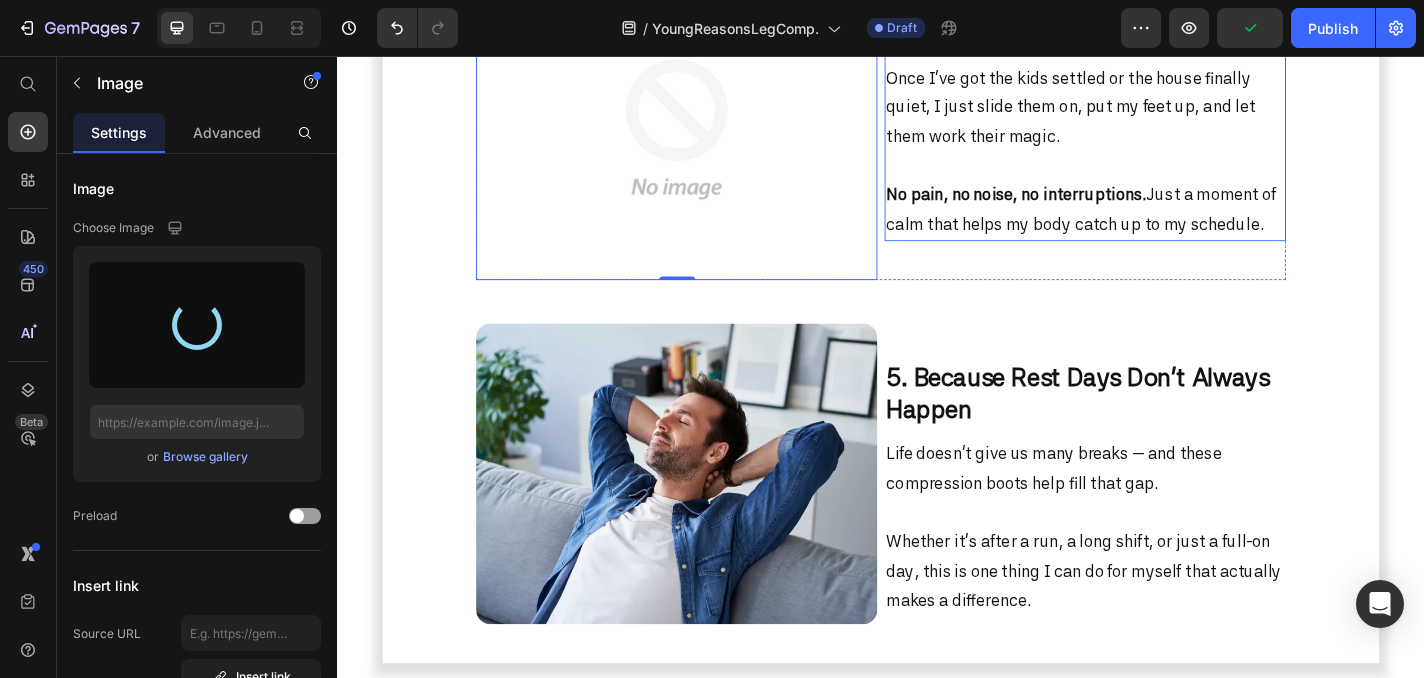 scroll, scrollTop: 2543, scrollLeft: 0, axis: vertical 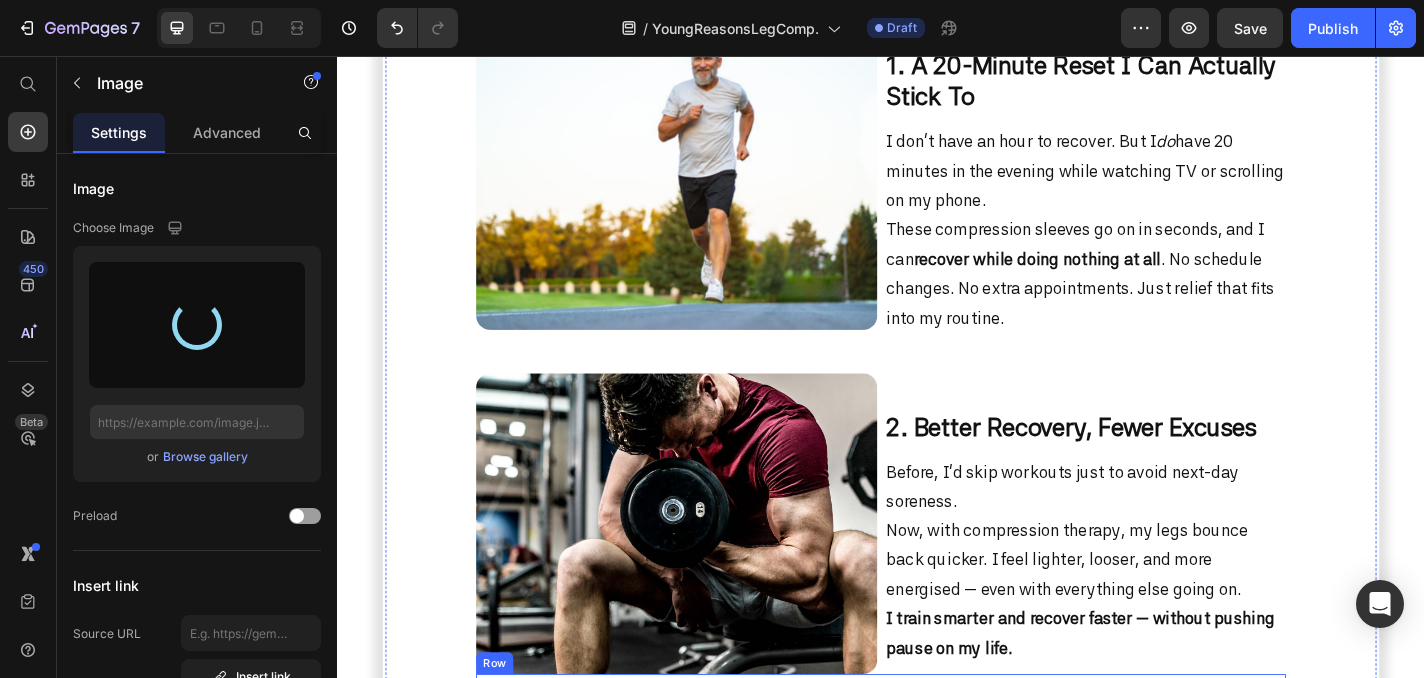 type on "https://cdn.shopify.com/s/files/1/0750/6365/6733/files/gempages_560827941194302320-b2fe5a3e-5652-4920-a190-3b5d6746d916.png" 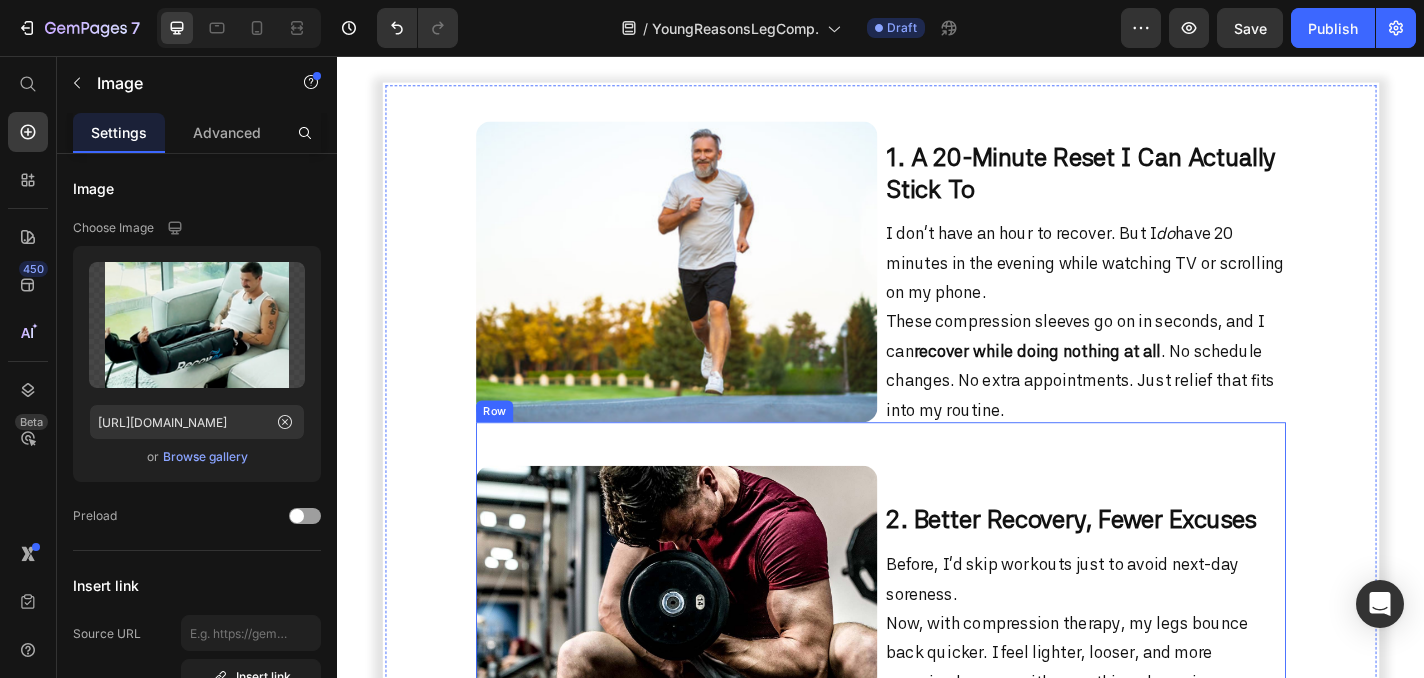 scroll, scrollTop: 1196, scrollLeft: 0, axis: vertical 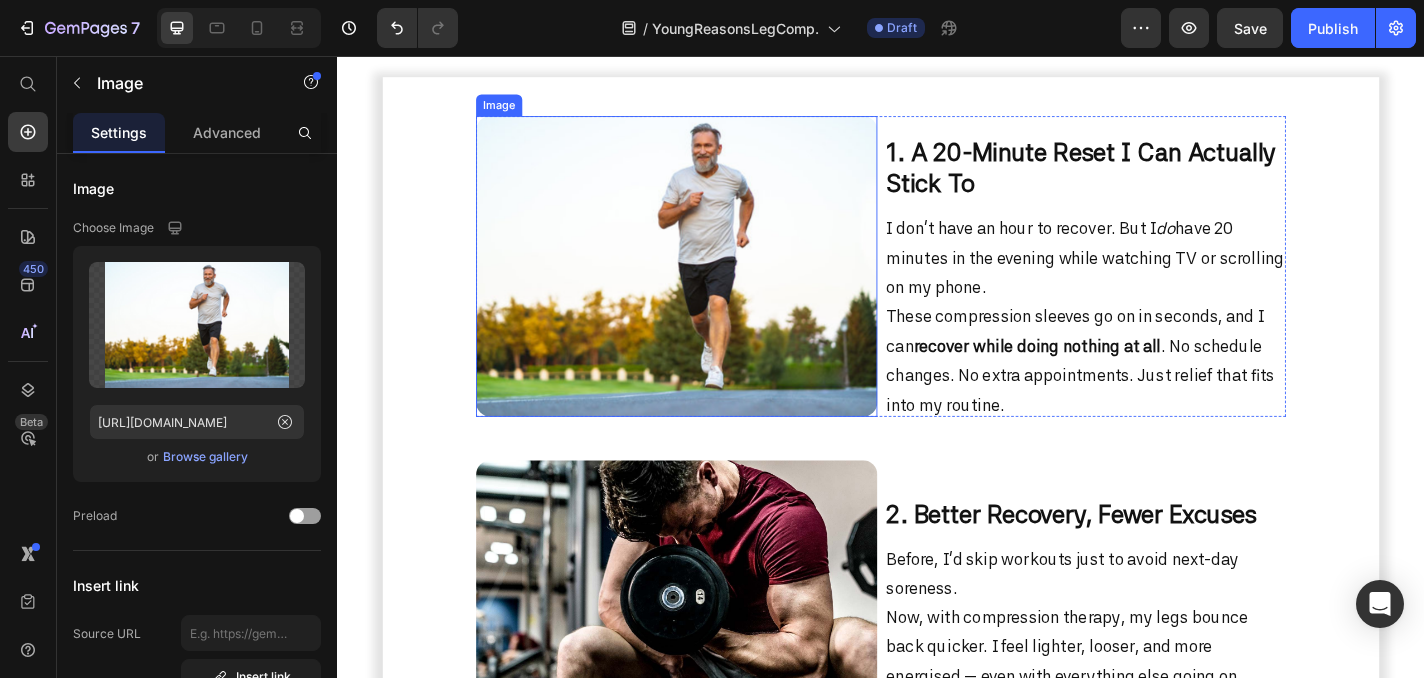 click at bounding box center (711, 288) 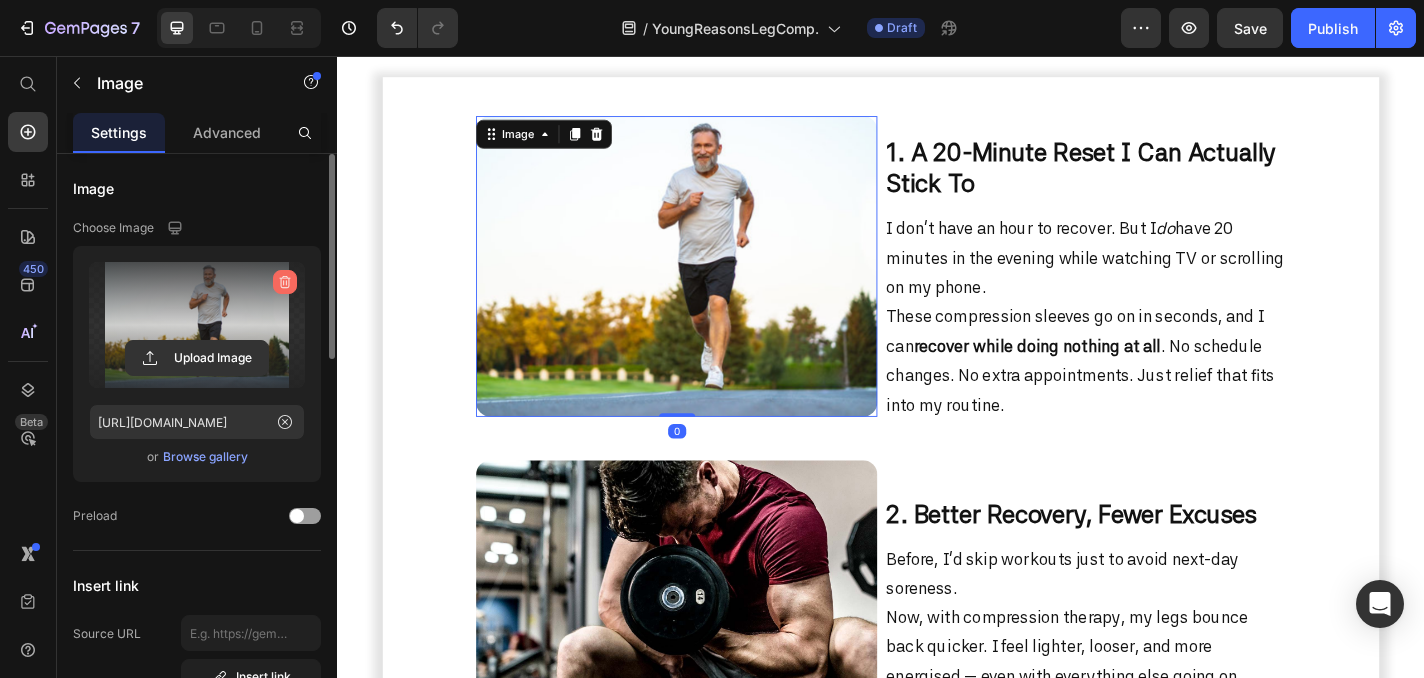 click 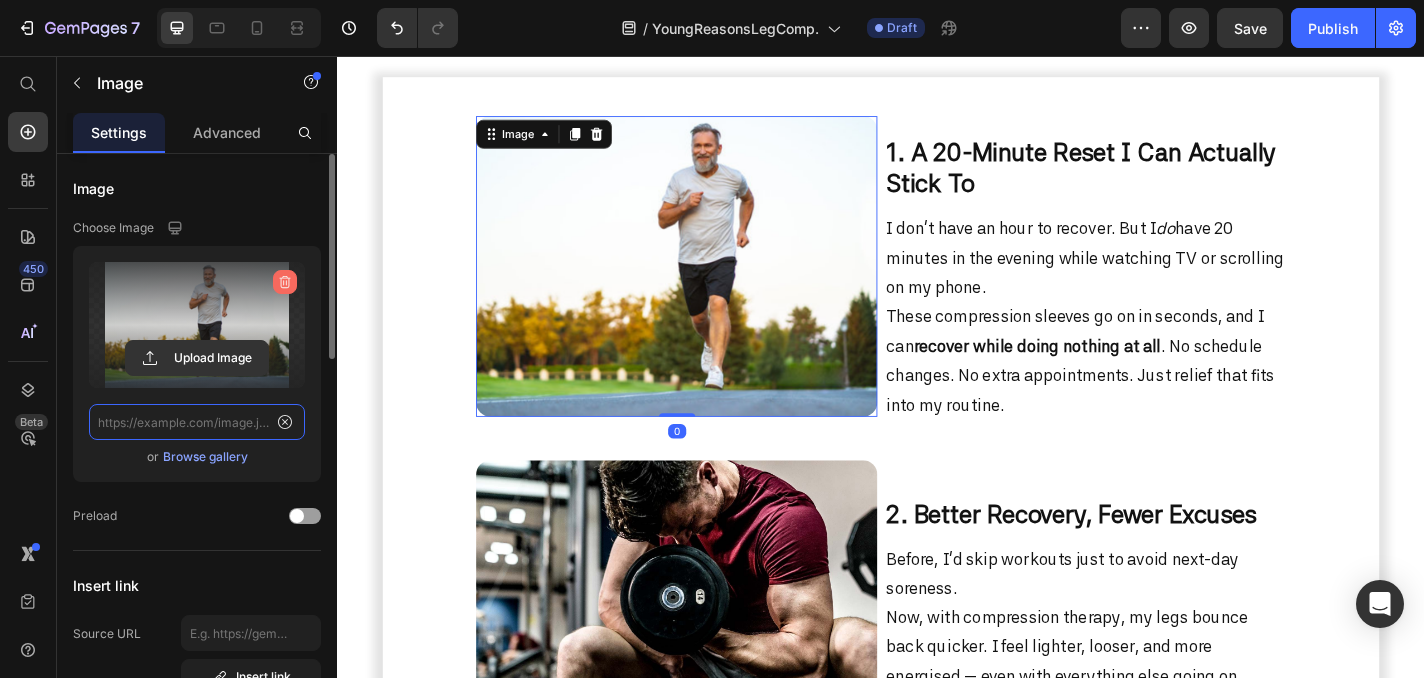 scroll, scrollTop: 0, scrollLeft: 0, axis: both 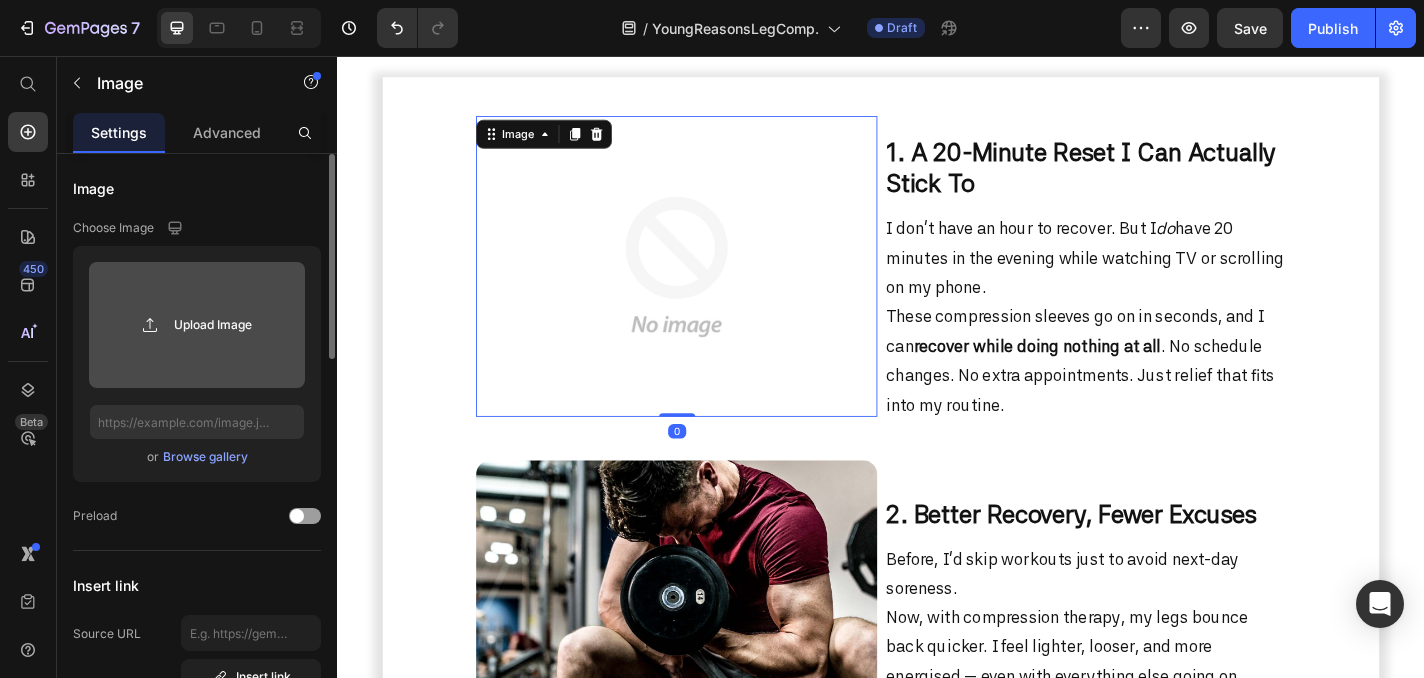 click 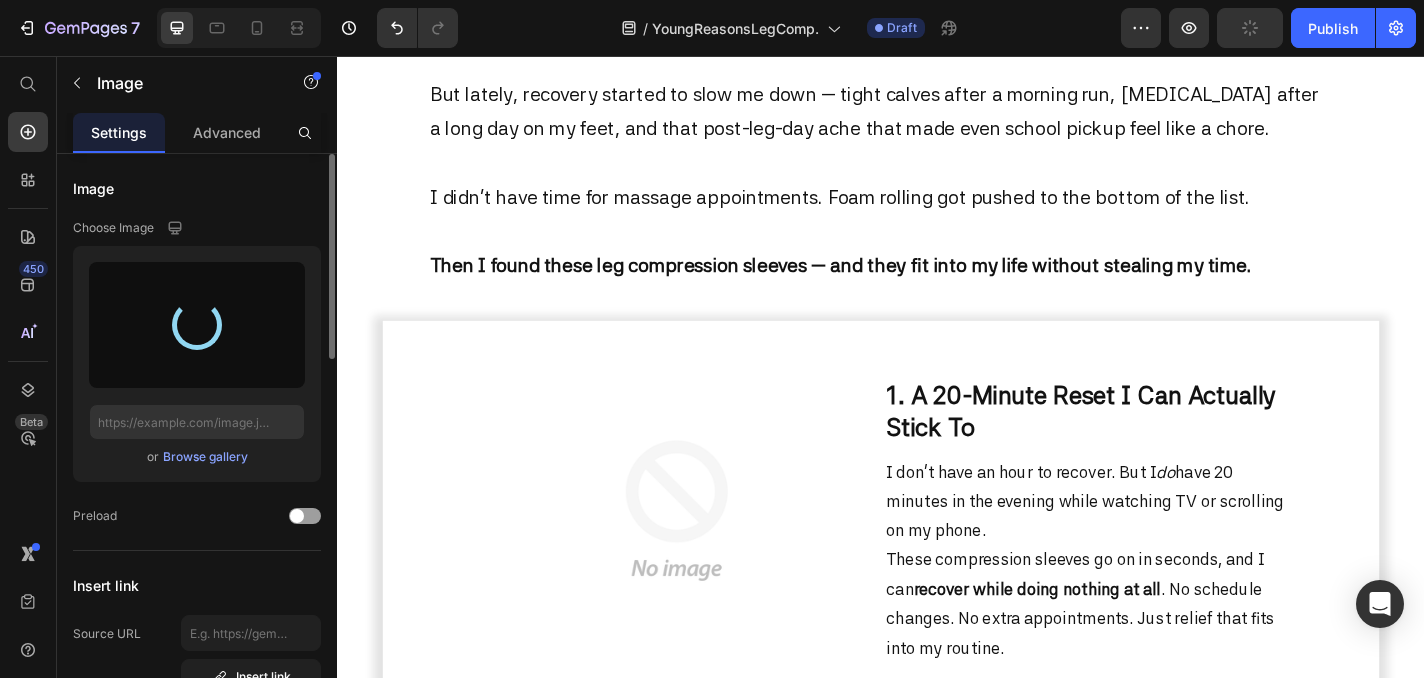 type on "https://cdn.shopify.com/s/files/1/0750/6365/6733/files/gempages_560827941194302320-3237a843-f39f-499a-a063-d09cc751838c.png" 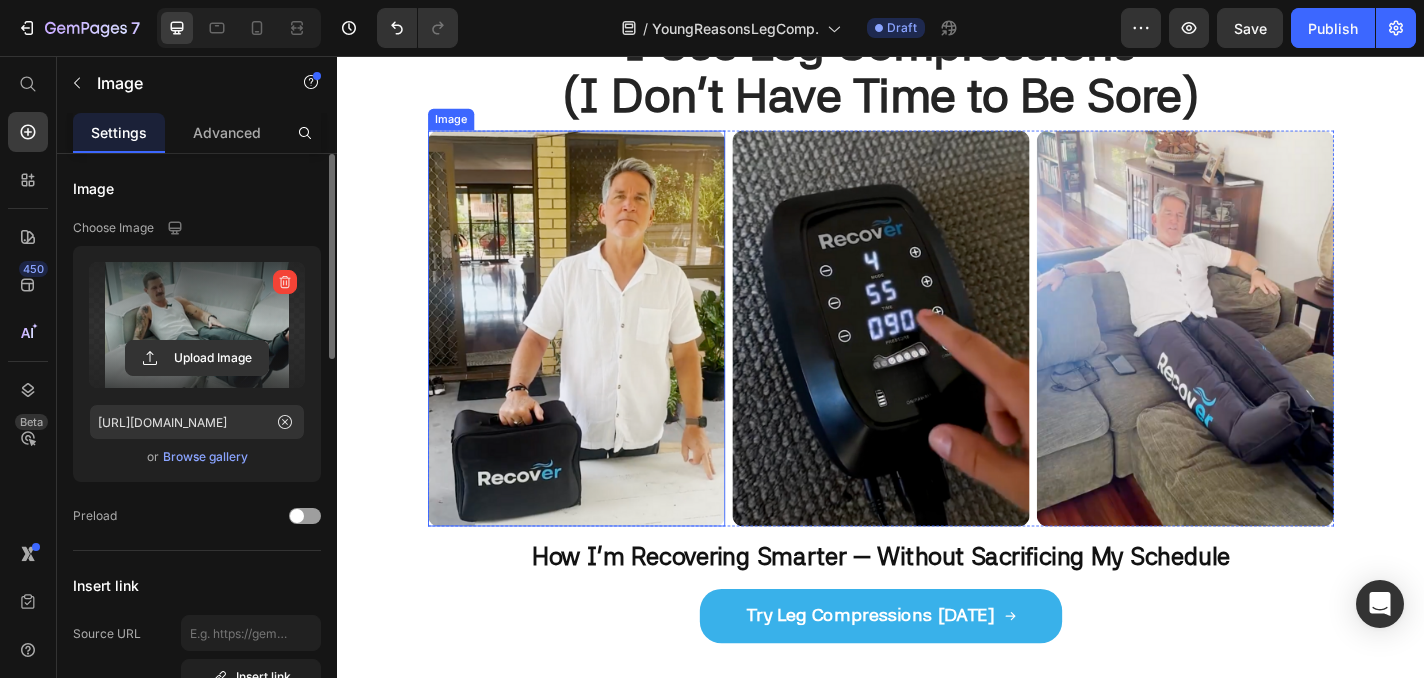 scroll, scrollTop: 203, scrollLeft: 0, axis: vertical 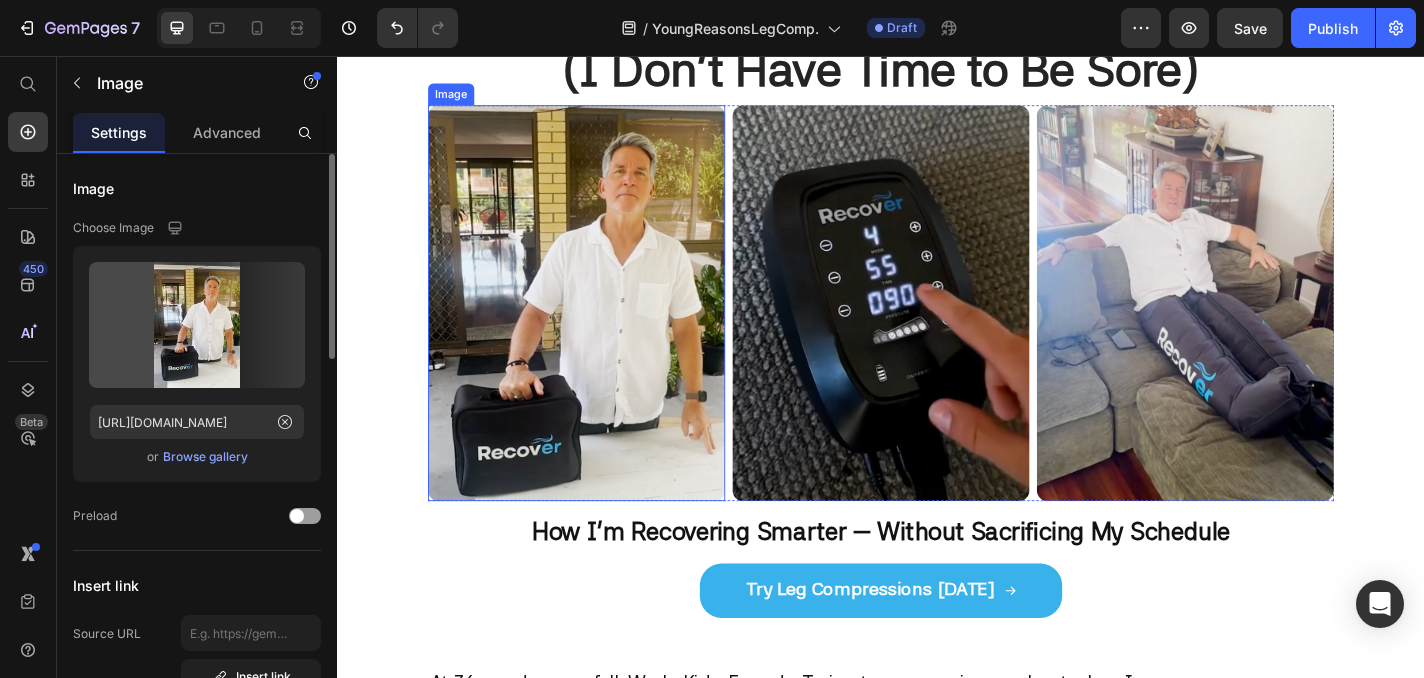 click at bounding box center [601, 328] 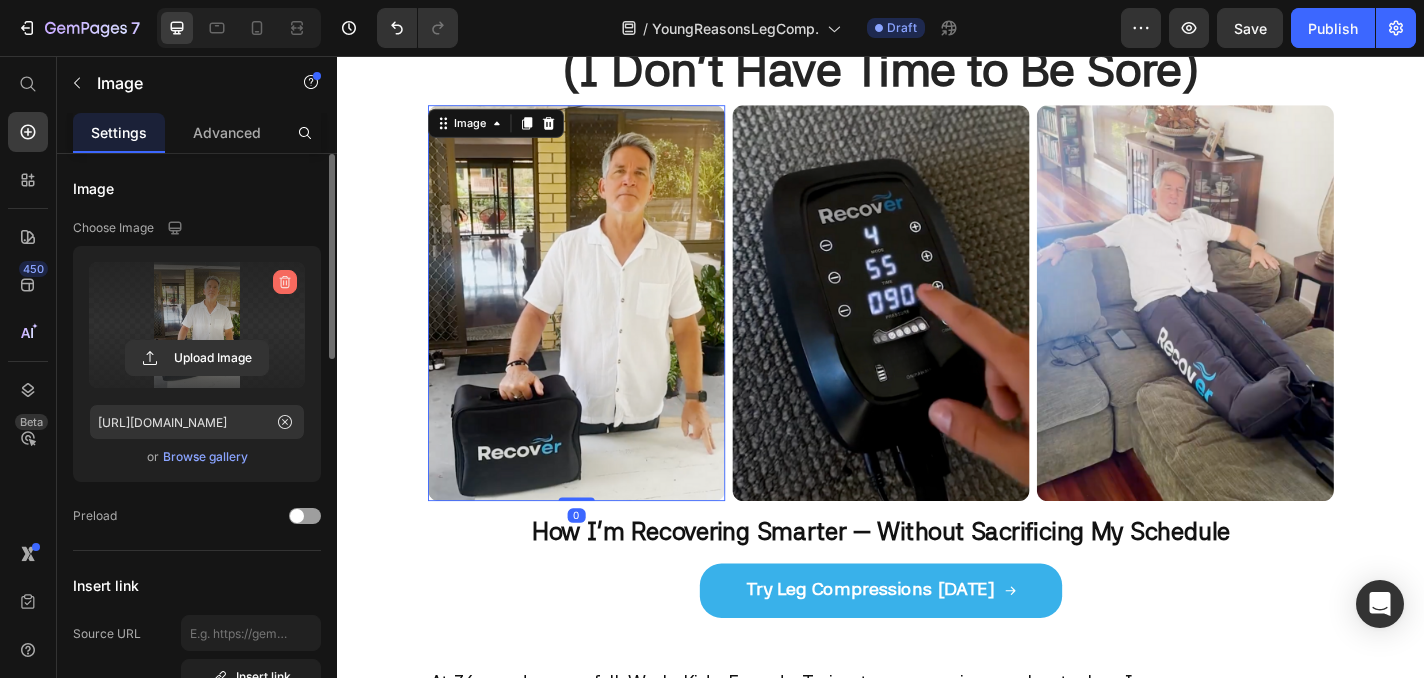 click 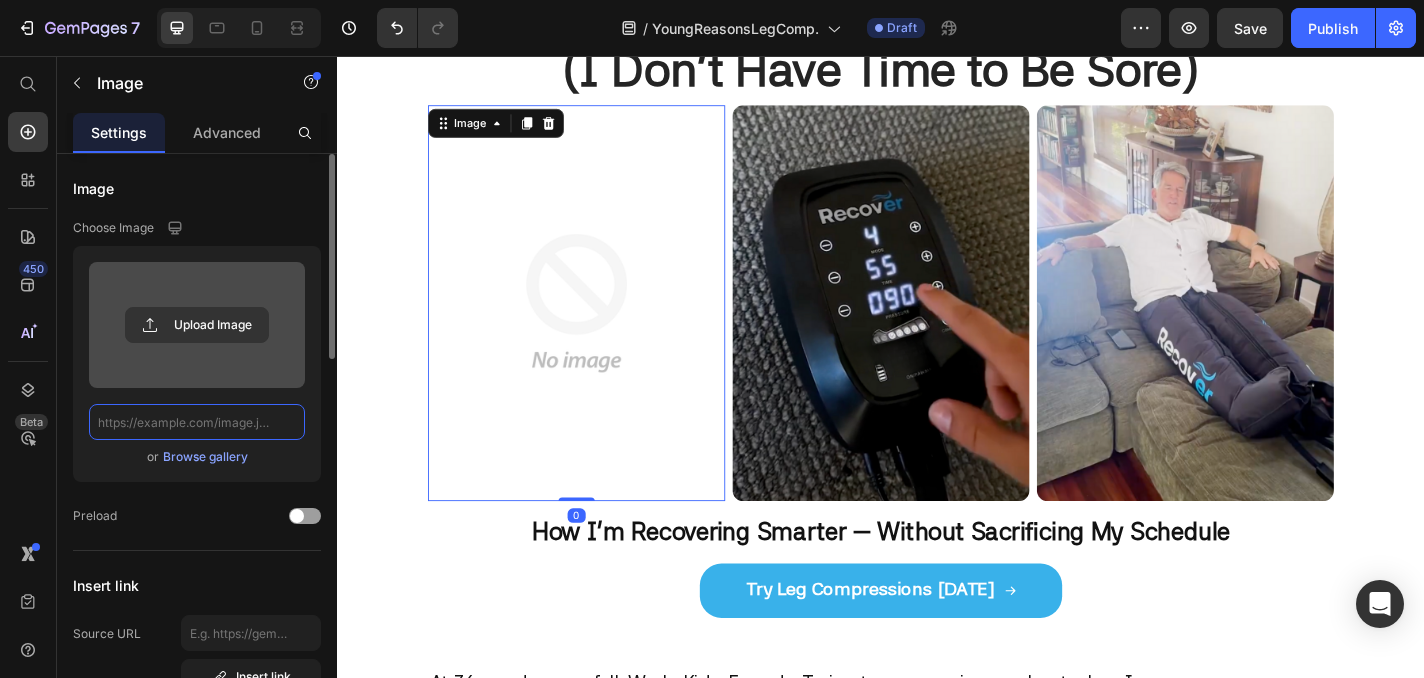 scroll, scrollTop: 0, scrollLeft: 0, axis: both 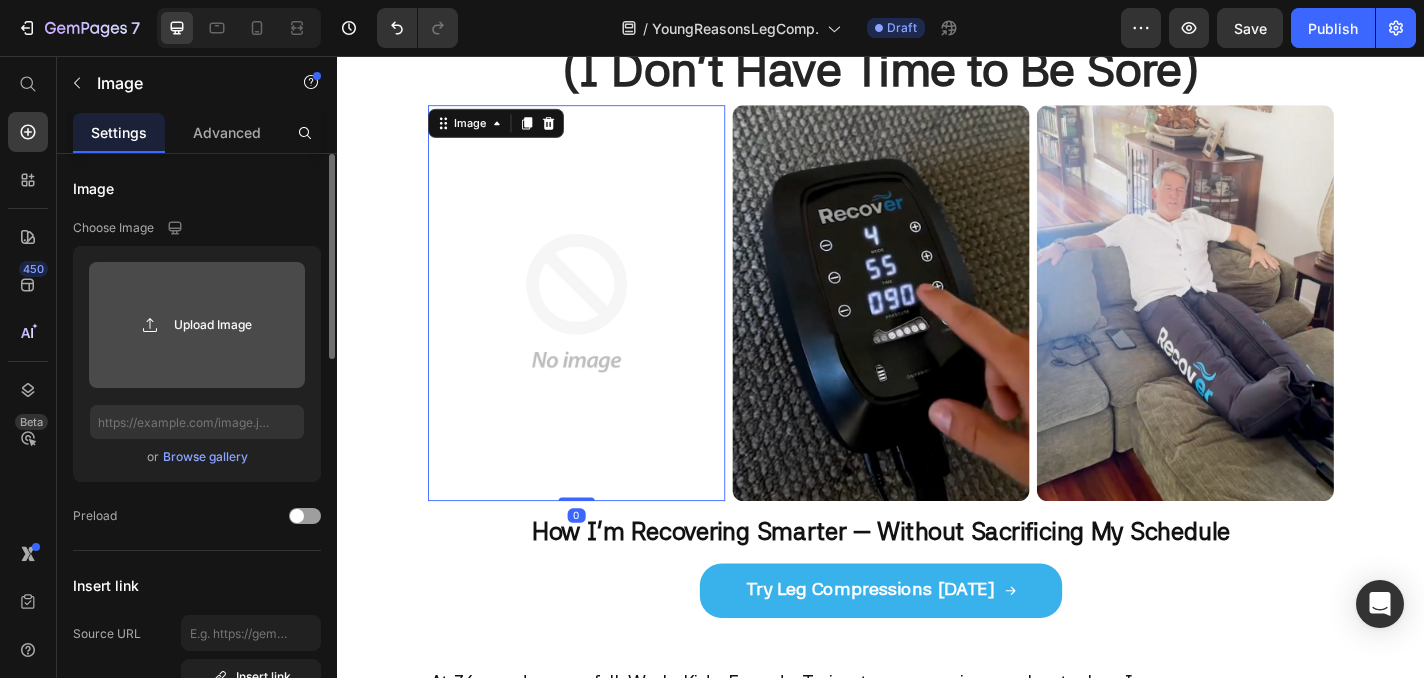 click 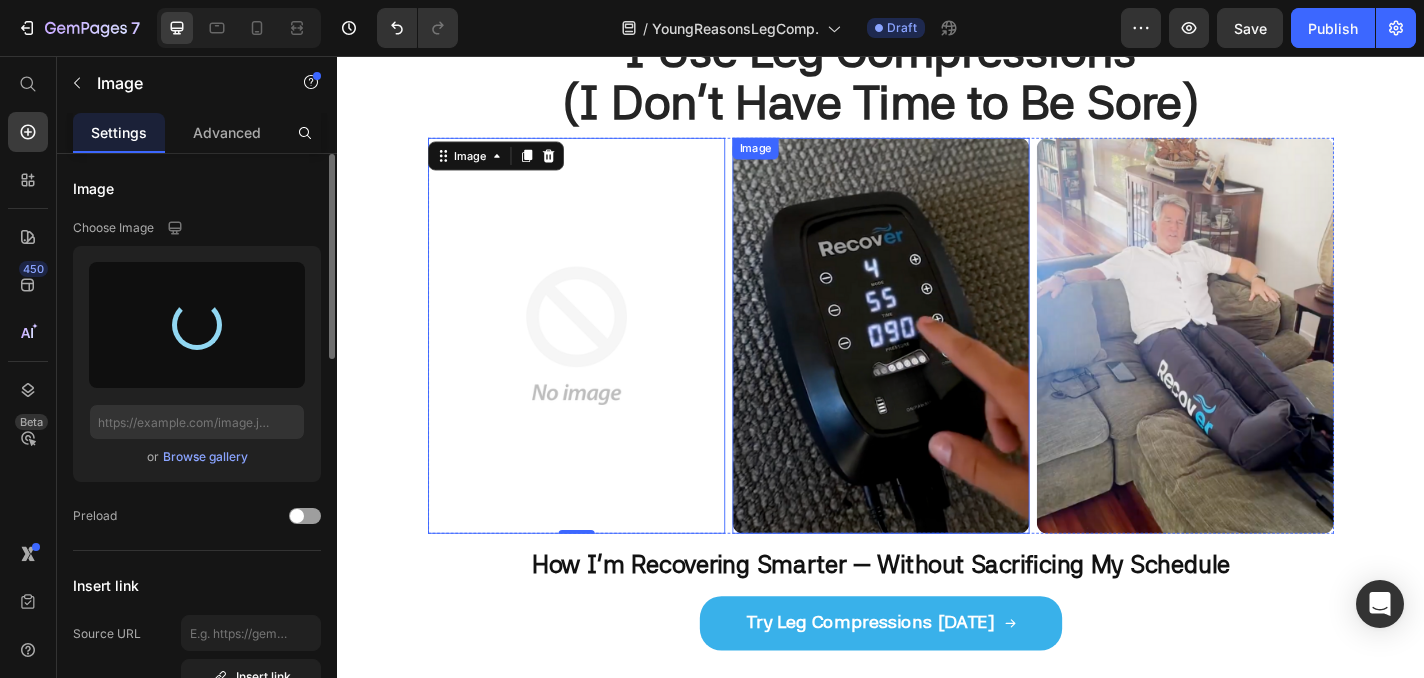 scroll, scrollTop: 149, scrollLeft: 0, axis: vertical 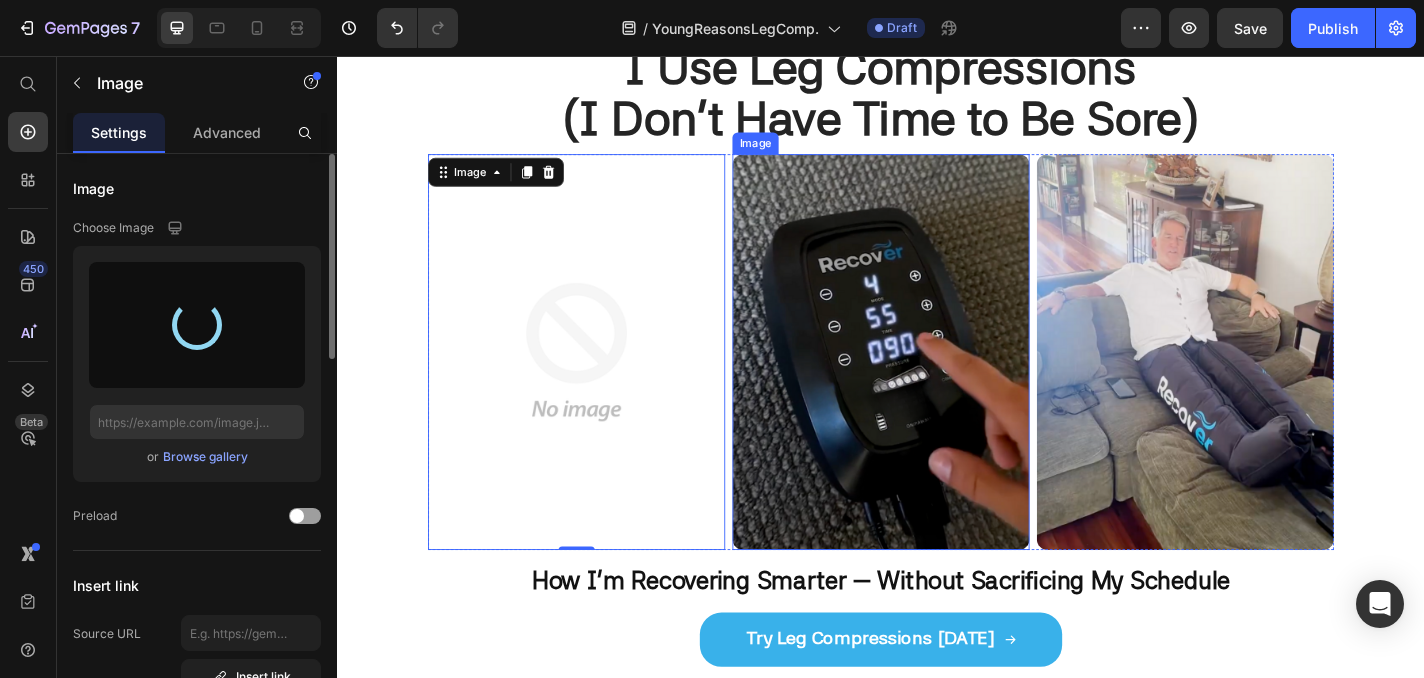 type on "https://cdn.shopify.com/s/files/1/0750/6365/6733/files/gempages_560827941194302320-9d69a234-d8ec-4e06-b8aa-fa917e10145e.png" 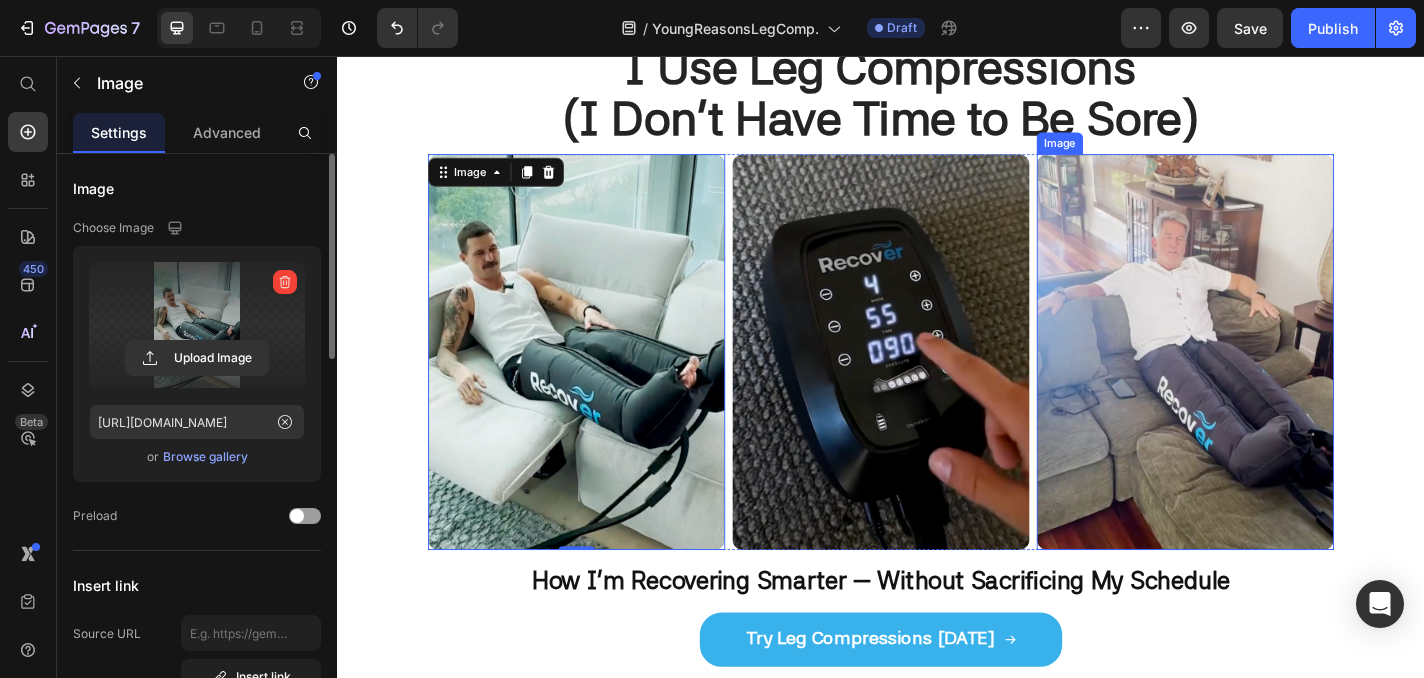 click at bounding box center [1273, 382] 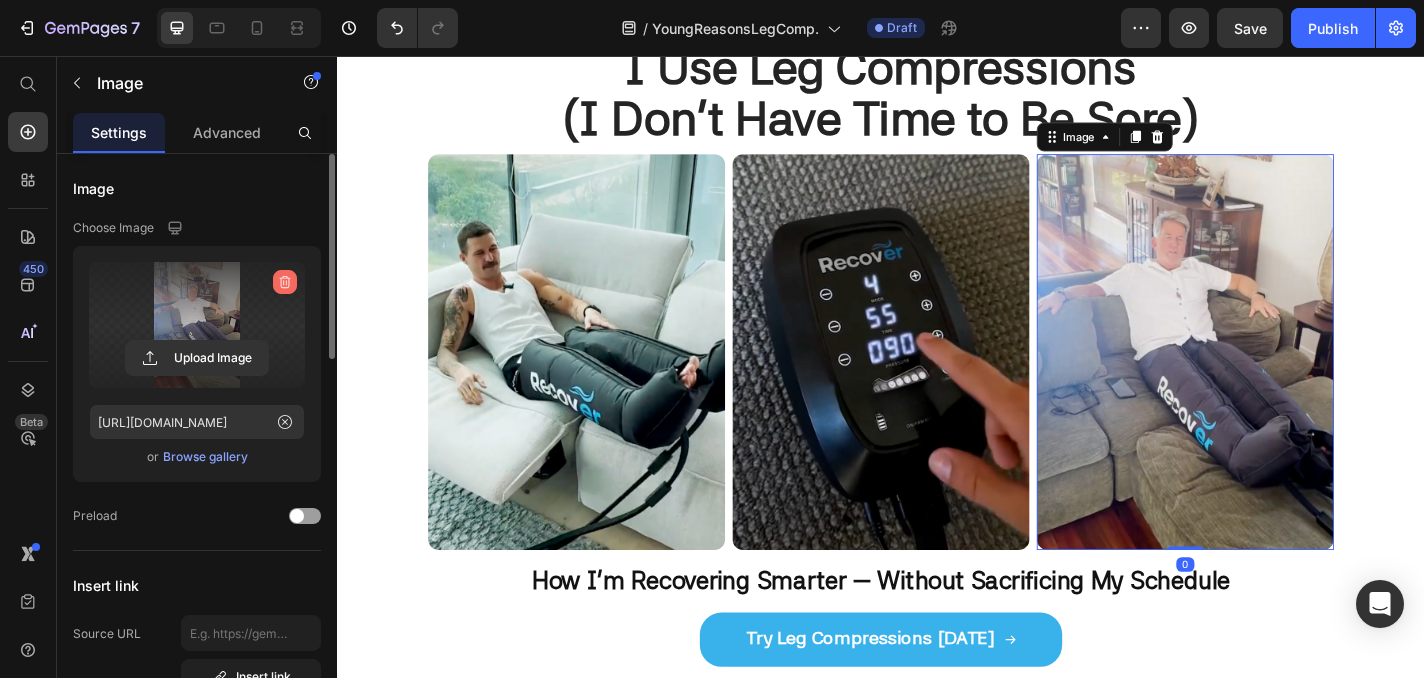 click 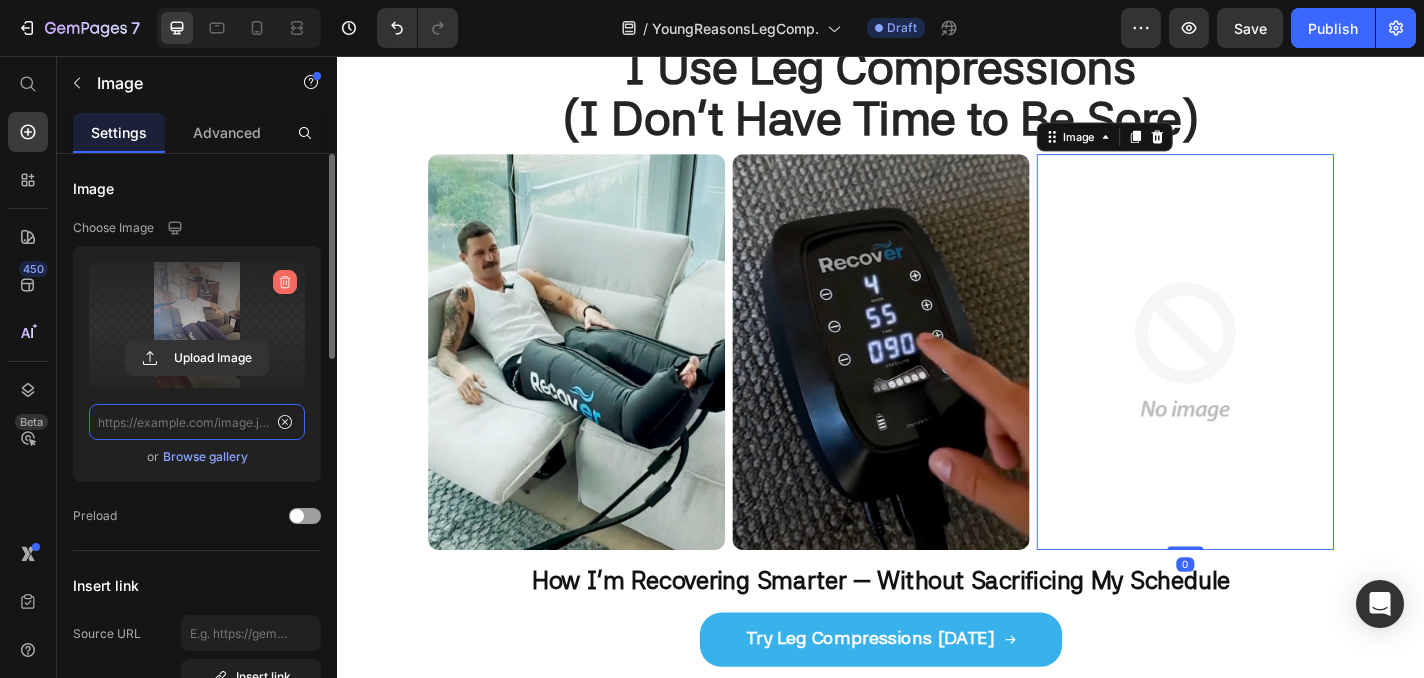 scroll, scrollTop: 0, scrollLeft: 0, axis: both 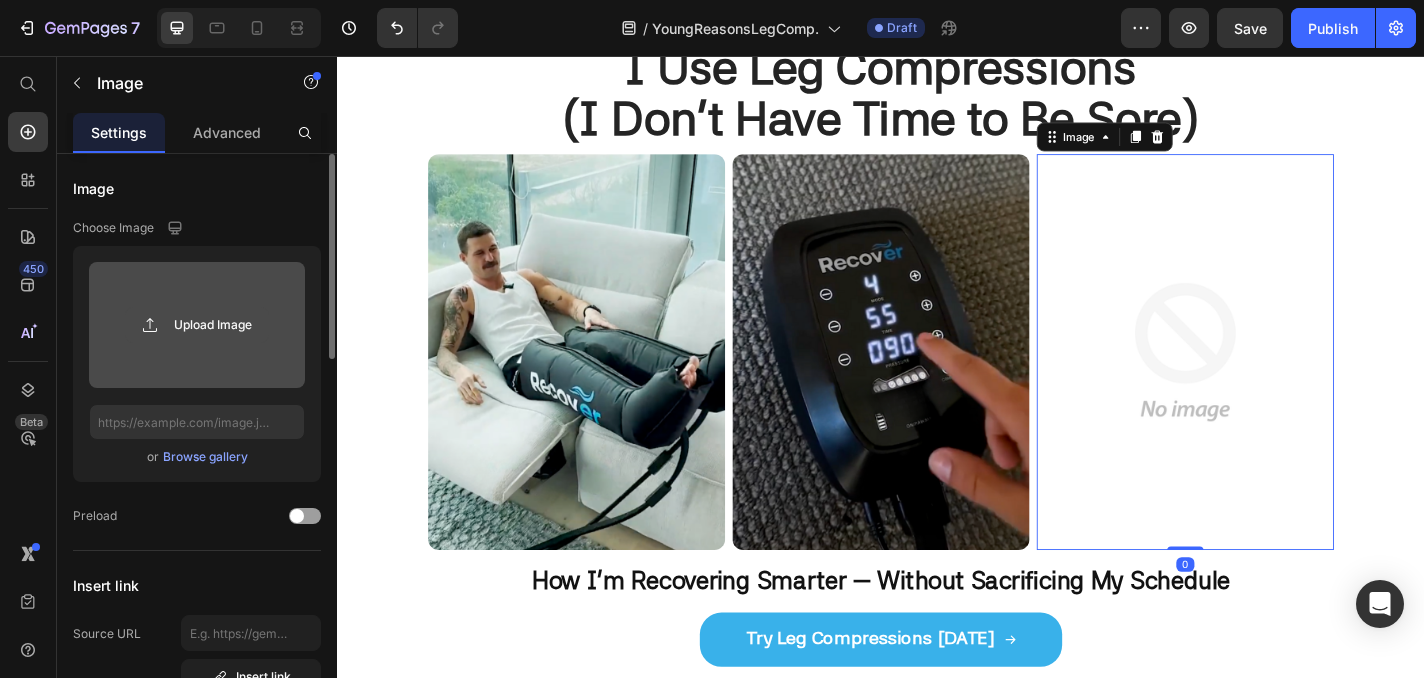 click 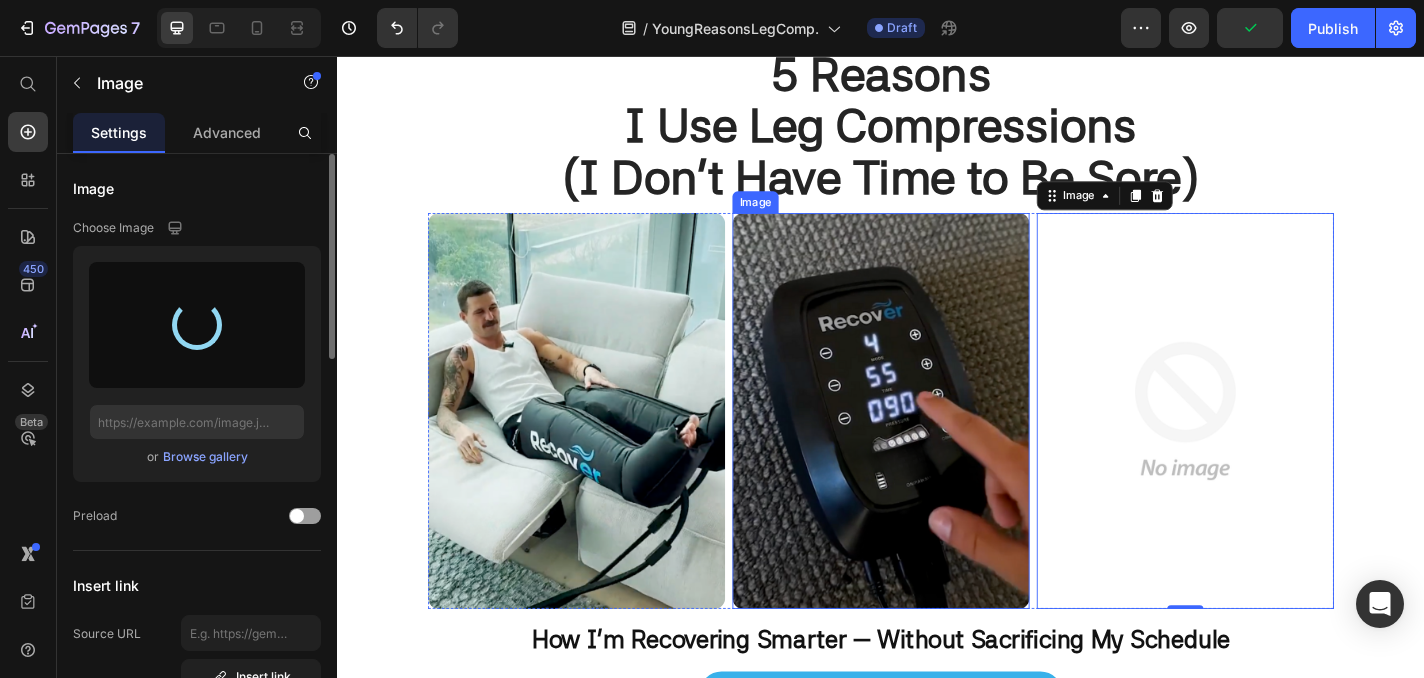 scroll, scrollTop: 70, scrollLeft: 0, axis: vertical 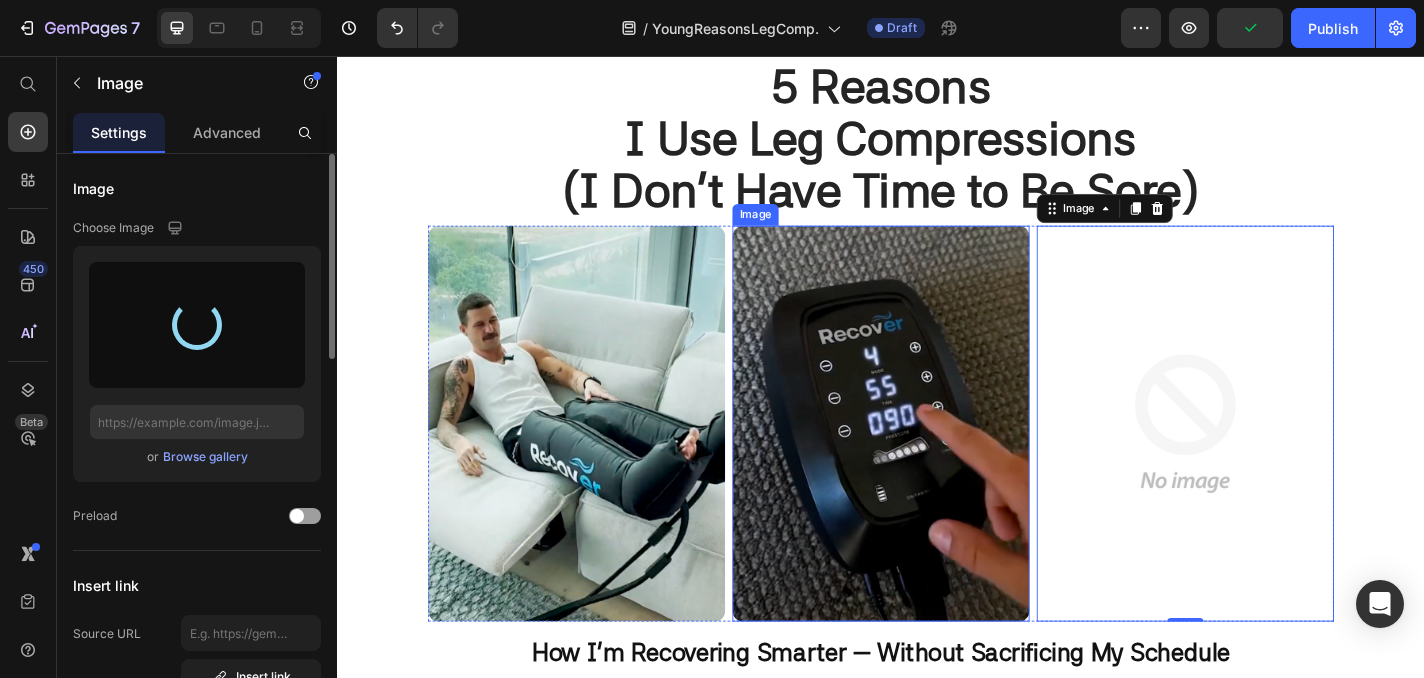 type on "https://cdn.shopify.com/s/files/1/0750/6365/6733/files/gempages_560827941194302320-e7baeb81-d308-4c67-8085-bbe03d300347.png" 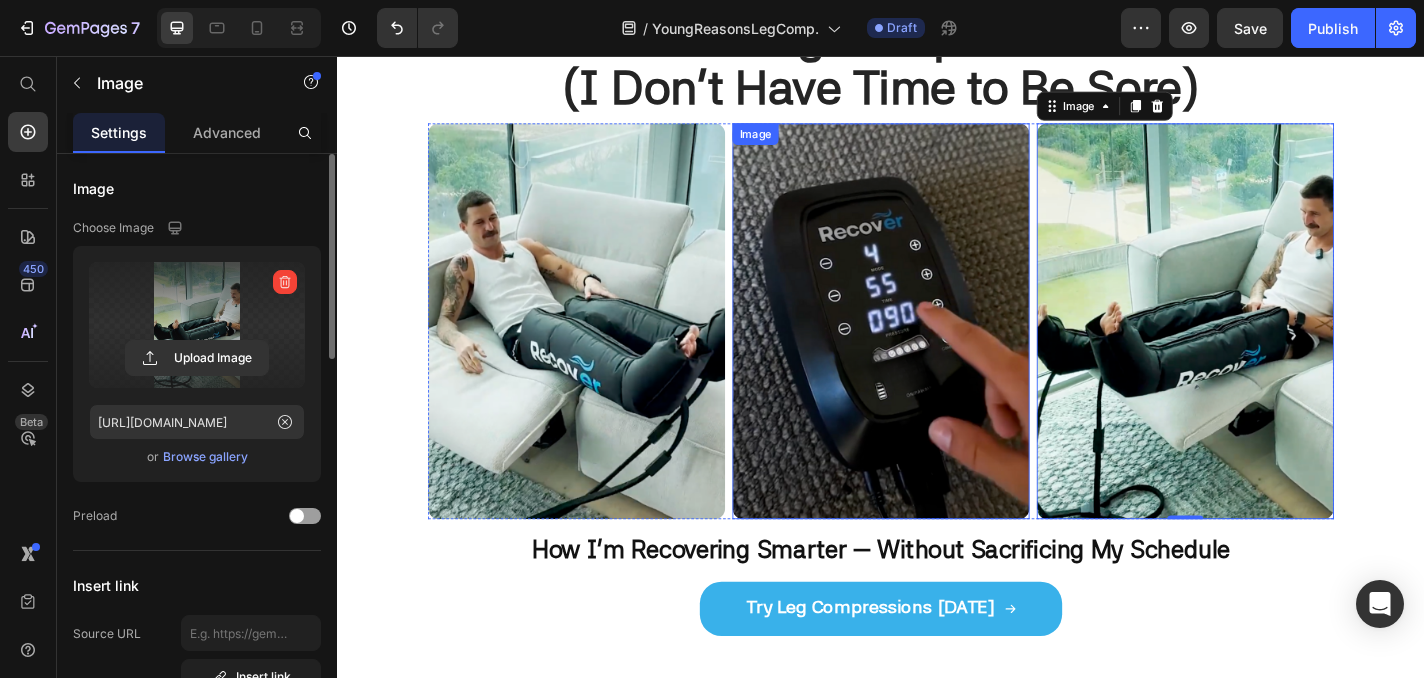 scroll, scrollTop: 167, scrollLeft: 0, axis: vertical 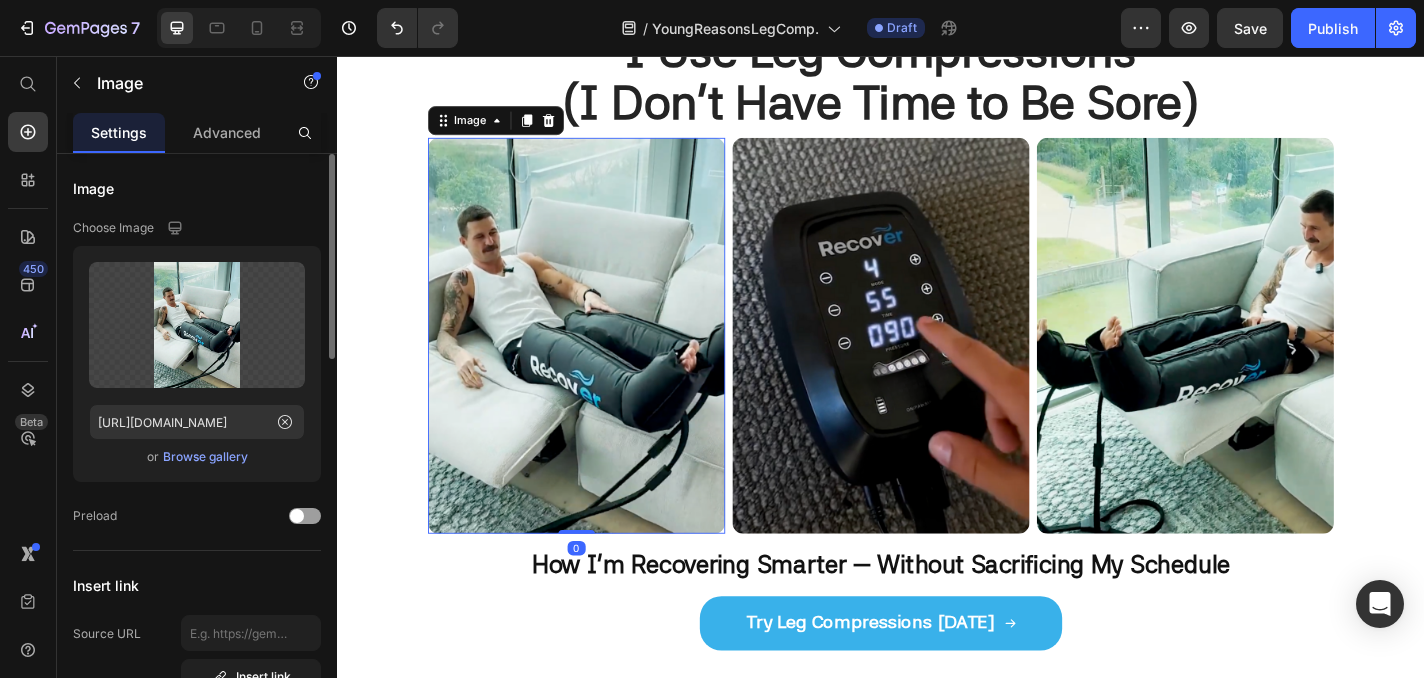 click at bounding box center [601, 364] 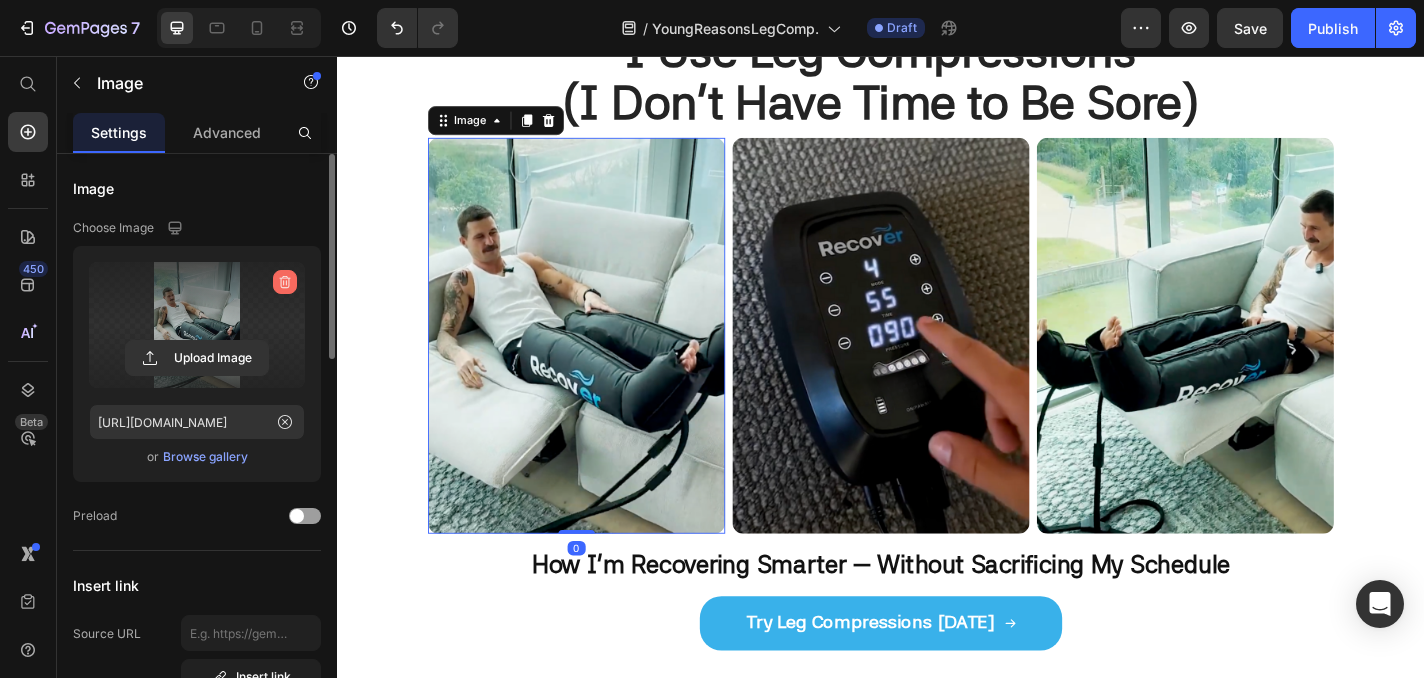 click 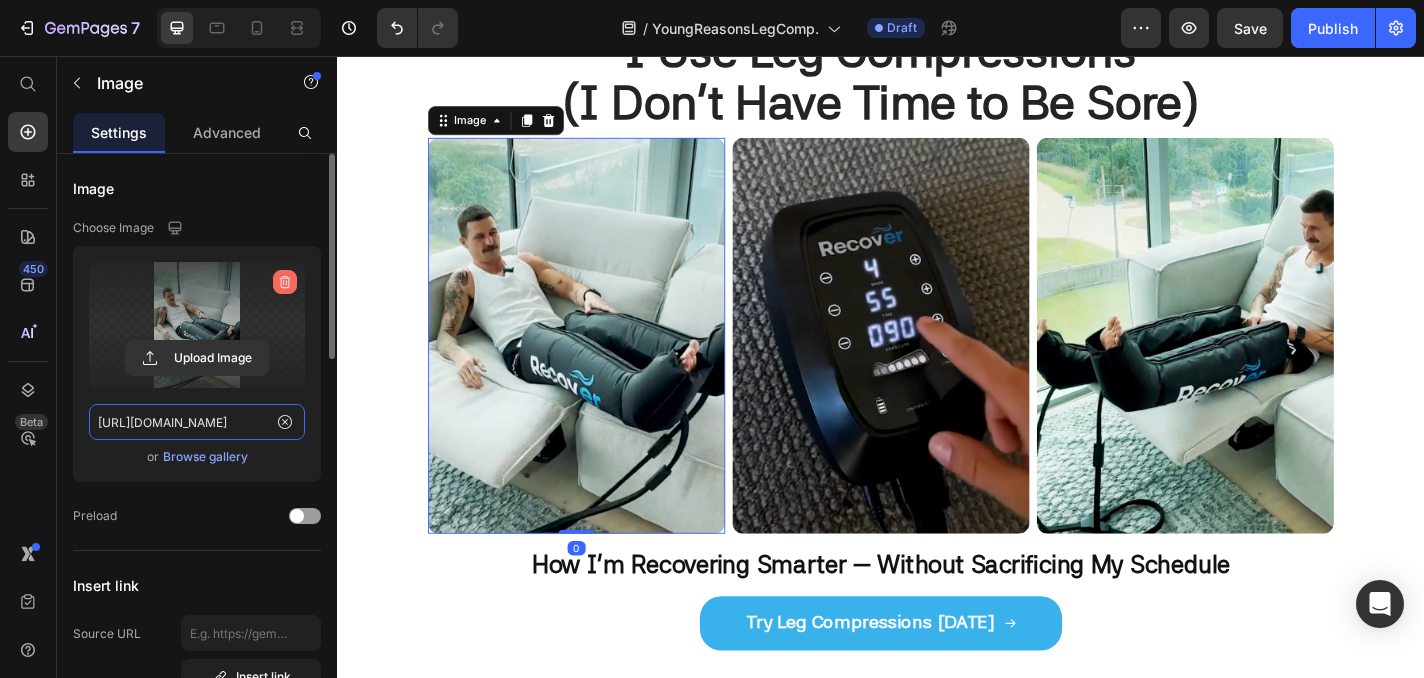 type 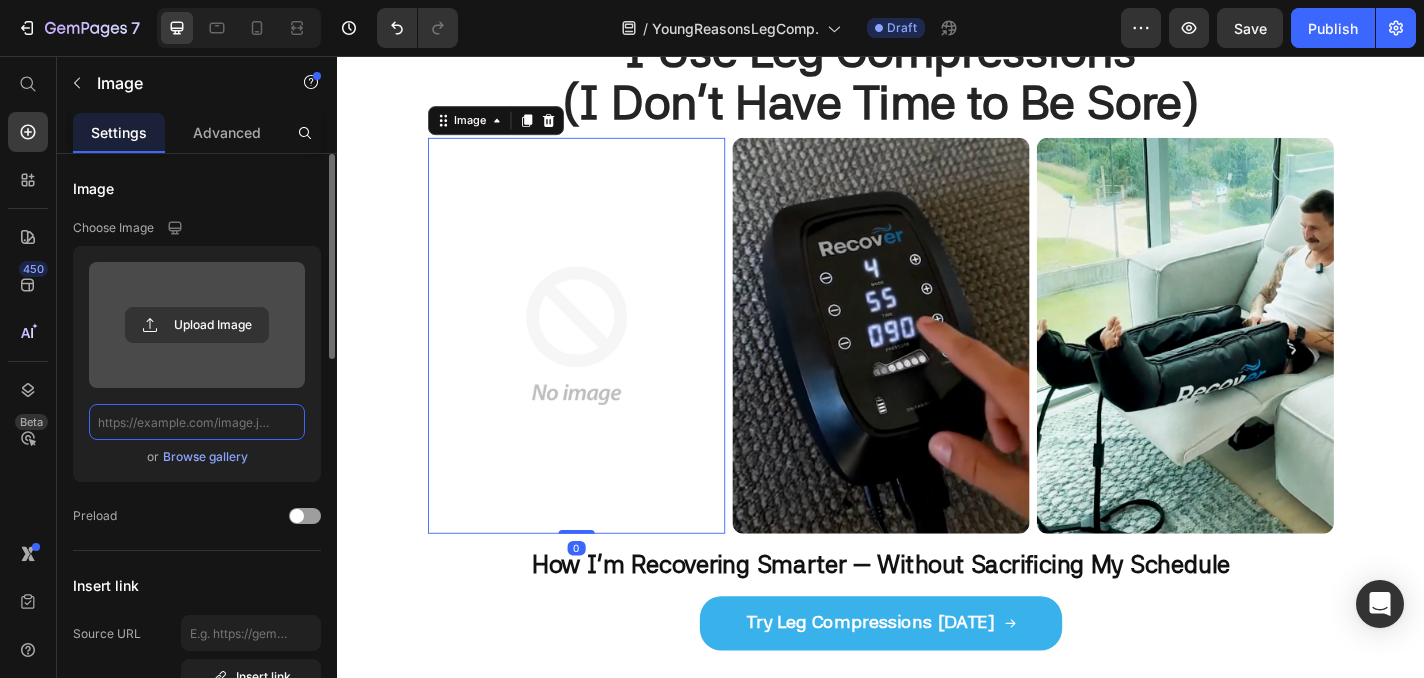 scroll, scrollTop: 0, scrollLeft: 0, axis: both 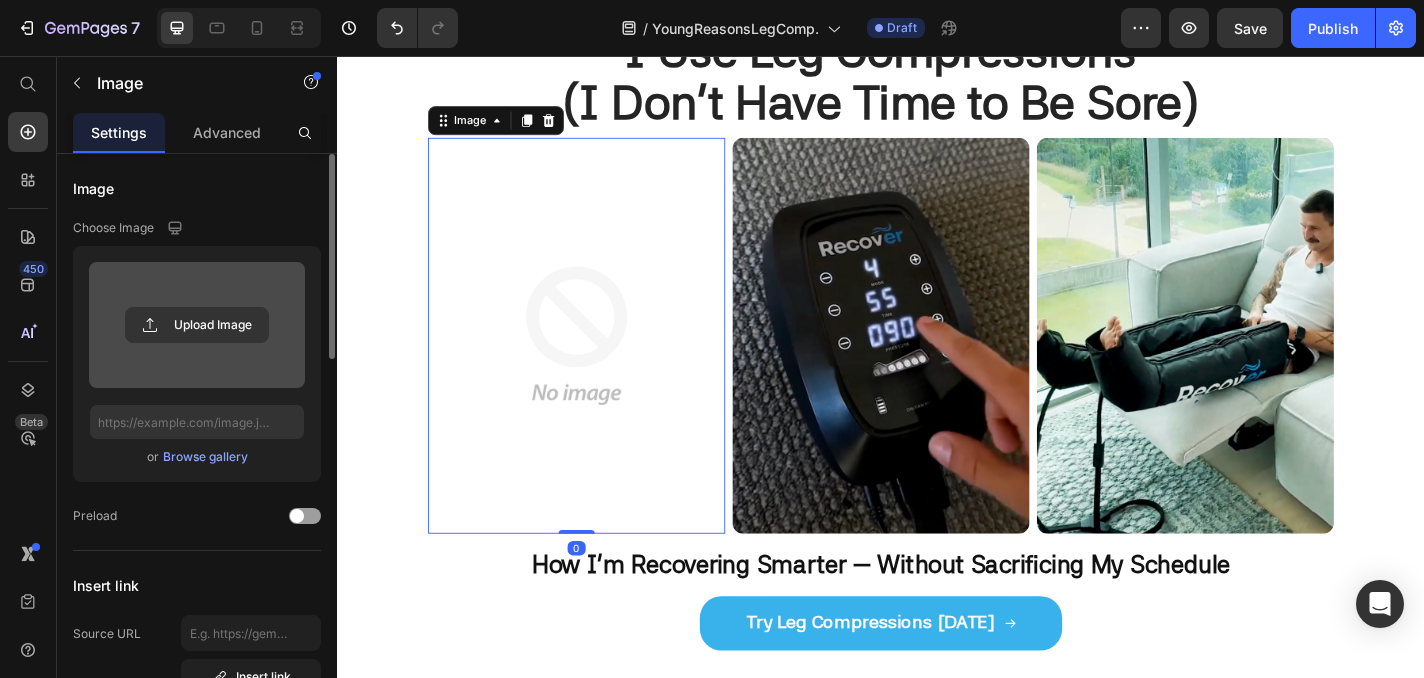 click at bounding box center (197, 325) 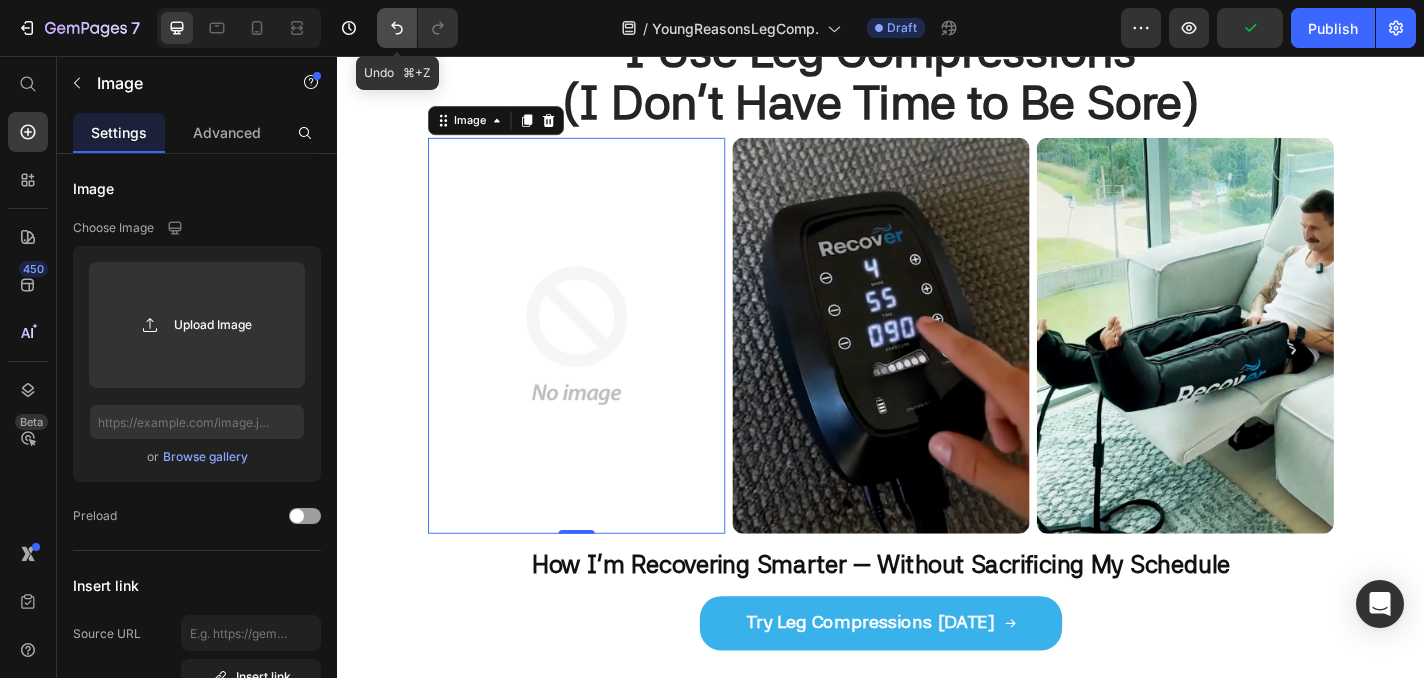 click 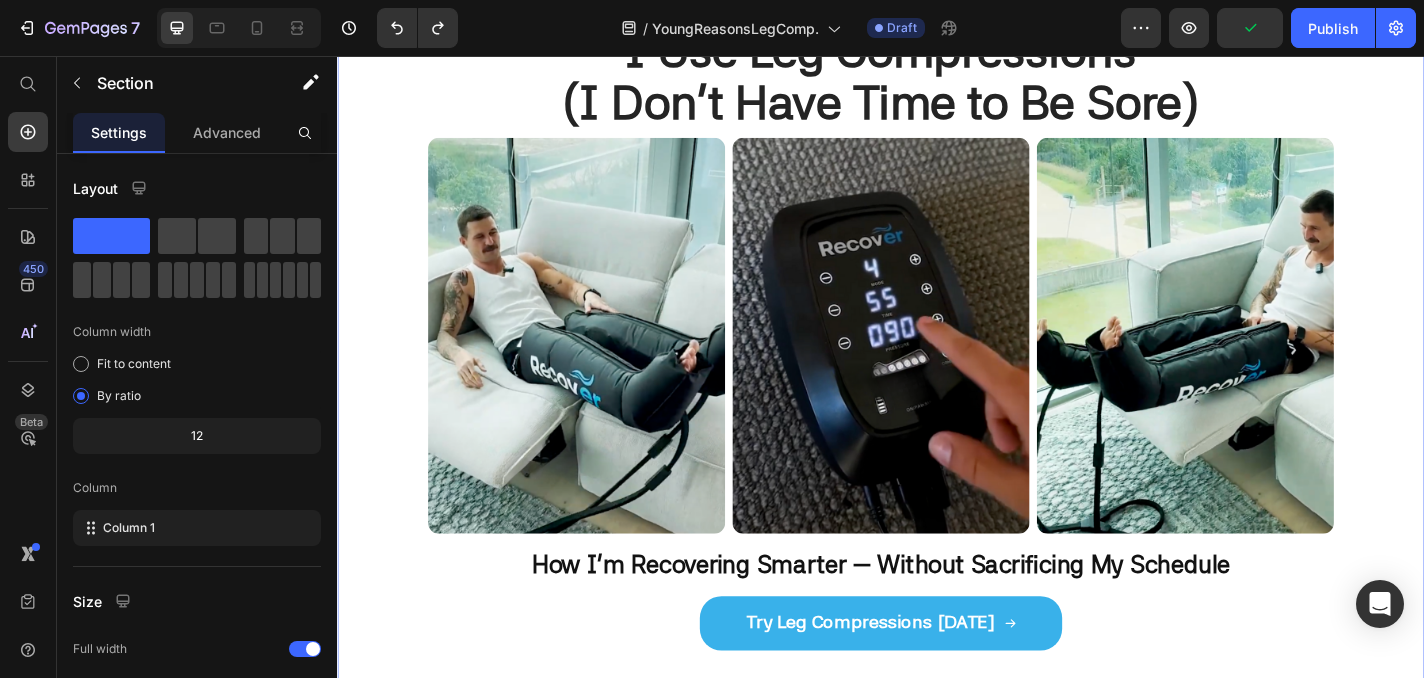 click on "5 Reasons I Use Leg Compressions (I Don’t Have Time to Be Sore) Heading Image Image Image Row How I’m Recovering Smarter — Without Sacrificing My Schedule Text Block Try Leg Compressions Button
Try Leg Compressions Today Button At 36, my days are full. Work. Kids. Errands. Trying to squeeze in a workout when I can. But lately, recovery started to slow me down — tight calves after a morning run, heavy legs after a long day on my feet, and that post-leg-day ache that made even school pickup feel like a chore.   I didn’t have time for massage appointments. Foam rolling got pushed to the bottom of the list. Then I found these leg compression sleeves — and they fit into my life without stealing my time. Text Block Row" at bounding box center [937, 519] 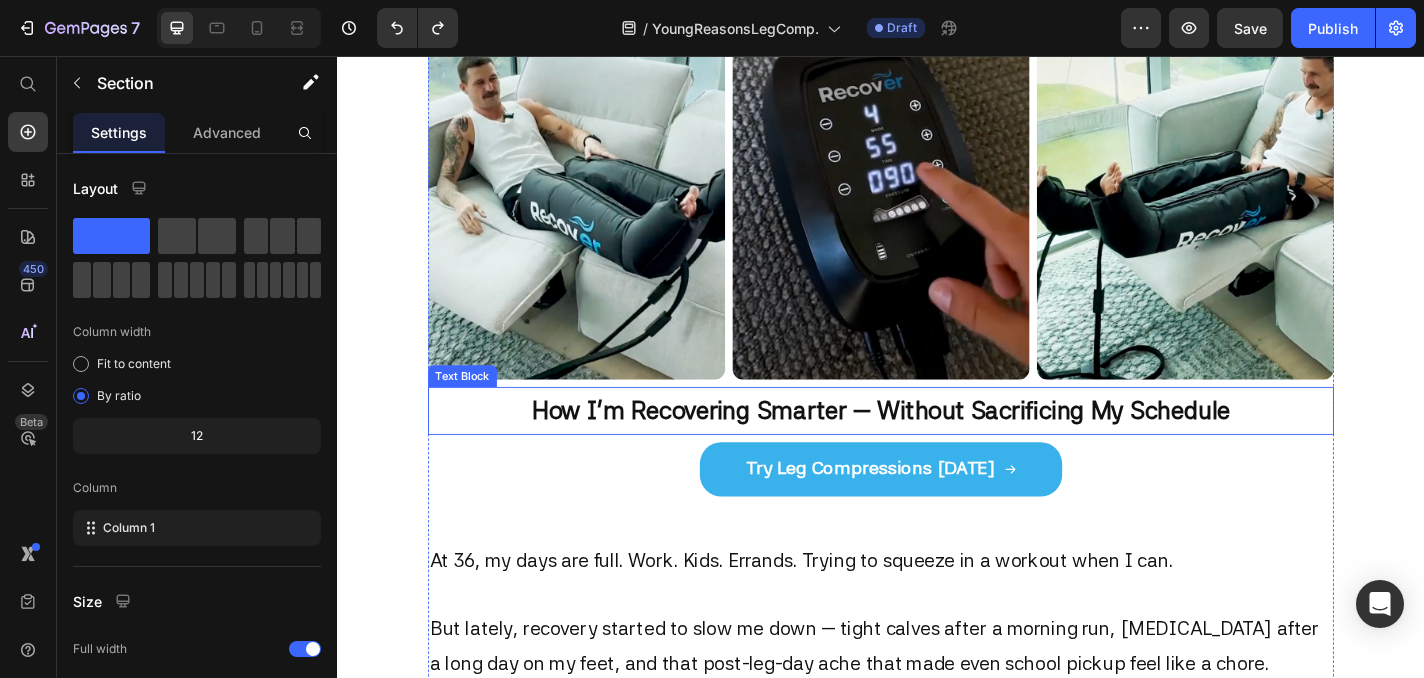 scroll, scrollTop: 0, scrollLeft: 0, axis: both 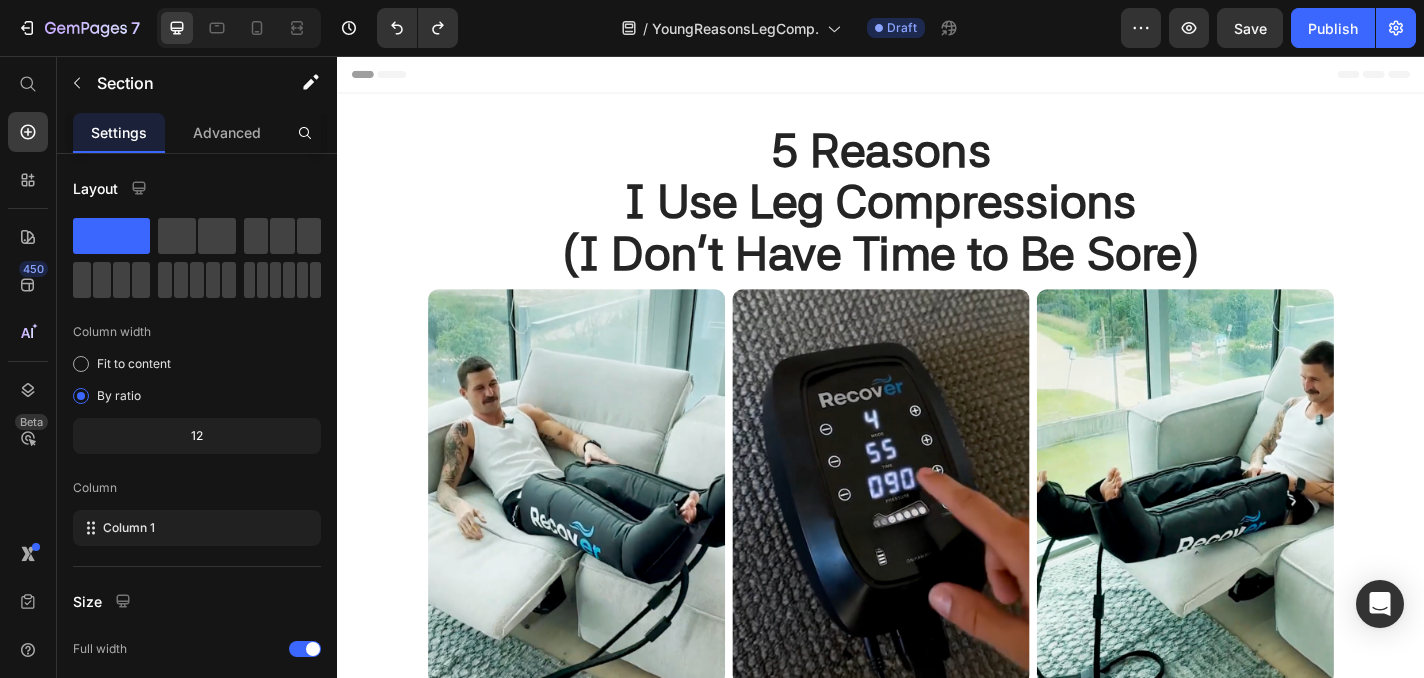 click on "Save" at bounding box center [1250, 28] 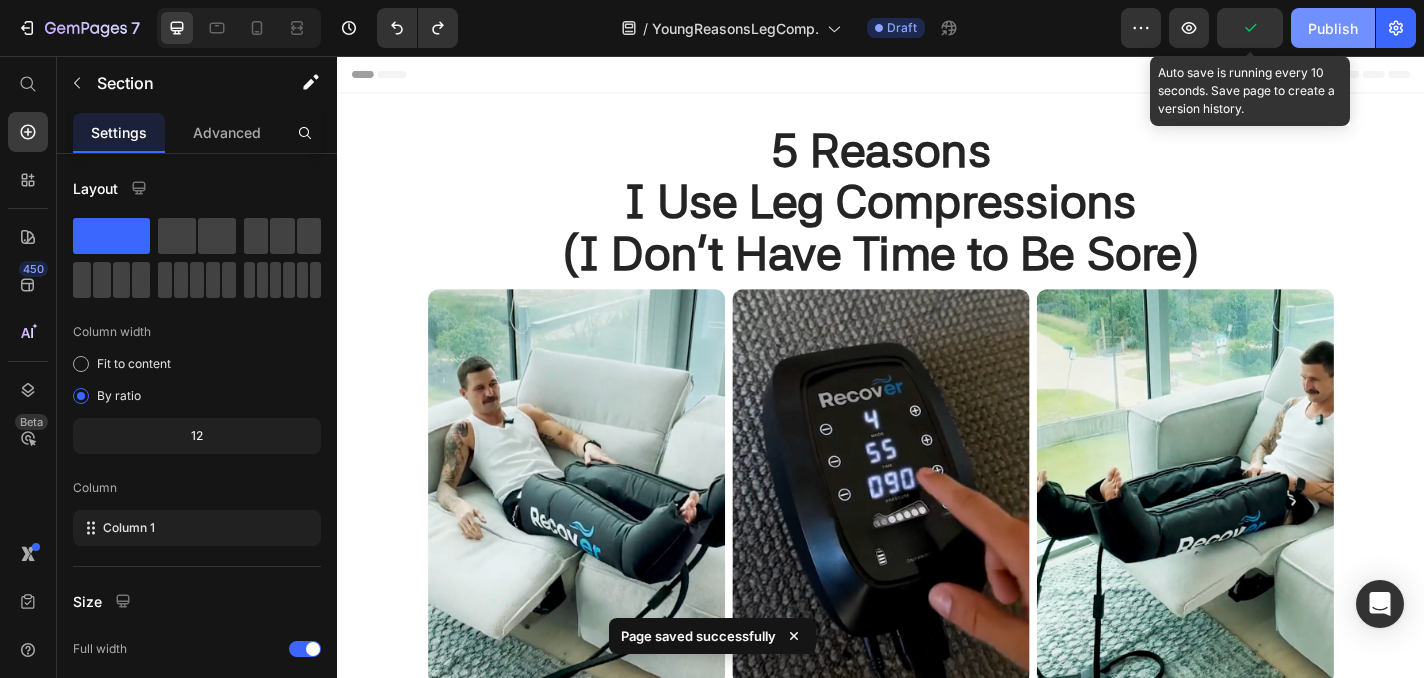 click on "Publish" 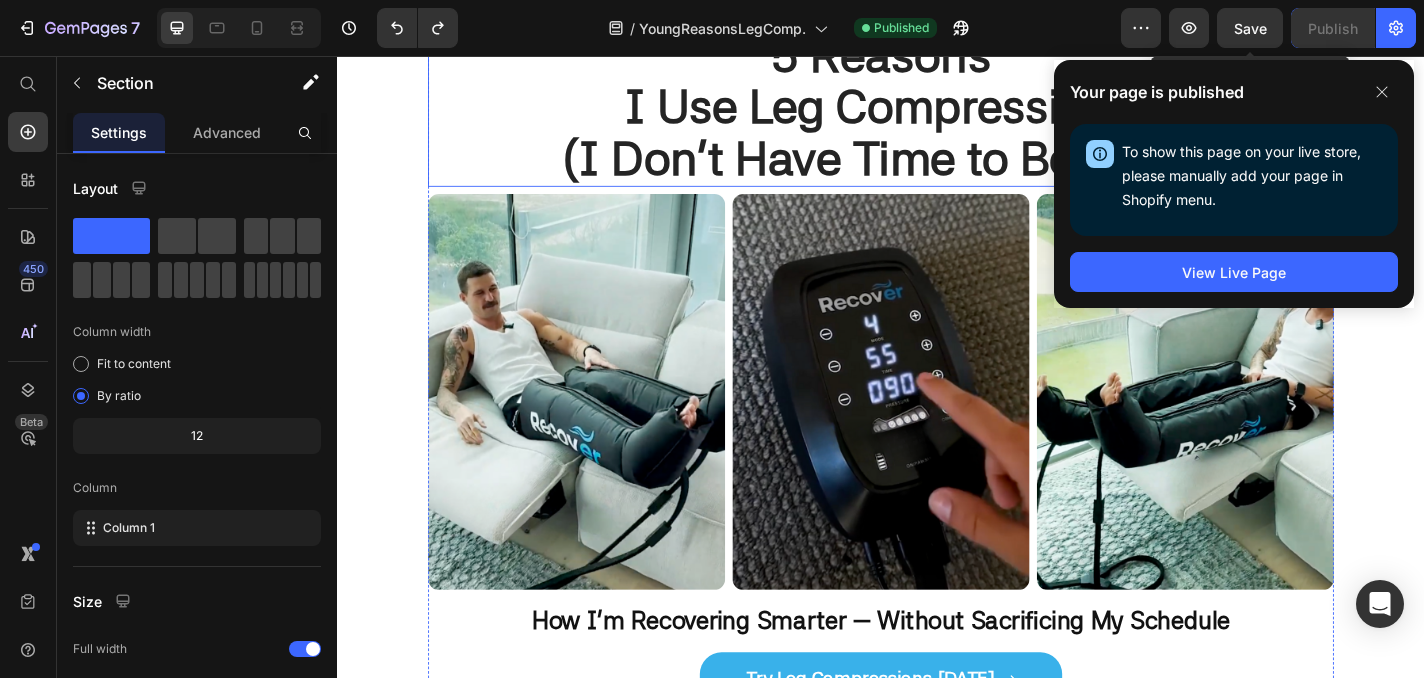 scroll, scrollTop: 0, scrollLeft: 0, axis: both 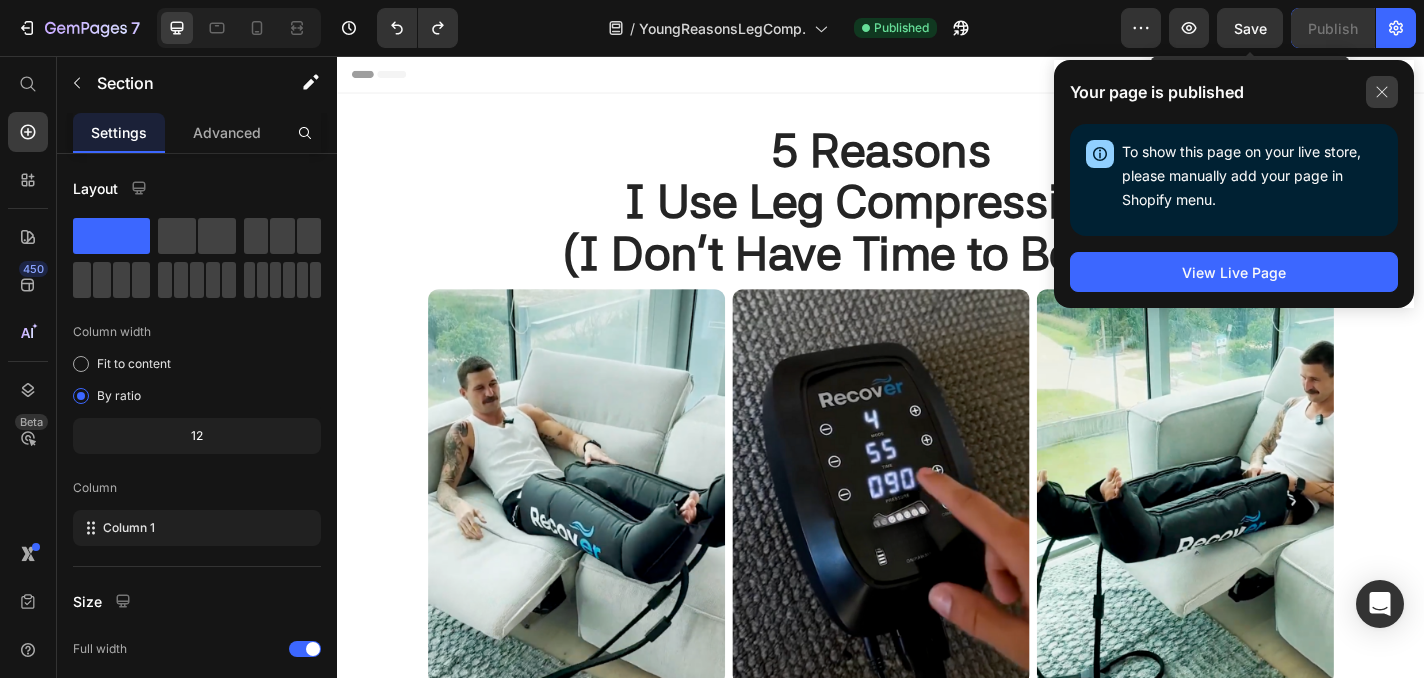 click 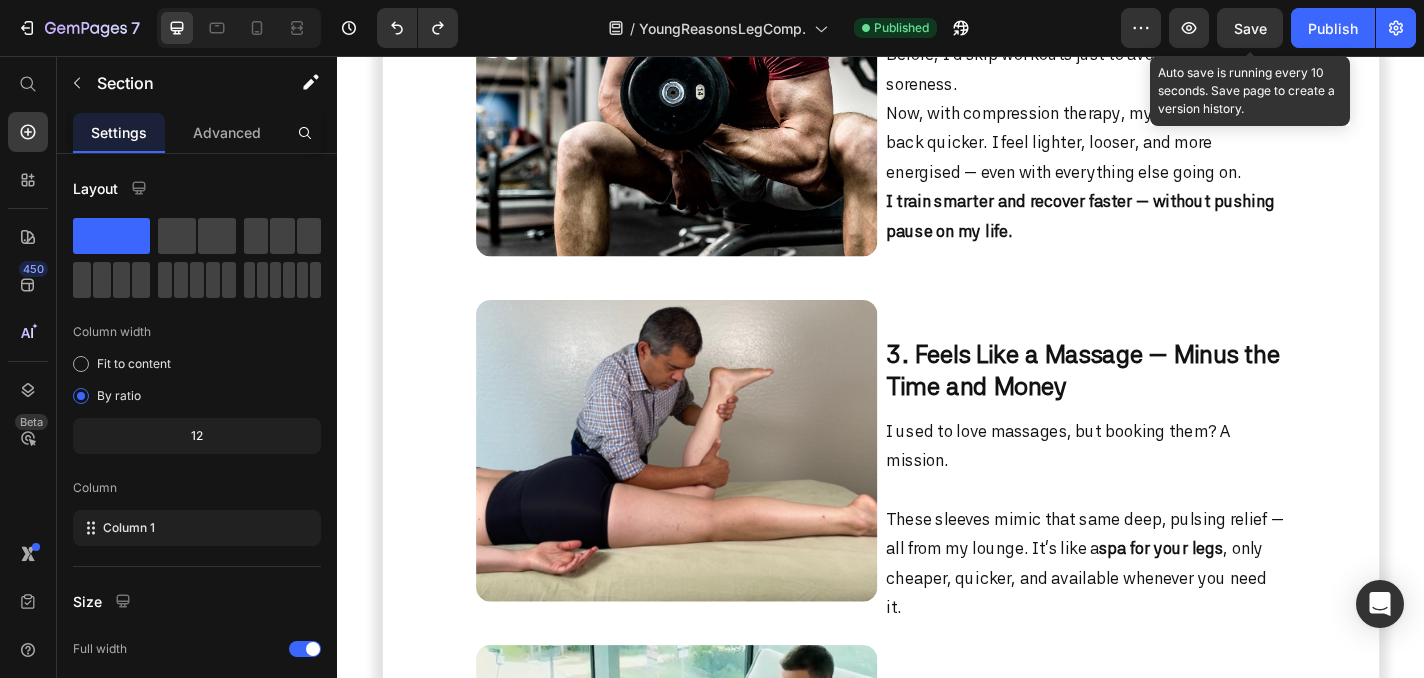 scroll, scrollTop: 1317, scrollLeft: 0, axis: vertical 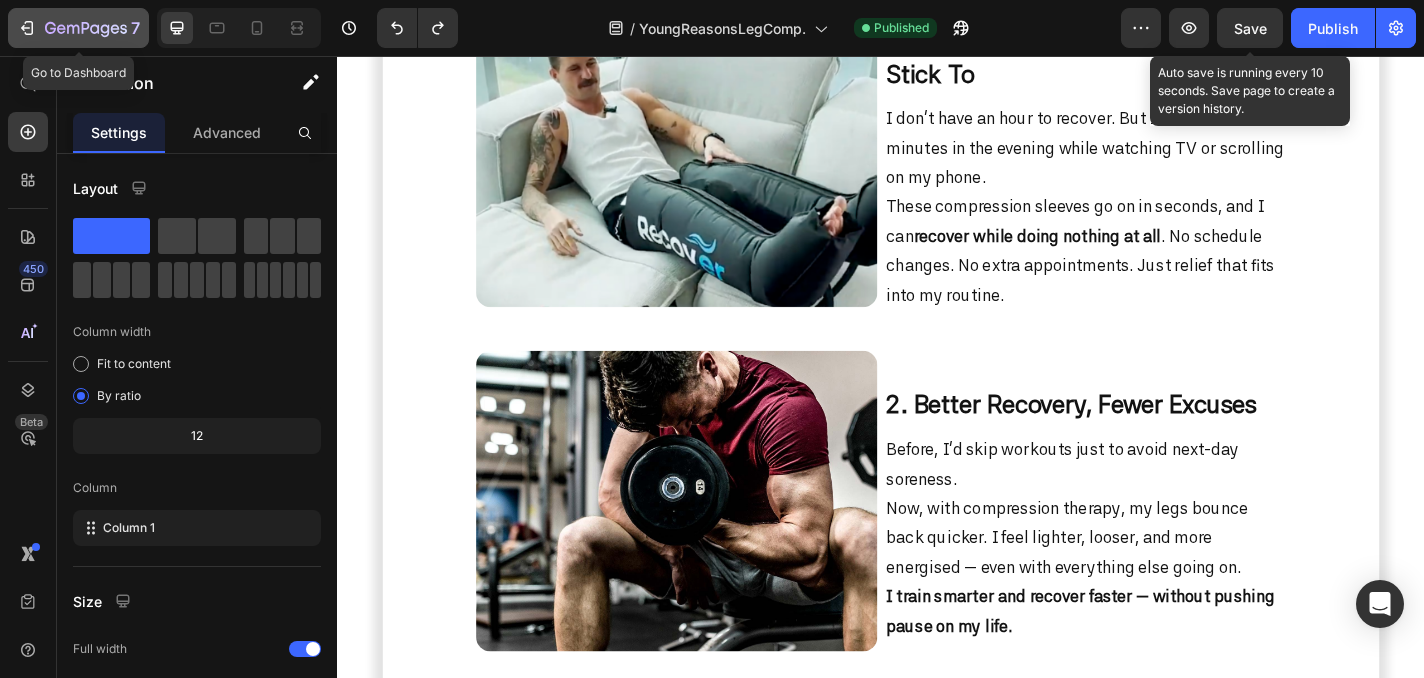 click 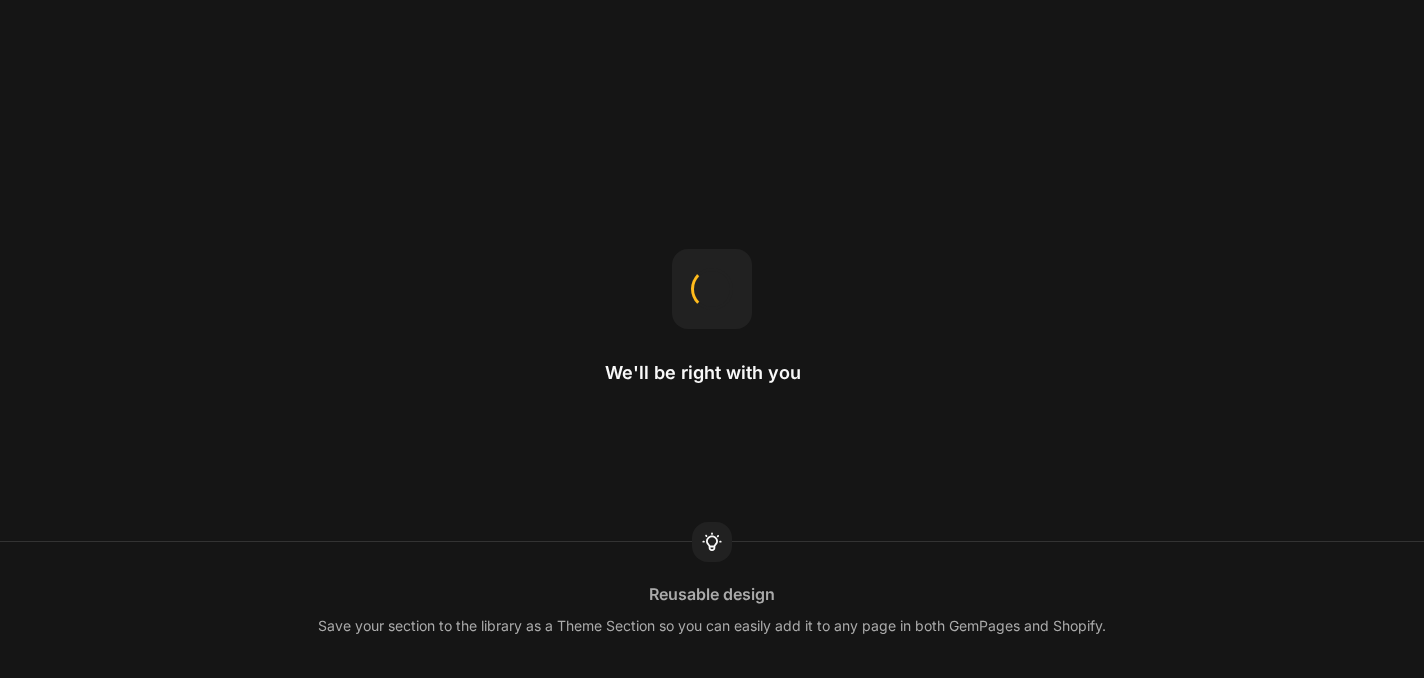 scroll, scrollTop: 0, scrollLeft: 0, axis: both 